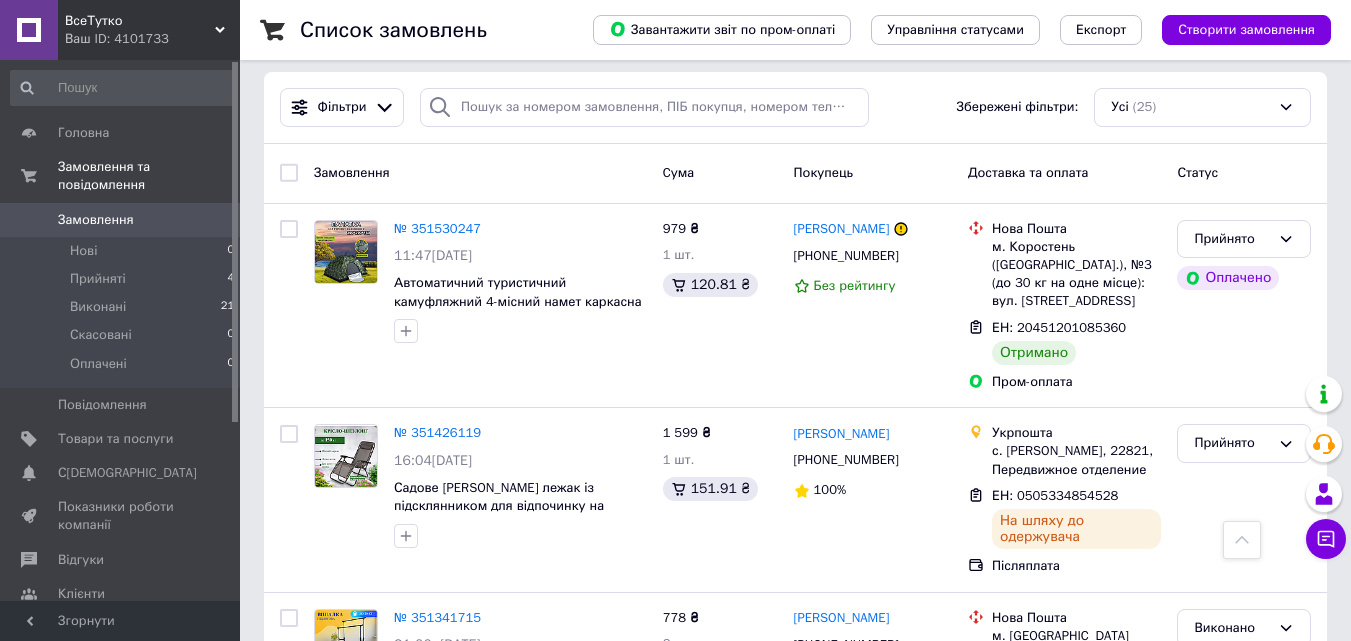 scroll, scrollTop: 0, scrollLeft: 0, axis: both 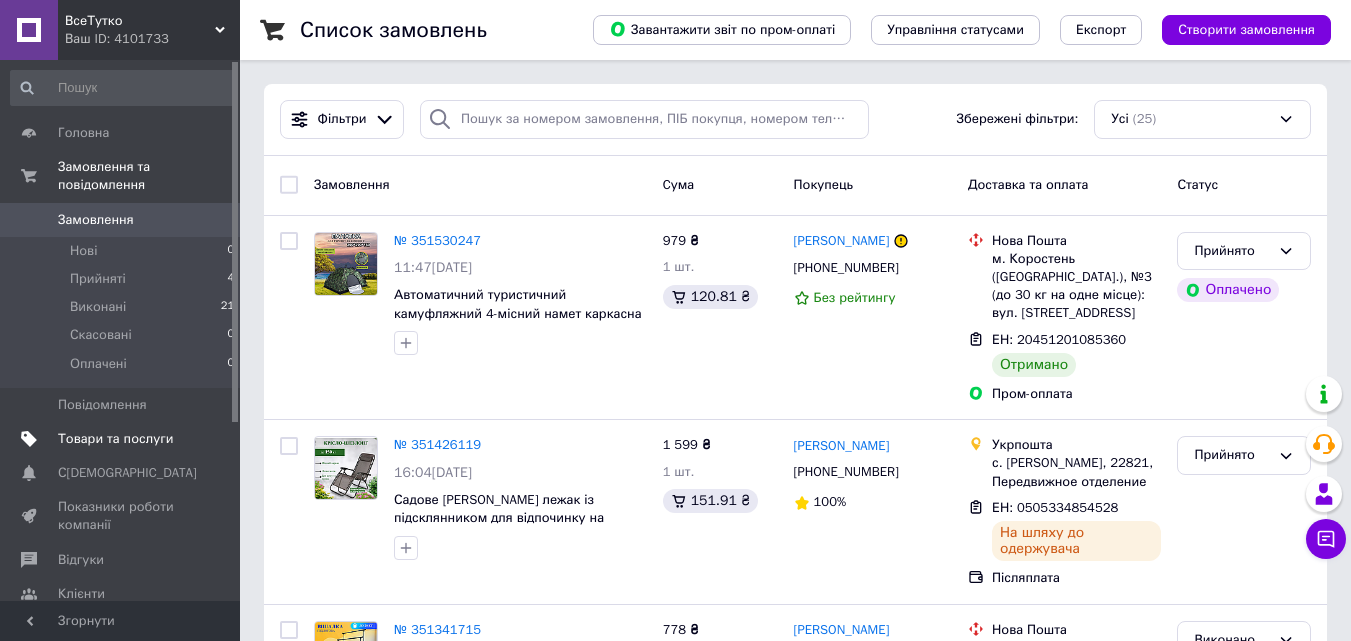 click on "Товари та послуги" at bounding box center (115, 439) 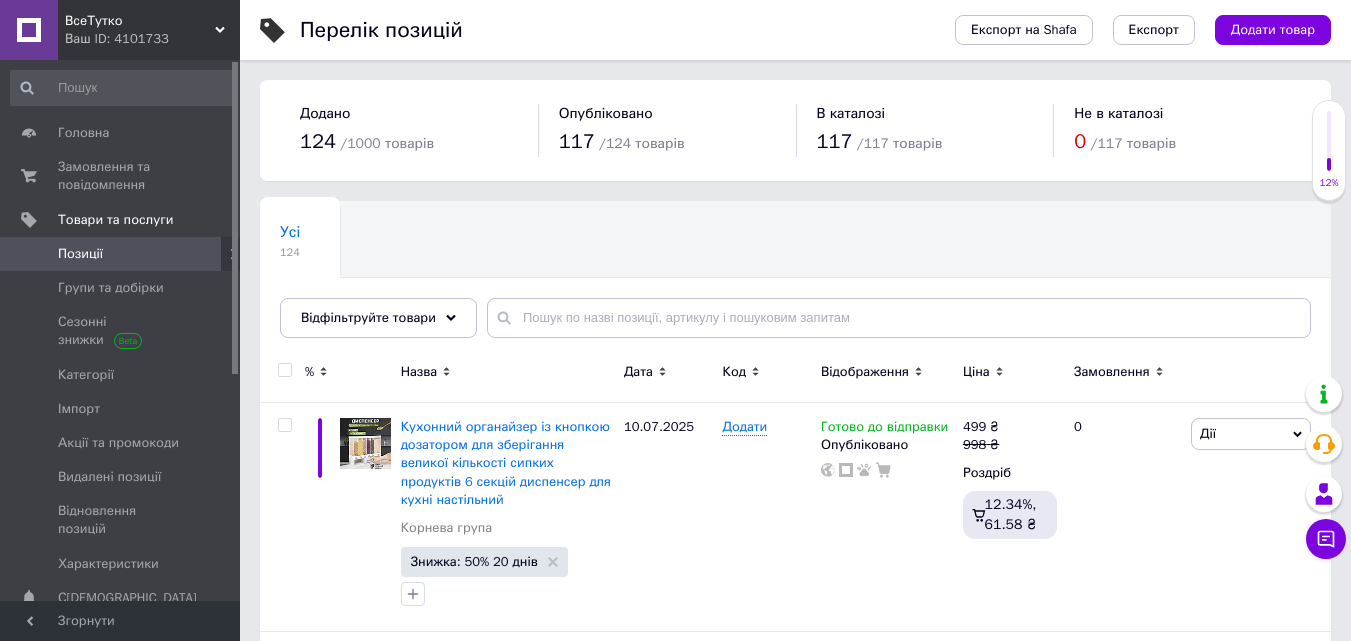 click on "Додати товар" at bounding box center [1273, 30] 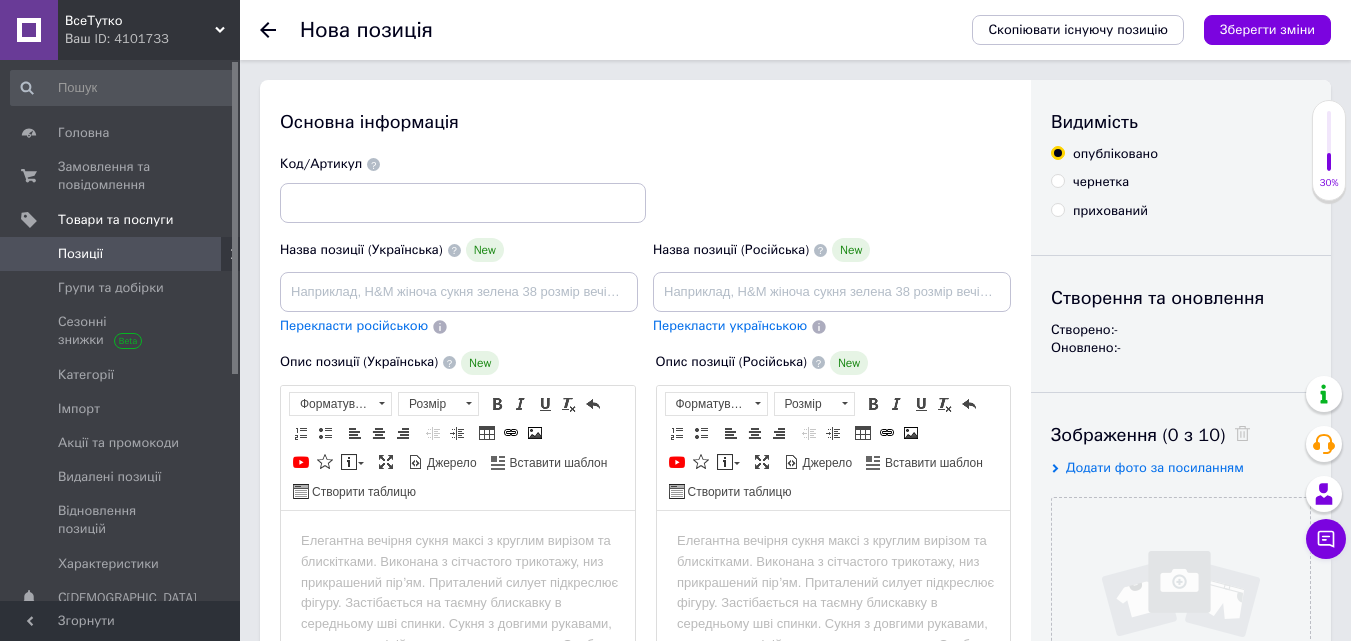 scroll, scrollTop: 0, scrollLeft: 0, axis: both 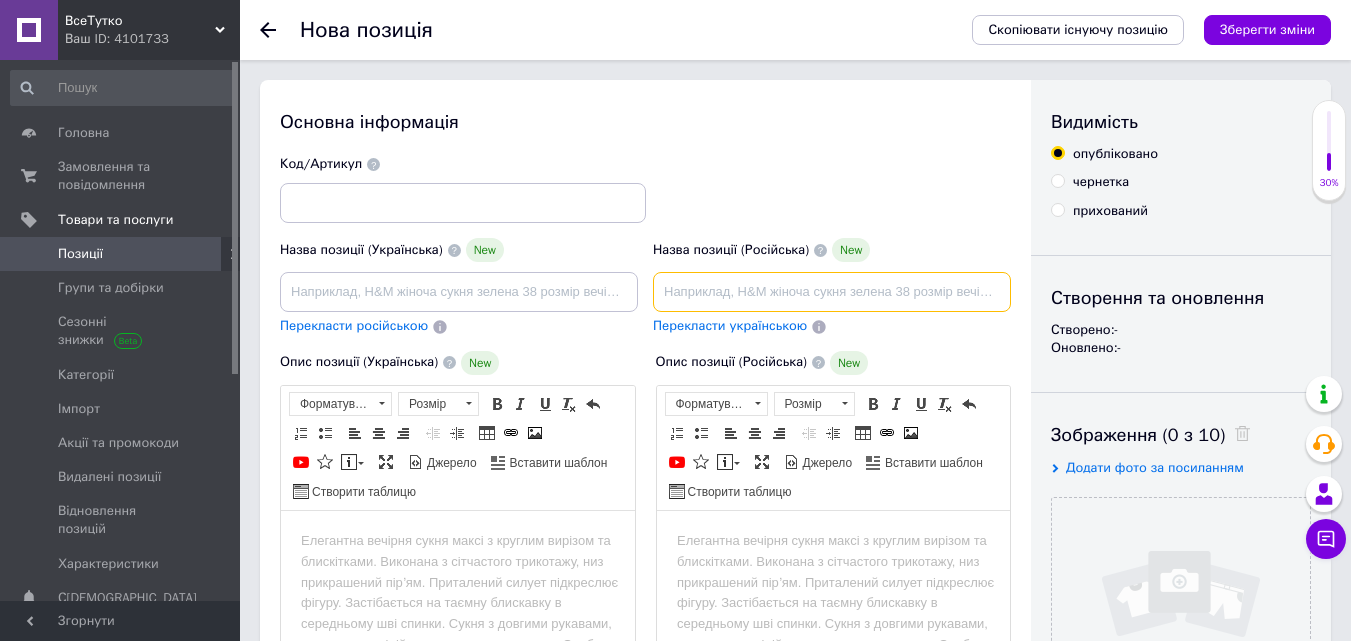 click at bounding box center (832, 292) 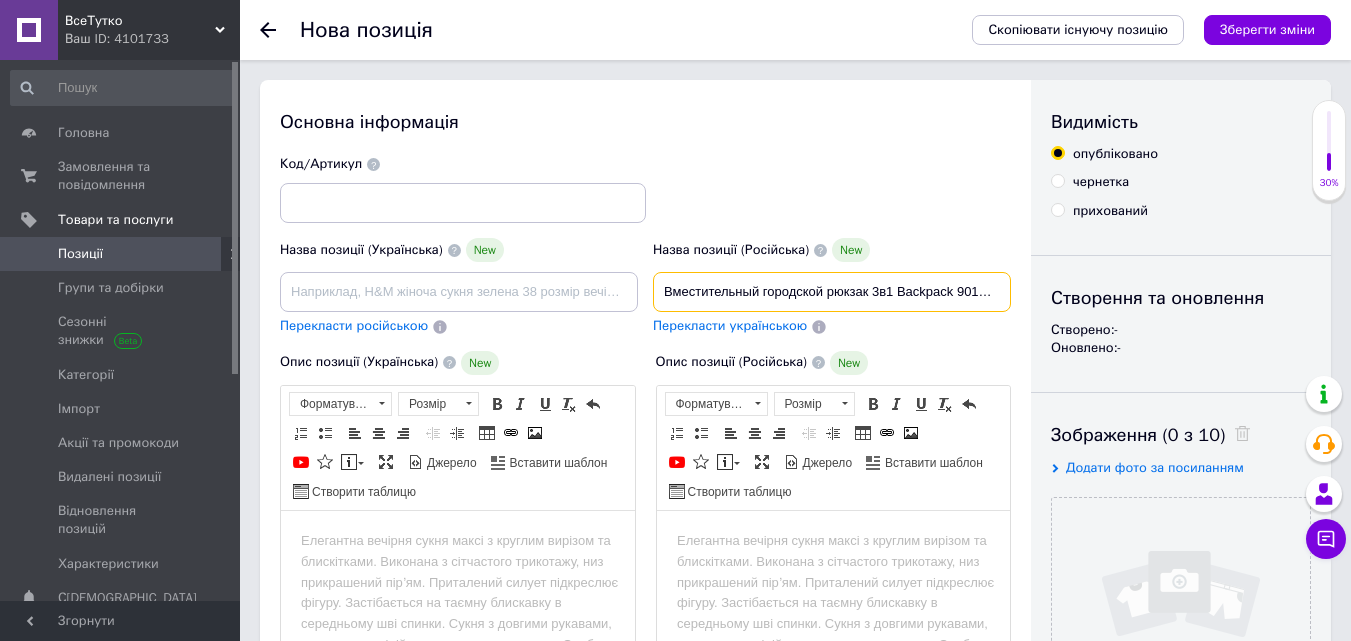 scroll, scrollTop: 0, scrollLeft: 427, axis: horizontal 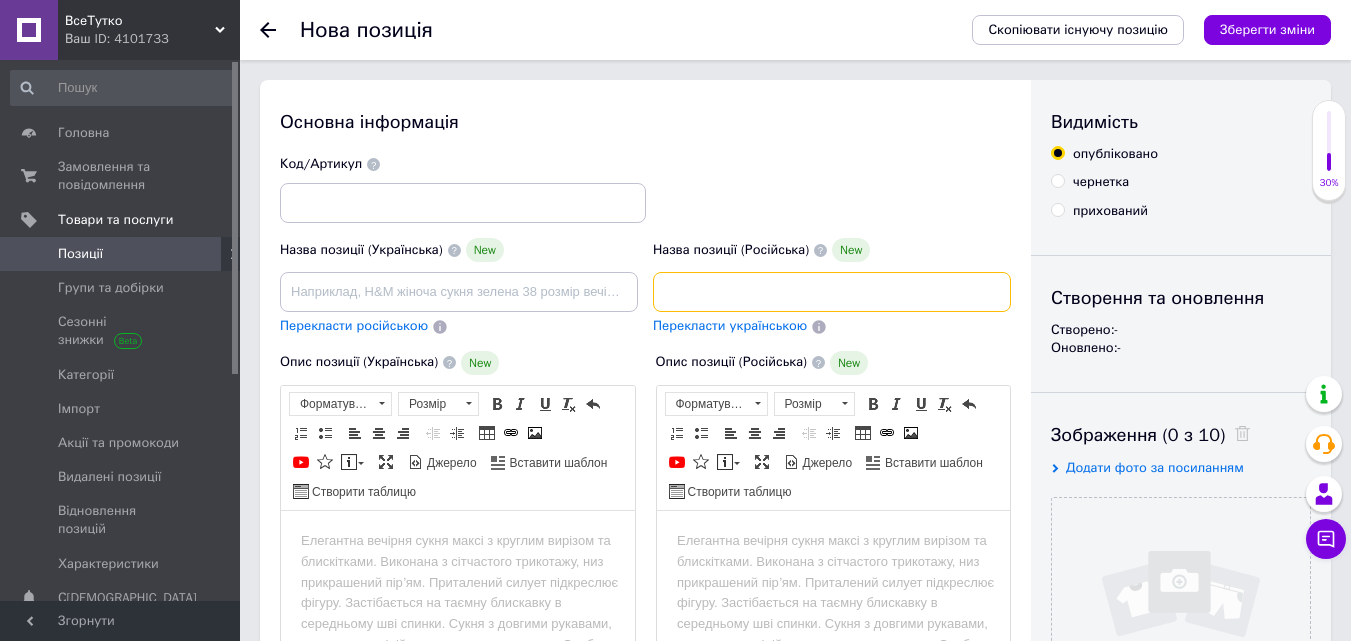 type on "Вместительный городской рюкзак 3в1 Backpack 9018 с сумкой и кошельком дорожный комплект черный водонепроницаемый" 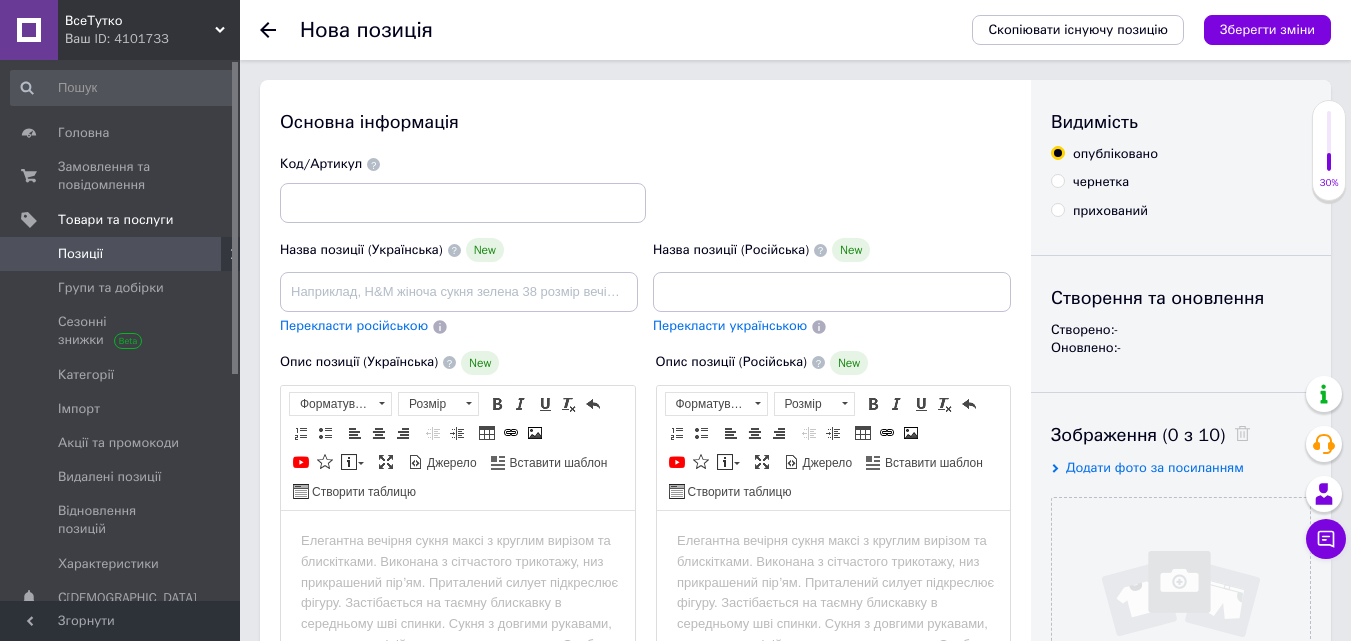 click on "Перекласти українською" at bounding box center [730, 325] 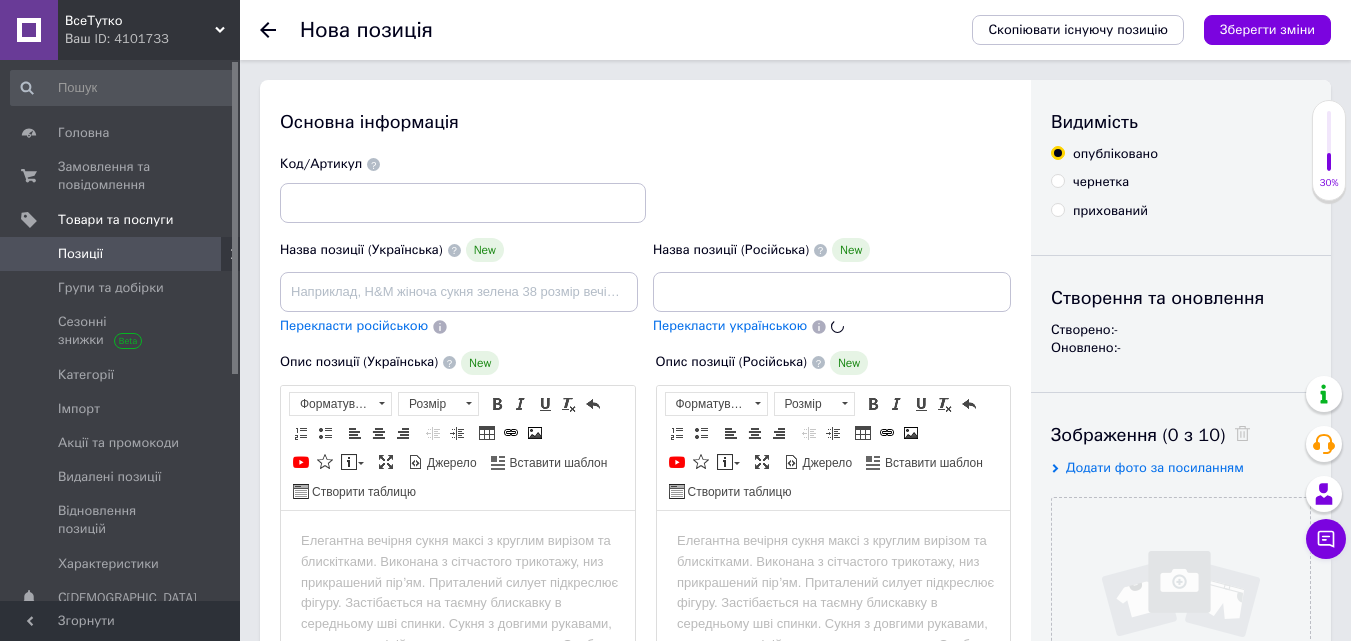 scroll, scrollTop: 0, scrollLeft: 0, axis: both 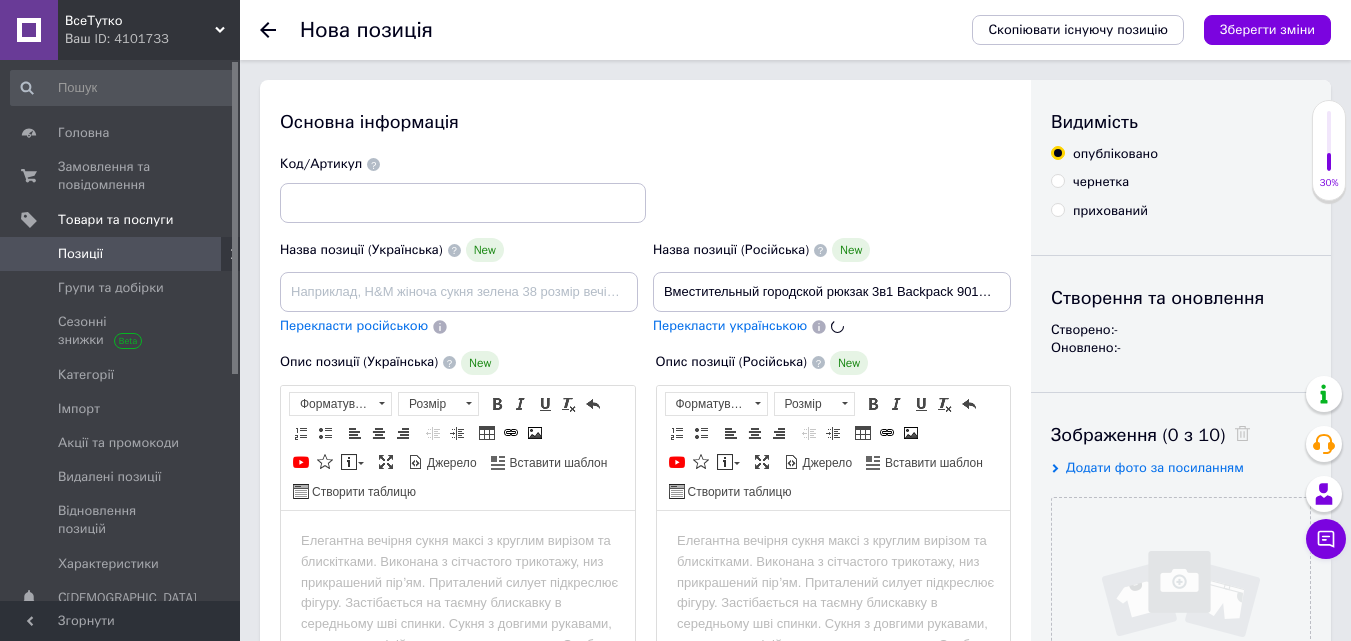 type on "Місткий міський рюкзак 3в1 Backpack 9018 із сумкою та гаманцем дорожній комплект чорний водонепроникний" 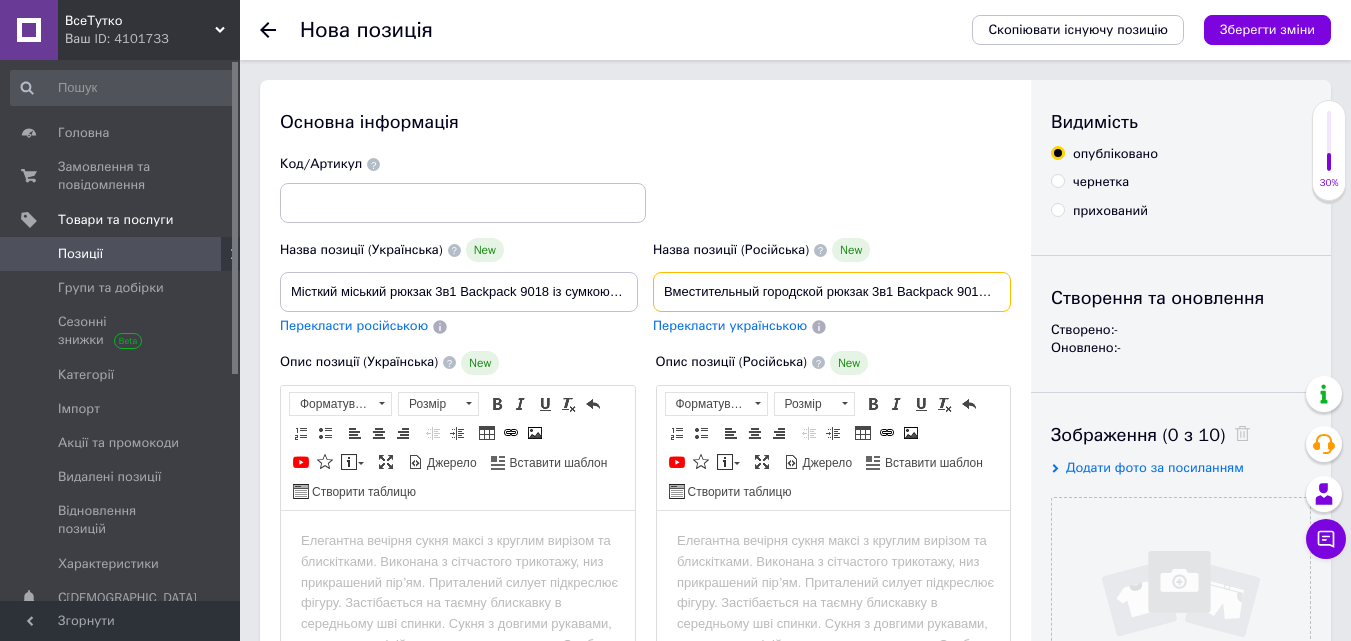 drag, startPoint x: 665, startPoint y: 292, endPoint x: 757, endPoint y: 295, distance: 92.0489 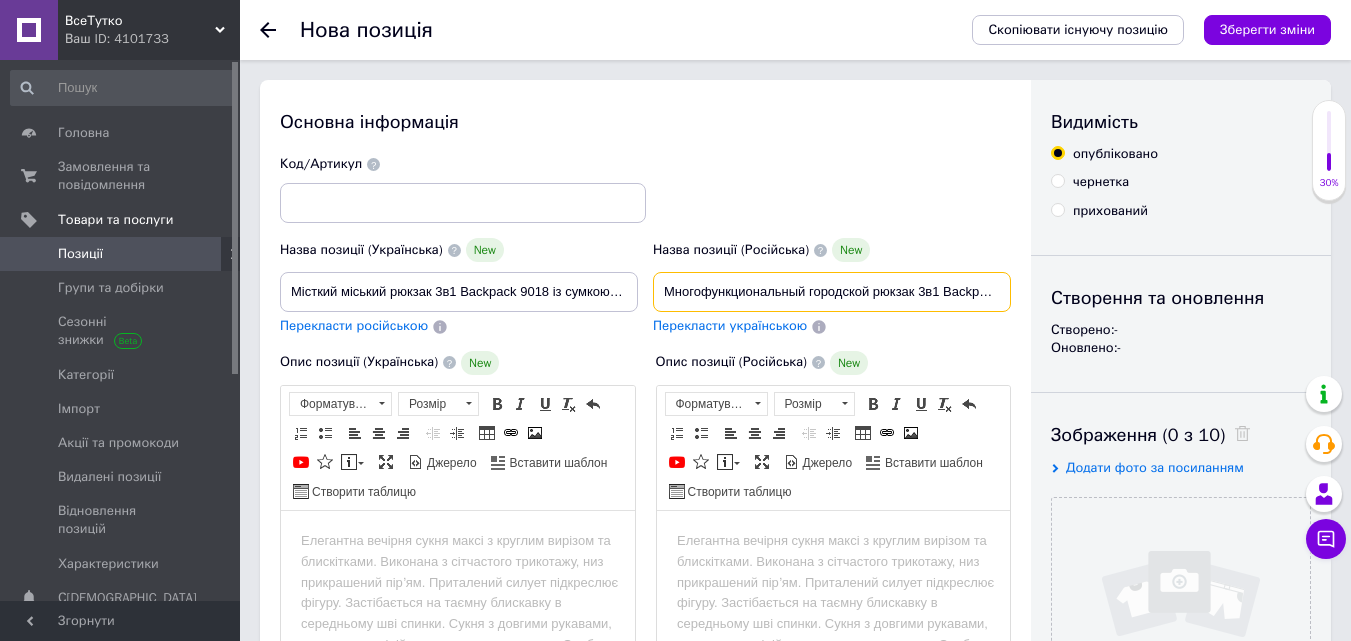 type on "Многофункциональный городской рюкзак 3в1 Backpack 9018 с сумкой и кошельком дорожный комплект черный водонепроницаемый" 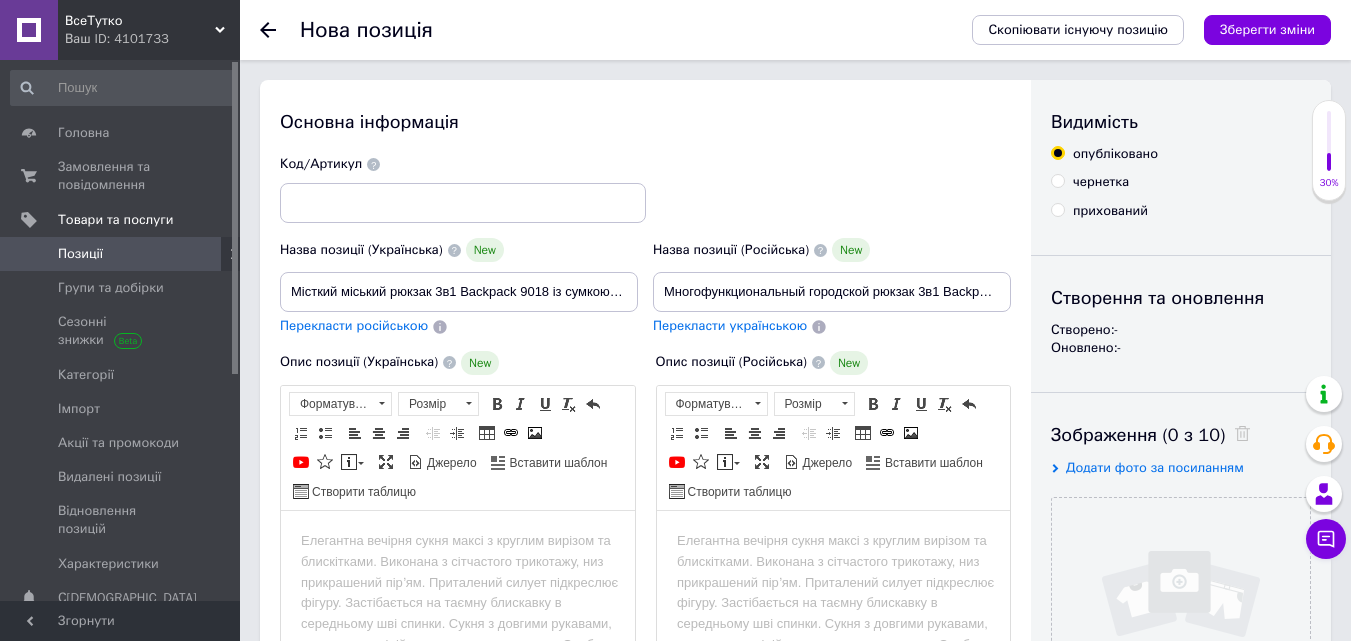 click on "Перекласти українською" at bounding box center [730, 325] 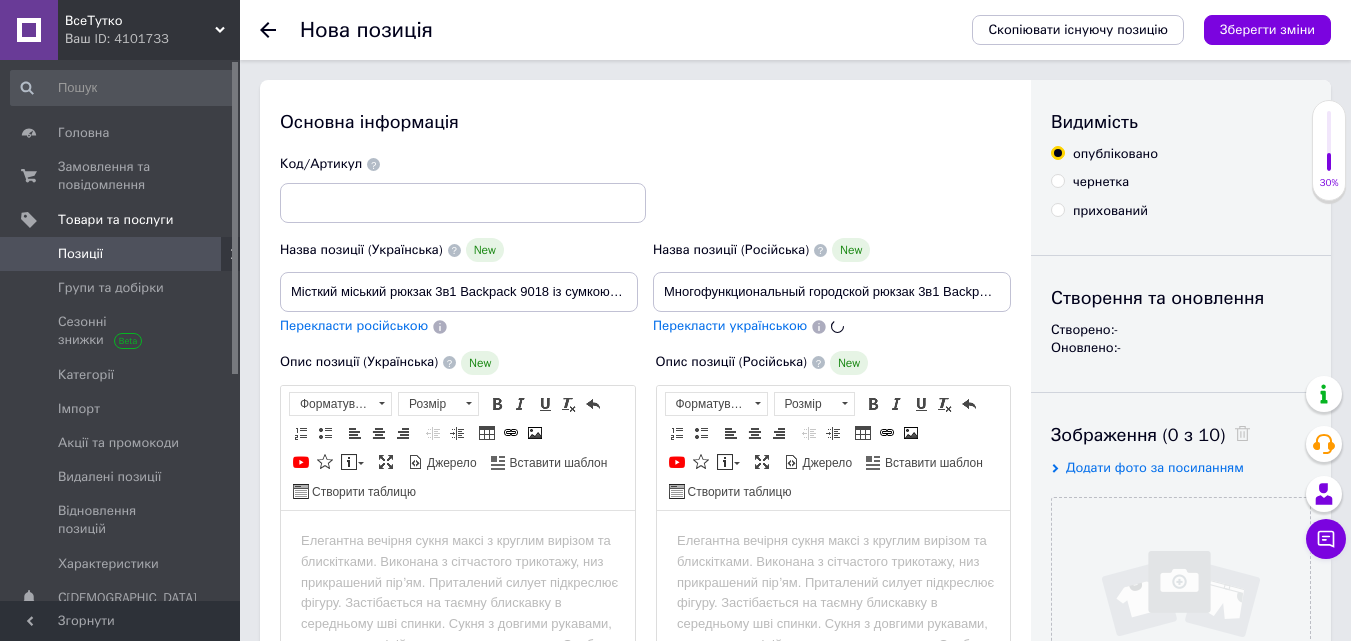 type on "Багатофункціональний міський рюкзак 3в1 Backpack 9018 із сумкою та гаманцем дорожній комплект чорний водонепроникний" 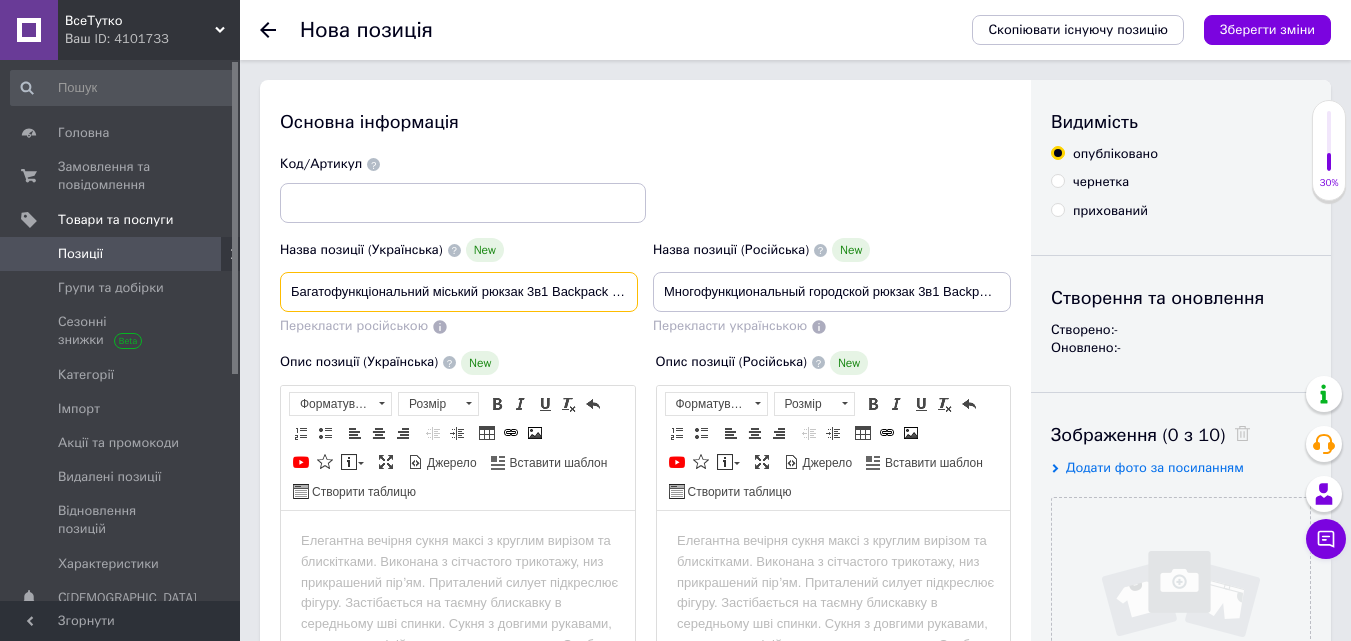 click on "Багатофункціональний міський рюкзак 3в1 Backpack 9018 із сумкою та гаманцем дорожній комплект чорний водонепроникний" at bounding box center [459, 292] 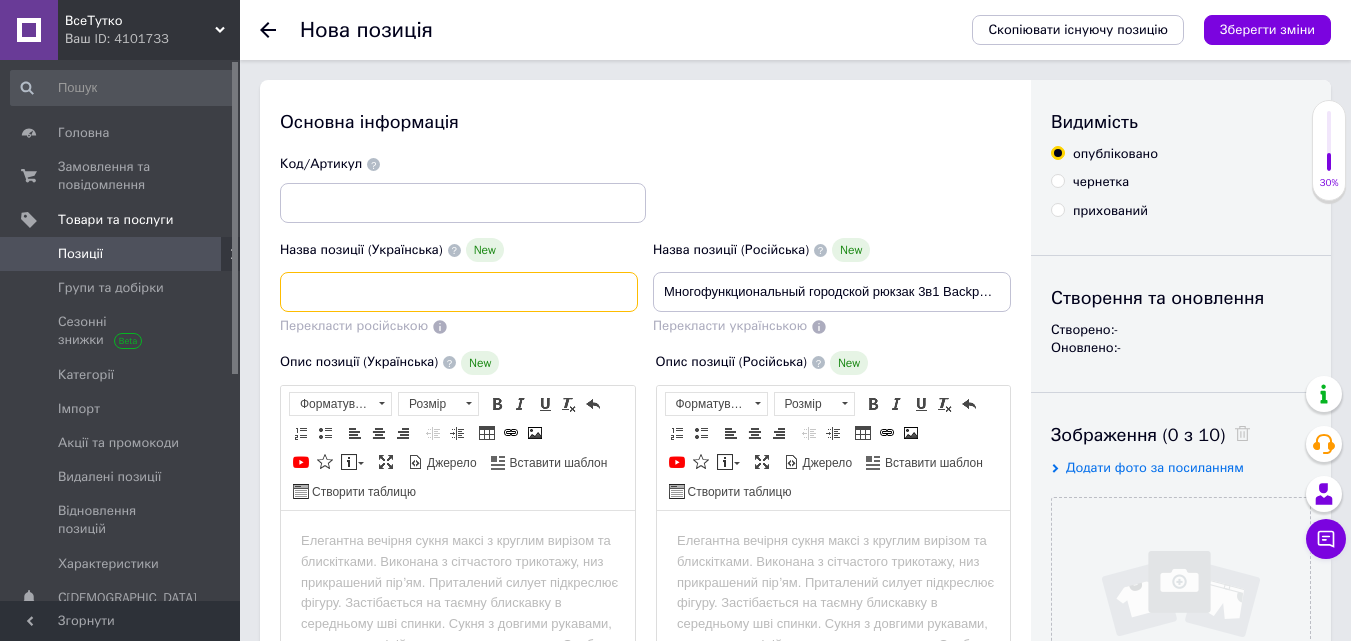 scroll, scrollTop: 0, scrollLeft: 429, axis: horizontal 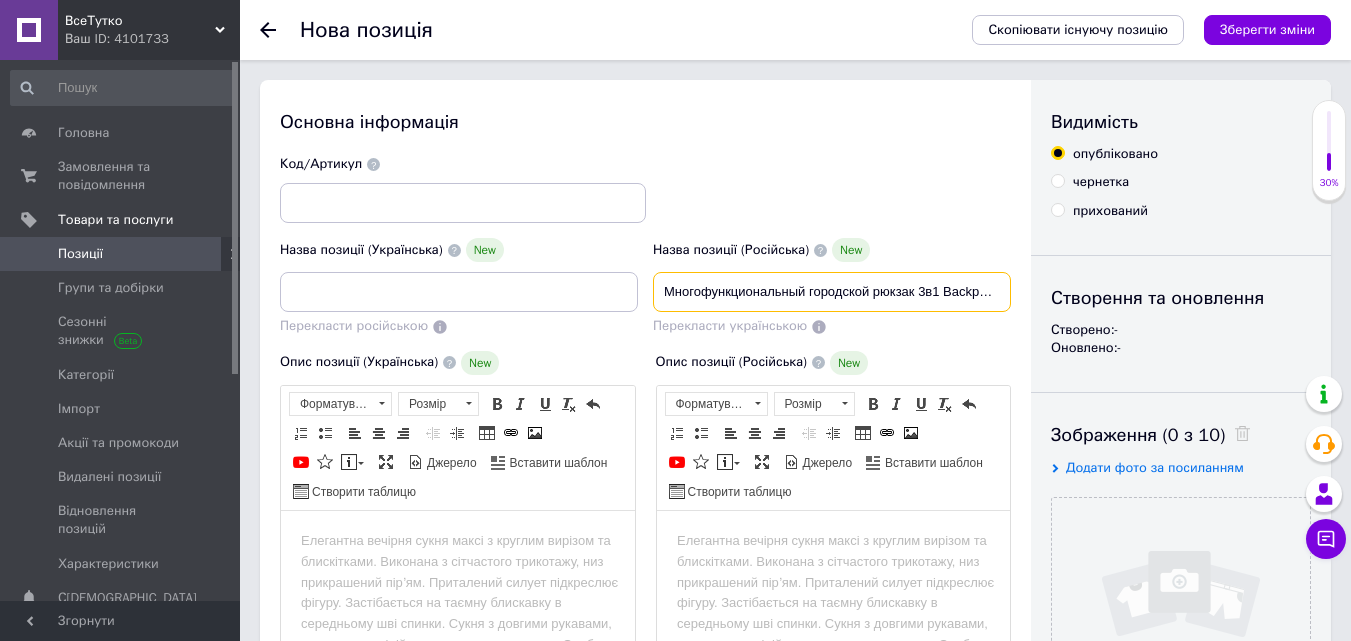 click on "Многофункциональный городской рюкзак 3в1 Backpack 9018 с сумкой и кошельком дорожный комплект черный водонепроницаемый" at bounding box center (832, 292) 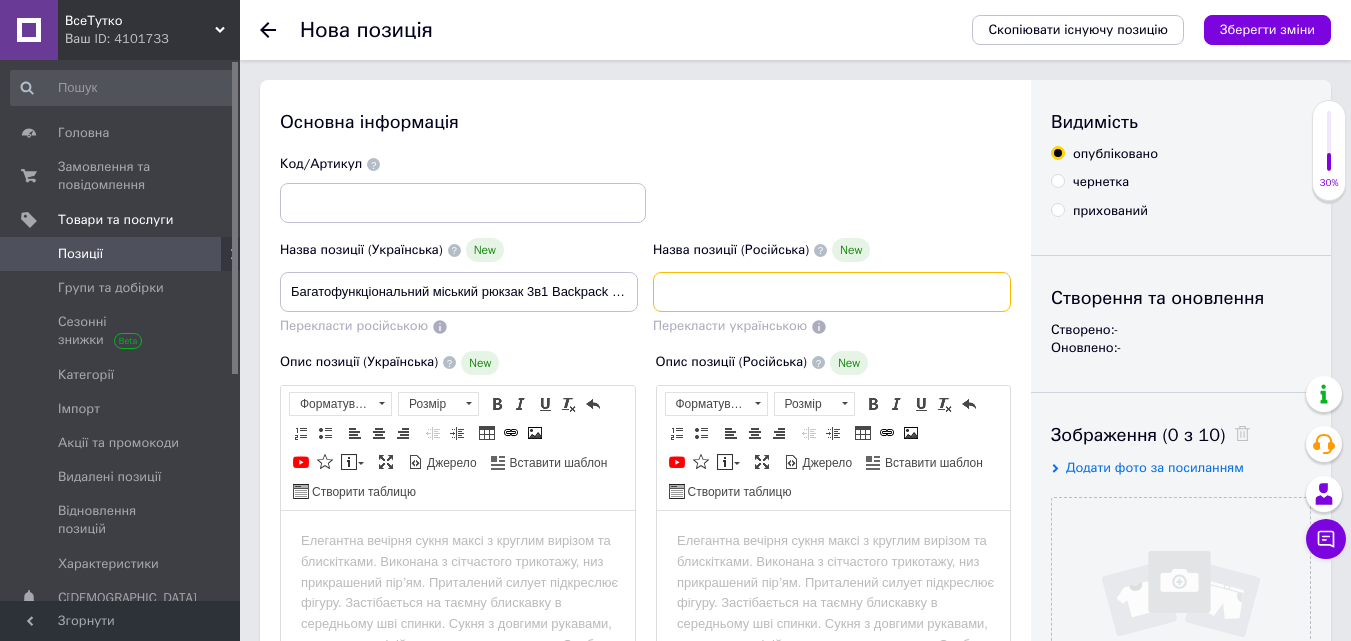 scroll, scrollTop: 0, scrollLeft: 474, axis: horizontal 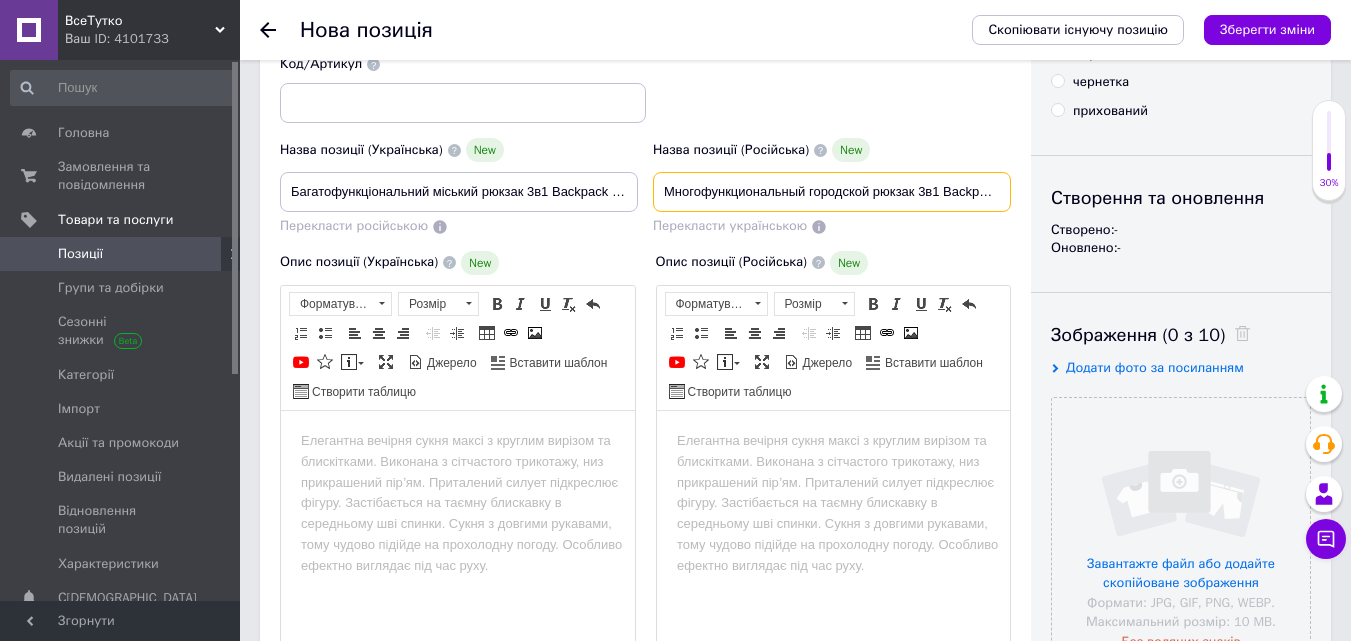 click on "Назва позиції (Українська) New Багатофункціональний міський рюкзак 3в1 Backpack 9018 із сумкою та гаманцем дорожній комплект чорний водонепроникний Перекласти російською Код/Артикул Назва позиції (Російська) New Многофункциональный городской рюкзак 3в1 Backpack 9018 с сумкой и кошельком дорожный комплект черный водонепроницаемый Перекласти українською" at bounding box center [646, 146] 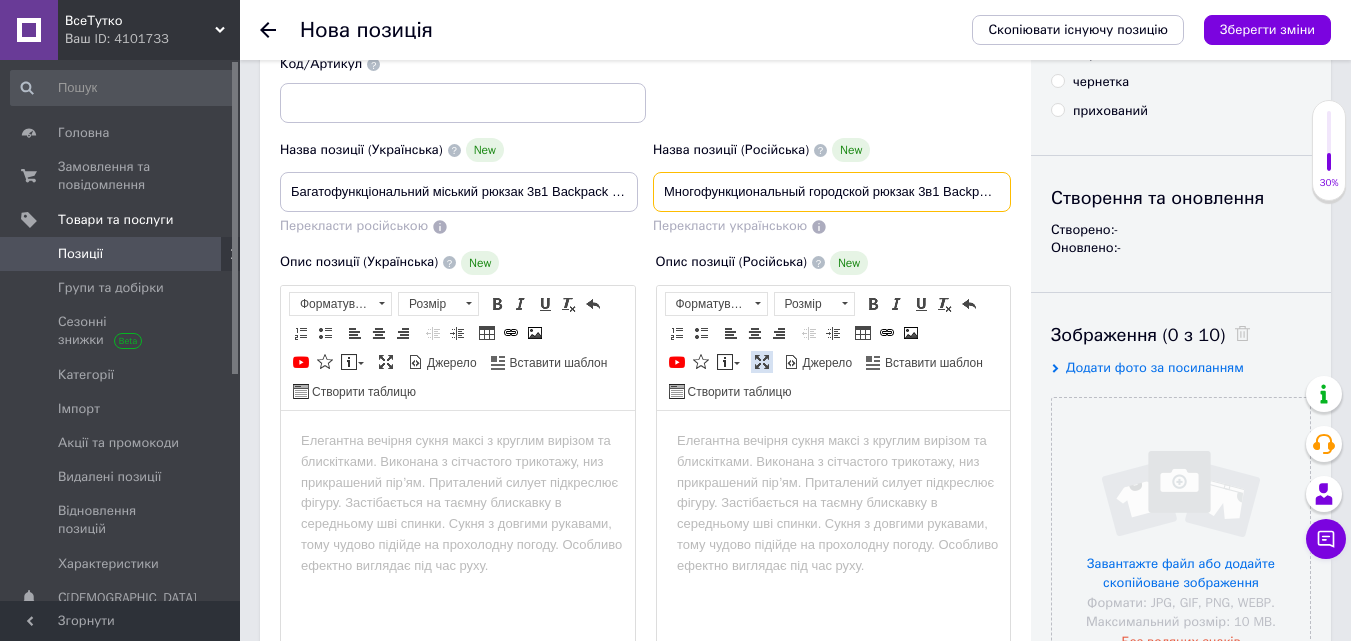 click at bounding box center [762, 362] 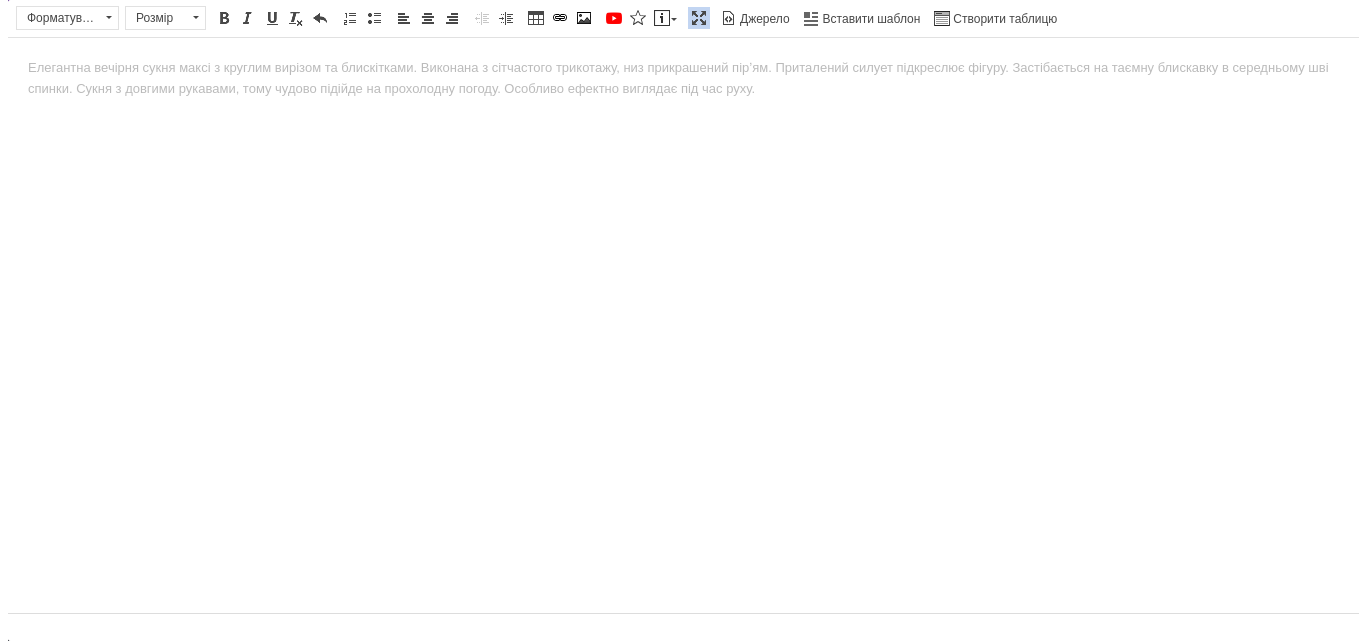scroll, scrollTop: 0, scrollLeft: 0, axis: both 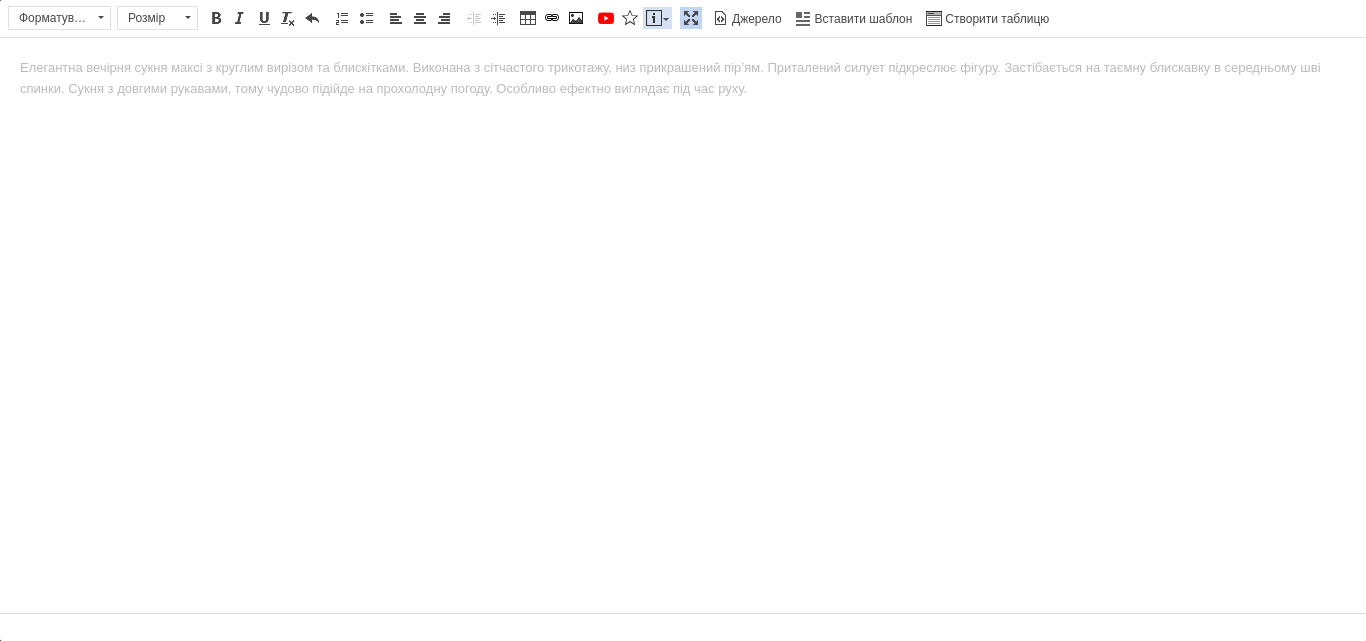 click at bounding box center (666, 19) 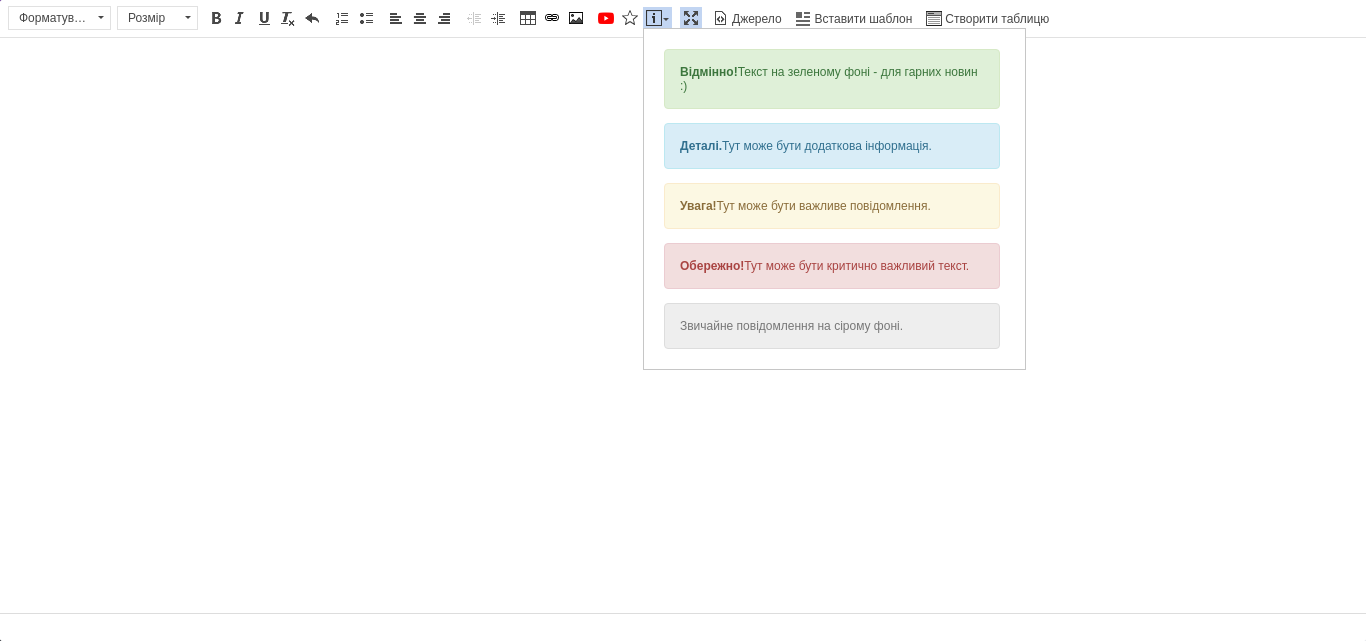 scroll, scrollTop: 0, scrollLeft: 0, axis: both 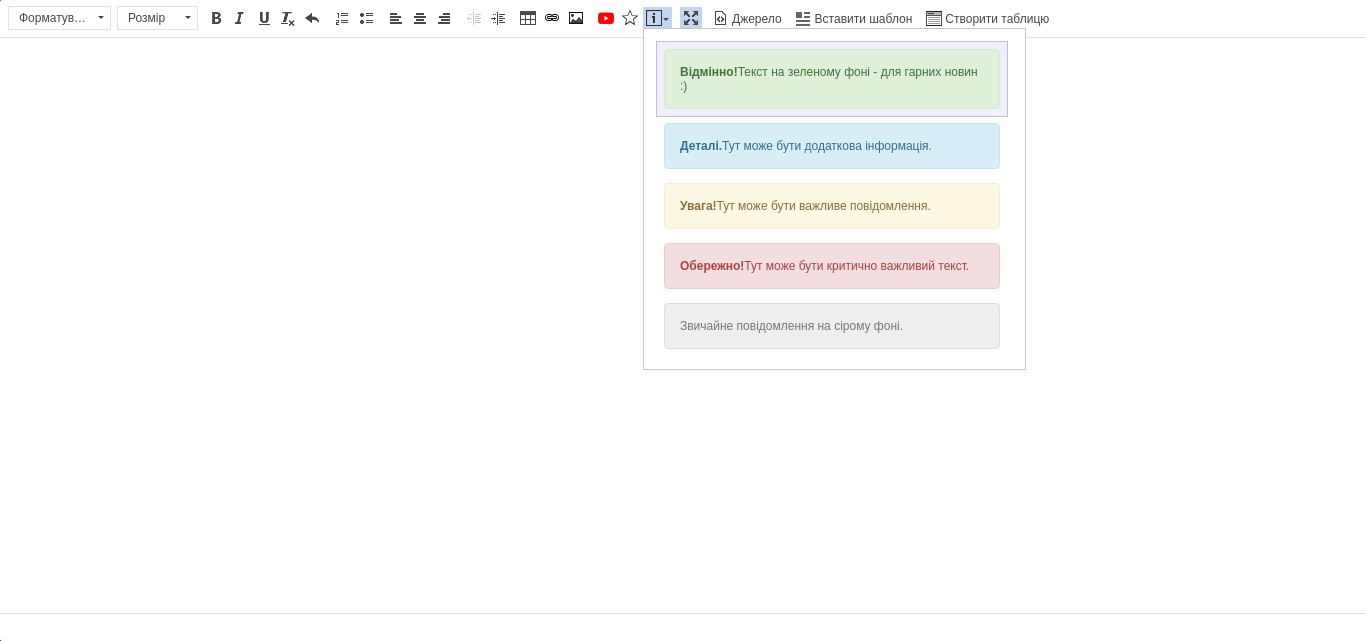 click on "Відмінно!  Текст на зеленому фоні - для гарних новин :)" at bounding box center (832, 79) 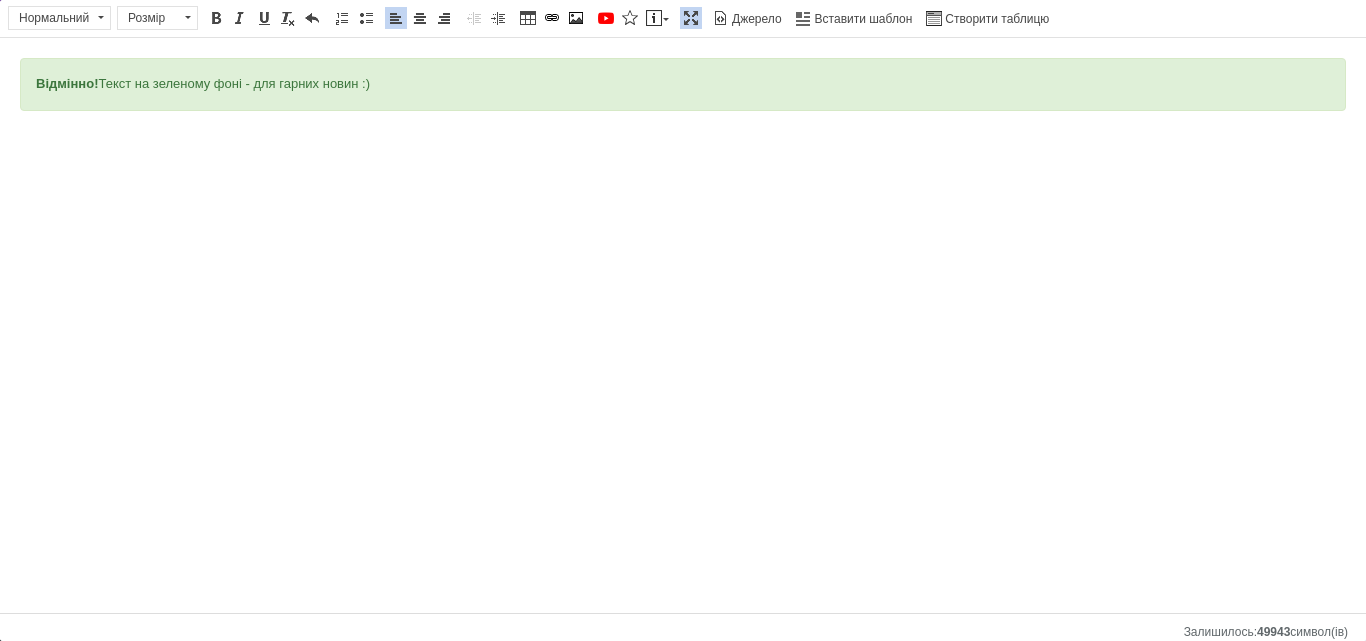 drag, startPoint x: 388, startPoint y: 87, endPoint x: 1, endPoint y: 98, distance: 387.1563 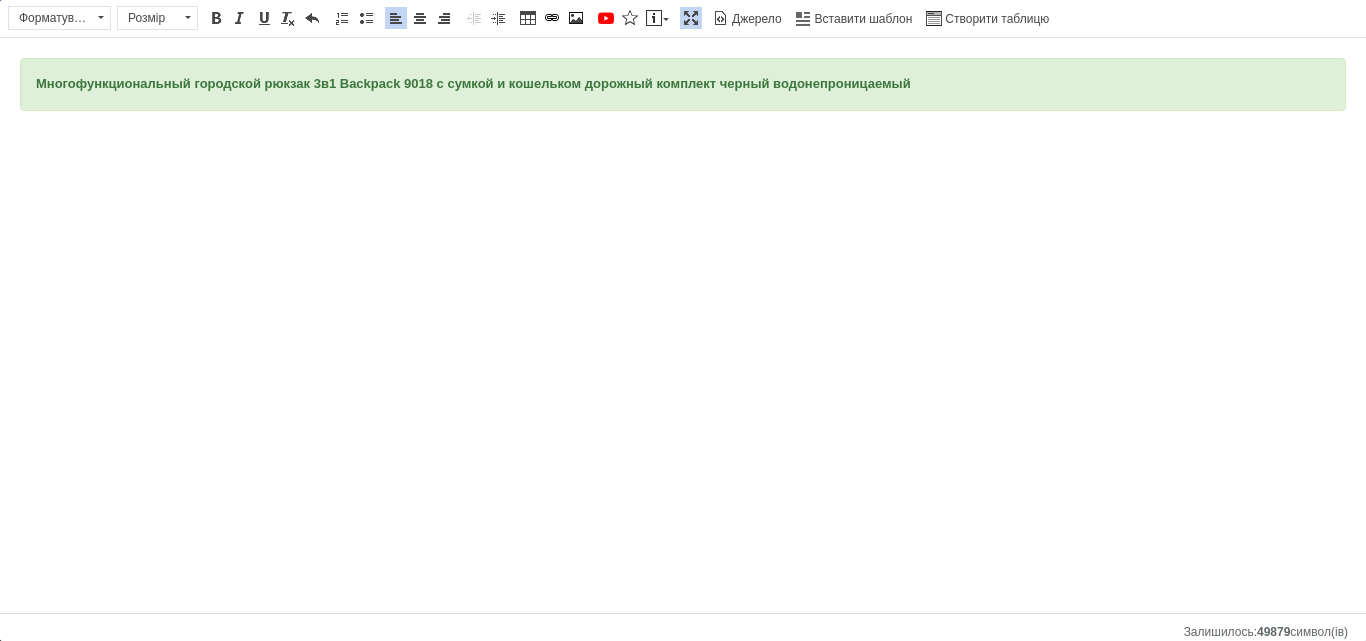 type 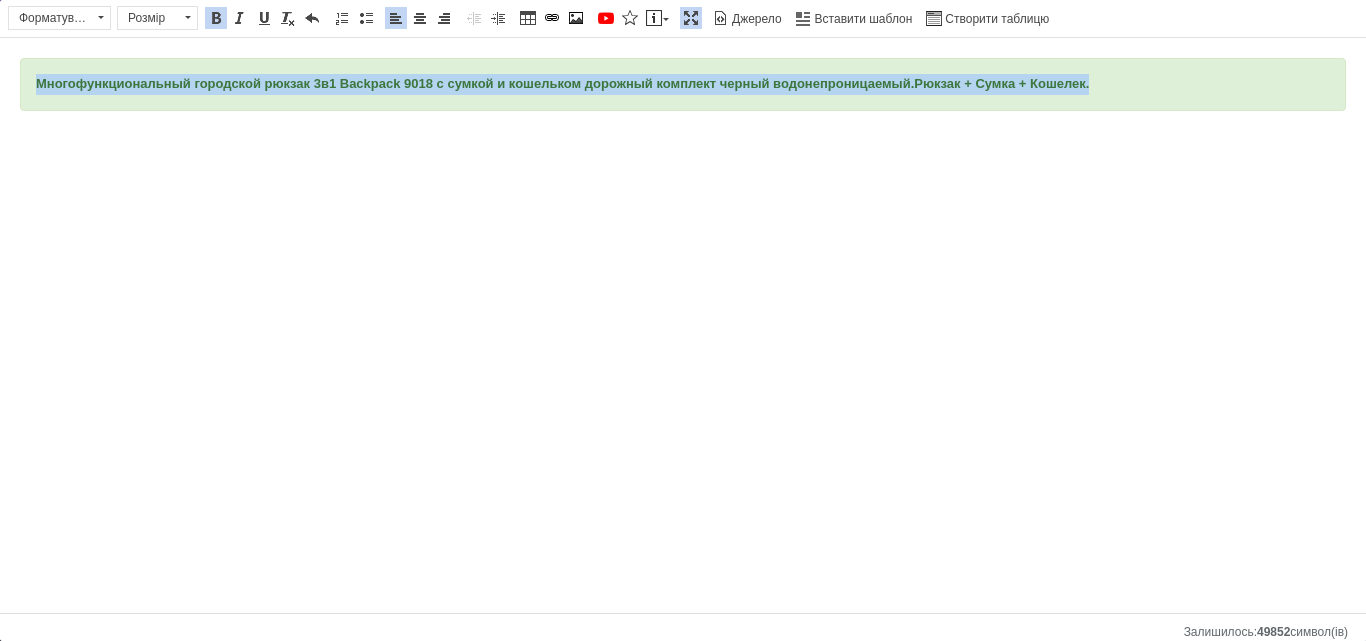 click on "Многофункциональный городской рюкзак 3в1 Backpack 9018 с сумкой и кошельком дорожный комплект черный водонепроницаемый.  Рюкзак + Сумка + Кошелек." at bounding box center [683, 84] 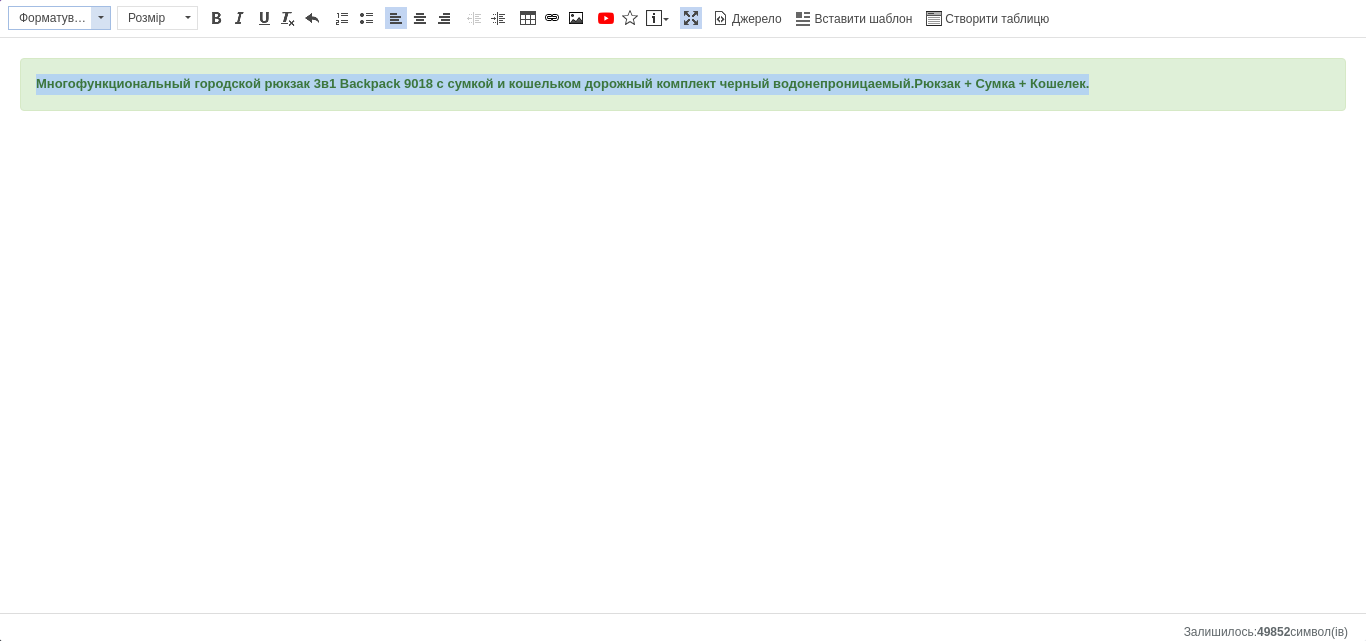 click at bounding box center (101, 17) 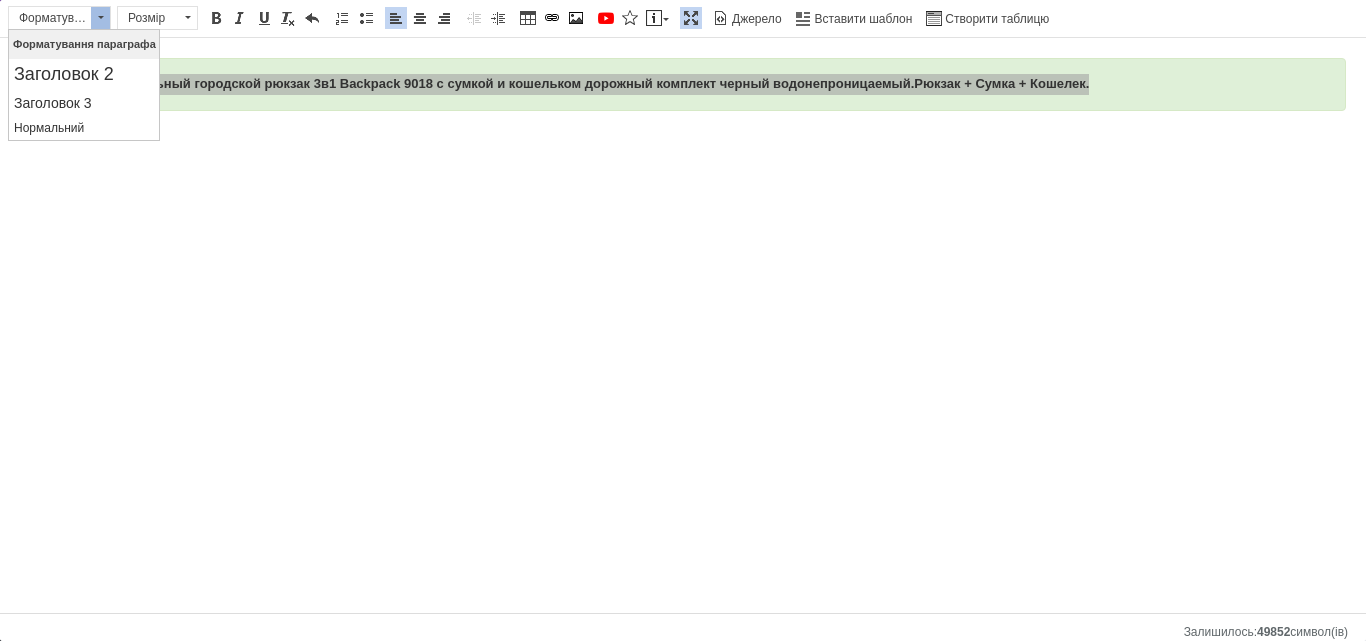 scroll, scrollTop: 0, scrollLeft: 0, axis: both 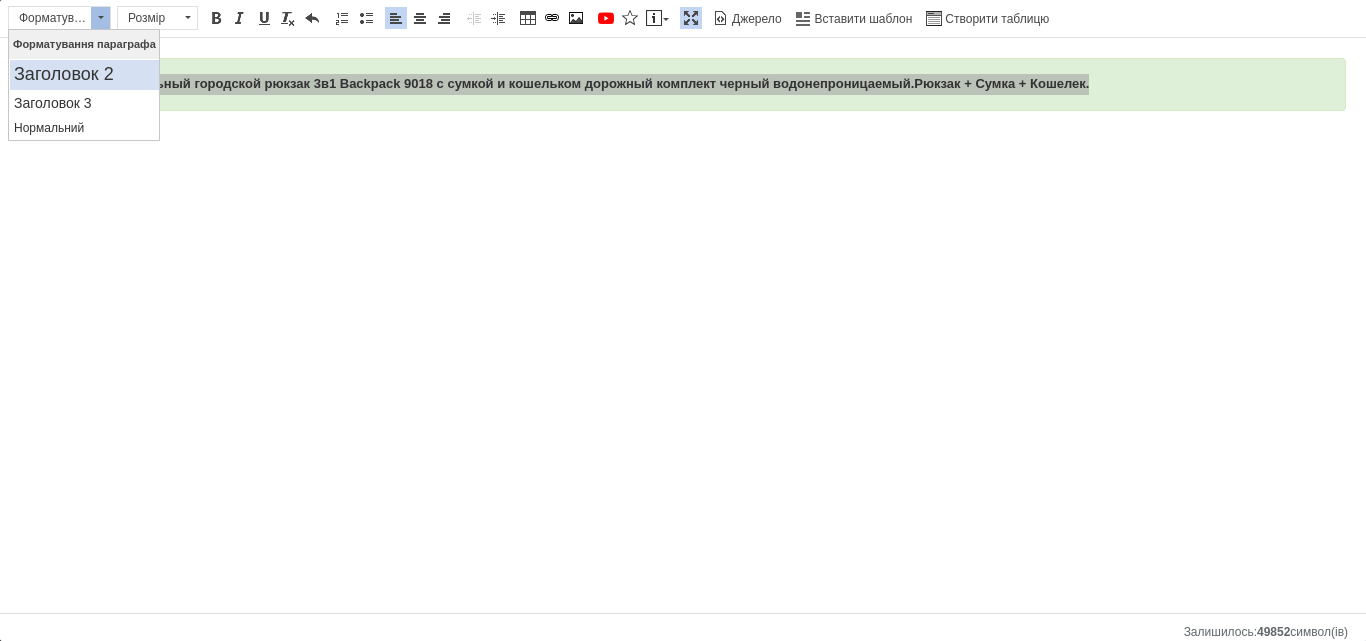 click on "Заголовок 2" at bounding box center (84, 75) 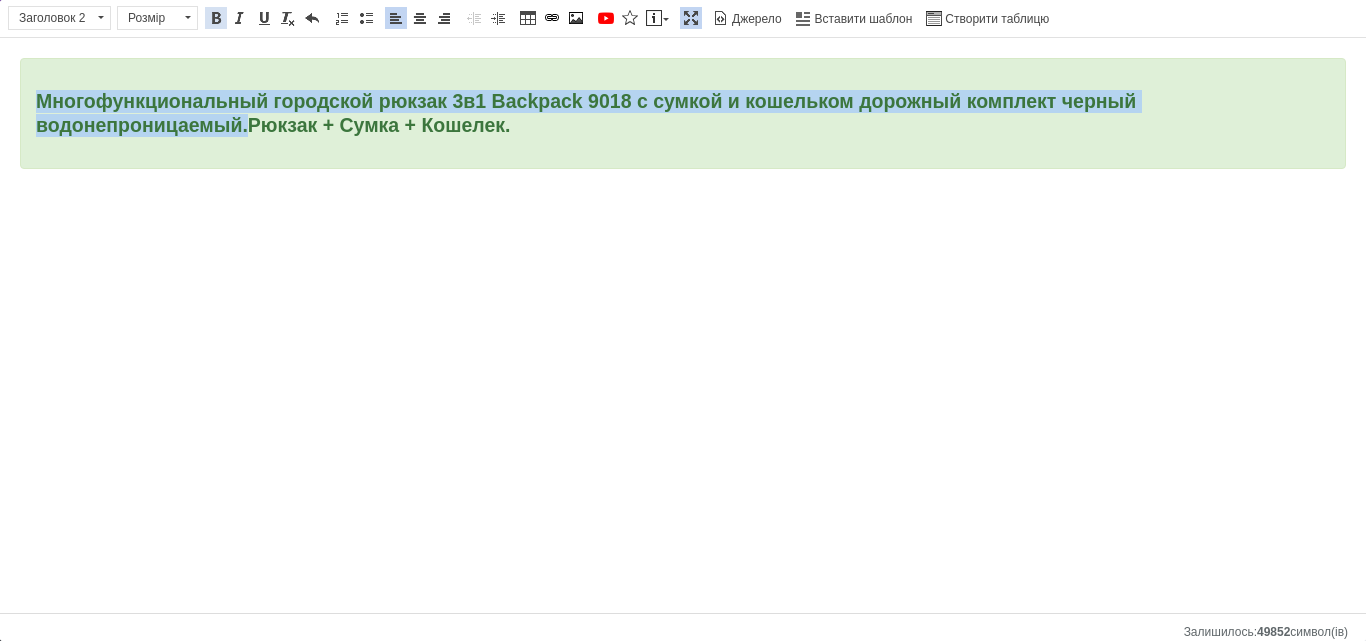 click at bounding box center (216, 18) 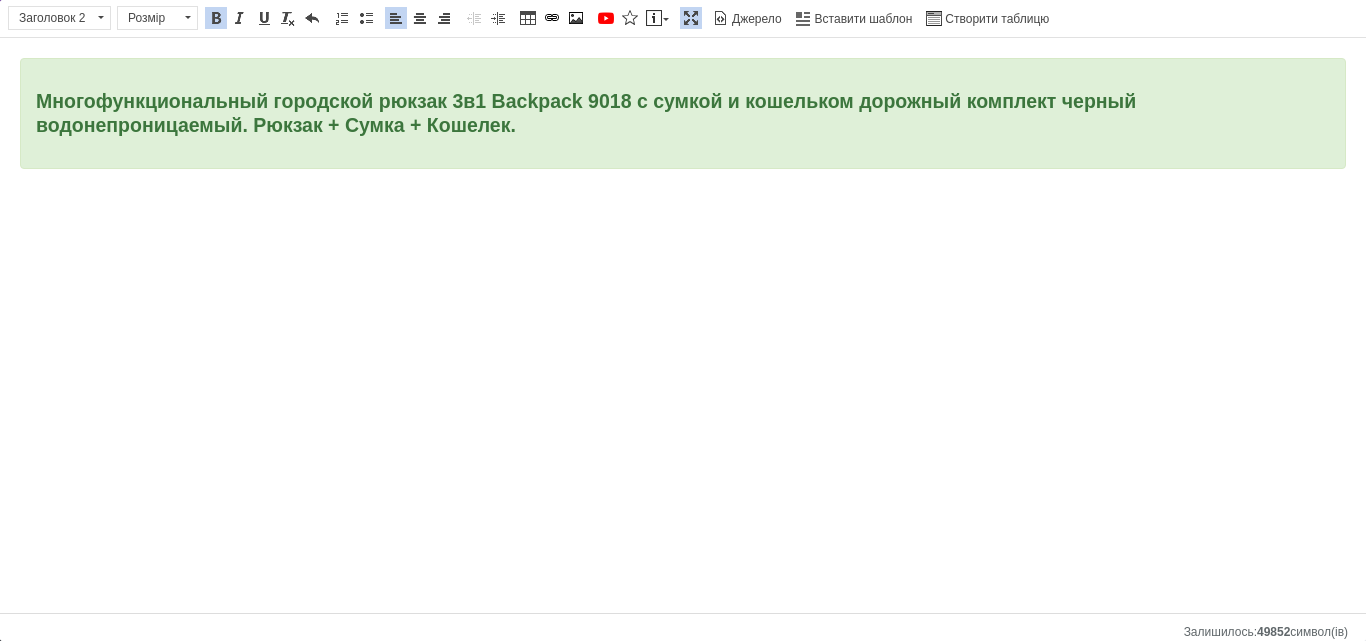 click at bounding box center (216, 18) 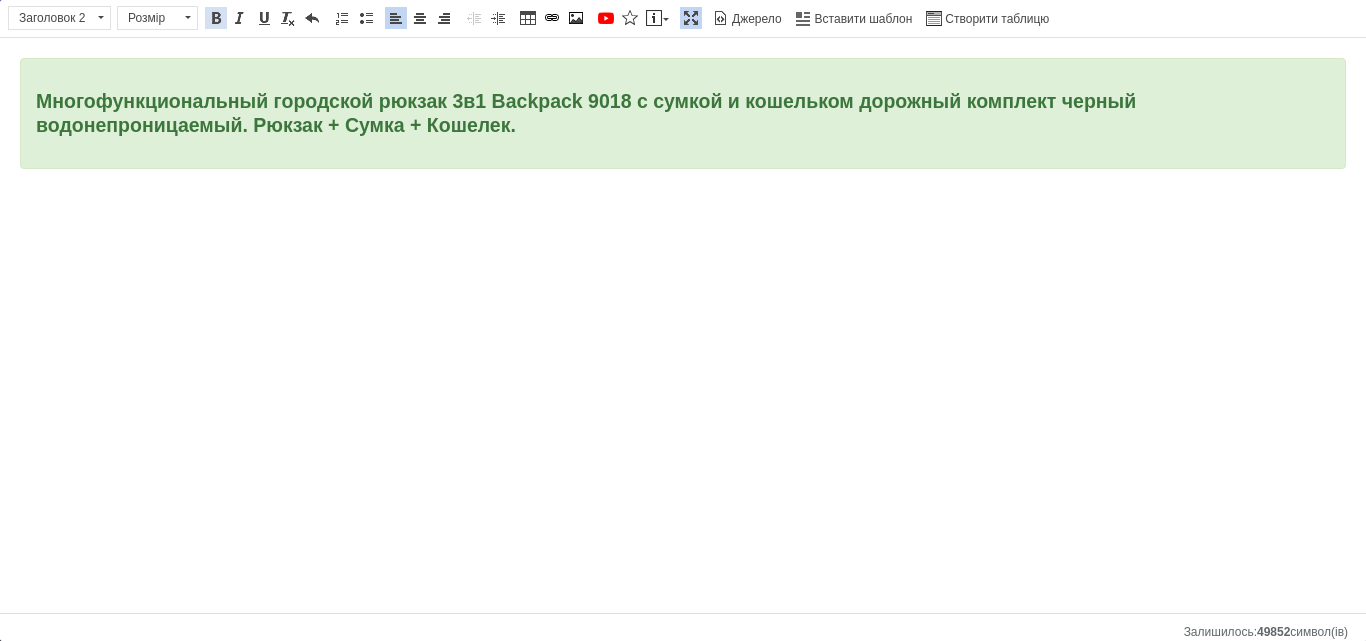click at bounding box center (216, 18) 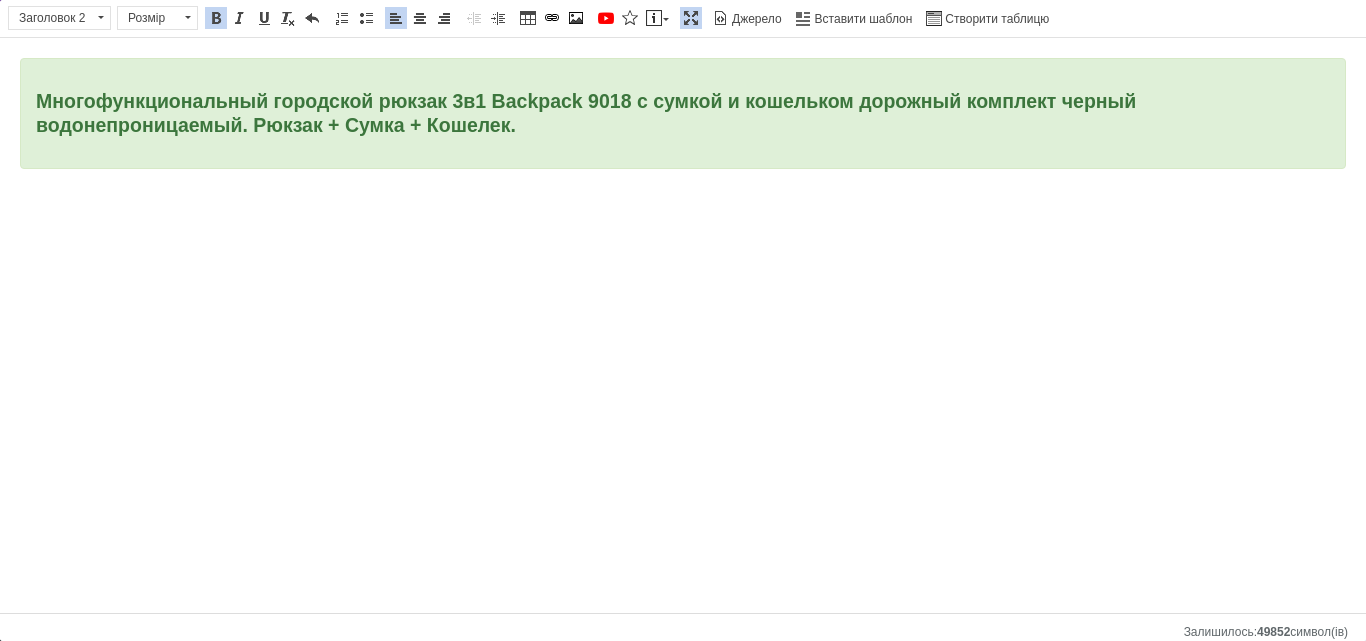 click at bounding box center (216, 18) 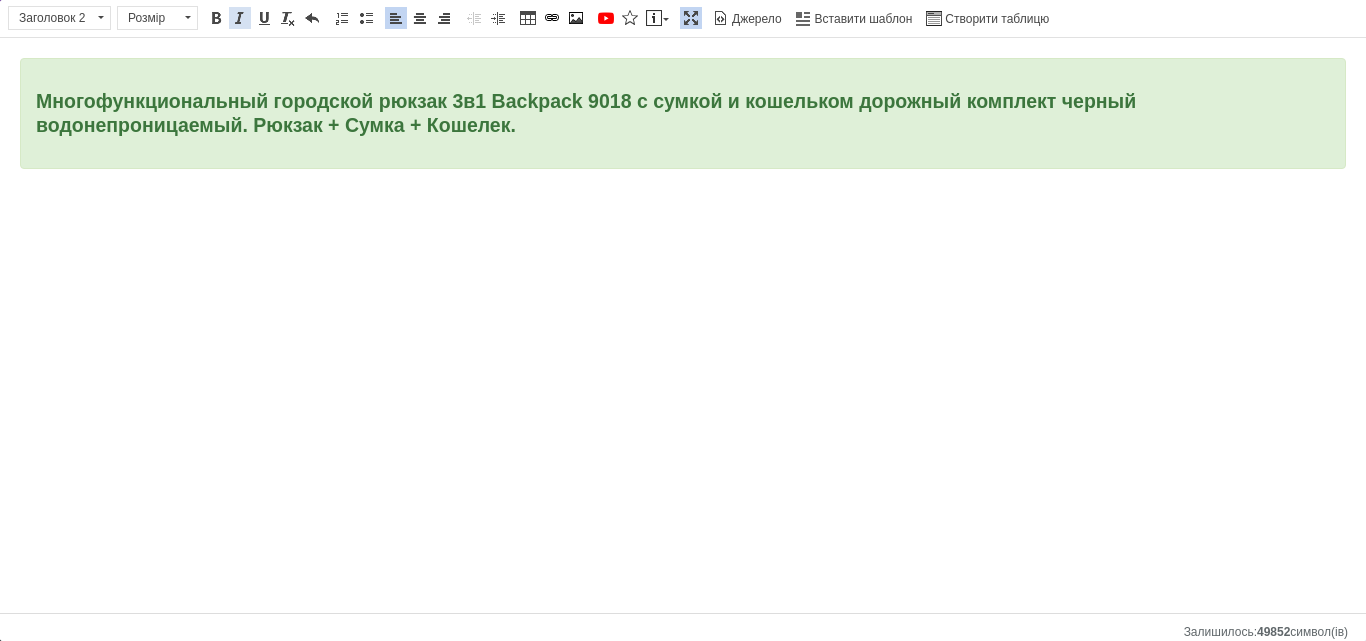 click at bounding box center [240, 18] 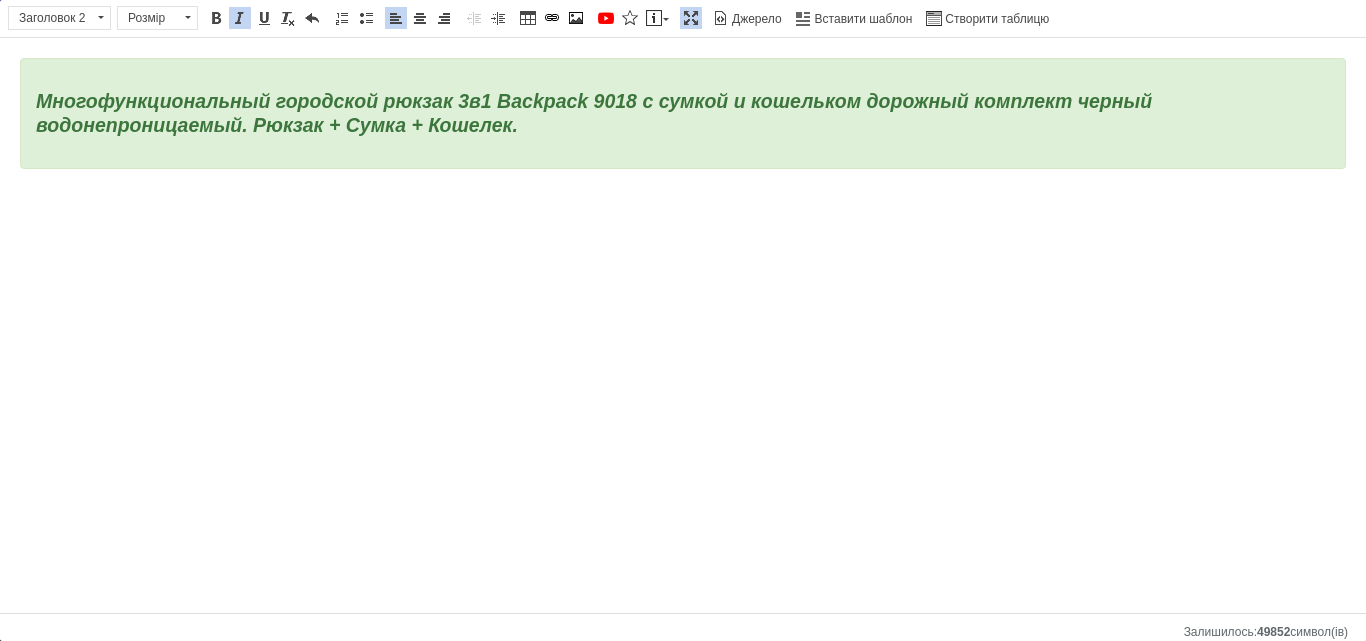 click at bounding box center [240, 18] 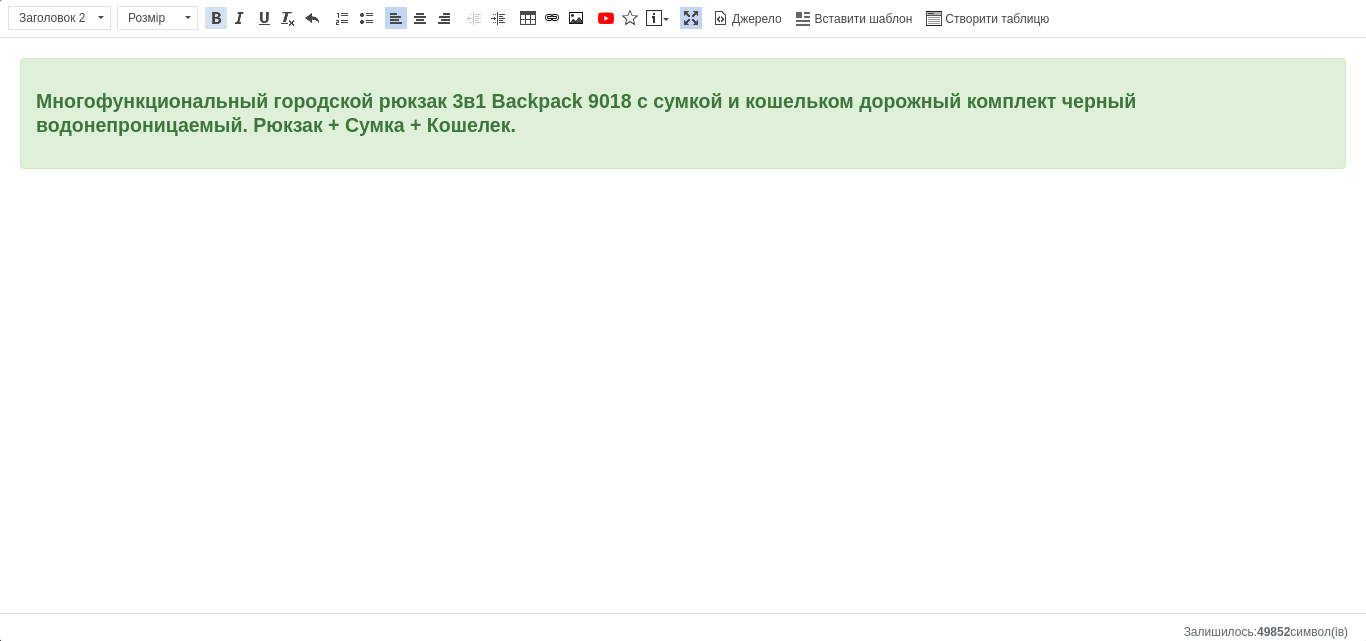 click at bounding box center [216, 18] 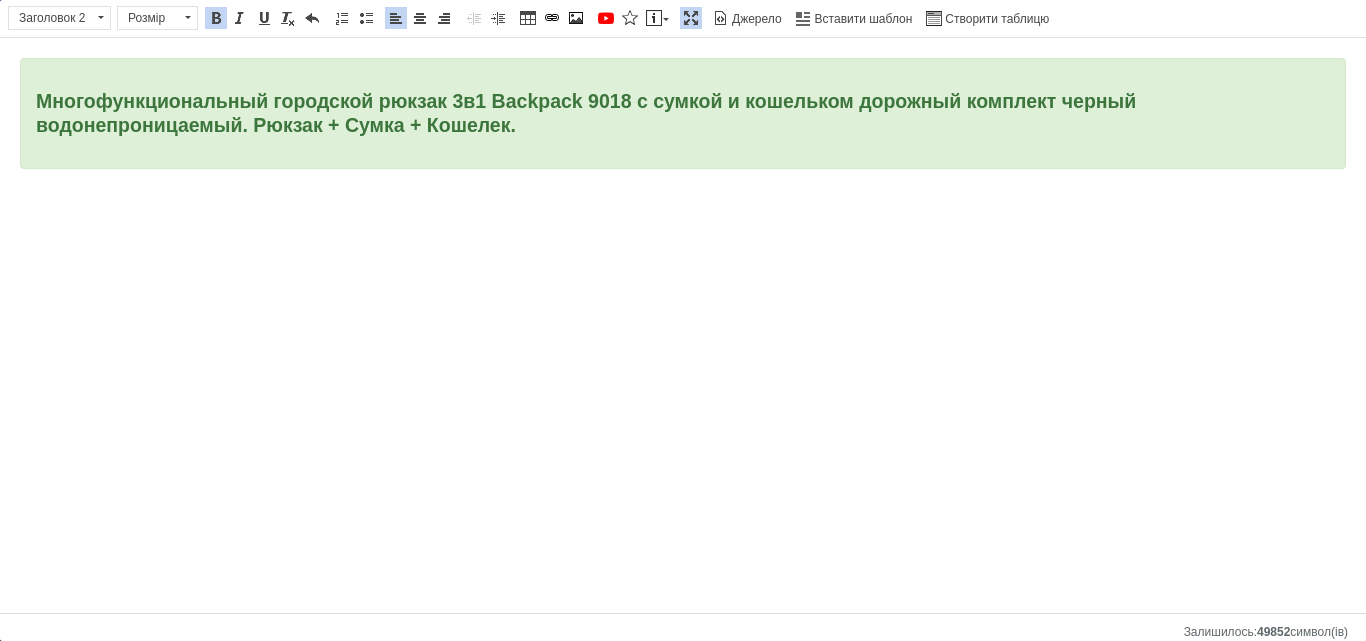 click on "Многофункциональный городской рюкзак 3в1 Backpack 9018 с сумкой и кошельком дорожный комплект черный водонепроницаемый. Рюкзак + Сумка + Кошелек." at bounding box center (683, 113) 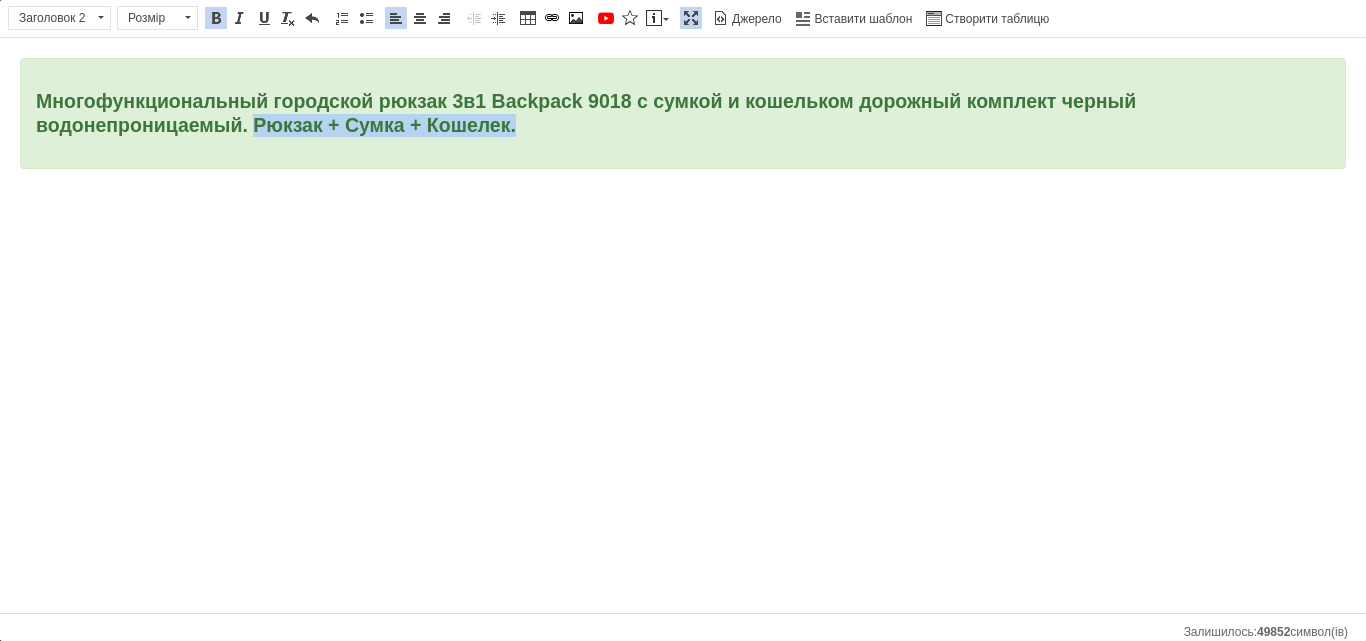 drag, startPoint x: 252, startPoint y: 126, endPoint x: 568, endPoint y: 128, distance: 316.00632 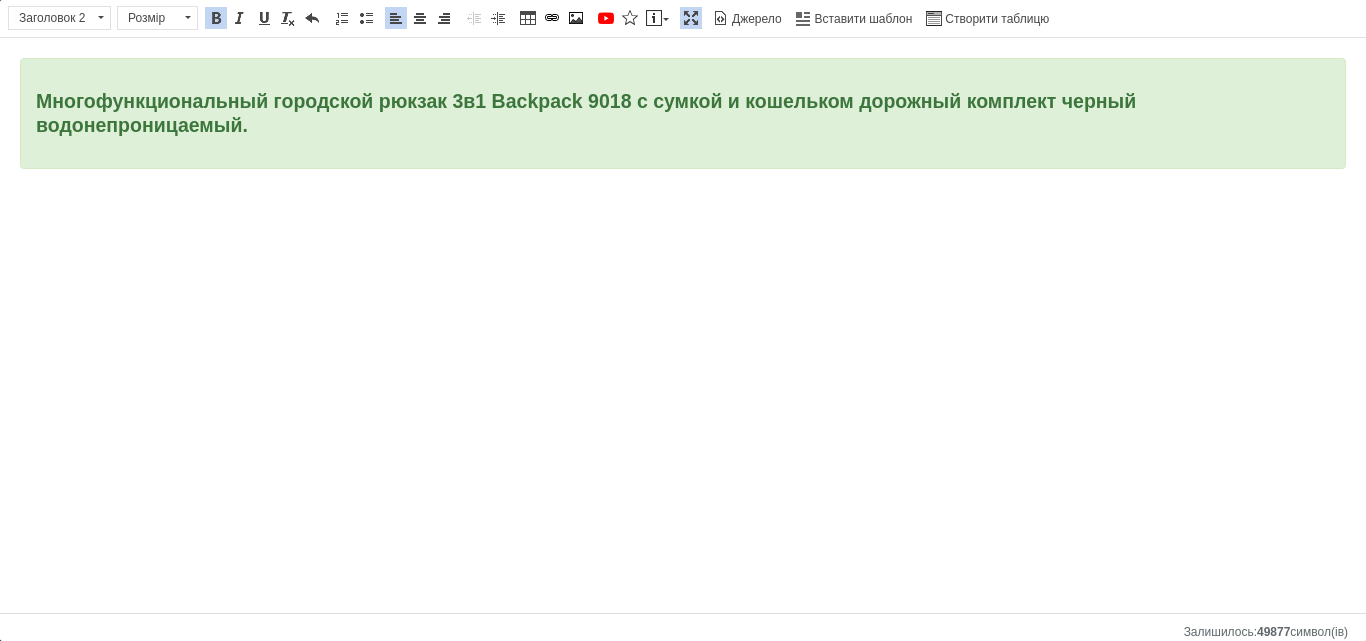 drag, startPoint x: 37, startPoint y: 103, endPoint x: 310, endPoint y: 133, distance: 274.6434 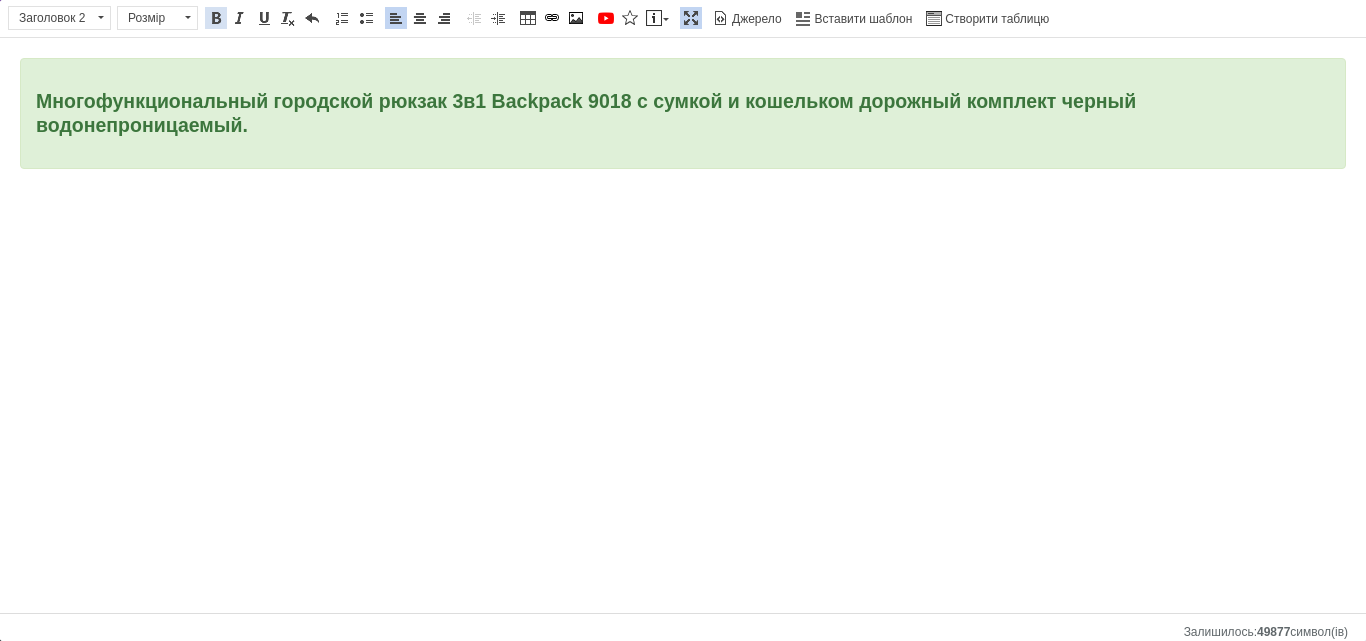 click at bounding box center (216, 18) 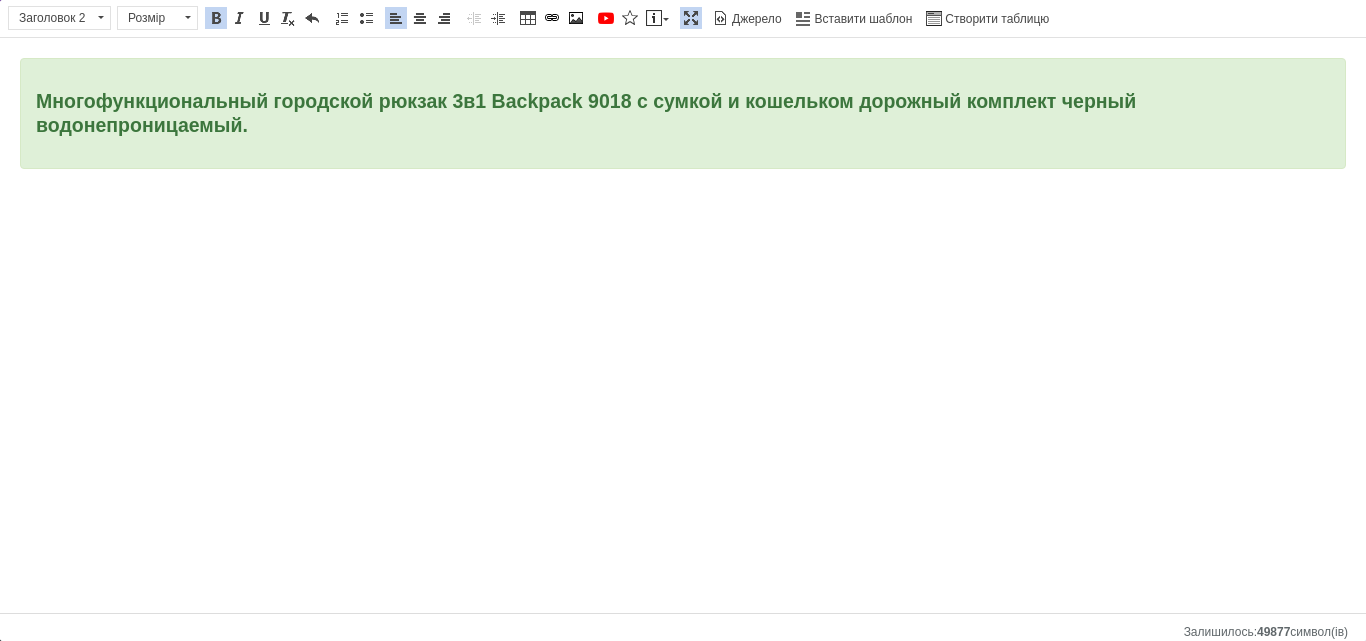 click on "Многофункциональный городской рюкзак 3в1 Backpack 9018 с сумкой и кошельком дорожный комплект черный водонепроницаемый." at bounding box center (683, 113) 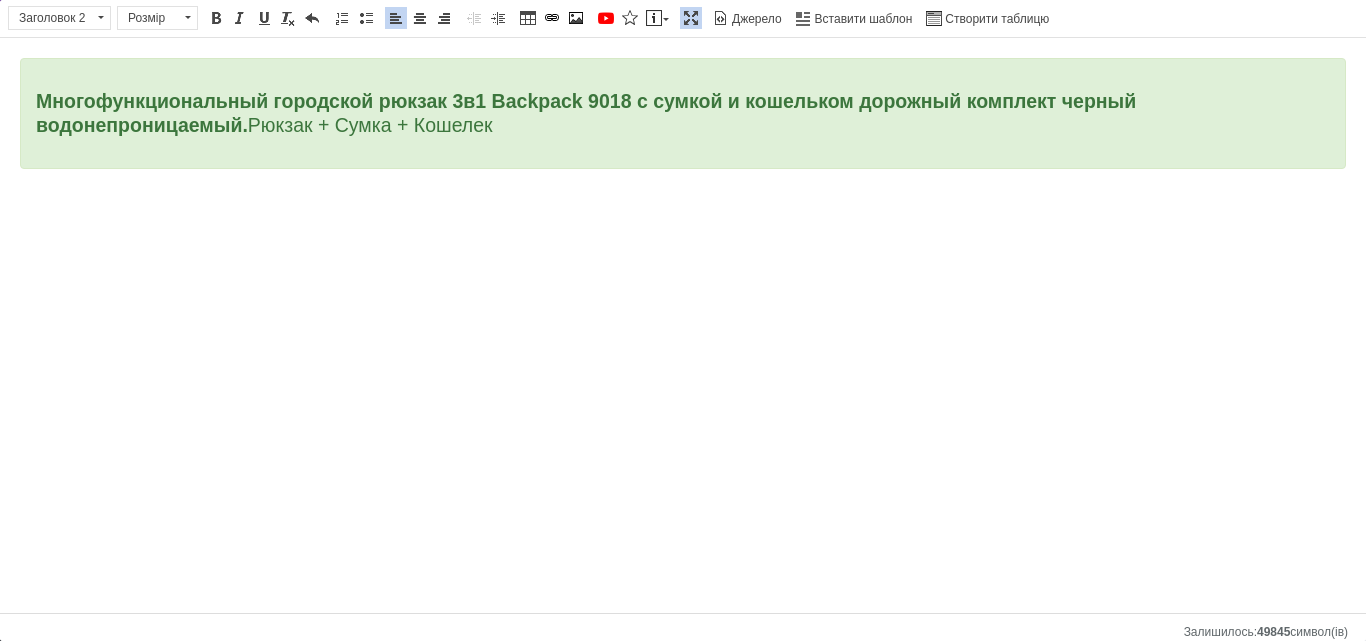 drag, startPoint x: 129, startPoint y: 97, endPoint x: 528, endPoint y: 131, distance: 400.446 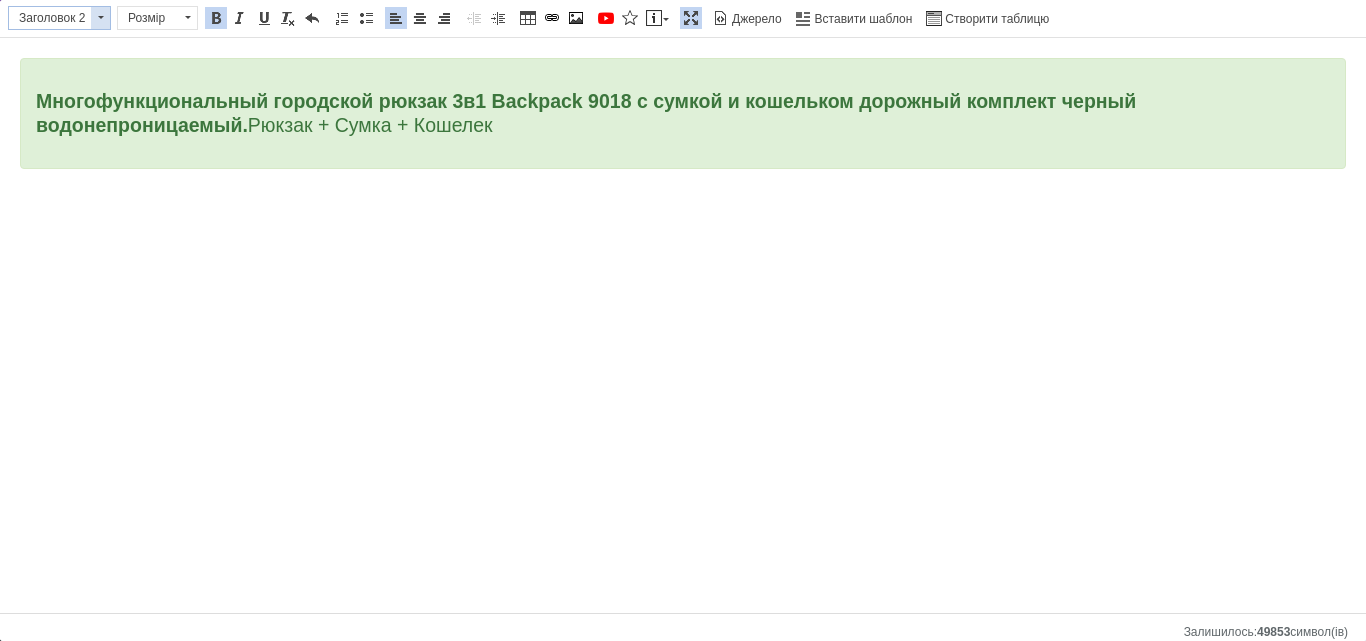 click at bounding box center [101, 17] 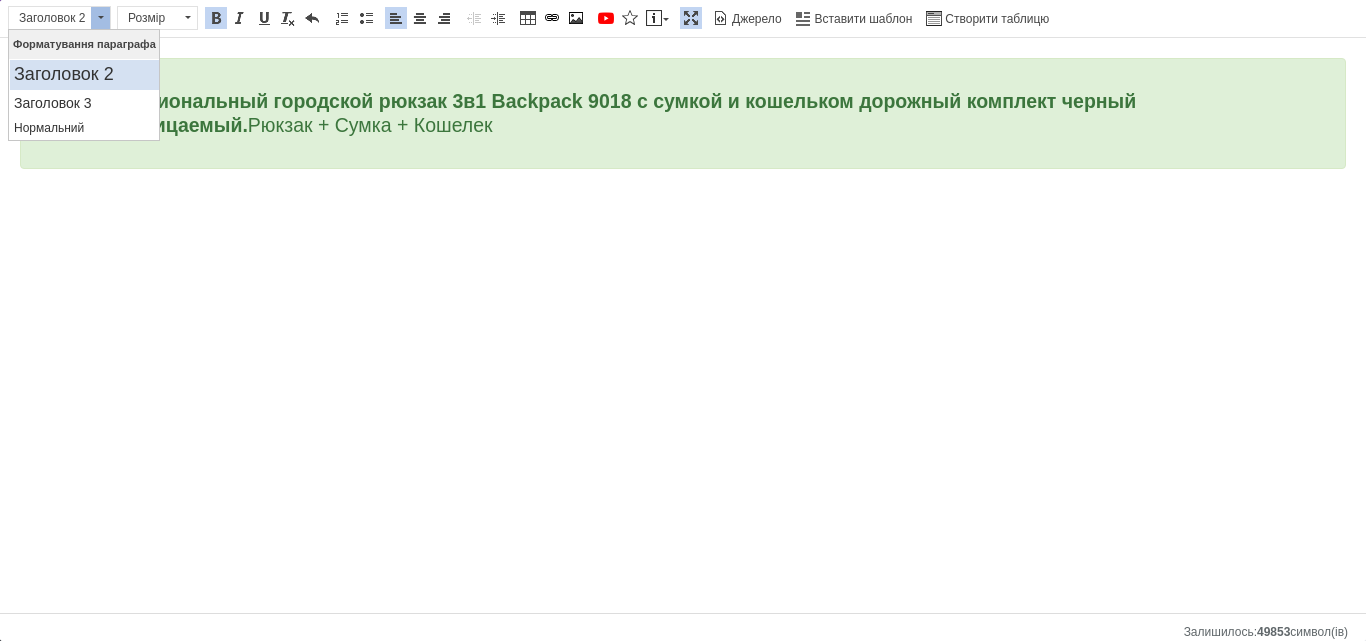 click on "Заголовок 2" at bounding box center [84, 75] 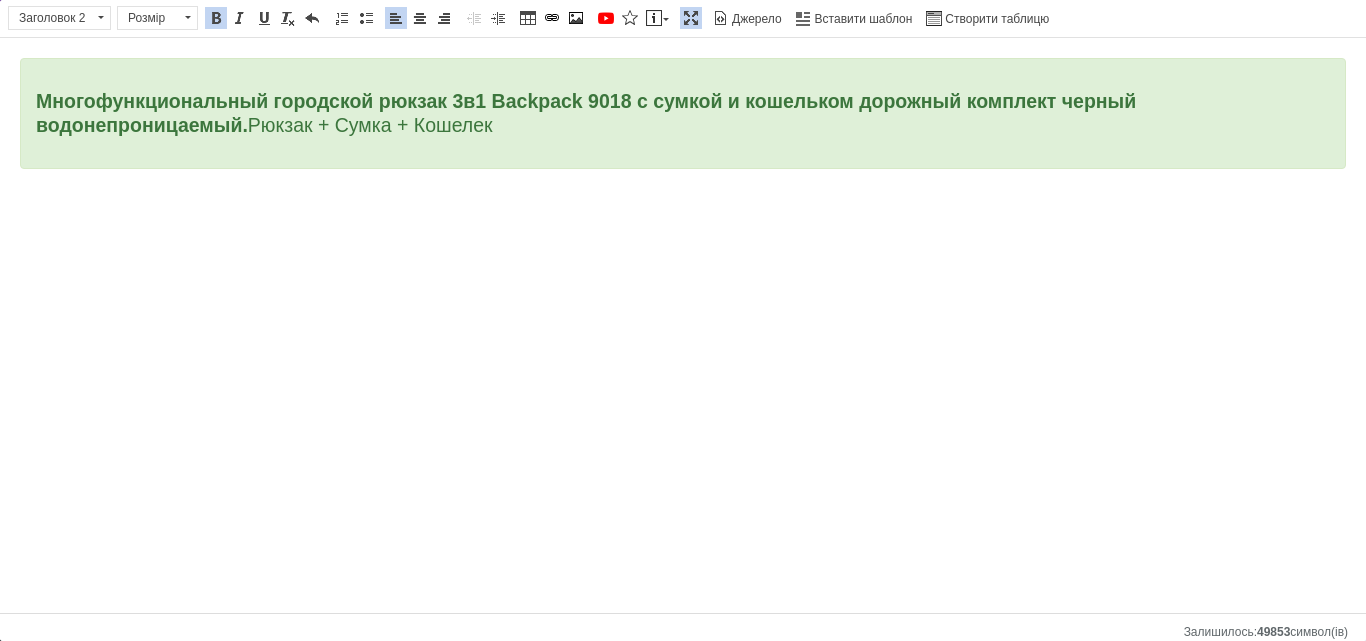 click at bounding box center (216, 18) 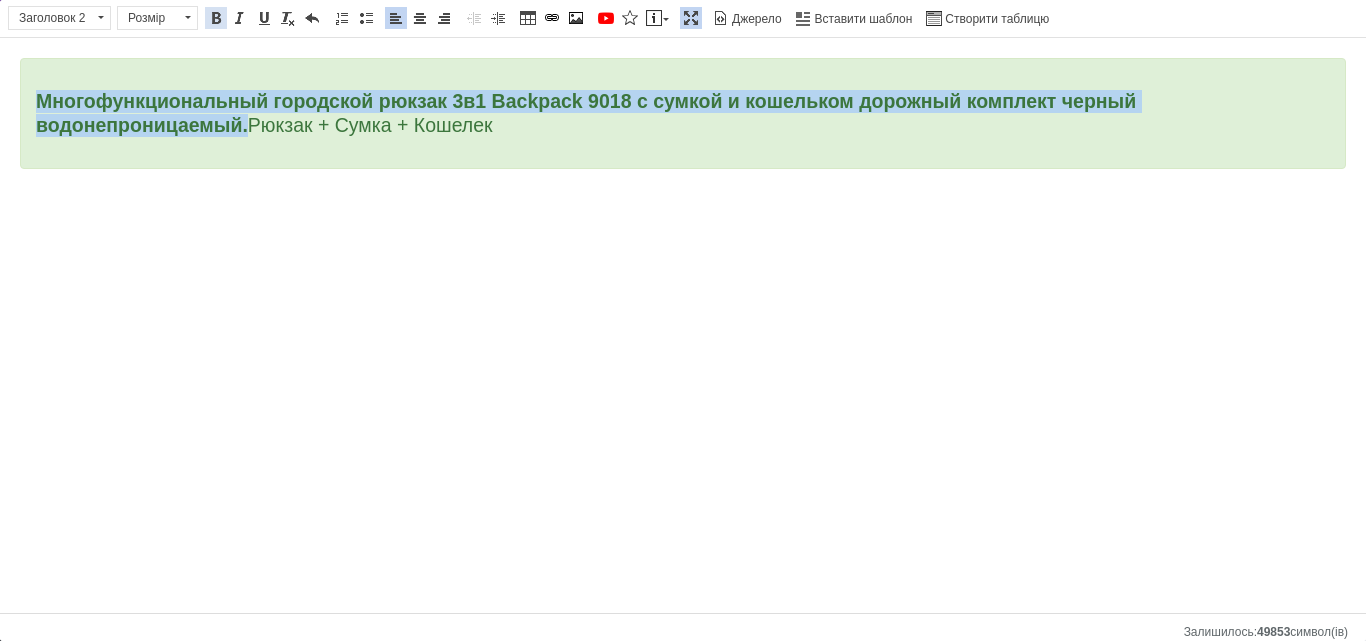 click at bounding box center (216, 18) 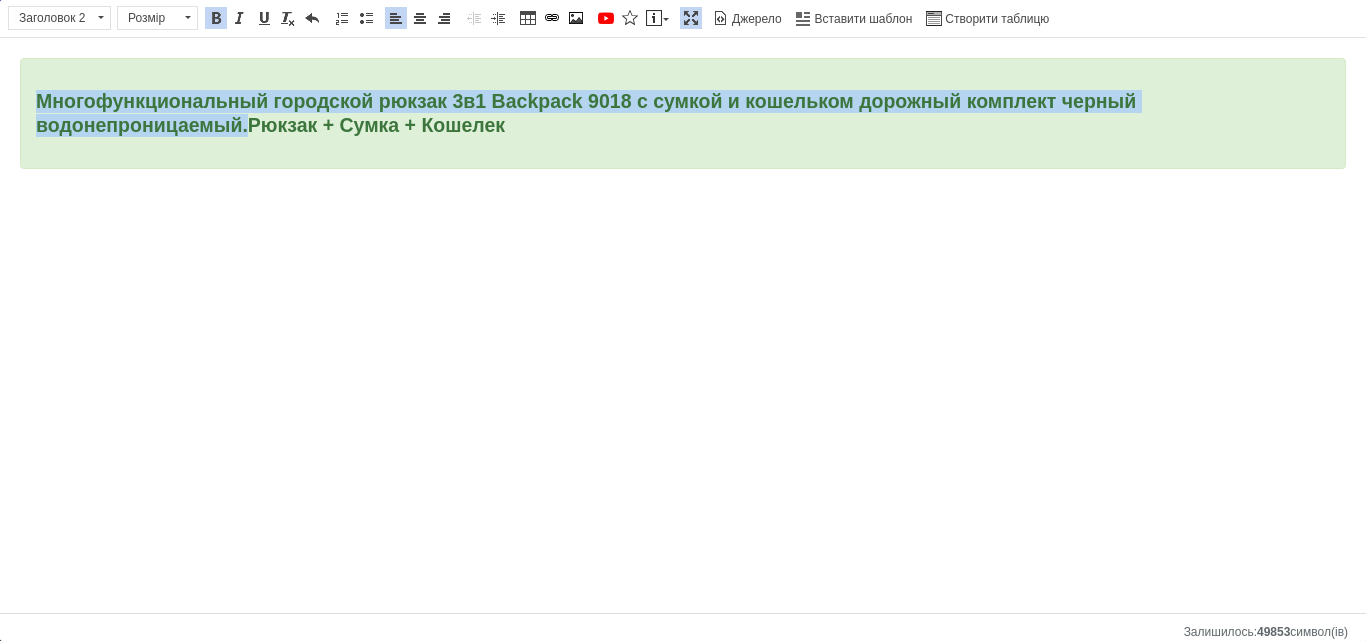 click on "Многофункциональный городской рюкзак 3в1 Backpack 9018 с сумкой и кошельком дорожный комплект черный водонепроницаемый.  Рюкзак + Сумка + Кошелек" at bounding box center (683, 113) 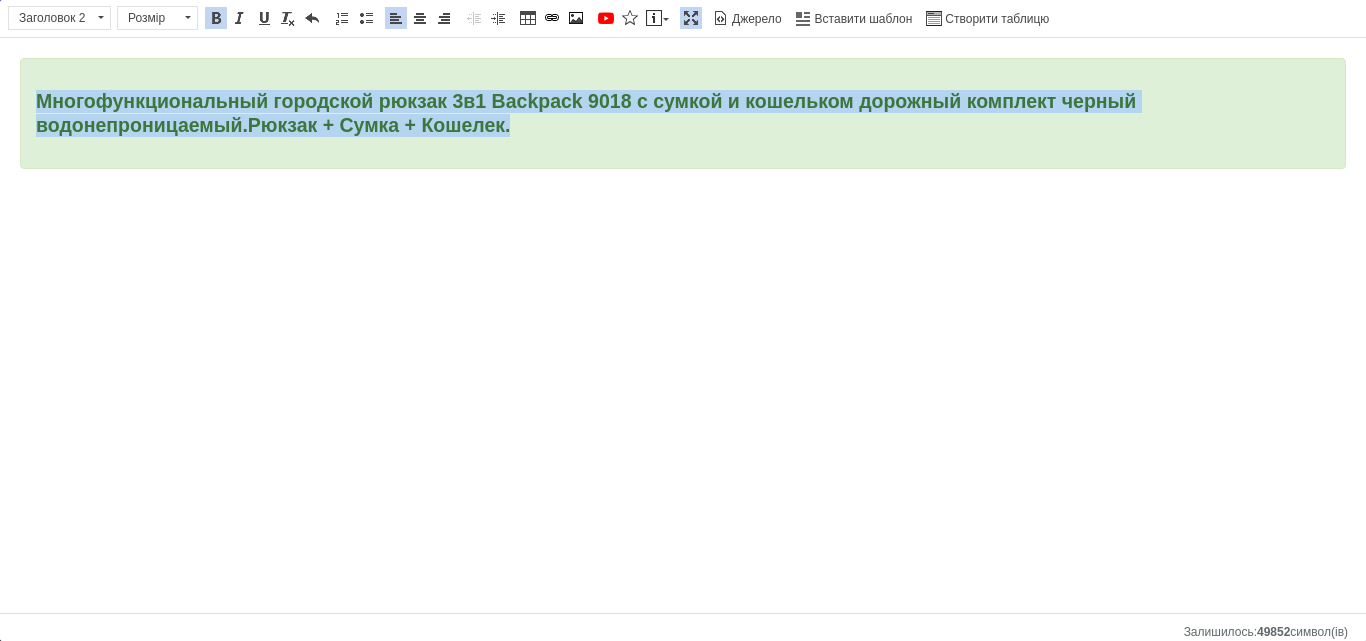 drag, startPoint x: 39, startPoint y: 100, endPoint x: 584, endPoint y: 127, distance: 545.6684 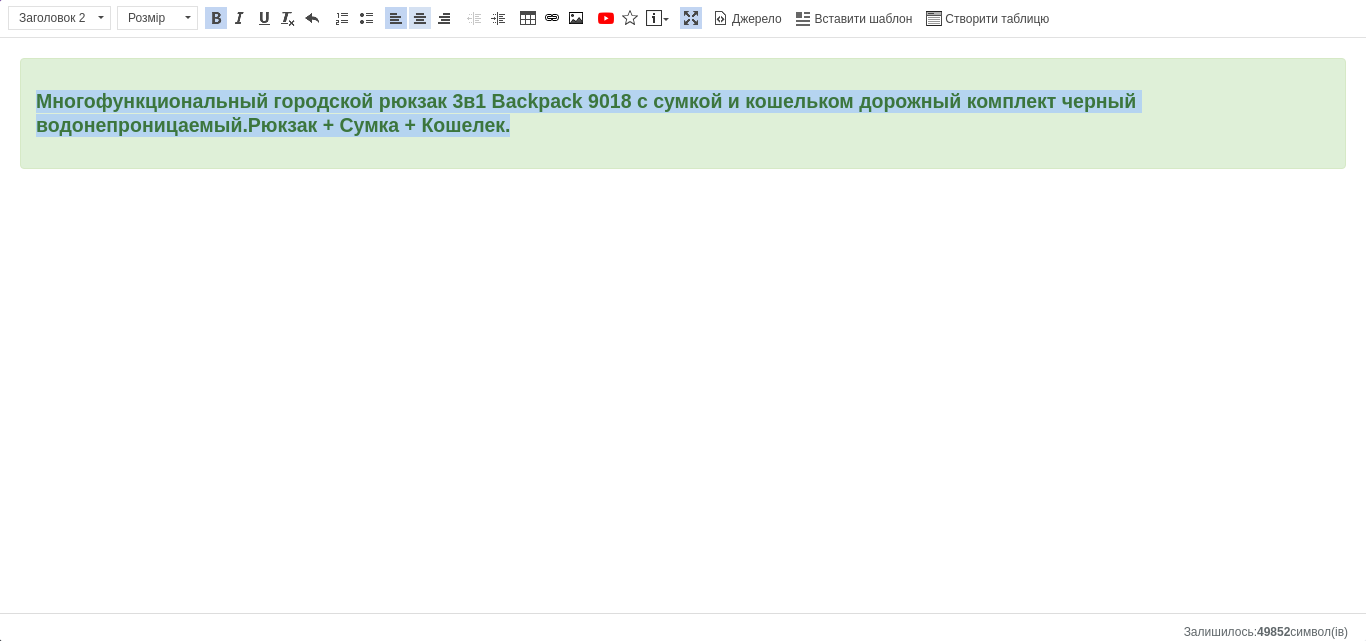 click at bounding box center [420, 18] 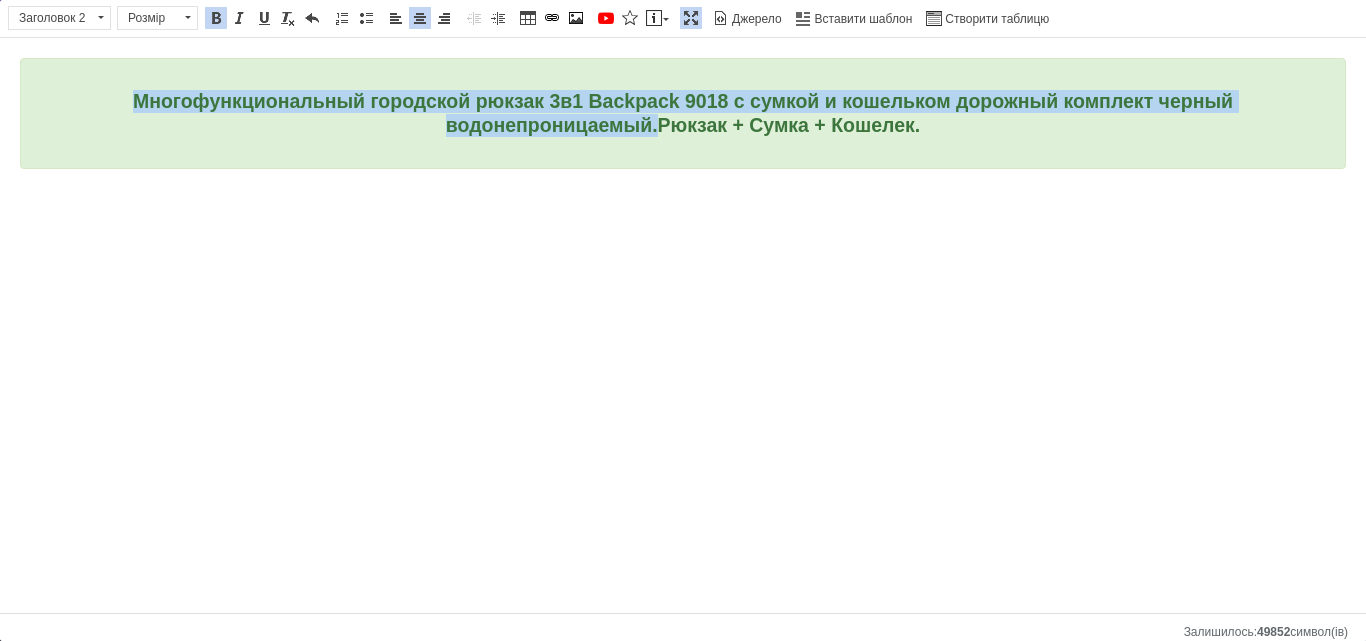 click on "Многофункциональный городской рюкзак 3в1 Backpack 9018 с сумкой и кошельком дорожный комплект черный водонепроницаемый.  Рюкзак + Сумка + Кошелек." at bounding box center [683, 113] 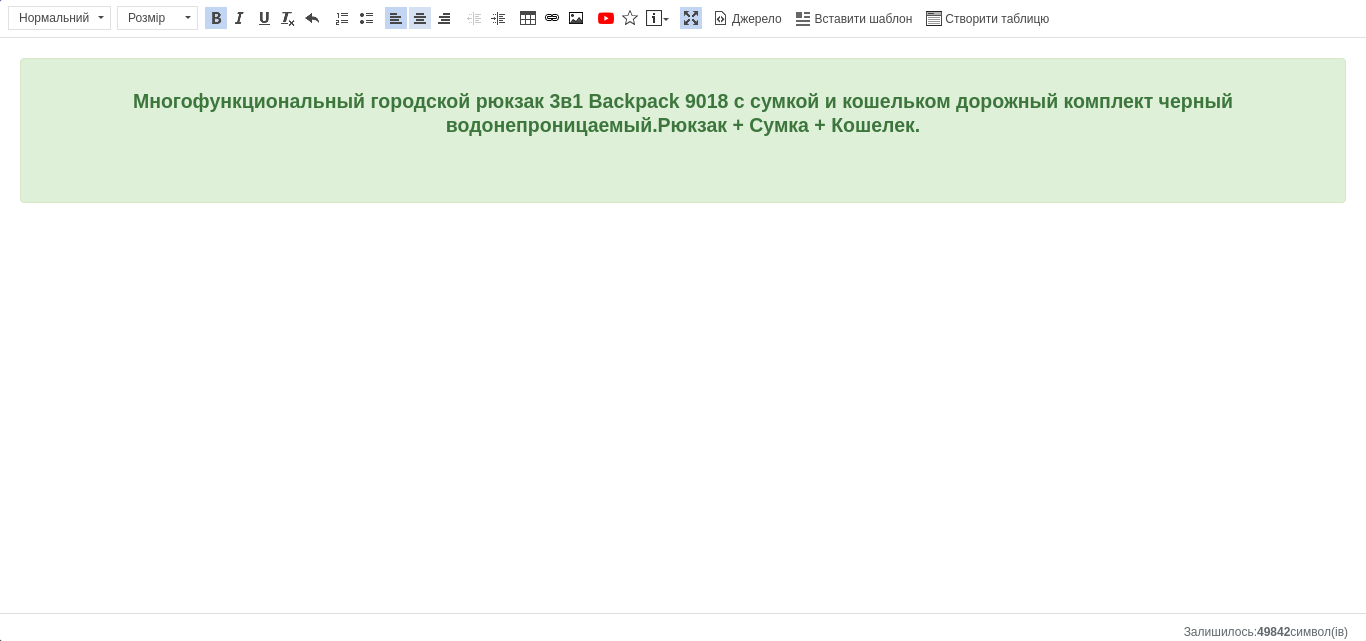 drag, startPoint x: 418, startPoint y: 22, endPoint x: 602, endPoint y: 210, distance: 263.05893 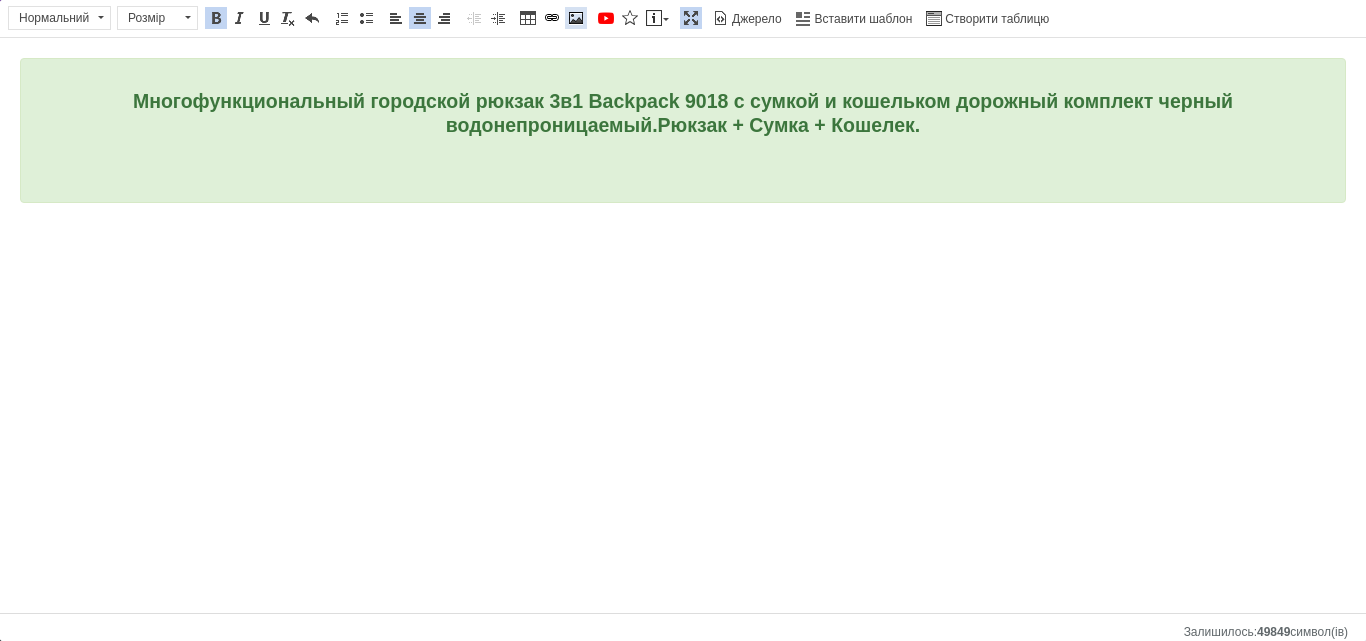click at bounding box center [576, 18] 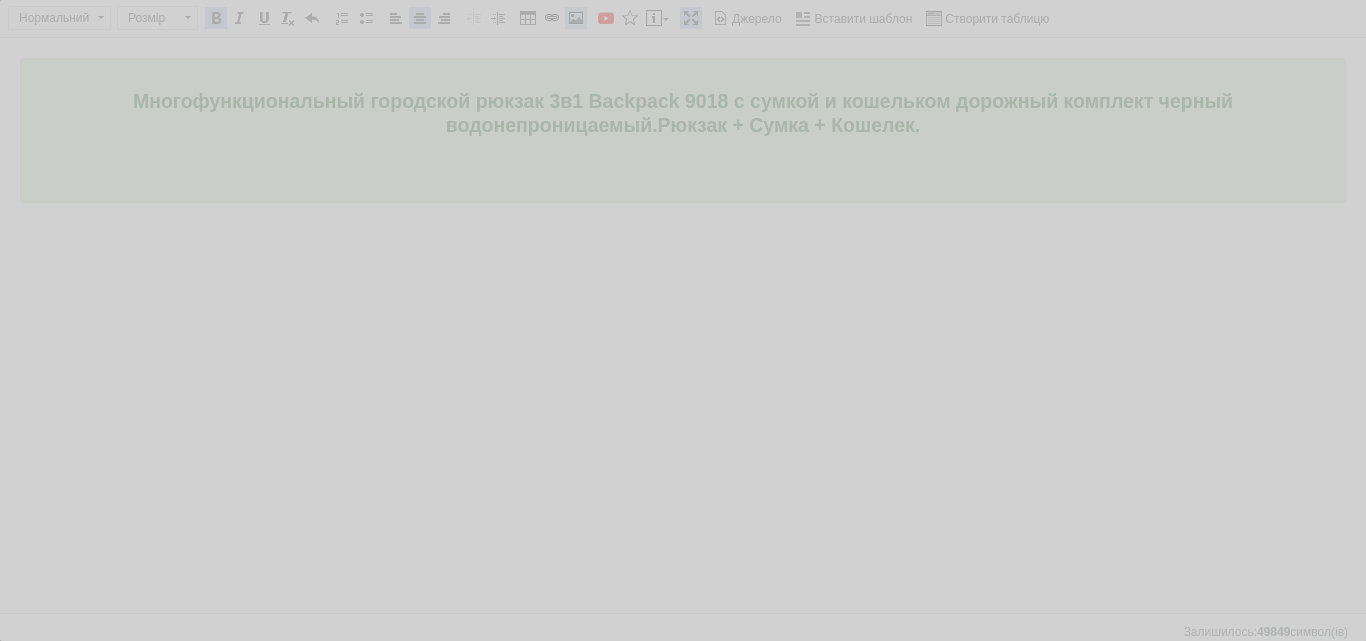 select 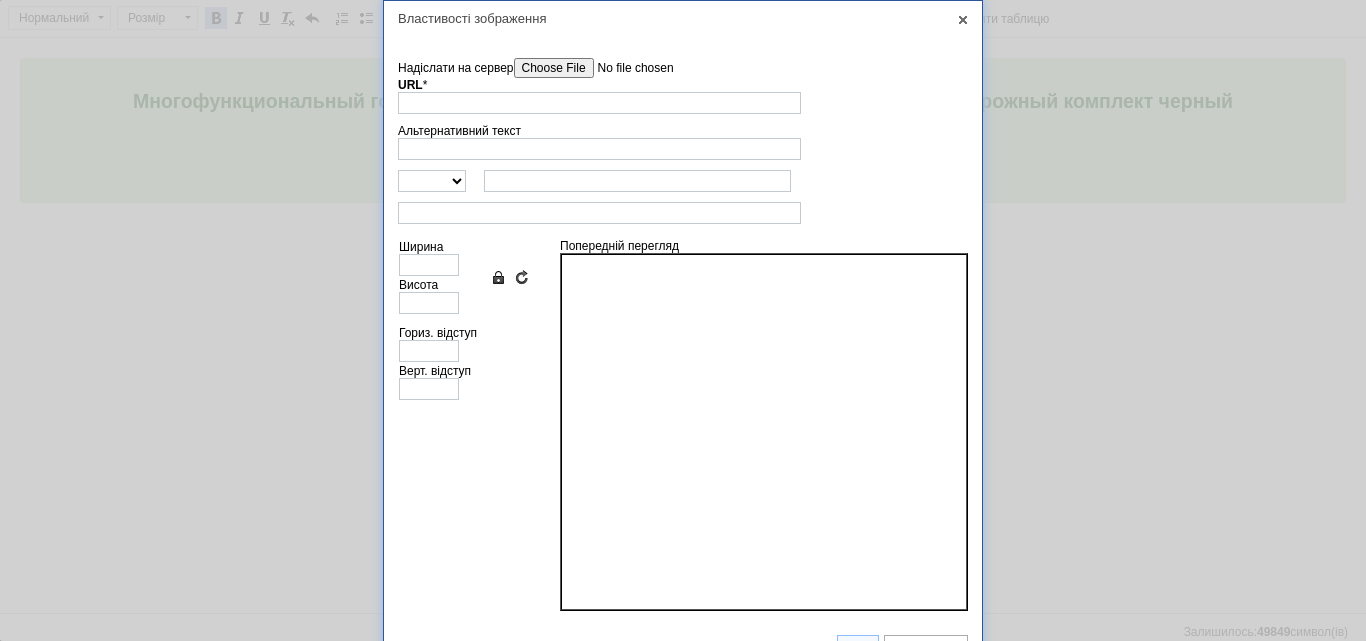 click on "Надіслати на сервер" at bounding box center (627, 68) 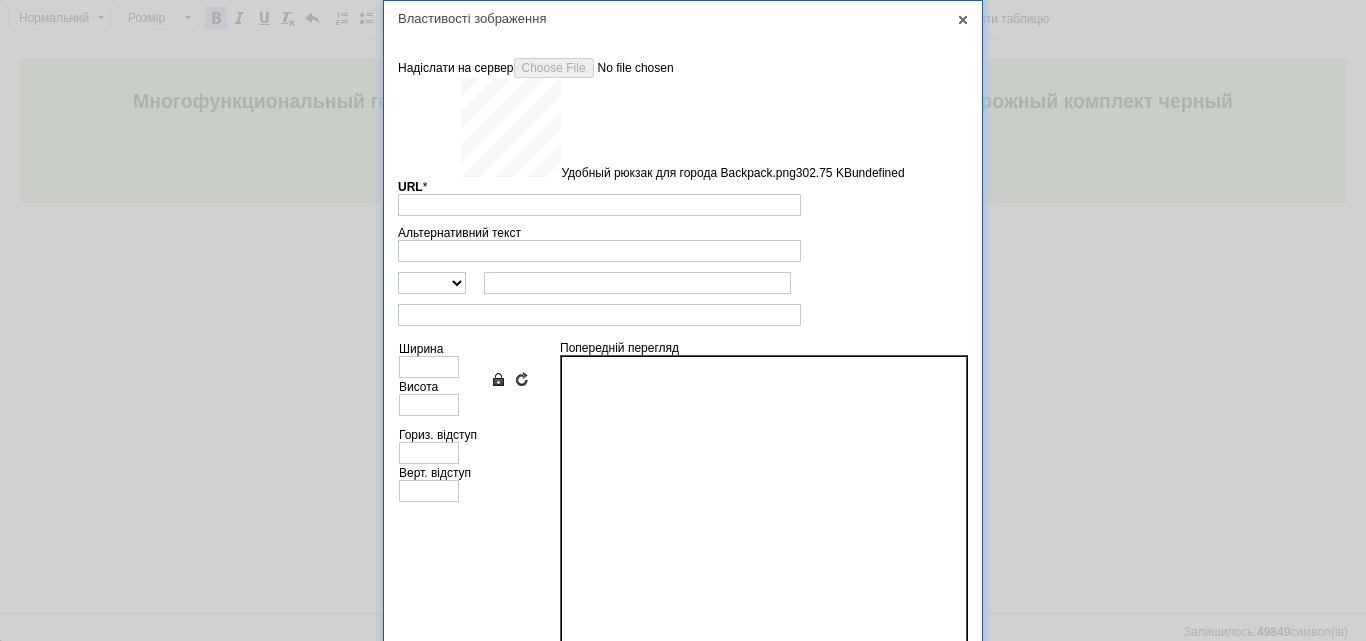 type on "[URL][DOMAIN_NAME]" 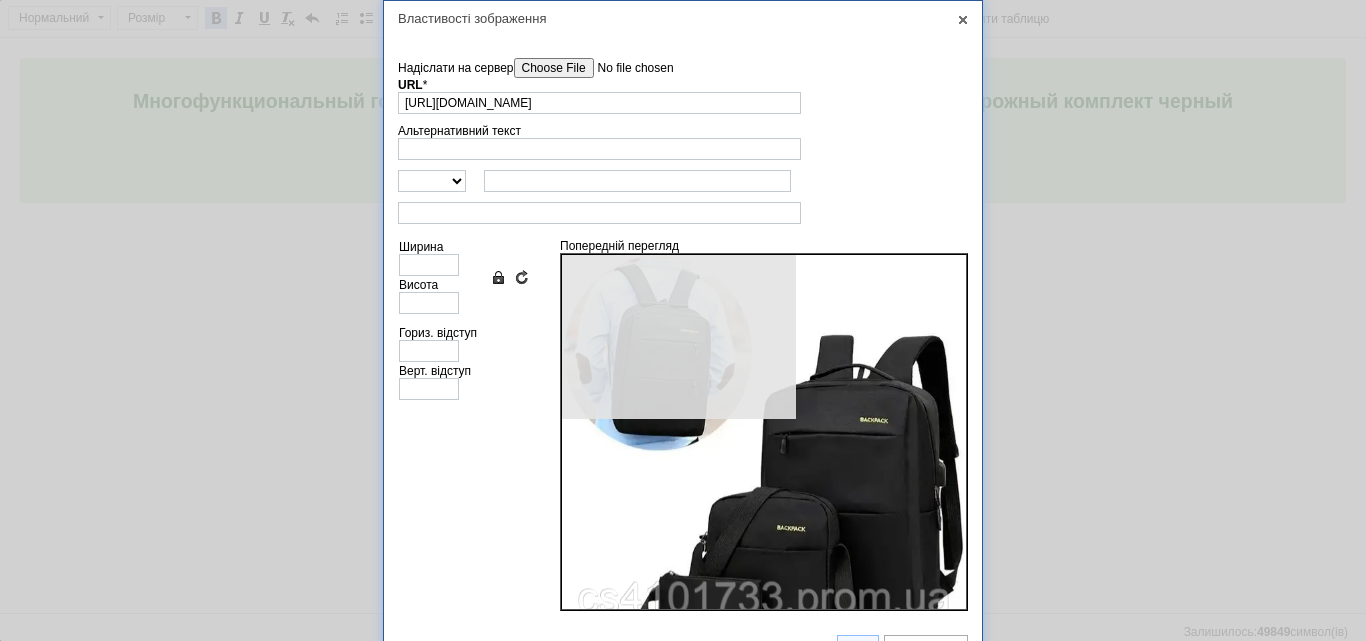type on "598" 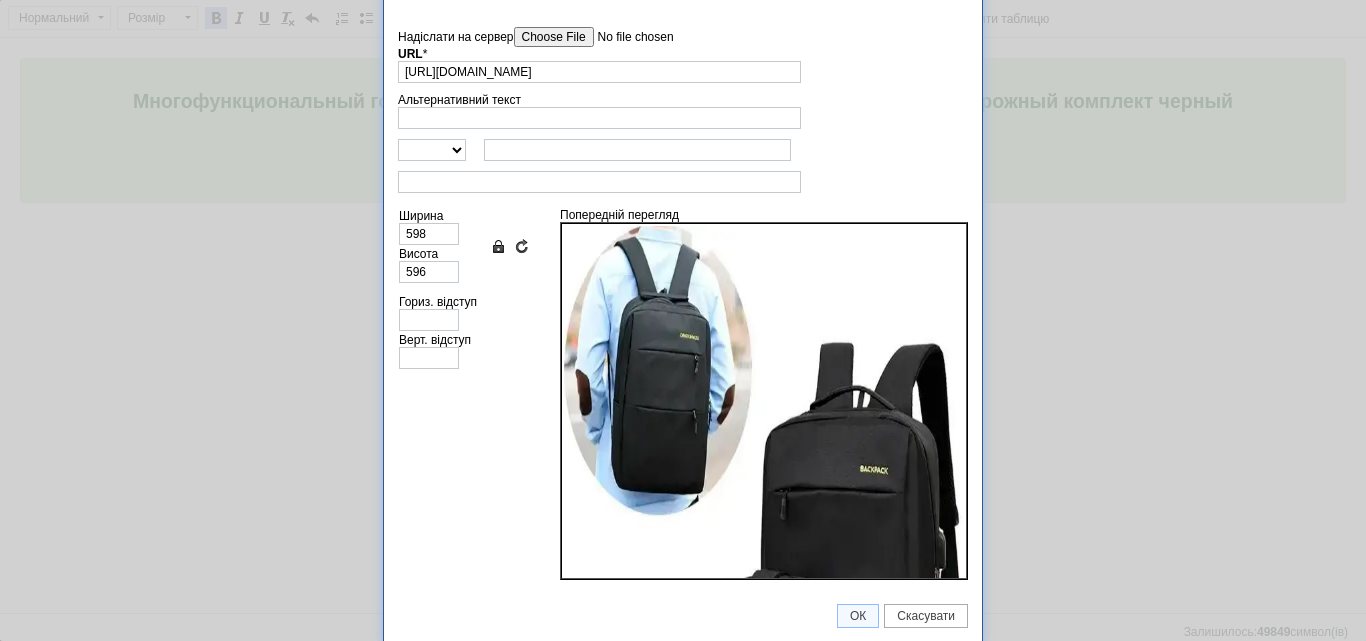 scroll, scrollTop: 33, scrollLeft: 0, axis: vertical 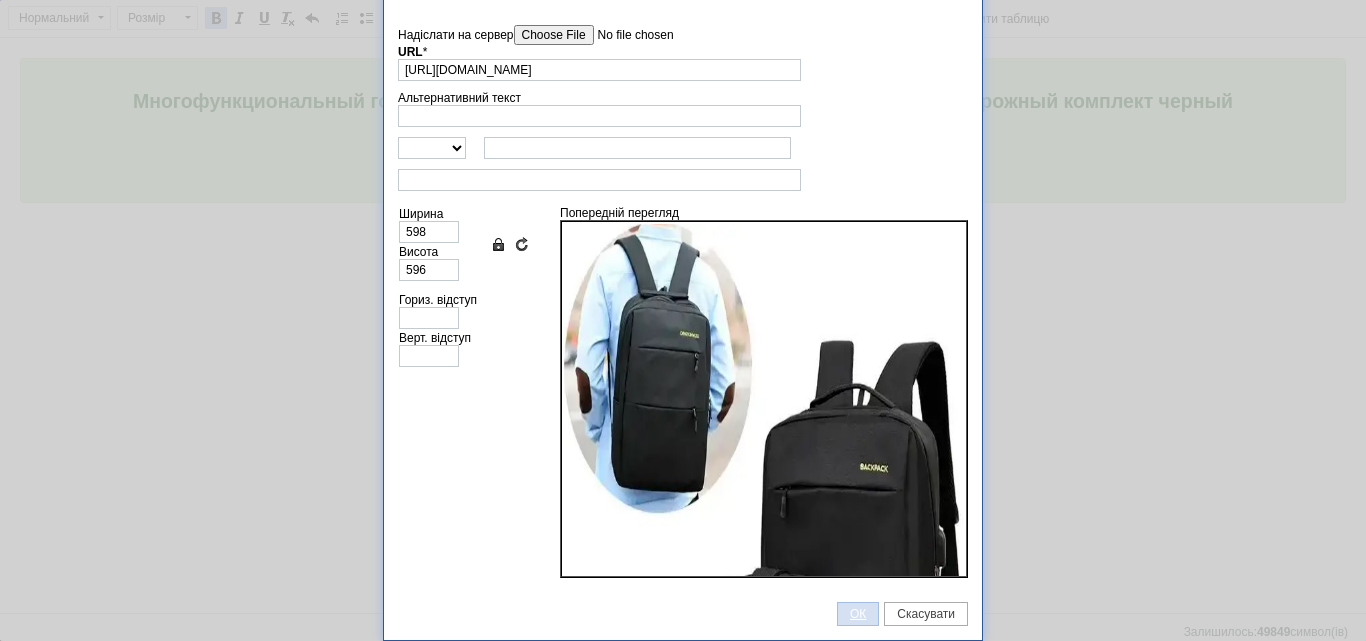 click on "ОК" at bounding box center (858, 614) 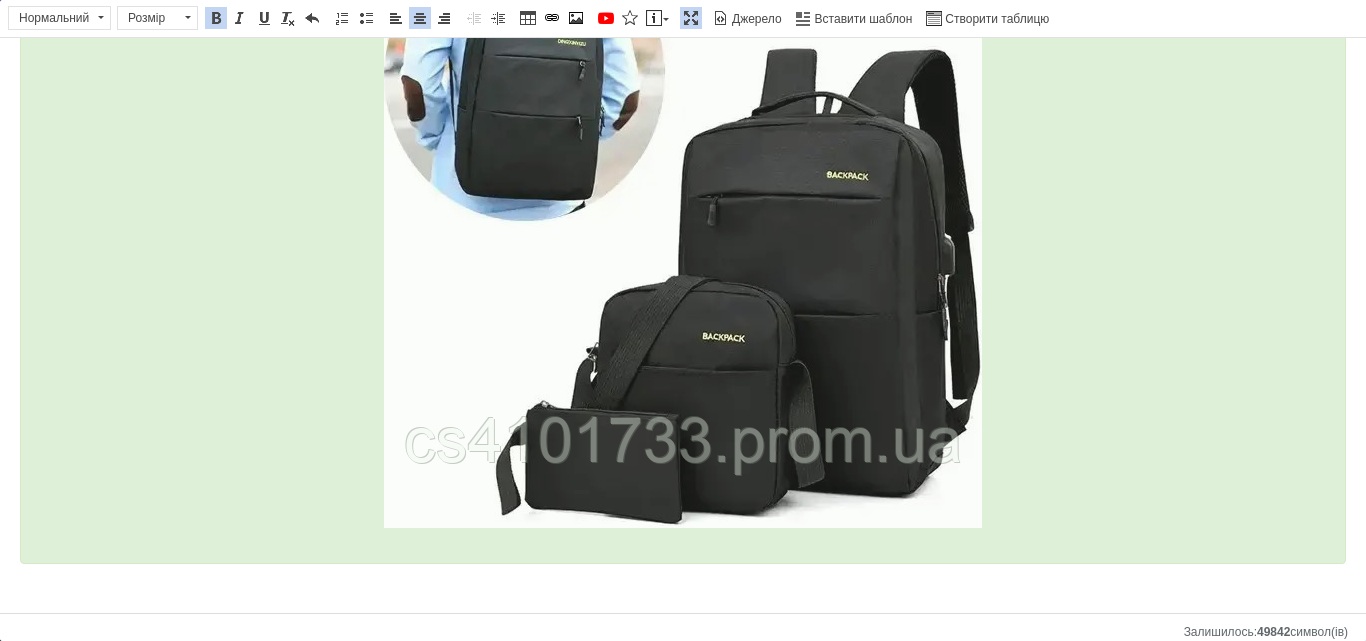 scroll, scrollTop: 226, scrollLeft: 0, axis: vertical 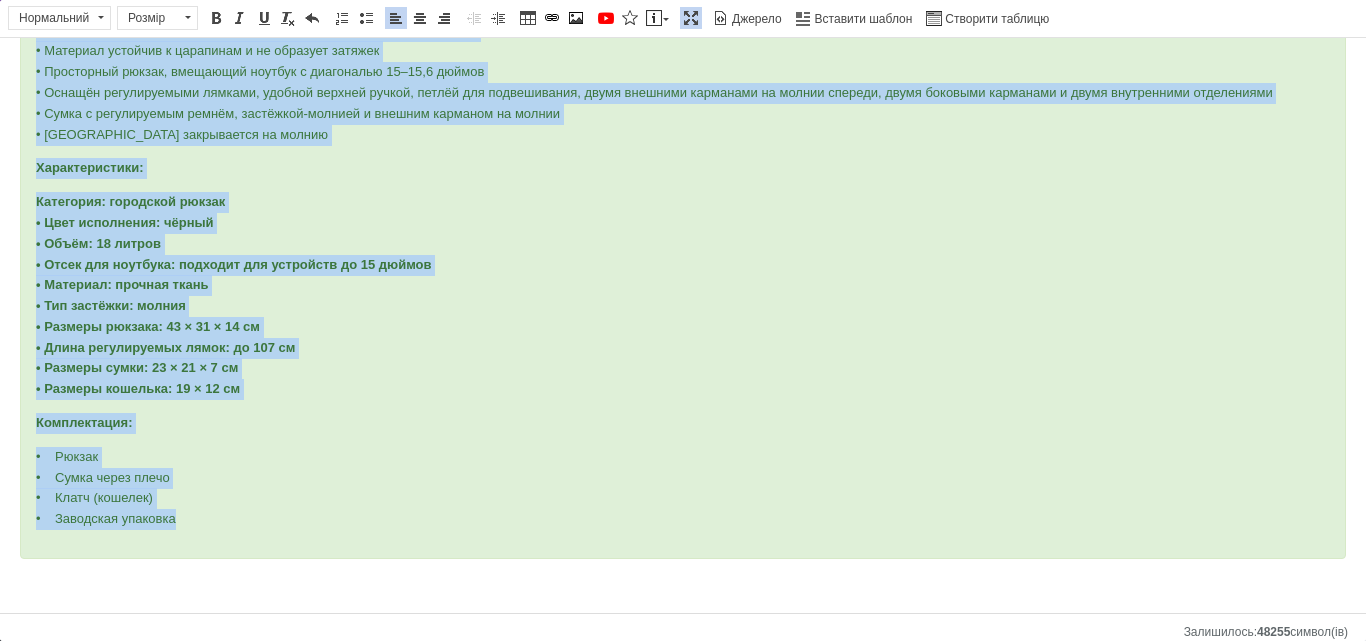 drag, startPoint x: 37, startPoint y: 242, endPoint x: 280, endPoint y: 513, distance: 363.99176 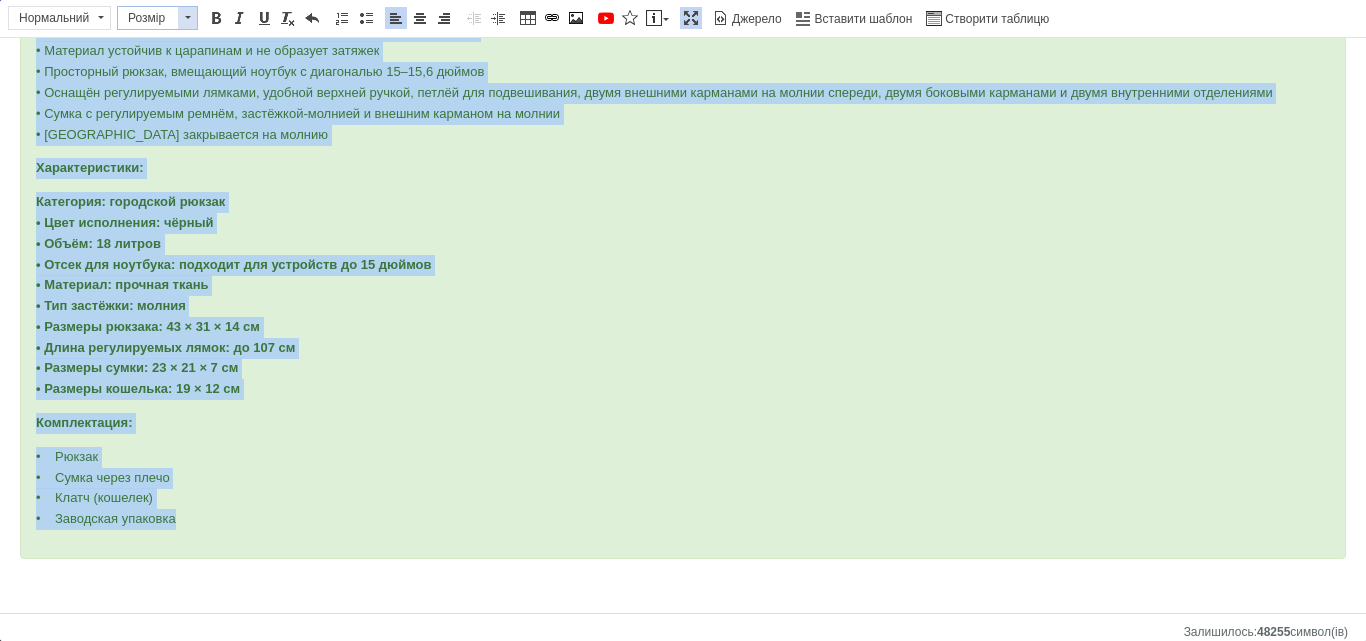 click at bounding box center (187, 18) 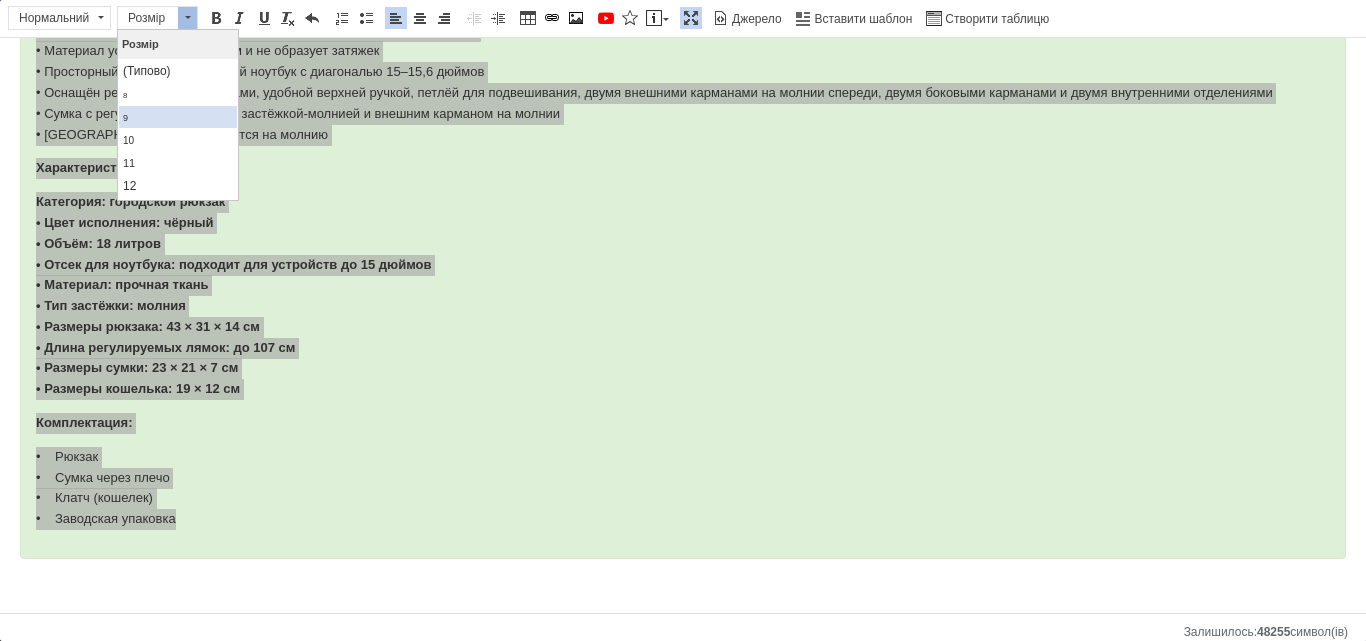 scroll, scrollTop: 100, scrollLeft: 0, axis: vertical 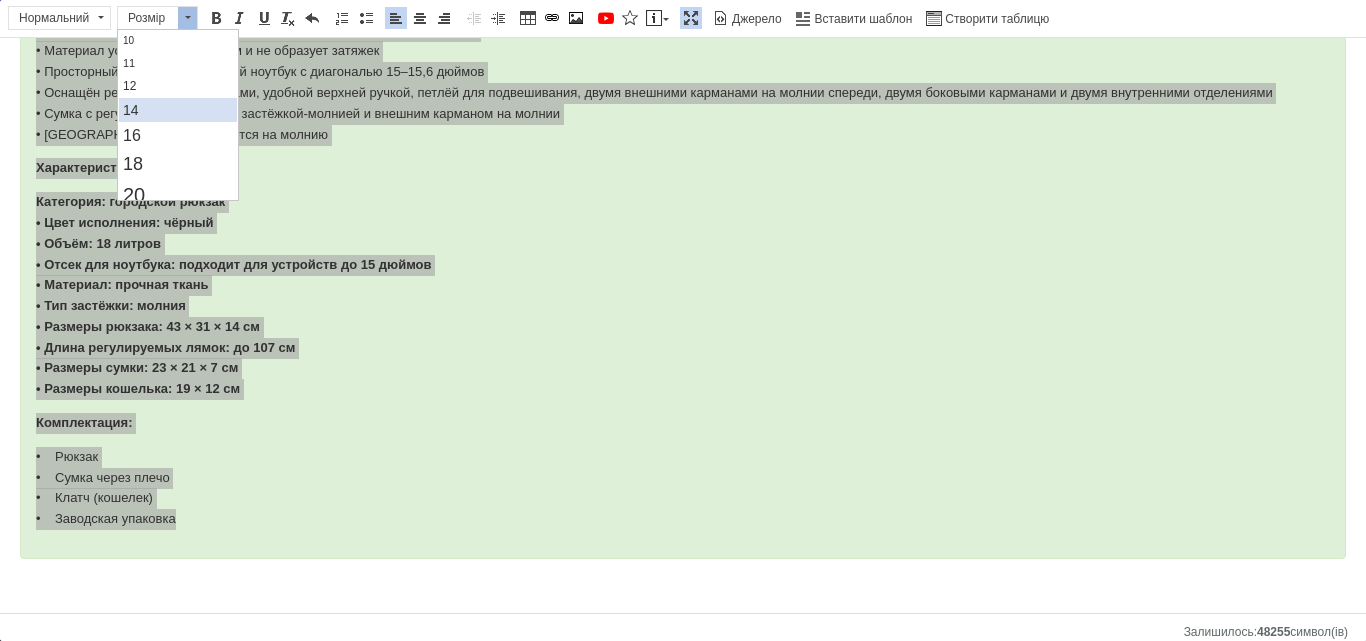 click on "14" at bounding box center [178, 110] 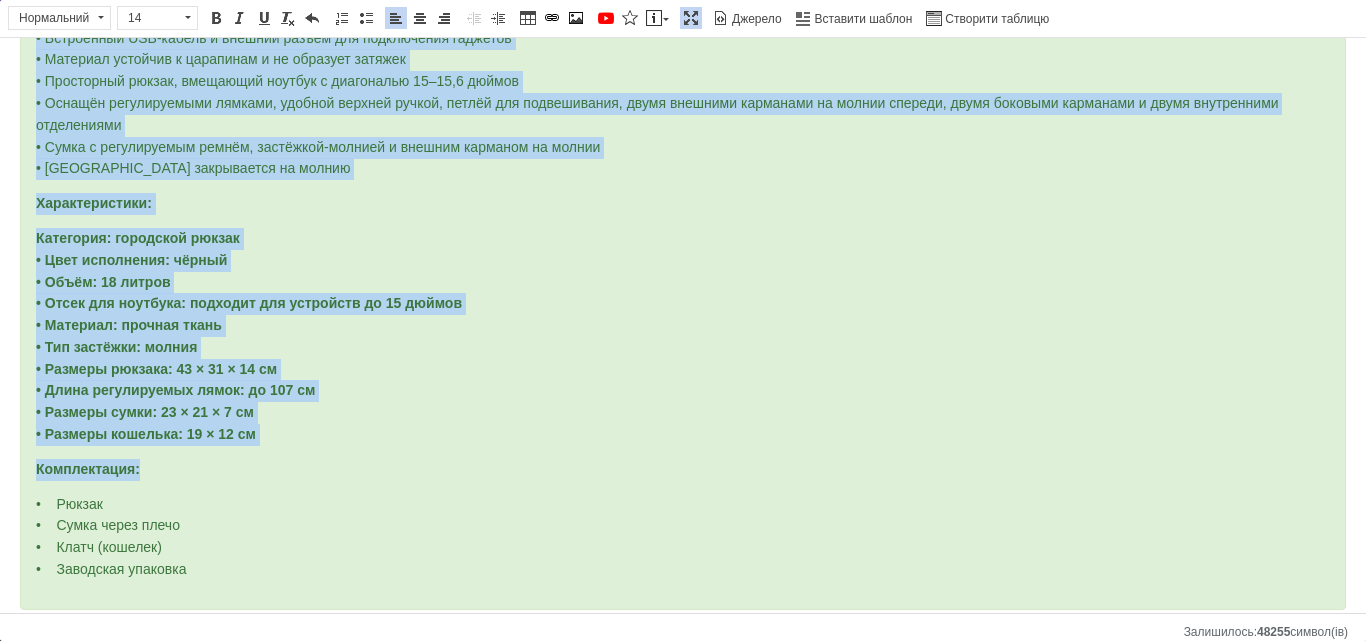 scroll, scrollTop: 0, scrollLeft: 0, axis: both 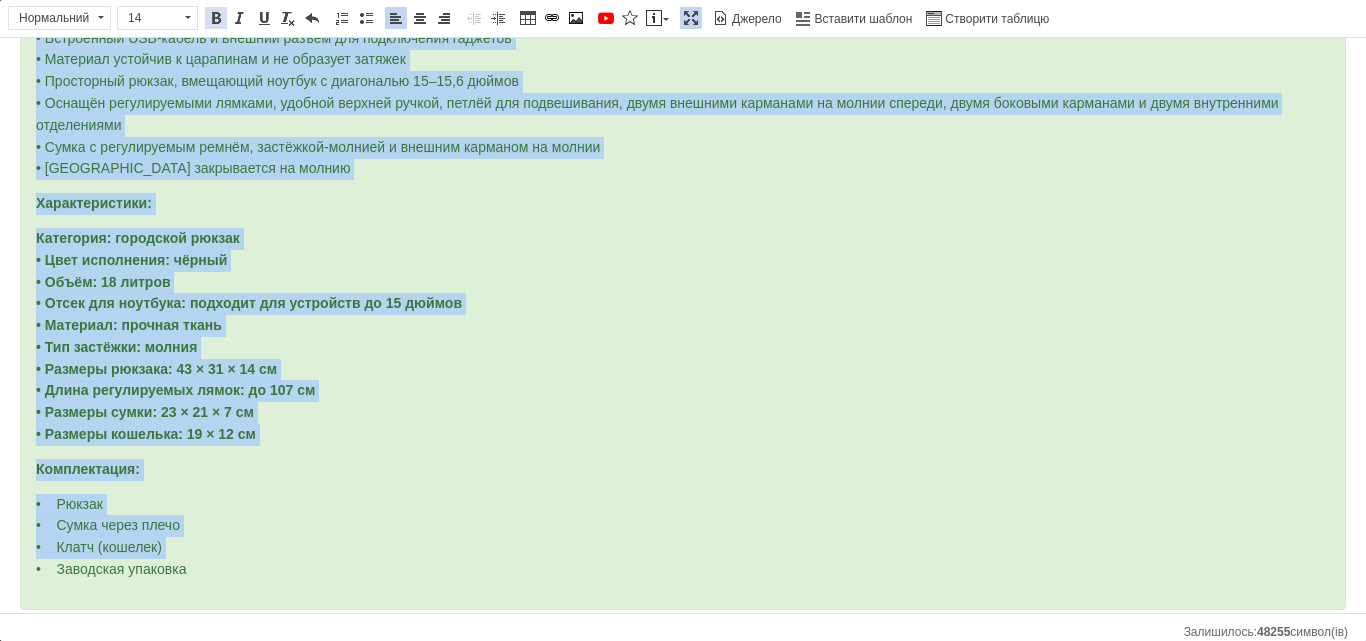 click at bounding box center [216, 18] 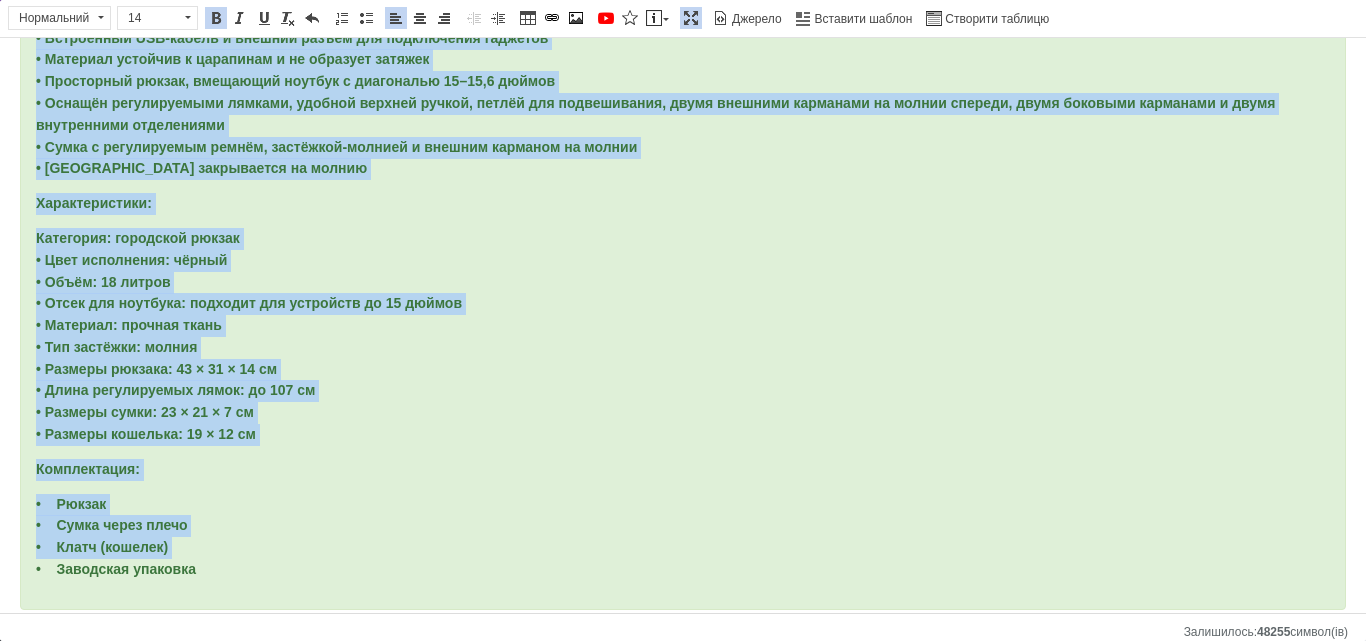 click on "Жирний  Сполучення клавіш Ctrl+B" at bounding box center [216, 18] 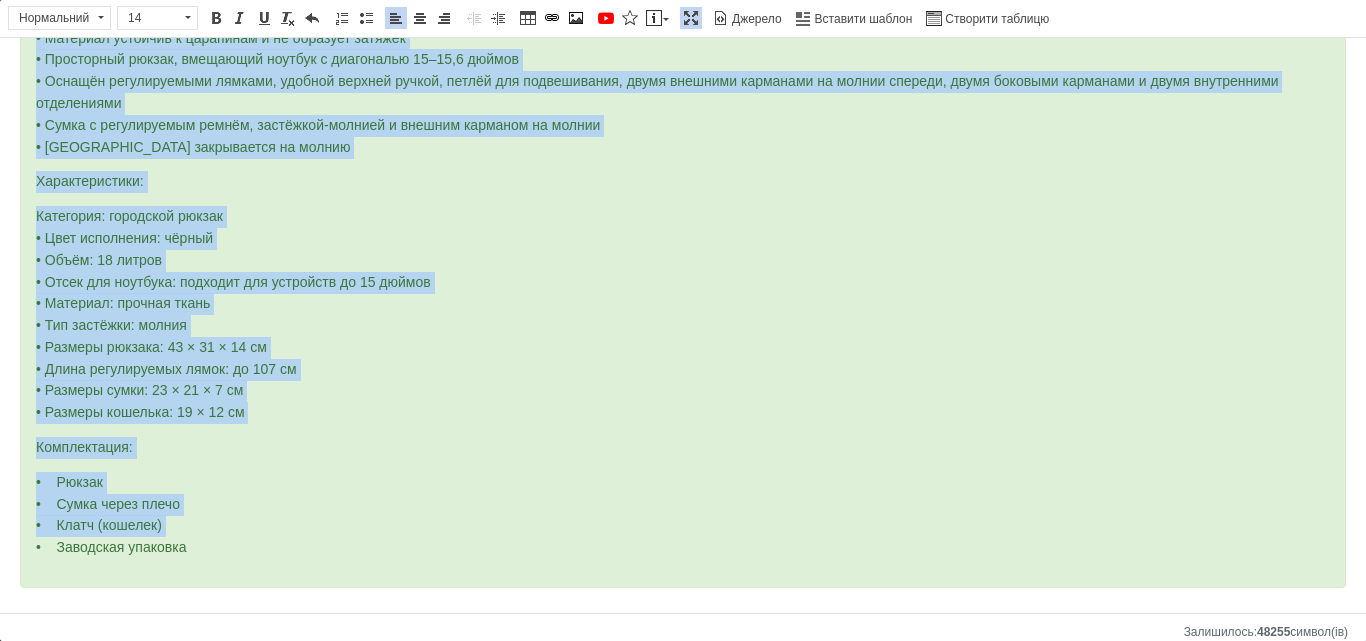 click on "Категория: городской рюкзак • Цвет исполнения: чёрный • Объём: 18 литров • Отсек для ноутбука: подходит для устройств до 15 дюймов • Материал: прочная ткань • Тип застёжки: молния • Размеры рюкзака: 43 × 31 × 14 см • Длина регулируемых лямок: до 107 см • Размеры сумки: 23 × 21 × 7 см • Размеры кошелька: 19 × 12 см" at bounding box center [683, 315] 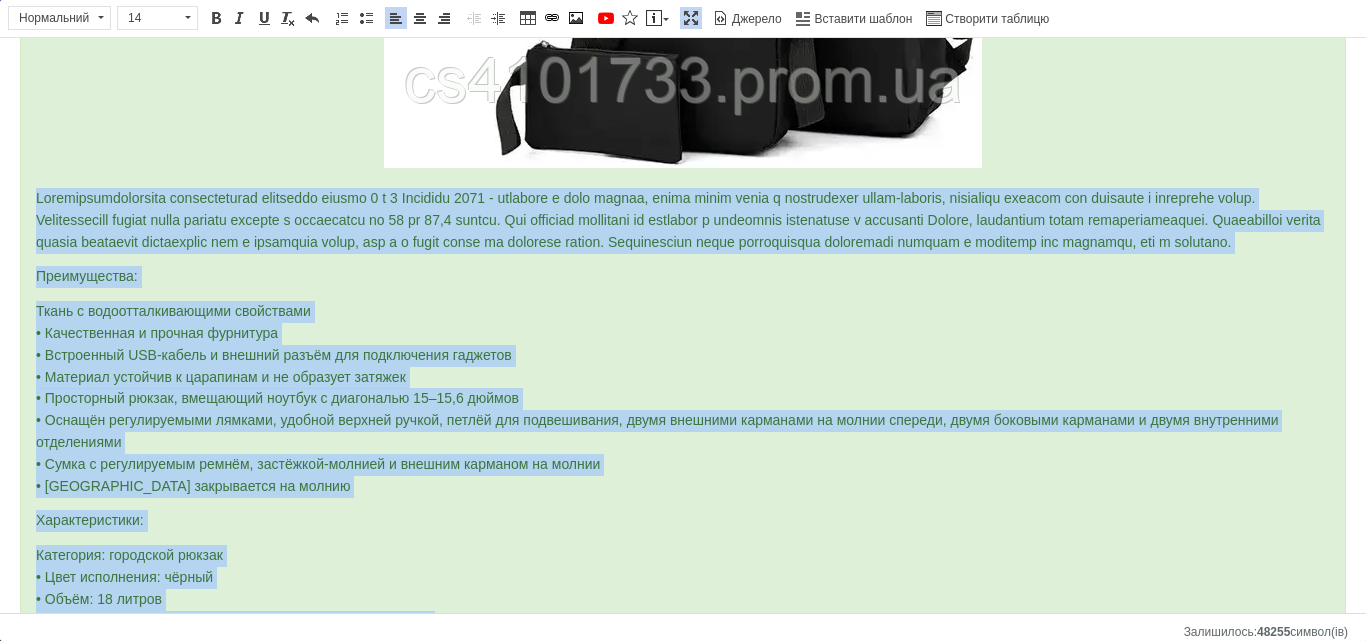 scroll, scrollTop: 520, scrollLeft: 0, axis: vertical 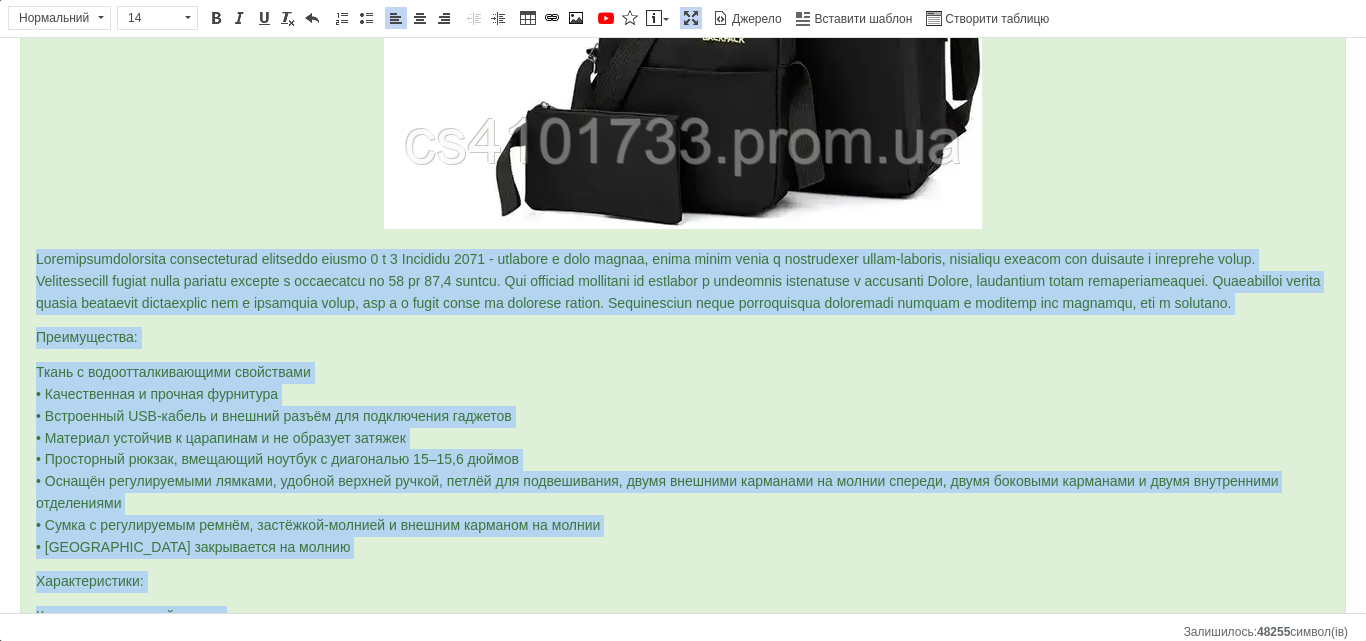 click on "Преимущества:" at bounding box center [683, 338] 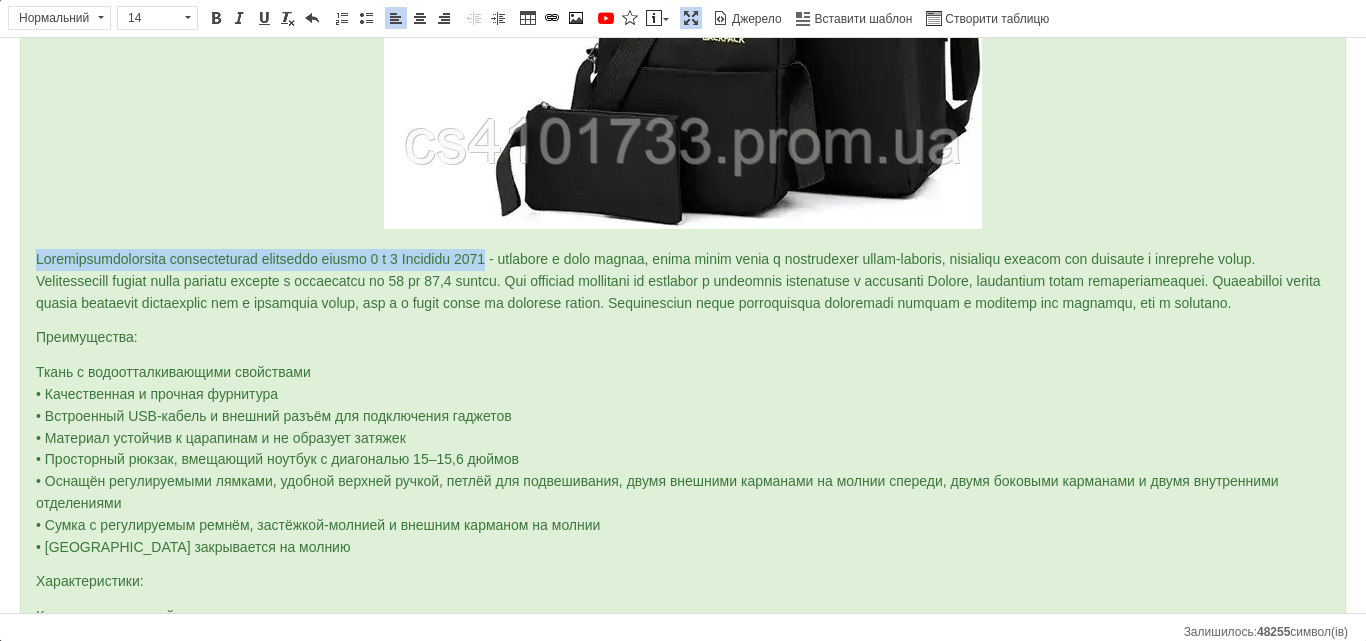 drag, startPoint x: 27, startPoint y: 254, endPoint x: 545, endPoint y: 270, distance: 518.2471 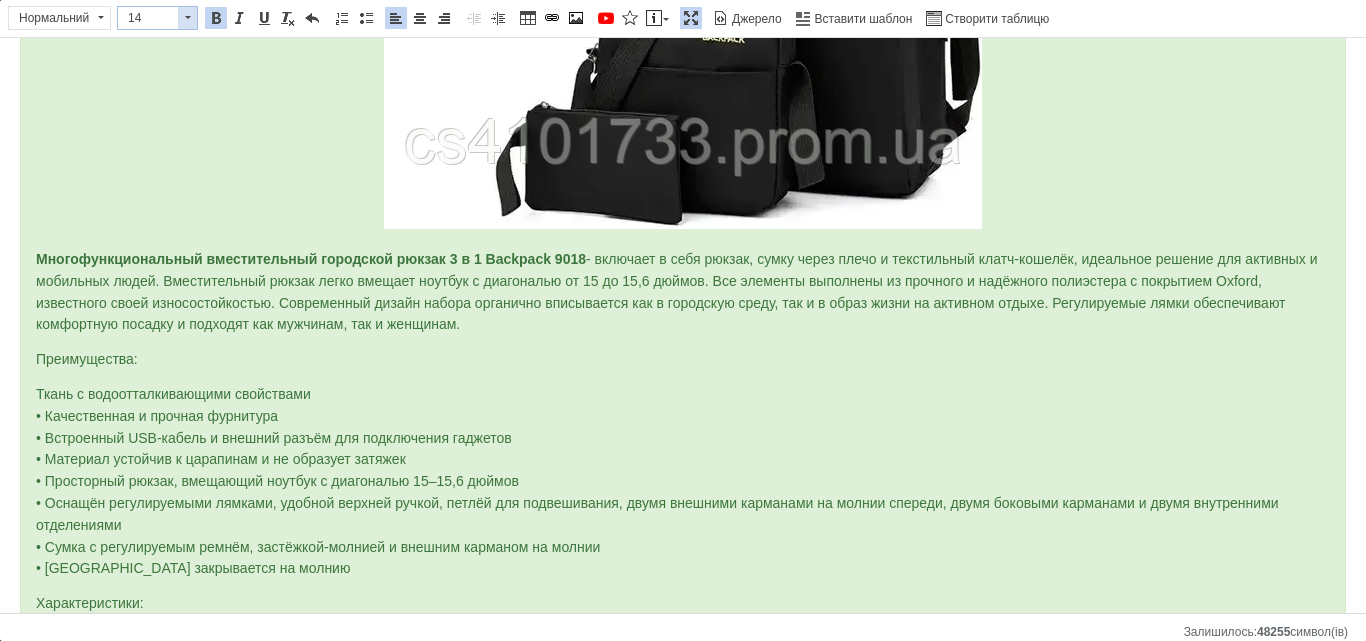 click at bounding box center [187, 18] 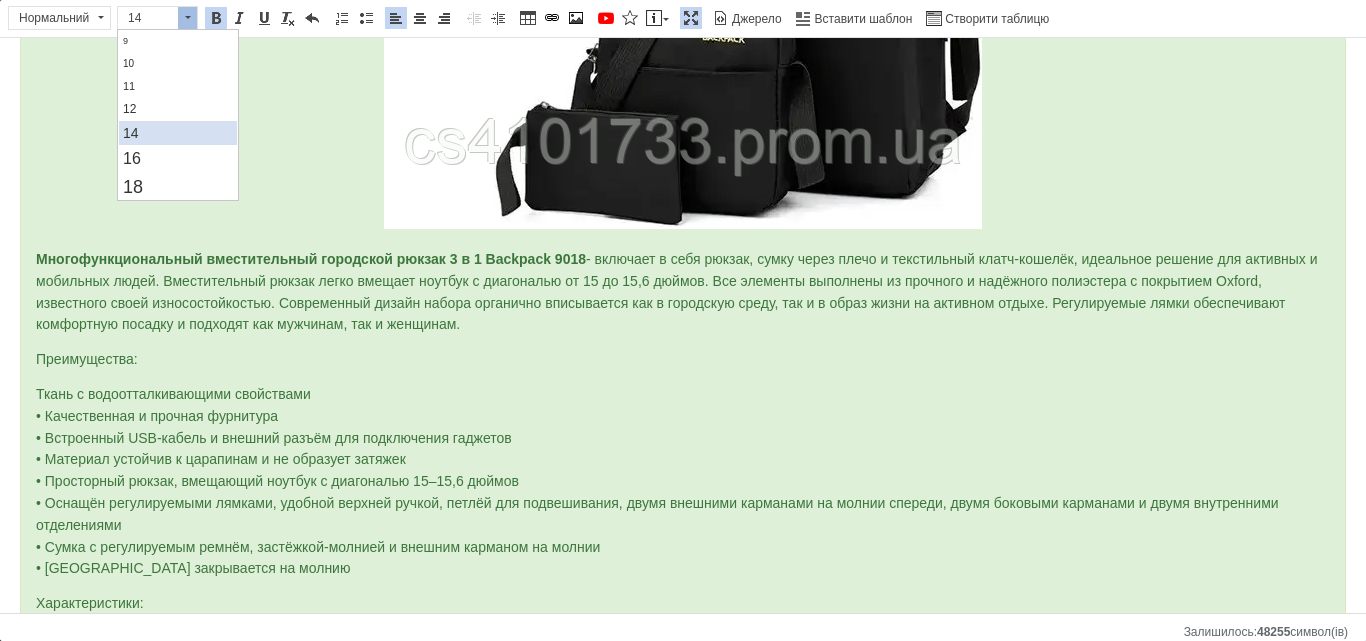 scroll, scrollTop: 122, scrollLeft: 0, axis: vertical 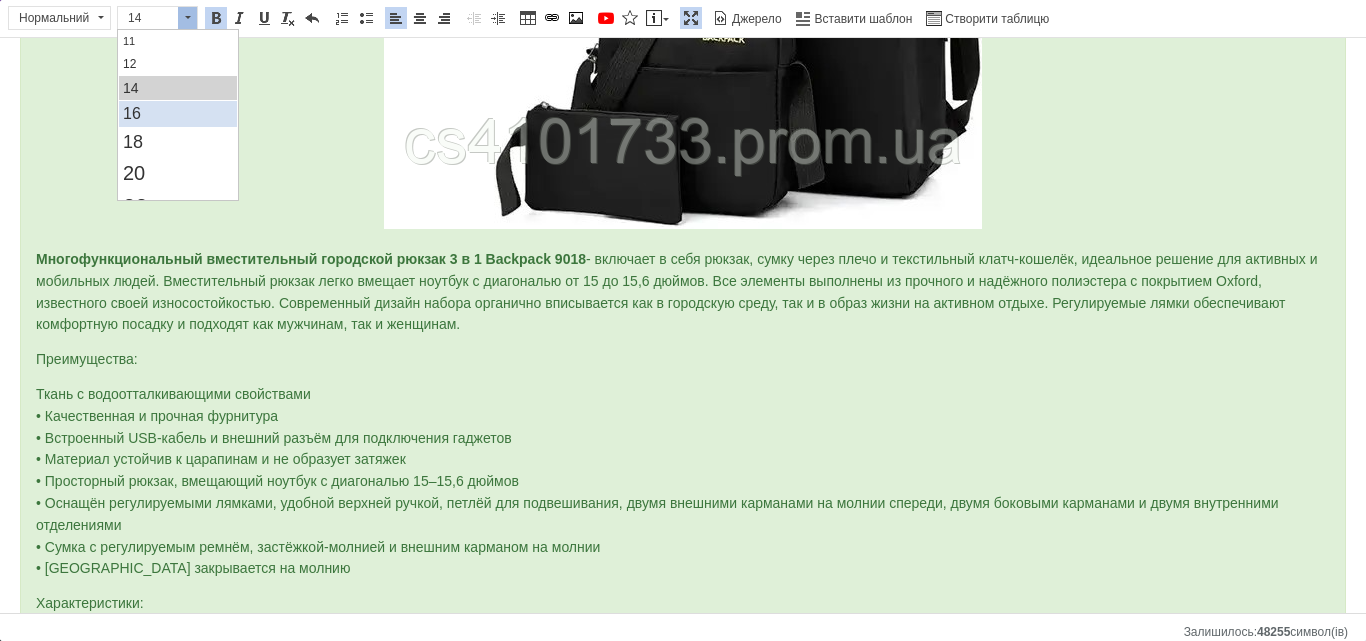 drag, startPoint x: 161, startPoint y: 113, endPoint x: 766, endPoint y: 317, distance: 638.4677 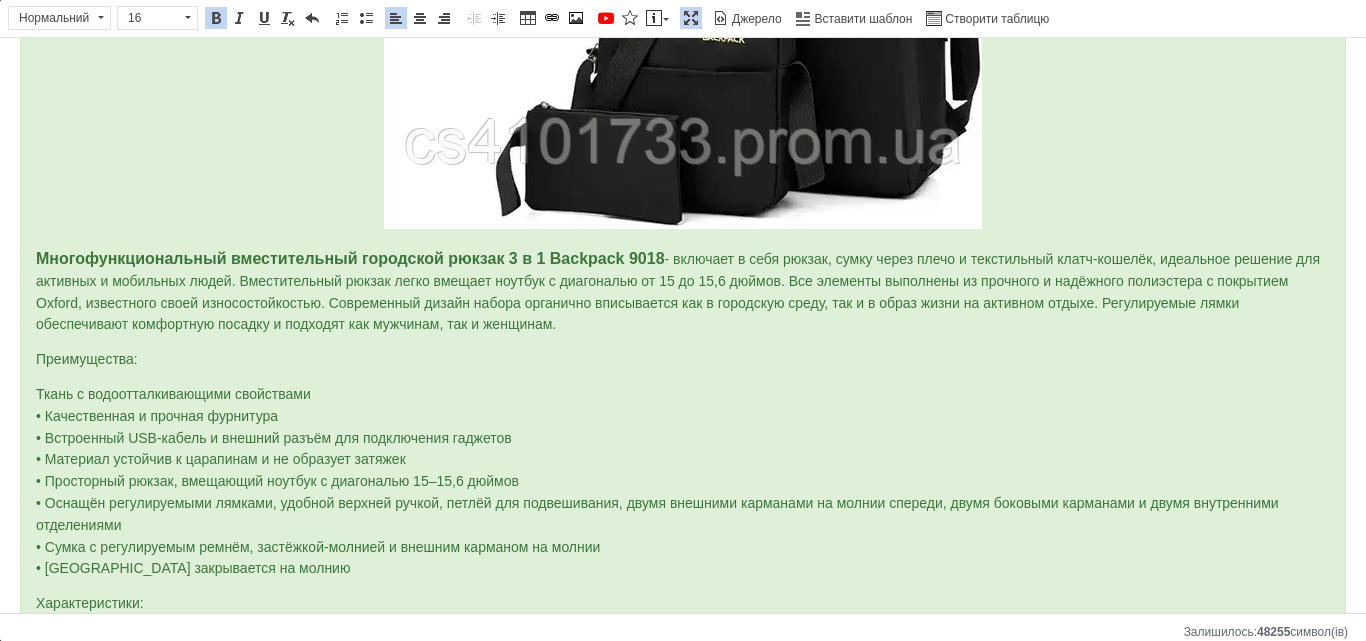 scroll, scrollTop: 0, scrollLeft: 0, axis: both 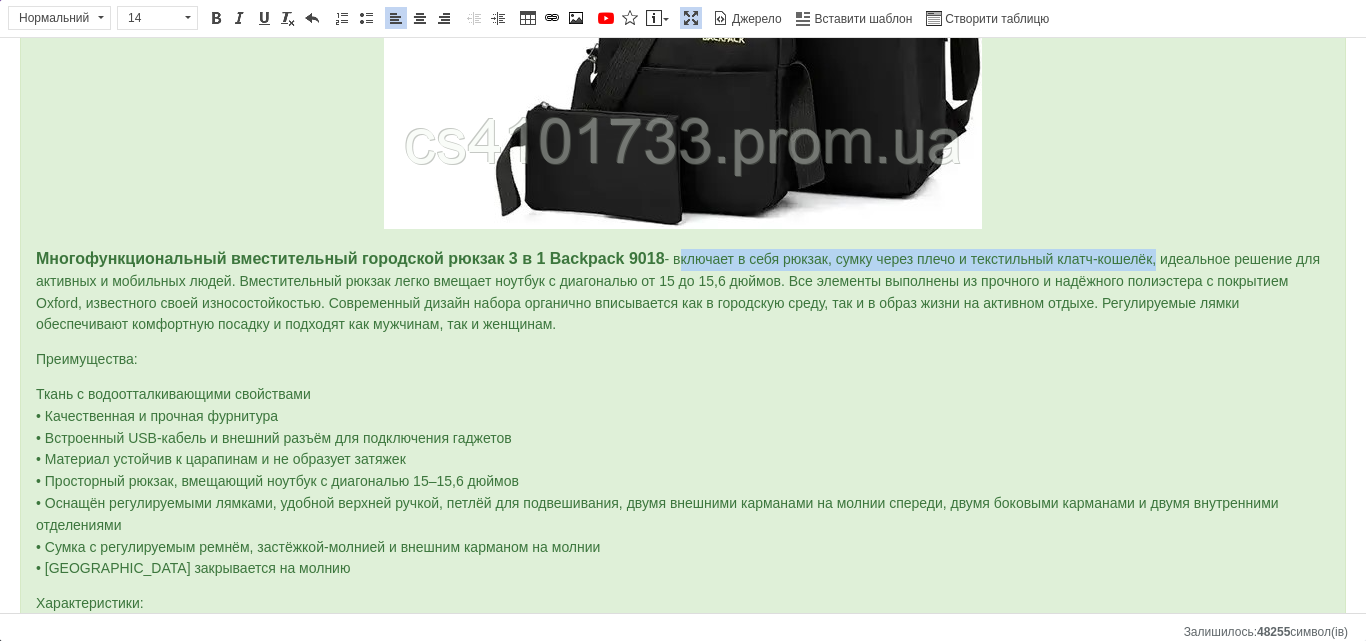 drag, startPoint x: 679, startPoint y: 264, endPoint x: 1158, endPoint y: 260, distance: 479.0167 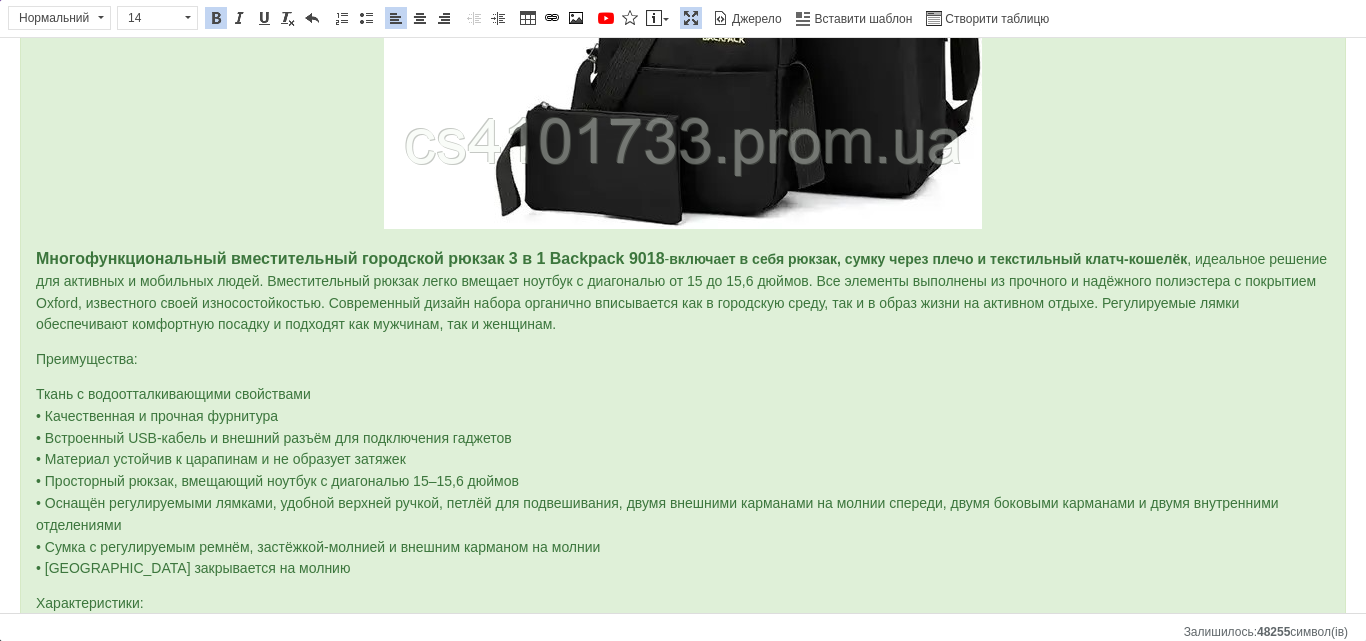 click on "-  включает в себя рюкзак, сумку через плечо и текстильный клатч-кошелёк , идеальное решение для активных и мобильных людей. Вместительный рюкзак легко вмещает ноутбук с диагональю от 15 до 15,6 дюймов. Все элементы выполнены из прочного и надёжного полиэстера с покрытием Oxford, известного своей износостойкостью. Современный дизайн набора органично вписывается как в городскую среду, так и в образ жизни на активном отдыхе. Регулируемые лямки обеспечивают комфортную посадку и подходят как мужчинам, так и женщинам." at bounding box center (681, 291) 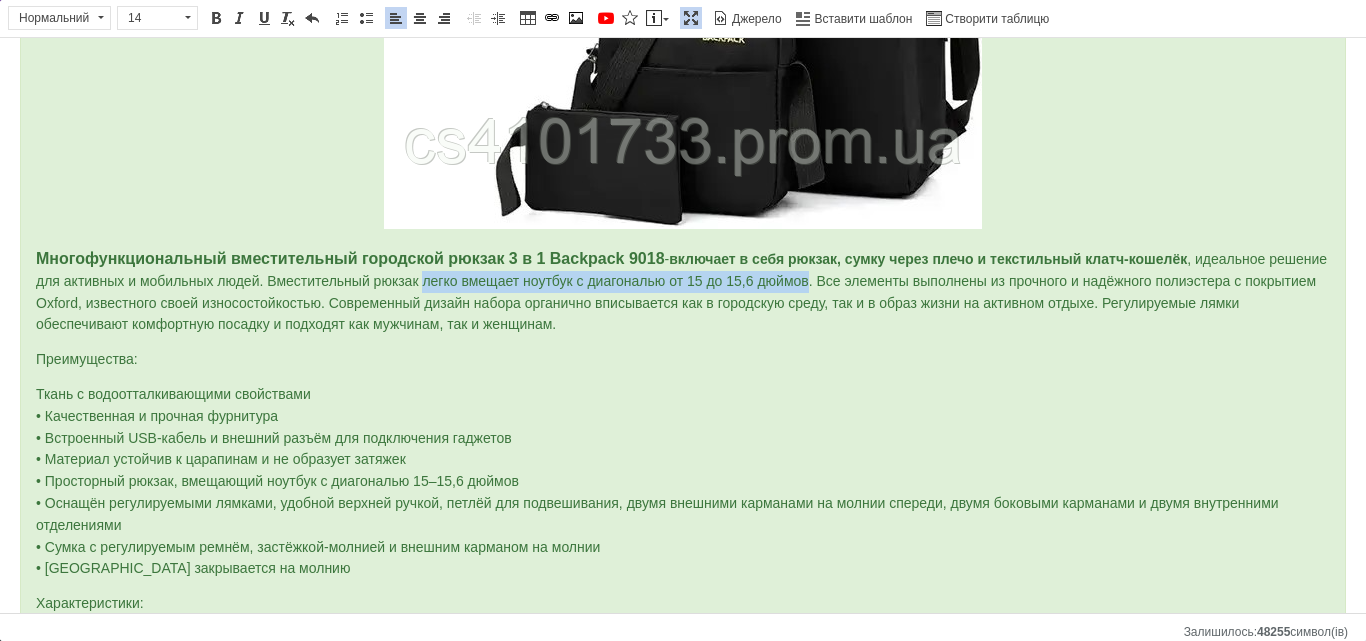 drag, startPoint x: 484, startPoint y: 281, endPoint x: 868, endPoint y: 275, distance: 384.04688 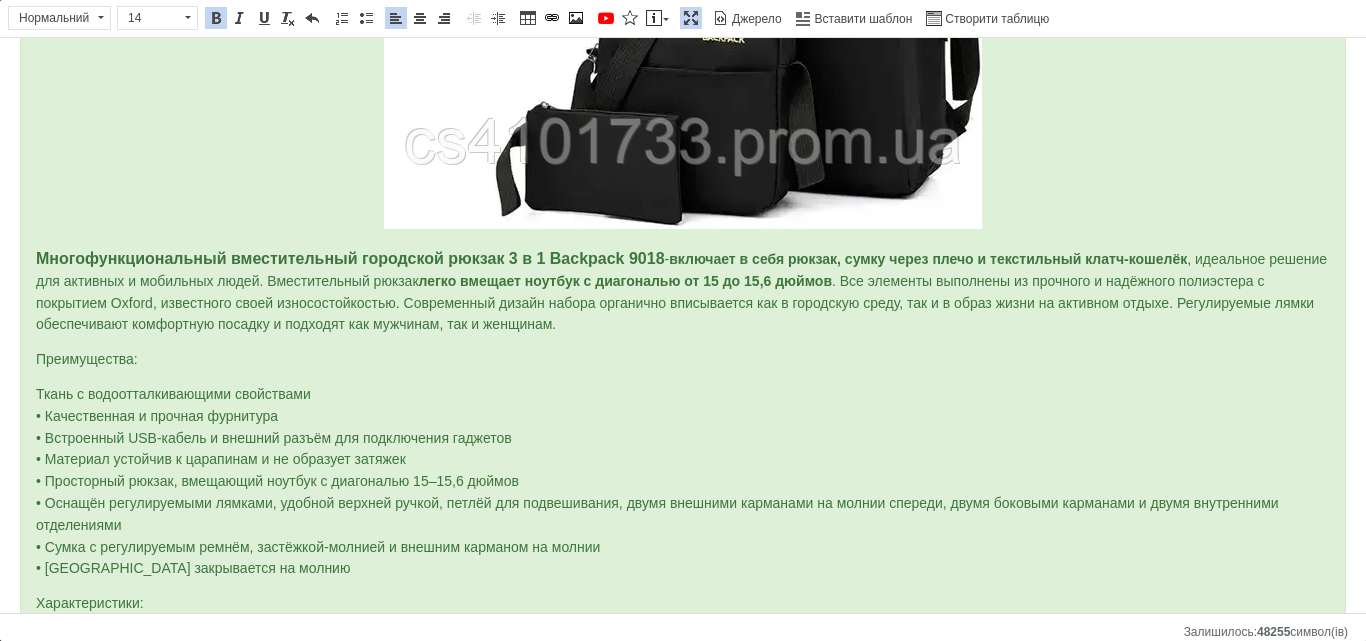 click on "Многофункциональный городской рюкзак 3в1 Backpack 9018 с сумкой и кошельком дорожный комплект черный водонепроницаемый.  Рюкзак + Сумка + Кошелек. Многофункциональный вместительный городской рюкзак 3 в 1 Backpack 9018  -  включает в себя рюкзак, сумку через плечо и текстильный клатч-кошелёк , идеальное решение для активных и мобильных людей. Вместительный рюкзак  легко вмещает ноутбук с диагональю от 15 до 15,6 дюймов Преимущества: Ткань с водоотталкивающими свойствами • Качественная и прочная фурнитура • Встроенный USB-кабель и внешний разъём для подключения гаджетов" at bounding box center (683, 274) 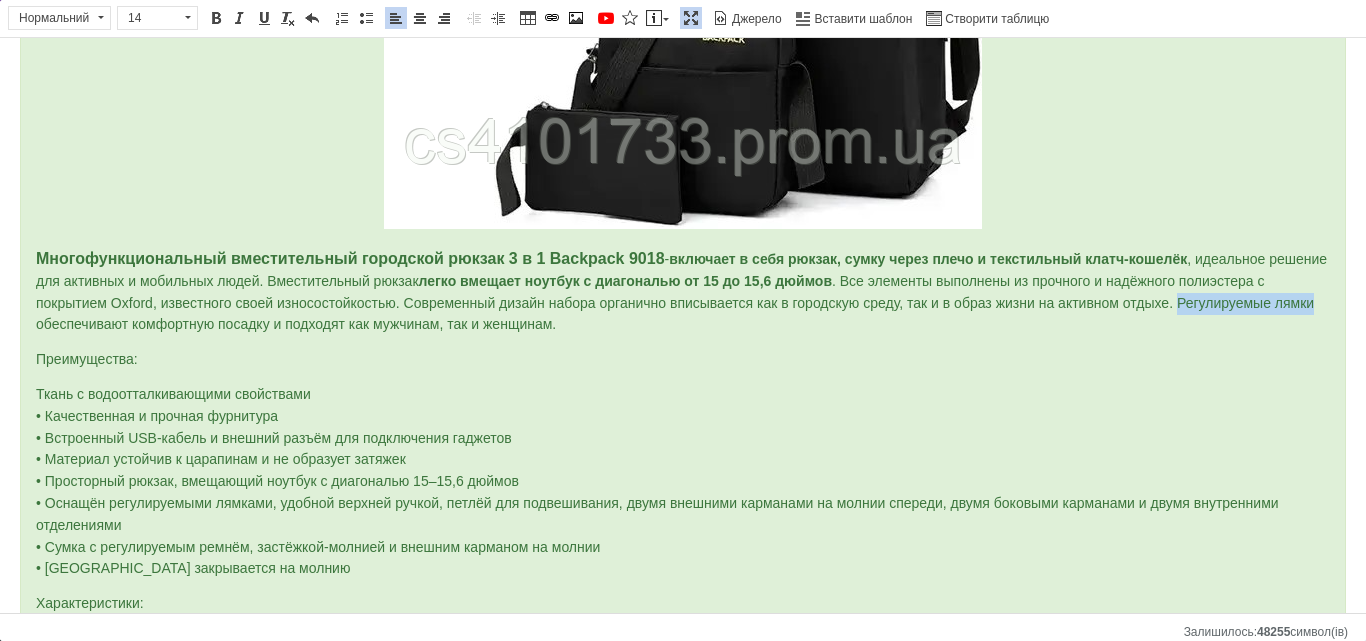 drag, startPoint x: 30, startPoint y: 326, endPoint x: 170, endPoint y: 323, distance: 140.03214 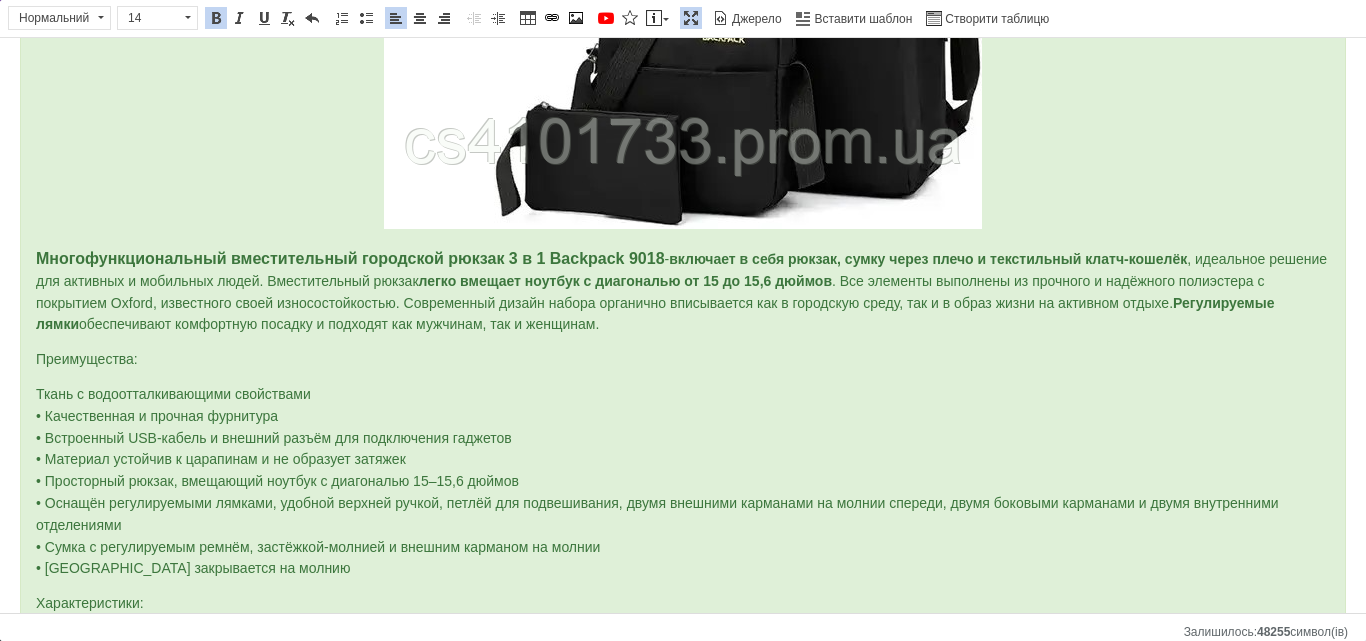 click on "Ткань с водоотталкивающими свойствами • Качественная и прочная фурнитура • Встроенный USB-кабель и внешний разъём для подключения гаджетов • Материал устойчив к царапинам и не образует затяжек • Просторный рюкзак, вмещающий ноутбук с диагональю 15–15,6 дюймов • Оснащён регулируемыми лямками, удобной верхней ручкой, петлёй для подвешивания, двумя внешними карманами на молнии спереди, двумя боковыми карманами и двумя внутренними отделениями • Сумка с регулируемым ремнём, застёжкой-молнией и внешним карманом на молнии" at bounding box center (683, 482) 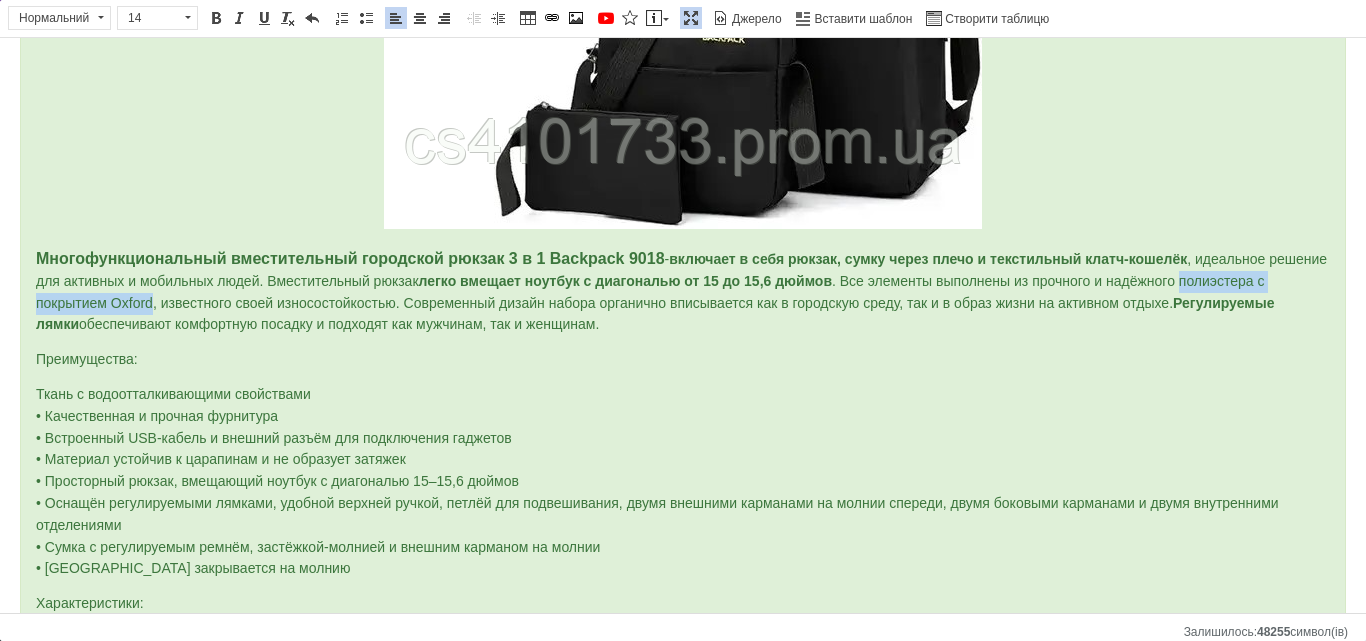 drag, startPoint x: 36, startPoint y: 306, endPoint x: 241, endPoint y: 309, distance: 205.02196 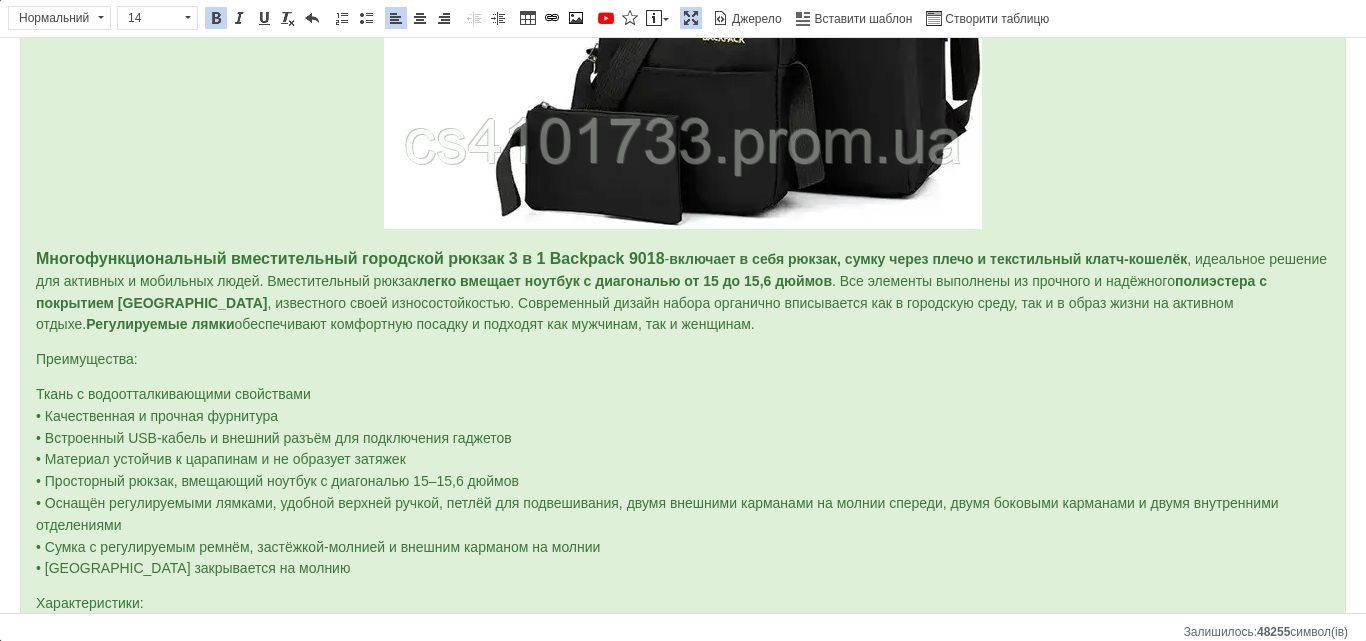 click on "Преимущества:" at bounding box center (683, 360) 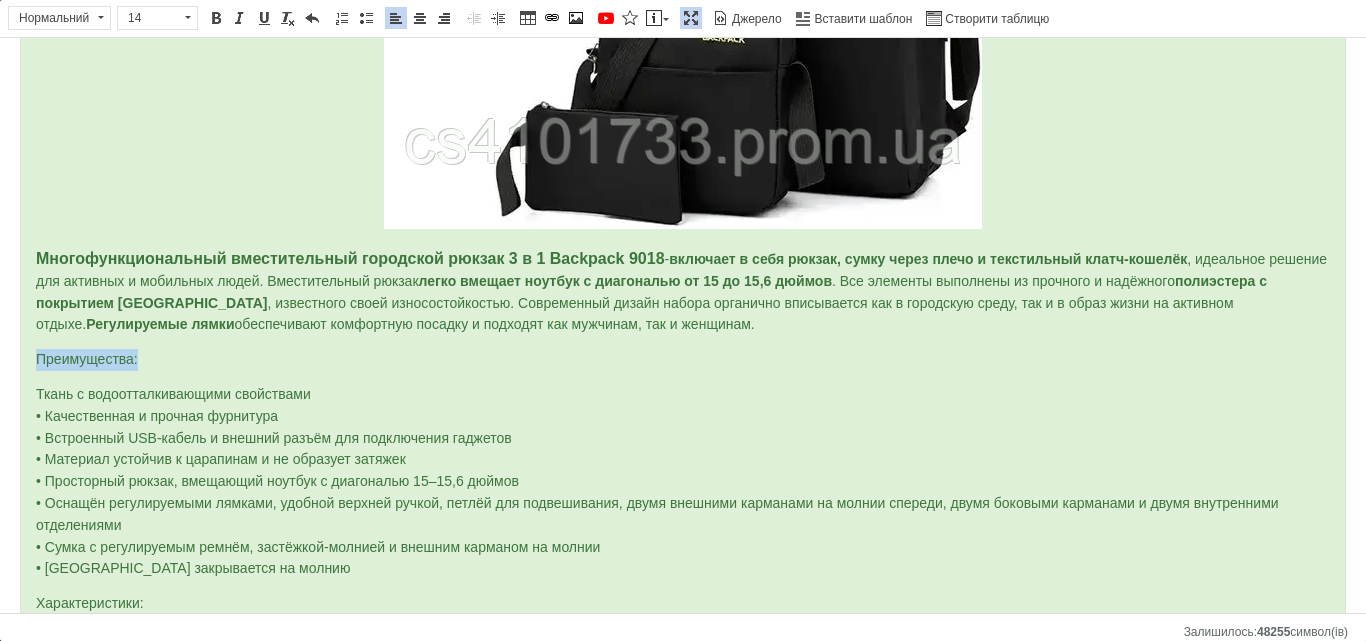 drag, startPoint x: 23, startPoint y: 358, endPoint x: 192, endPoint y: 359, distance: 169.00296 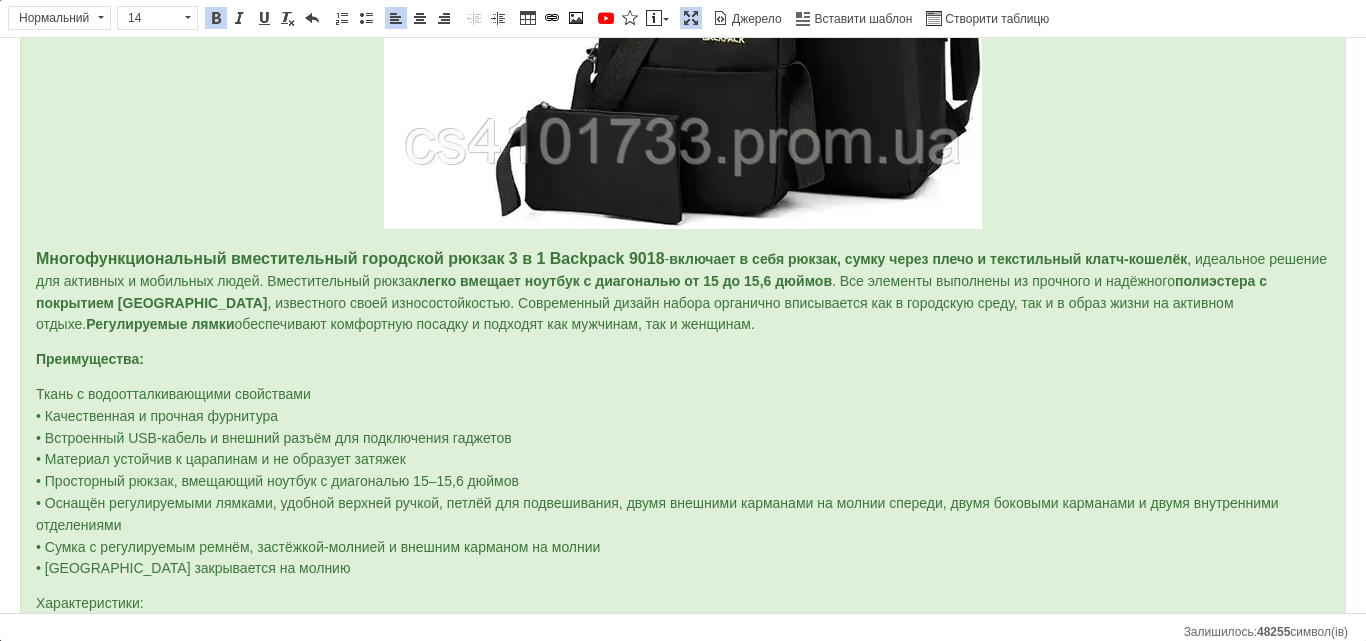 click on "Ткань с водоотталкивающими свойствами • Качественная и прочная фурнитура • Встроенный USB-кабель и внешний разъём для подключения гаджетов • Материал устойчив к царапинам и не образует затяжек • Просторный рюкзак, вмещающий ноутбук с диагональю 15–15,6 дюймов • Оснащён регулируемыми лямками, удобной верхней ручкой, петлёй для подвешивания, двумя внешними карманами на молнии спереди, двумя боковыми карманами и двумя внутренними отделениями • Сумка с регулируемым ремнём, застёжкой-молнией и внешним карманом на молнии" at bounding box center (657, 481) 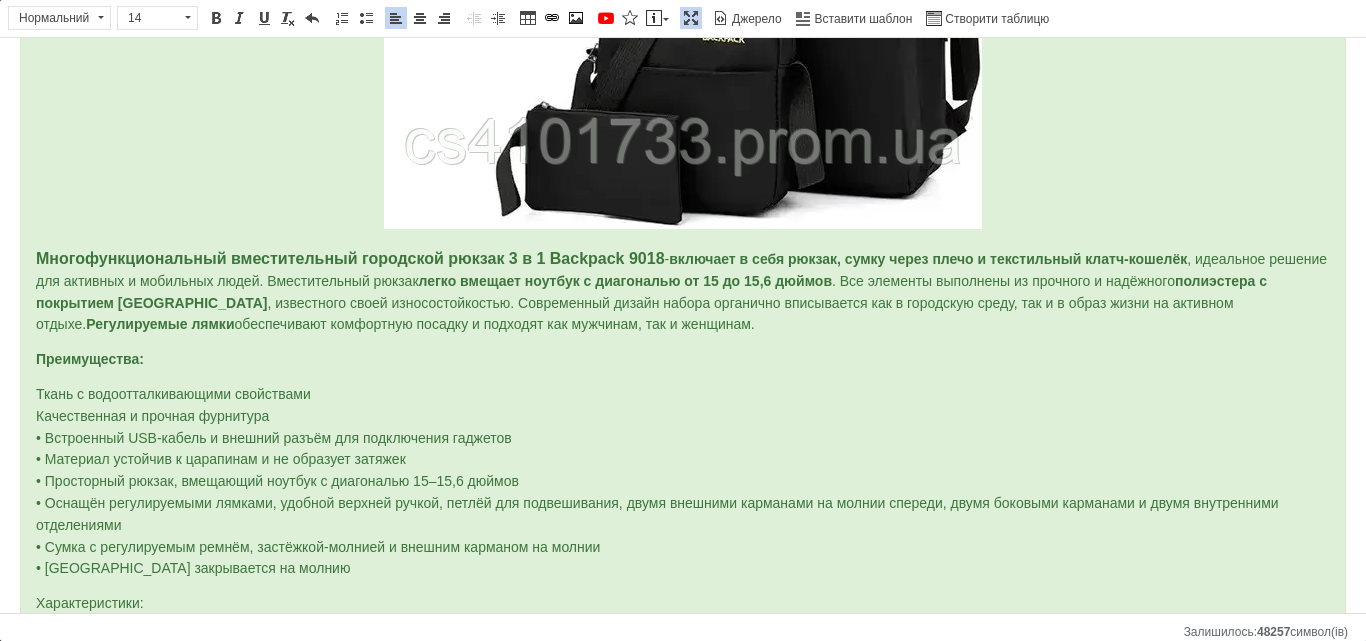 click on "Ткань с водоотталкивающими свойствами Качественная и прочная фурнитура • Встроенный USB-кабель и внешний разъём для подключения гаджетов • Материал устойчив к царапинам и не образует затяжек • Просторный рюкзак, вмещающий ноутбук с диагональю 15–15,6 дюймов • Оснащён регулируемыми лямками, удобной верхней ручкой, петлёй для подвешивания, двумя внешними карманами на молнии спереди, двумя боковыми карманами и двумя внутренними отделениями • Сумка с регулируемым ремнём, застёжкой-молнией и внешним карманом на молнии" at bounding box center [657, 481] 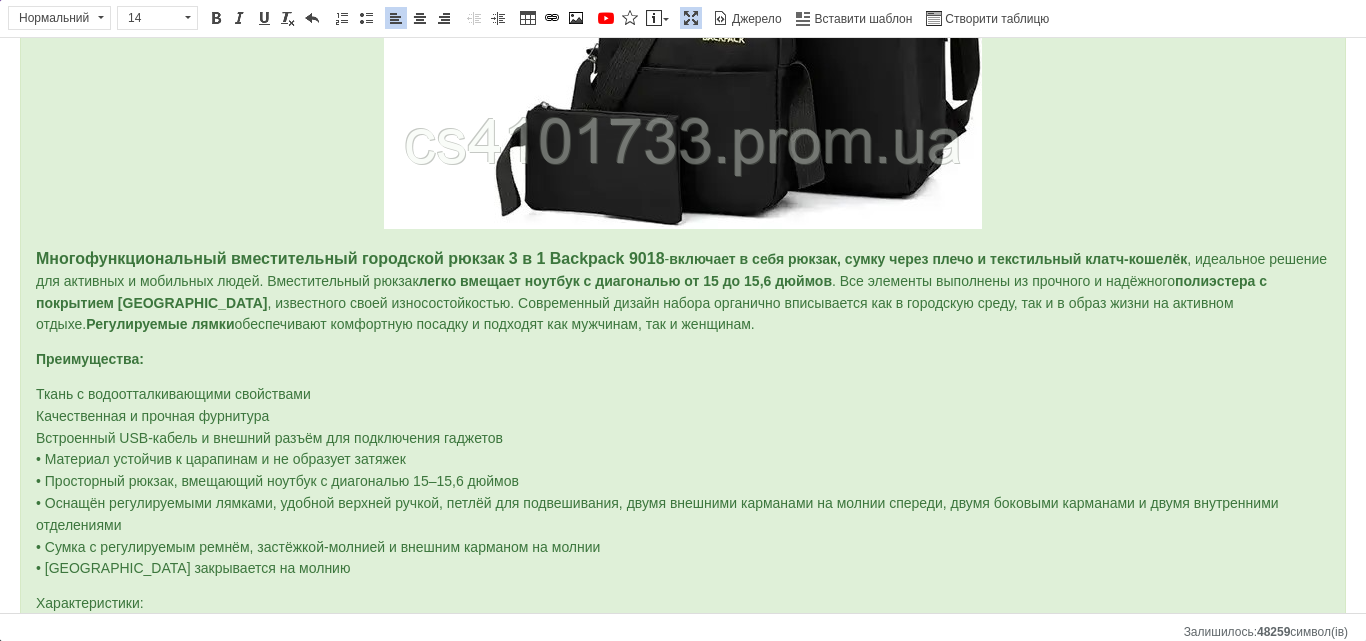 click on "Ткань с водоотталкивающими свойствами Качественная и прочная фурнитура Встроенный USB-кабель и внешний разъём для подключения гаджетов • Материал устойчив к царапинам и не образует затяжек • Просторный рюкзак, вмещающий ноутбук с диагональю 15–15,6 дюймов • Оснащён регулируемыми лямками, удобной верхней ручкой, петлёй для подвешивания, двумя внешними карманами на молнии спереди, двумя боковыми карманами и двумя внутренними отделениями • Сумка с регулируемым ремнём, застёжкой-молнией и внешним карманом на молнии • [GEOGRAPHIC_DATA] закрывается на молнию" at bounding box center (657, 481) 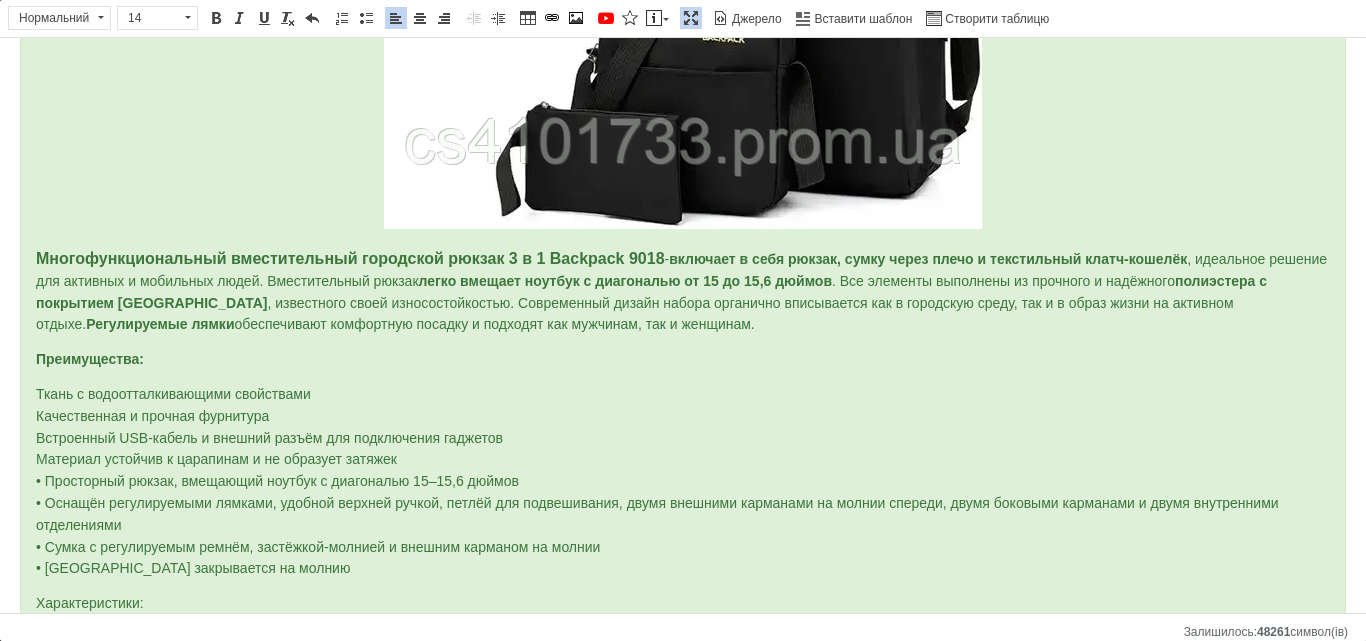 click on "Ткань с водоотталкивающими свойствами Качественная и прочная фурнитура Встроенный USB-кабель и внешний разъём для подключения гаджетов Материал устойчив к царапинам и не образует затяжек • Просторный рюкзак, вмещающий ноутбук с диагональю 15–15,6 дюймов • Оснащён регулируемыми лямками, удобной верхней ручкой, петлёй для подвешивания, двумя внешними карманами на молнии спереди, двумя боковыми карманами и двумя внутренними отделениями • Сумка с регулируемым ремнём, застёжкой-молнией и внешним карманом на молнии • [GEOGRAPHIC_DATA] закрывается на молнию" at bounding box center [657, 481] 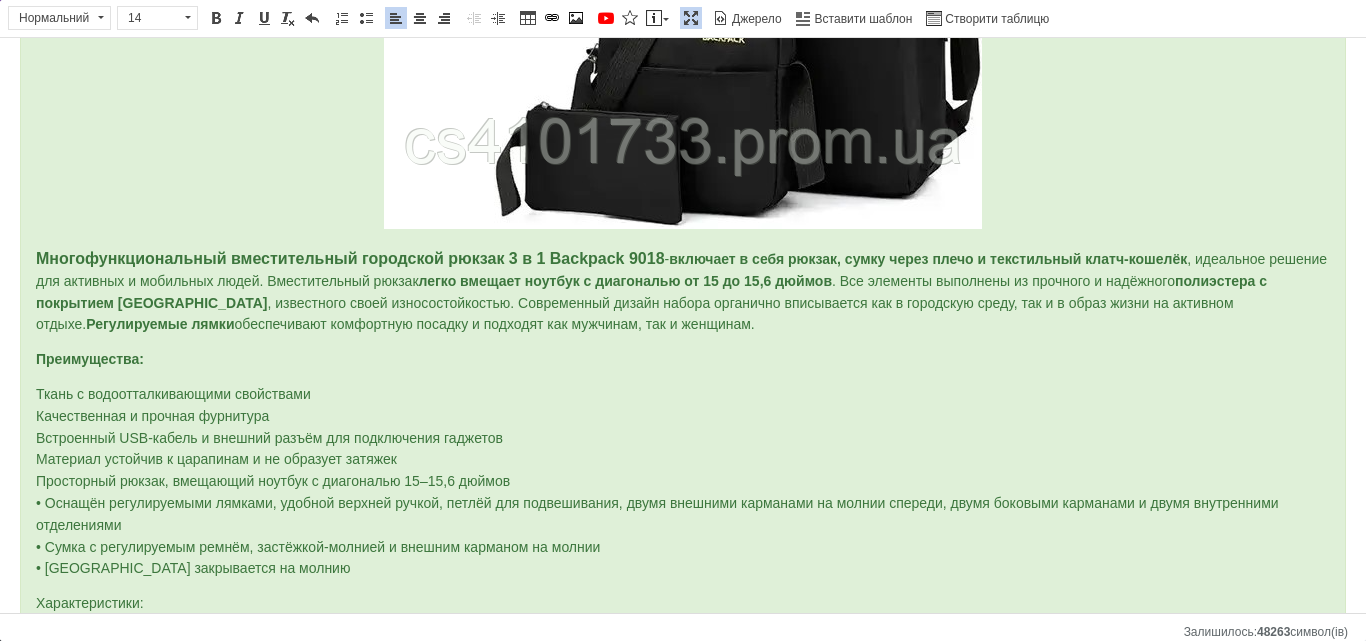 click on "Ткань с водоотталкивающими свойствами Качественная и прочная фурнитура Встроенный USB-кабель и внешний разъём для подключения гаджетов Материал устойчив к царапинам и не образует затяжек Просторный рюкзак, вмещающий ноутбук с диагональю 15–15,6 дюймов • Оснащён регулируемыми лямками, удобной верхней ручкой, петлёй для подвешивания, двумя внешними карманами на молнии спереди, двумя боковыми карманами и двумя внутренними отделениями • Сумка с регулируемым ремнём, застёжкой-молнией и внешним карманом на молнии • [GEOGRAPHIC_DATA] закрывается на молнию" at bounding box center (657, 481) 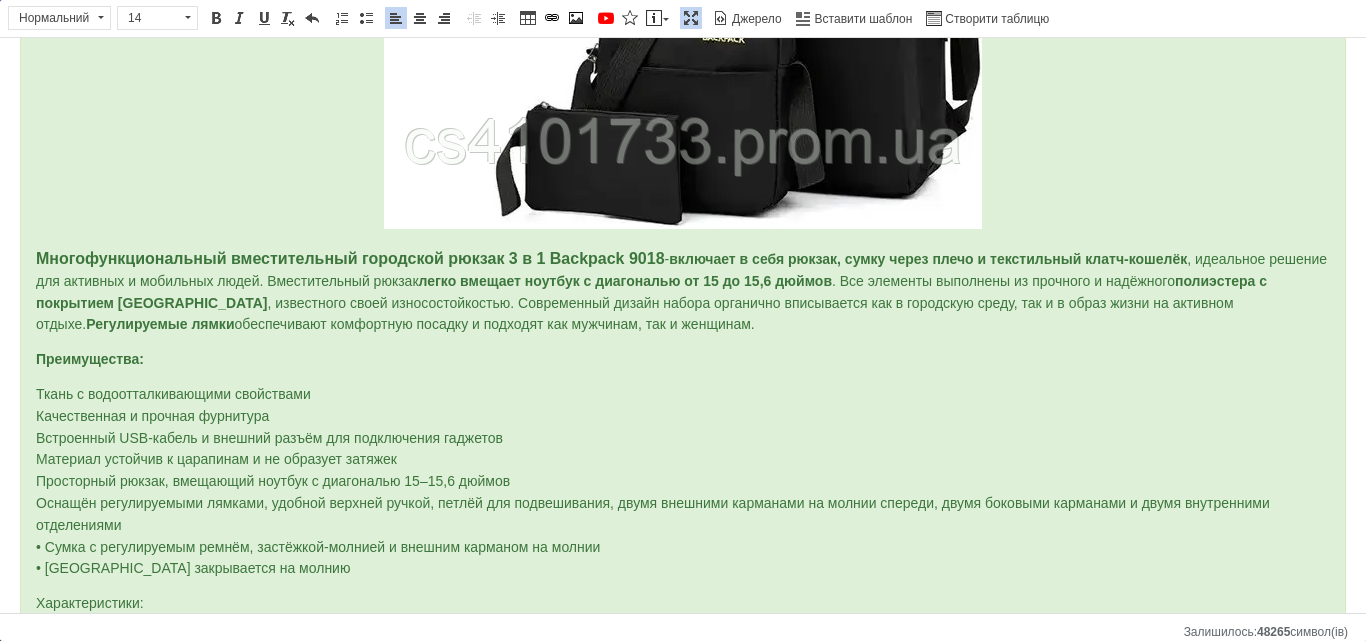 click on "Ткань с водоотталкивающими свойствами Качественная и прочная фурнитура Встроенный USB-кабель и внешний разъём для подключения гаджетов Материал устойчив к царапинам и не образует затяжек Просторный рюкзак, вмещающий ноутбук с диагональю 15–15,6 дюймов Оснащён регулируемыми лямками, удобной верхней ручкой, петлёй для подвешивания, двумя внешними карманами на молнии спереди, двумя боковыми карманами и двумя внутренними отделениями • Сумка с регулируемым ремнём, застёжкой-молнией и внешним карманом на молнии • [GEOGRAPHIC_DATA] закрывается на молнию" at bounding box center [653, 481] 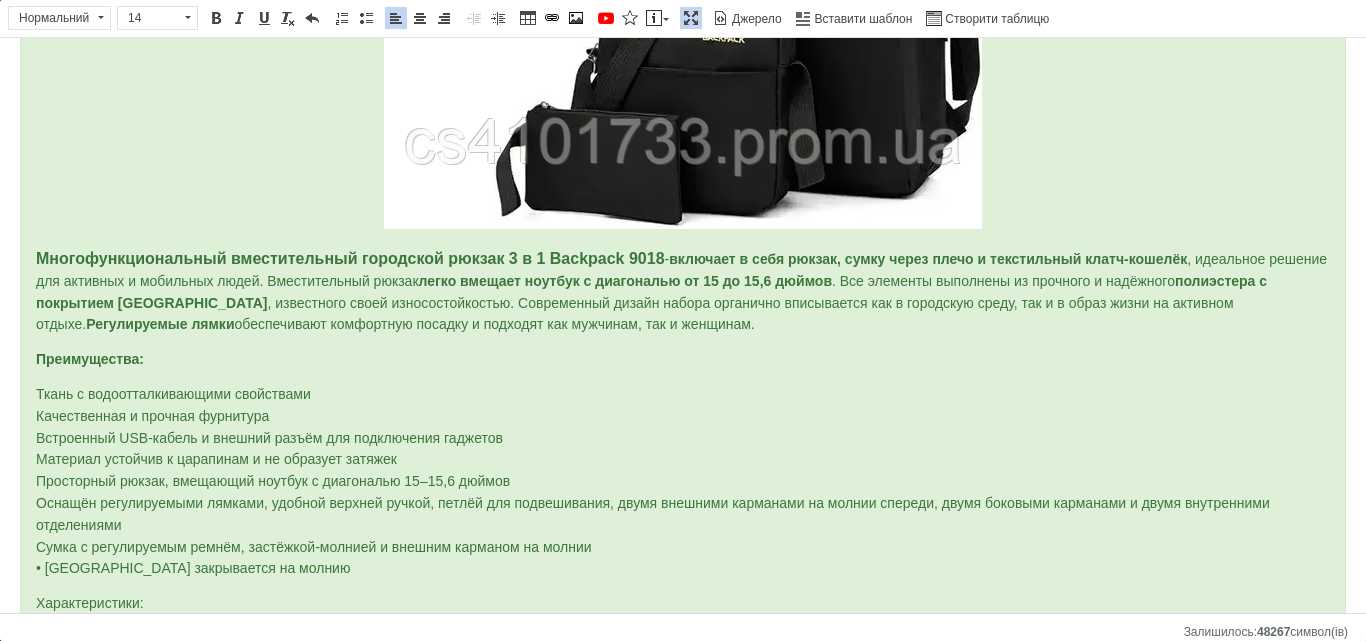 click on "Ткань с водоотталкивающими свойствами Качественная и прочная фурнитура Встроенный USB-кабель и внешний разъём для подключения гаджетов Материал устойчив к царапинам и не образует затяжек Просторный рюкзак, вмещающий ноутбук с диагональю 15–15,6 дюймов Оснащён регулируемыми лямками, удобной верхней ручкой, петлёй для подвешивания, двумя внешними карманами на молнии спереди, двумя боковыми карманами и двумя внутренними отделениями Сумка с регулируемым ремнём, застёжкой-молнией и внешним карманом на молнии • [GEOGRAPHIC_DATA] закрывается на молнию" at bounding box center (653, 481) 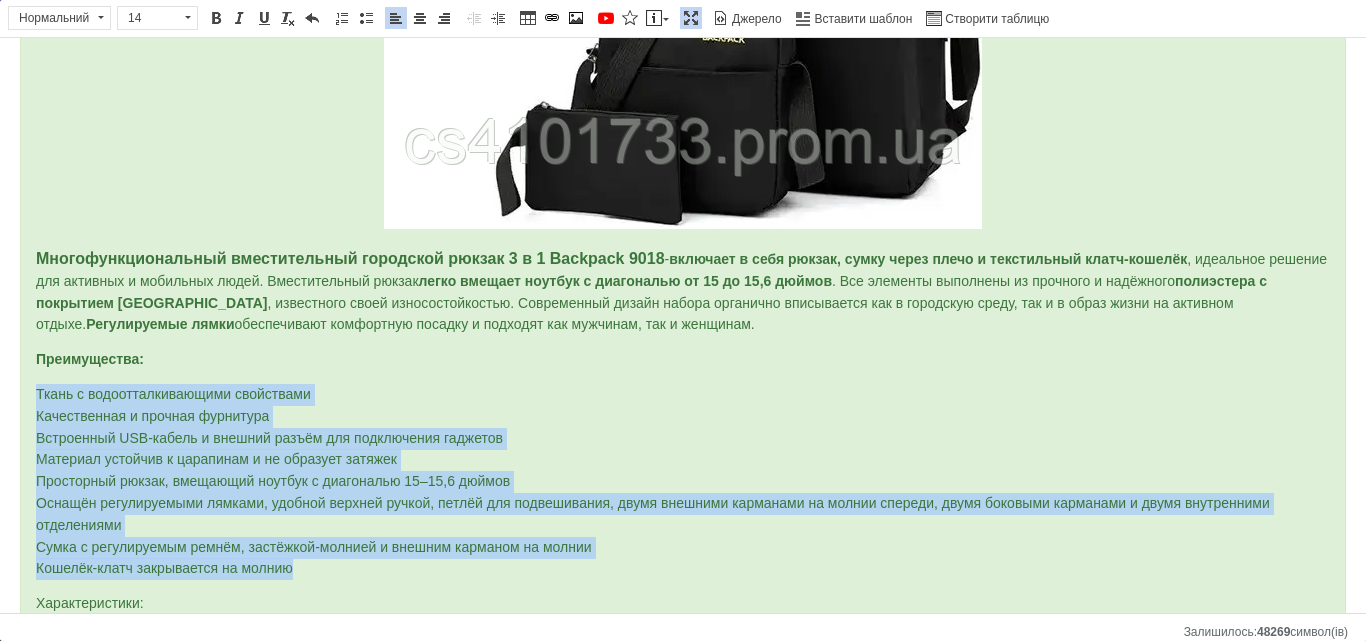 drag, startPoint x: 33, startPoint y: 393, endPoint x: 320, endPoint y: 513, distance: 311.07715 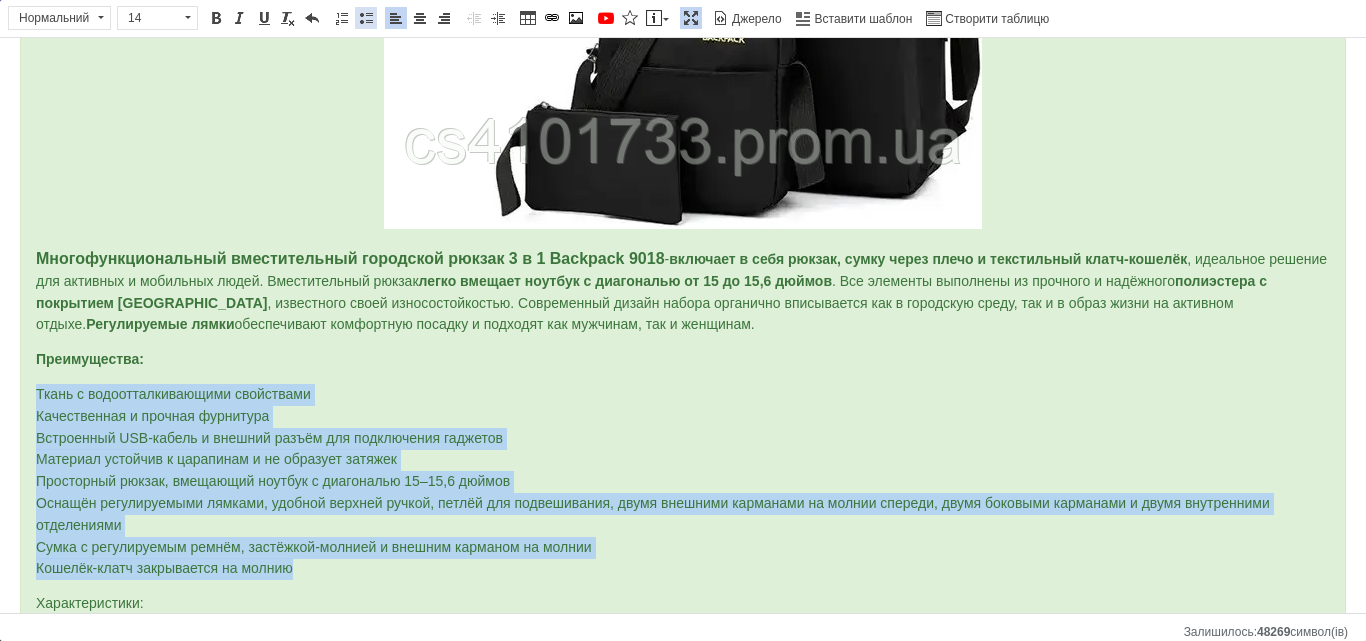 click at bounding box center [366, 18] 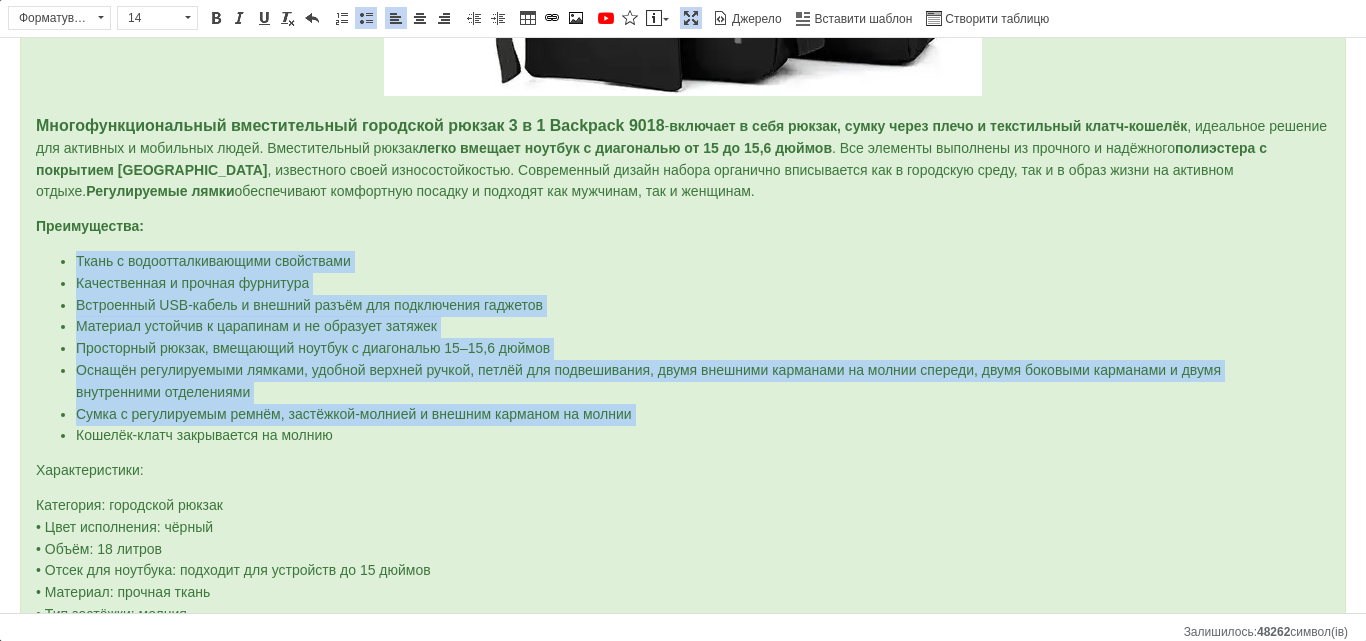 scroll, scrollTop: 720, scrollLeft: 0, axis: vertical 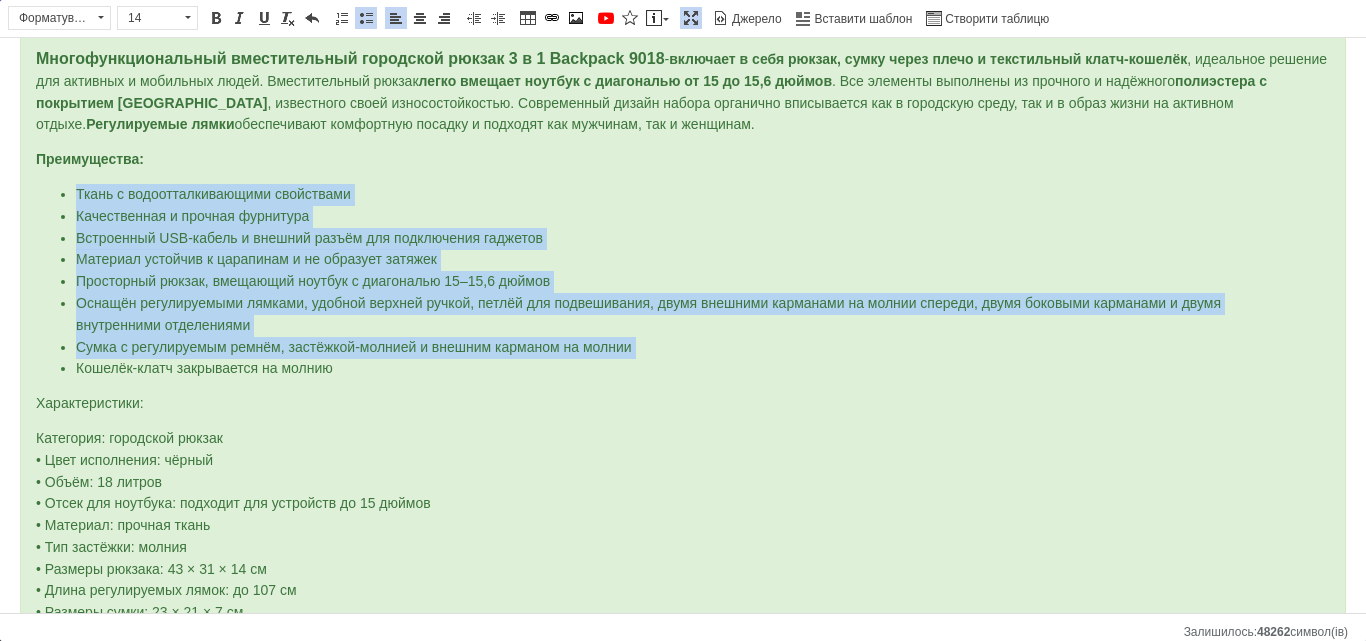 click on "Материал устойчив к царапинам и не образует затяжек" at bounding box center (683, 260) 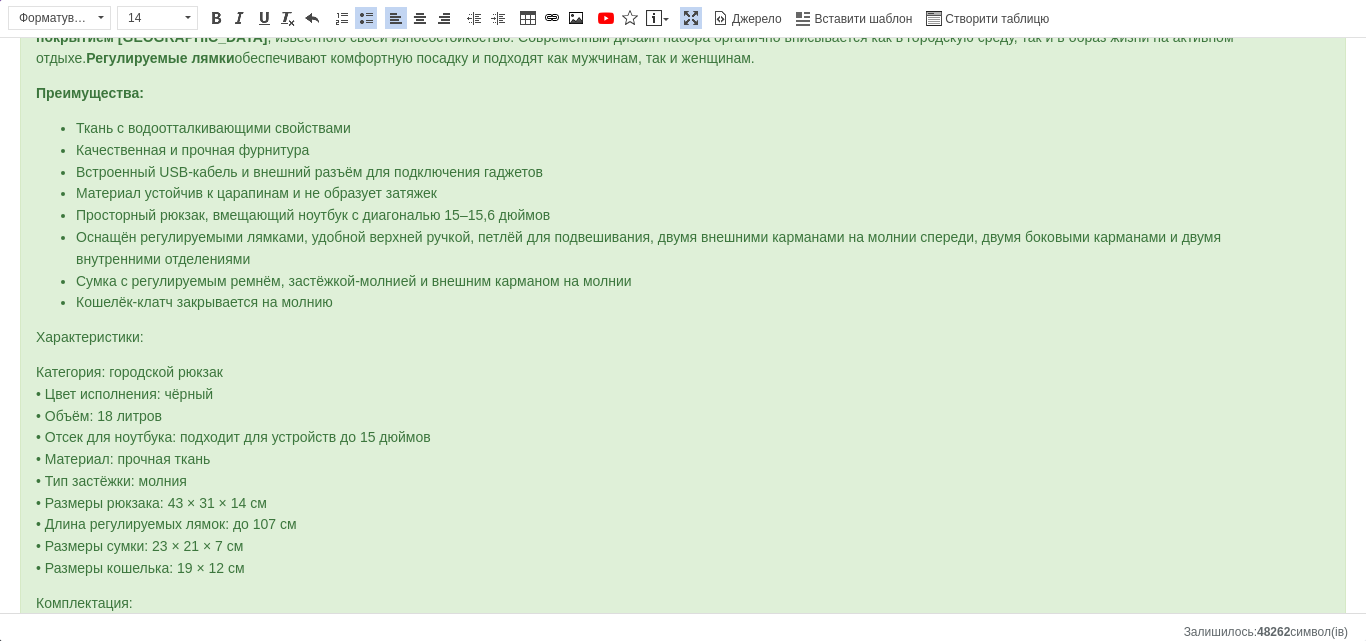 scroll, scrollTop: 820, scrollLeft: 0, axis: vertical 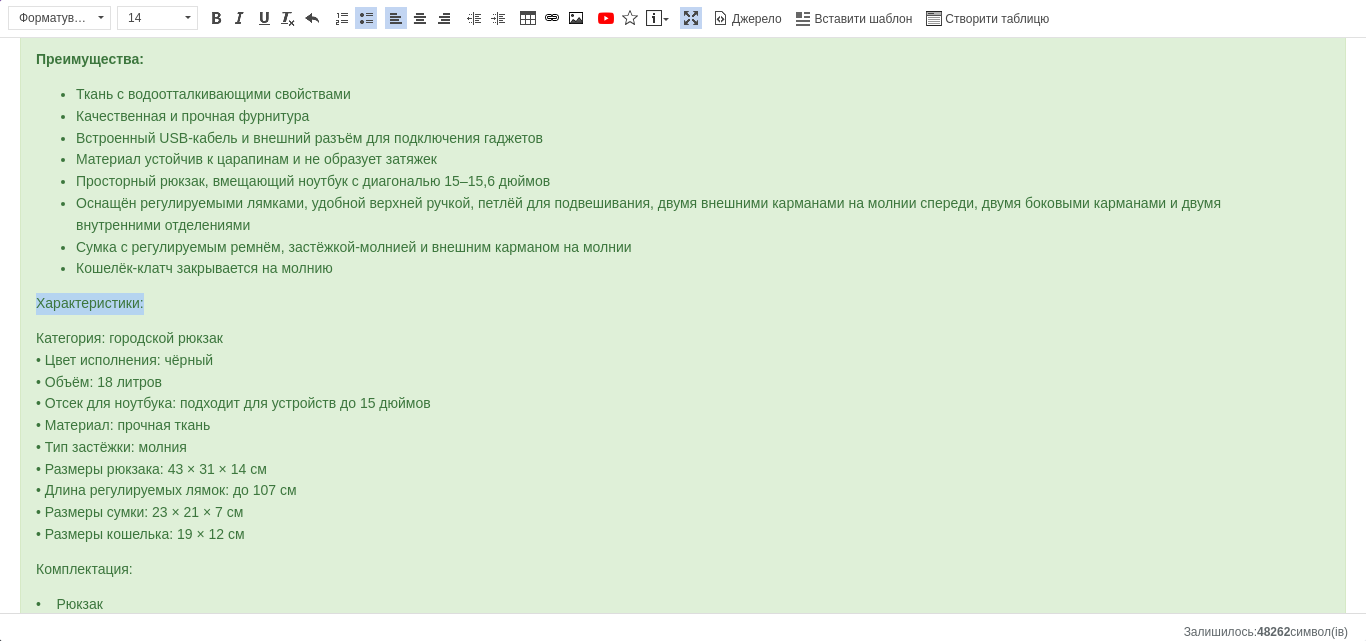 drag, startPoint x: 43, startPoint y: 304, endPoint x: 169, endPoint y: 304, distance: 126 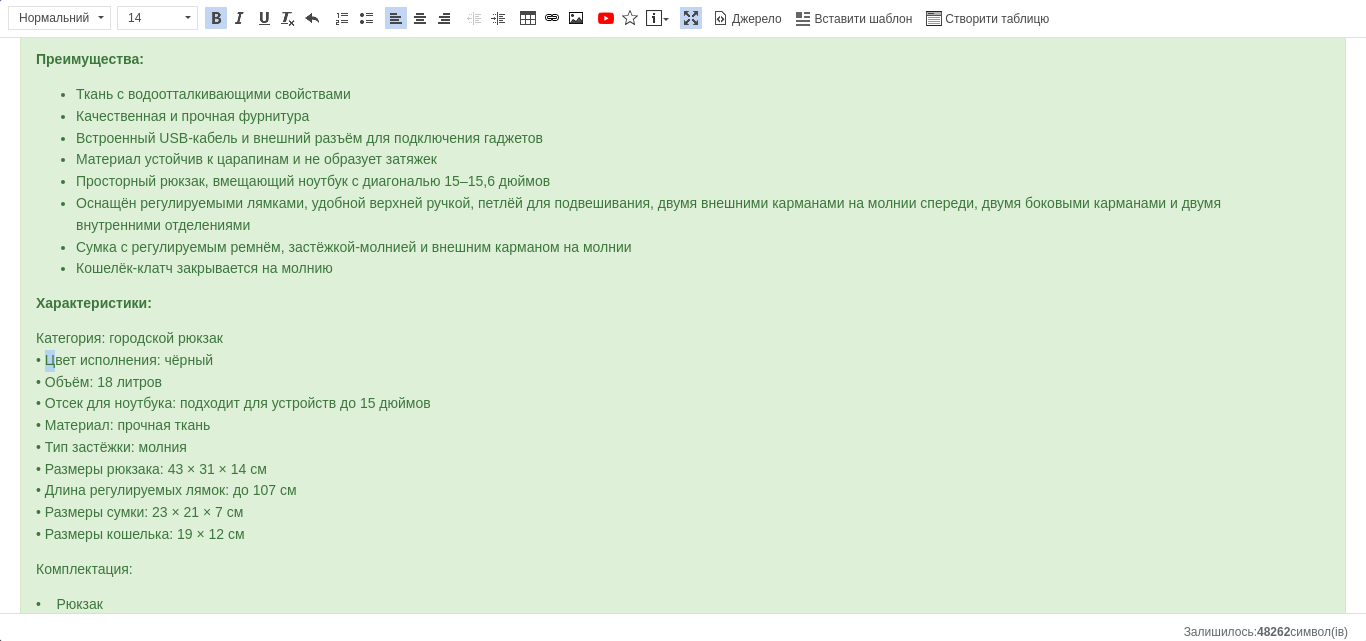 click on "Категория: городской рюкзак • Цвет исполнения: чёрный • Объём: 18 литров • Отсек для ноутбука: подходит для устройств до 15 дюймов • Материал: прочная ткань • Тип застёжки: молния • Размеры рюкзака: 43 × 31 × 14 см • Длина регулируемых лямок: до 107 см • Размеры сумки: 23 × 21 × 7 см • Размеры кошелька: 19 × 12 см" at bounding box center (233, 436) 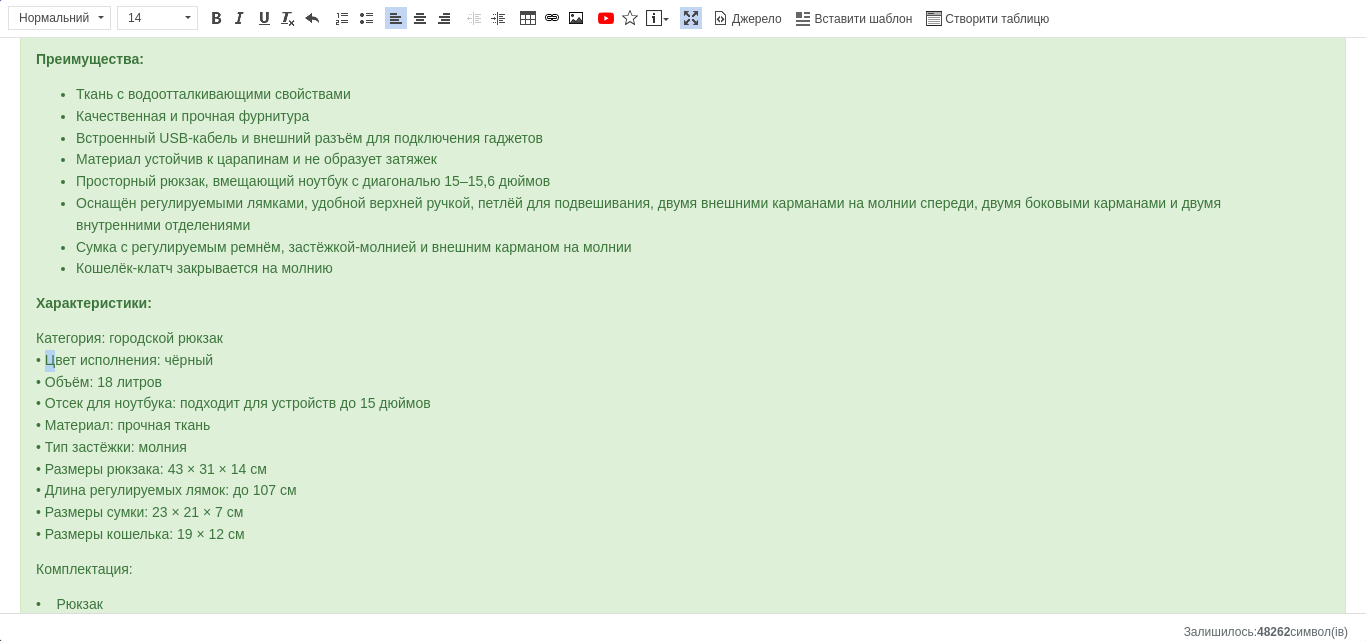 click on "Категория: городской рюкзак • Цвет исполнения: чёрный • Объём: 18 литров • Отсек для ноутбука: подходит для устройств до 15 дюймов • Материал: прочная ткань • Тип застёжки: молния • Размеры рюкзака: 43 × 31 × 14 см • Длина регулируемых лямок: до 107 см • Размеры сумки: 23 × 21 × 7 см • Размеры кошелька: 19 × 12 см" at bounding box center (233, 436) 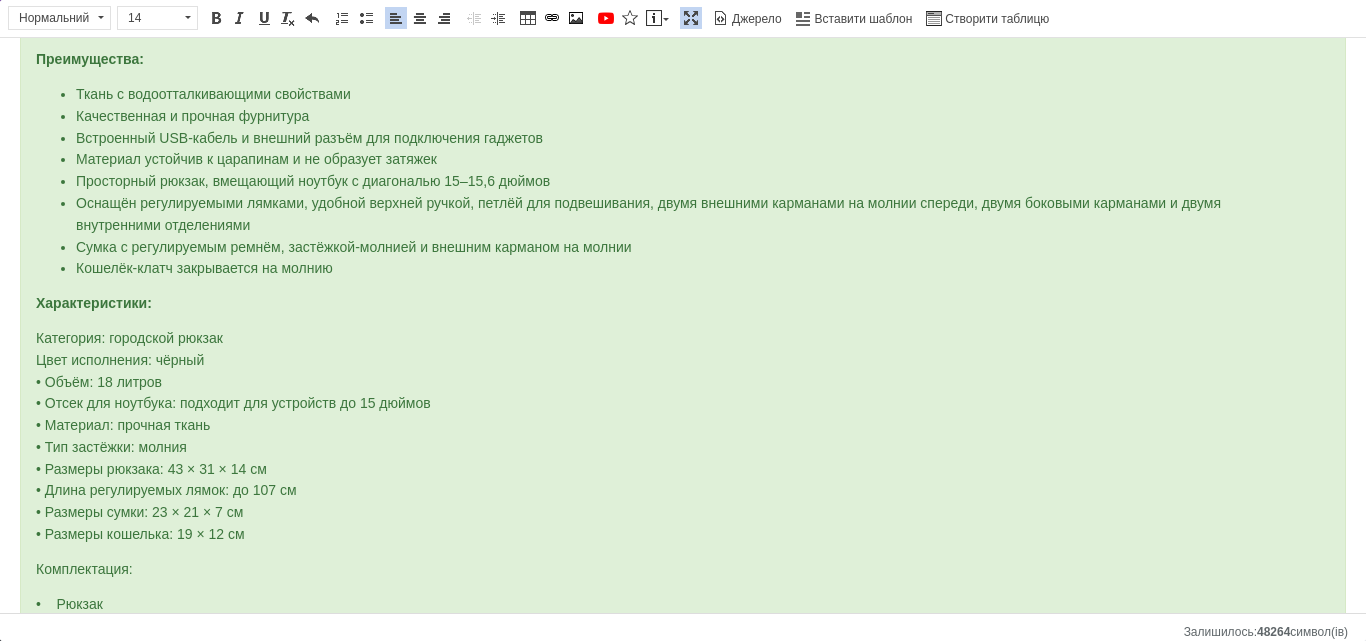 click on "Категория: городской рюкзак Цвет исполнения: чёрный • Объём: 18 литров • Отсек для ноутбука: подходит для устройств до 15 дюймов • Материал: прочная ткань • Тип застёжки: молния • Размеры рюкзака: 43 × 31 × 14 см • Длина регулируемых лямок: до 107 см • Размеры сумки: 23 × 21 × 7 см • Размеры кошелька: 19 × 12 см" at bounding box center [233, 436] 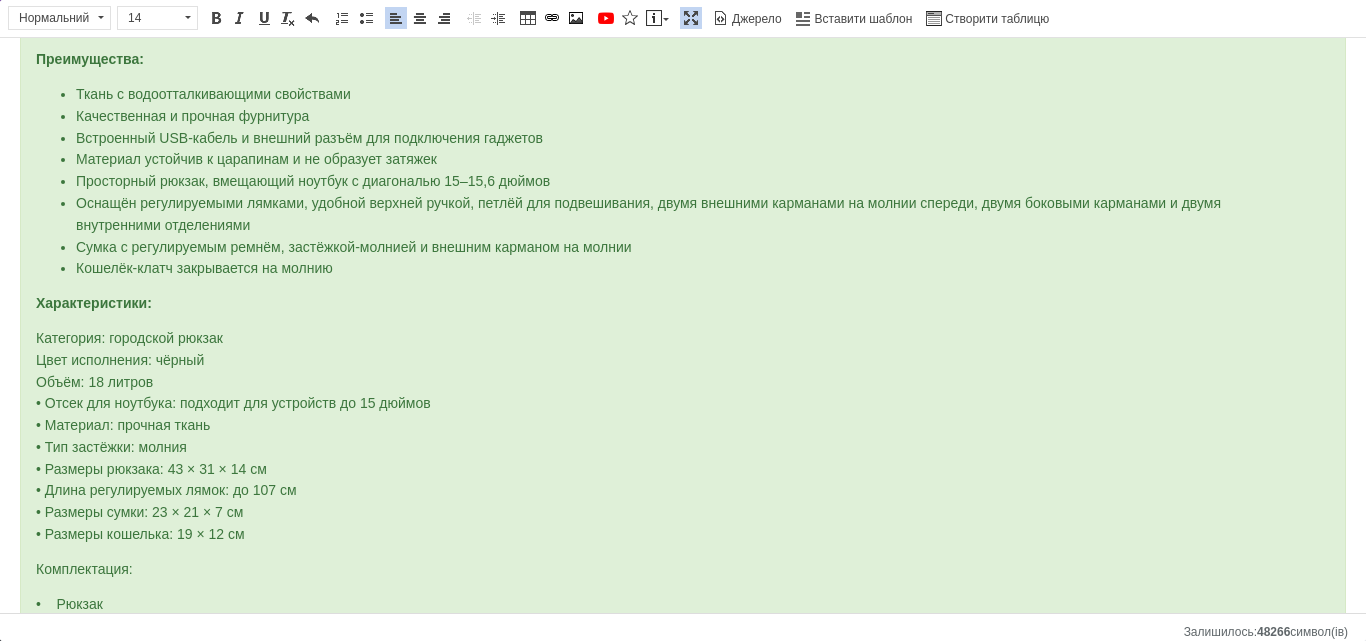 click on "Категория: городской рюкзак Цвет исполнения: чёрный Объём: 18 литров • Отсек для ноутбука: подходит для устройств до 15 дюймов • Материал: прочная ткань • Тип застёжки: молния • Размеры рюкзака: 43 × 31 × 14 см • Длина регулируемых лямок: до 107 см • Размеры сумки: 23 × 21 × 7 см • Размеры кошелька: 19 × 12 см" at bounding box center (233, 436) 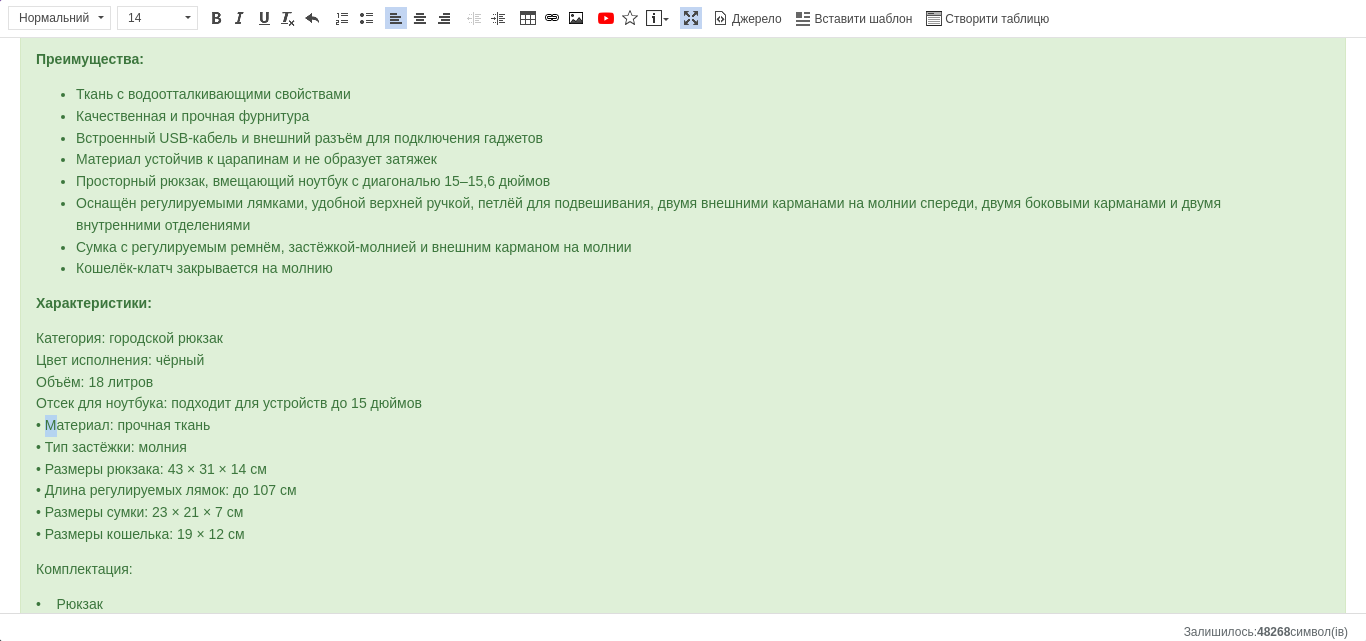 click on "Категория: городской рюкзак Цвет исполнения: чёрный Объём: 18 литров Отсек для ноутбука: подходит для устройств до 15 дюймов • Материал: прочная ткань • Тип застёжки: молния • Размеры рюкзака: 43 × 31 × 14 см • Длина регулируемых лямок: до 107 см • Размеры сумки: 23 × 21 × 7 см • Размеры кошелька: 19 × 12 см" at bounding box center (229, 436) 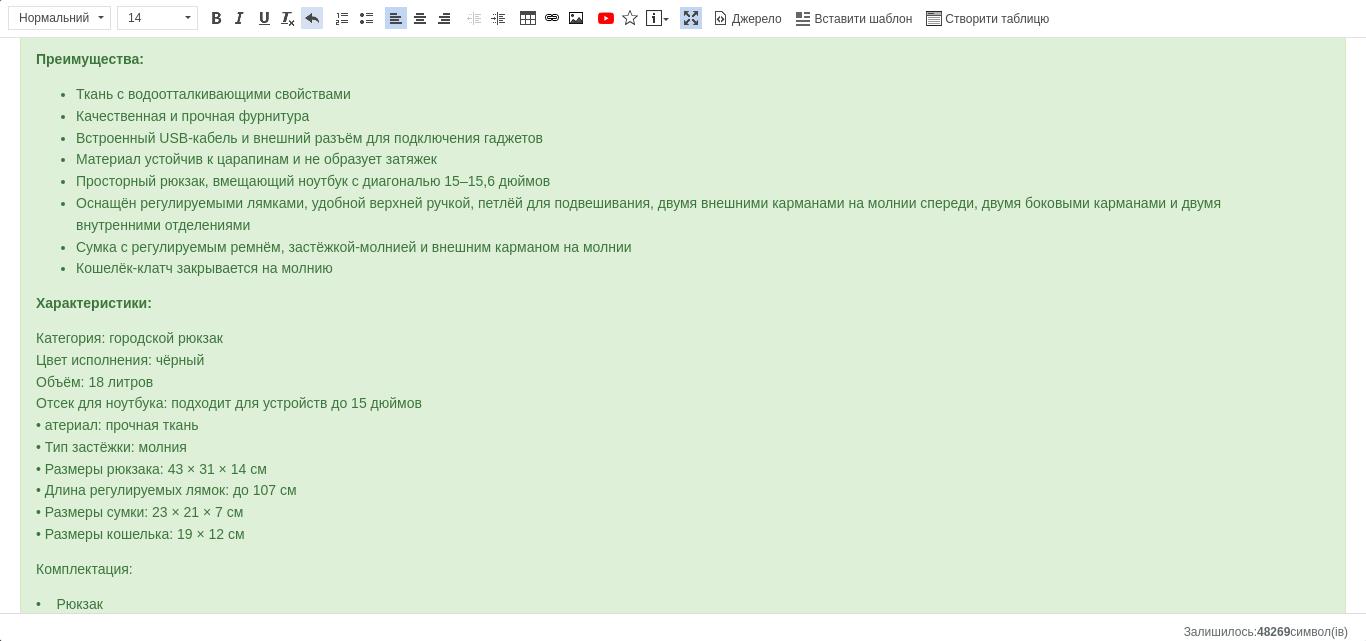 click at bounding box center [312, 18] 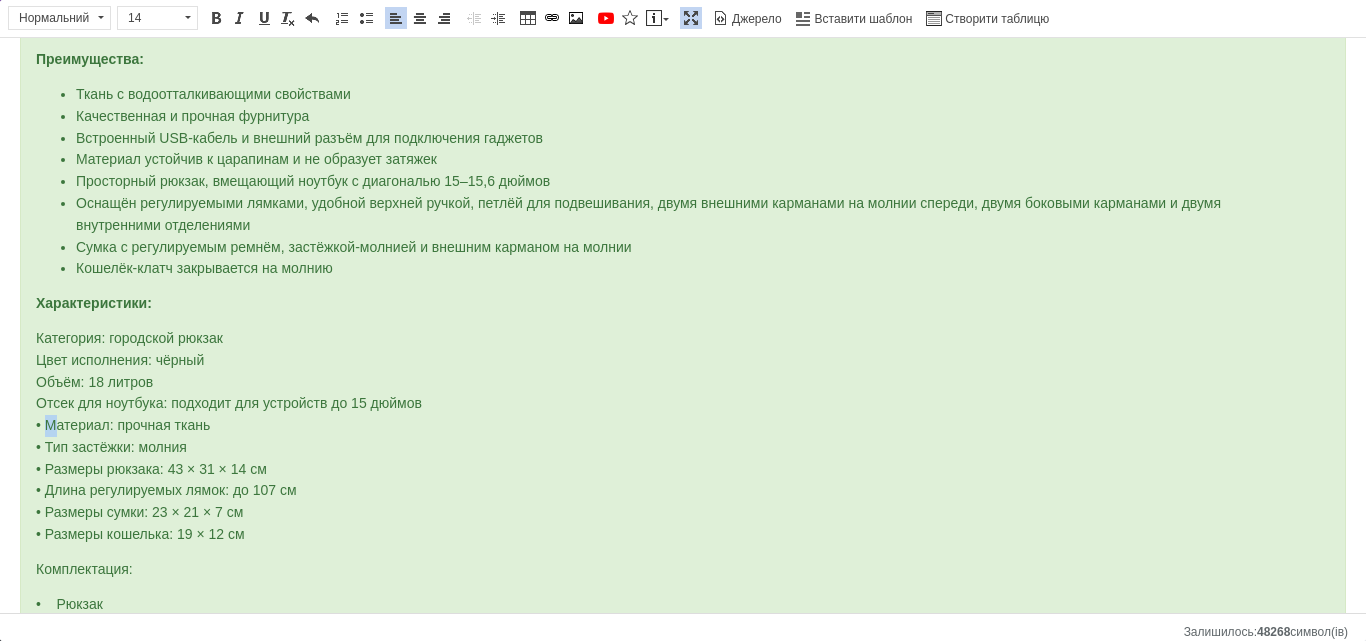 click on "Категория: городской рюкзак Цвет исполнения: чёрный Объём: 18 литров Отсек для ноутбука: подходит для устройств до 15 дюймов • Материал: прочная ткань • Тип застёжки: молния • Размеры рюкзака: 43 × 31 × 14 см • Длина регулируемых лямок: до 107 см • Размеры сумки: 23 × 21 × 7 см • Размеры кошелька: 19 × 12 см" at bounding box center (229, 436) 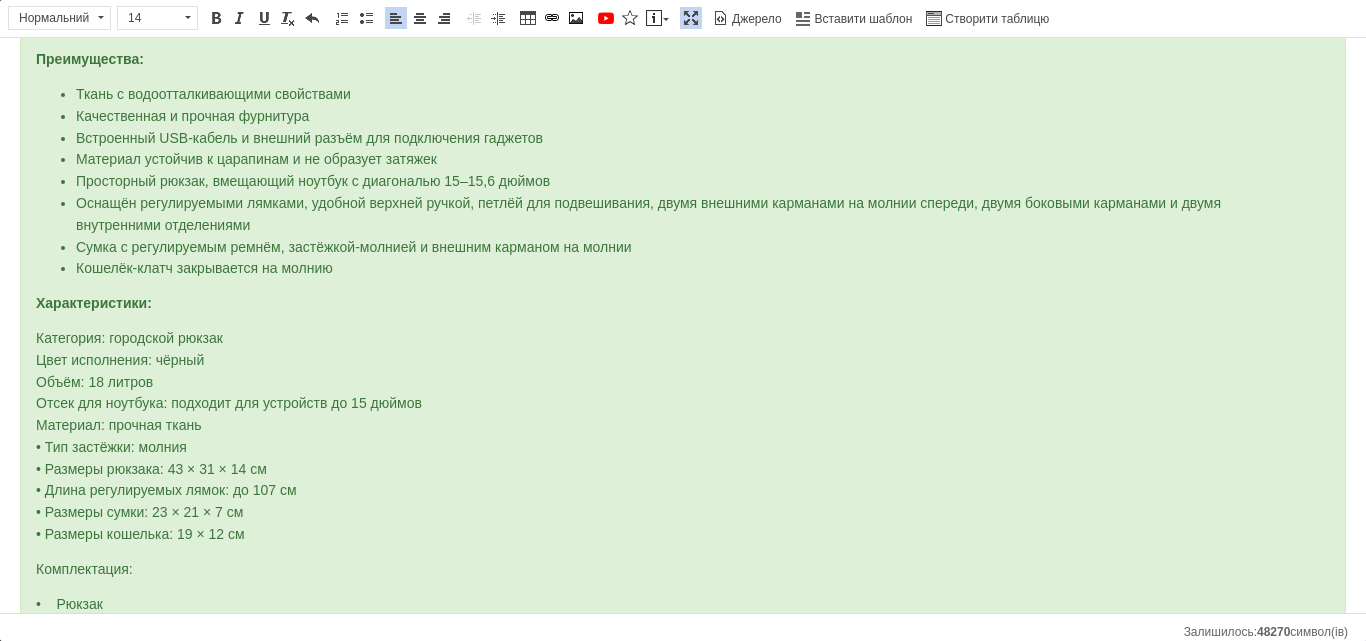 click on "Категория: городской рюкзак Цвет исполнения: чёрный Объём: 18 литров Отсек для ноутбука: подходит для устройств до 15 дюймов Материал: прочная ткань • Тип застёжки: молния • Размеры рюкзака: 43 × 31 × 14 см • Длина регулируемых лямок: до 107 см • Размеры сумки: 23 × 21 × 7 см • Размеры кошелька: 19 × 12 см" at bounding box center (229, 436) 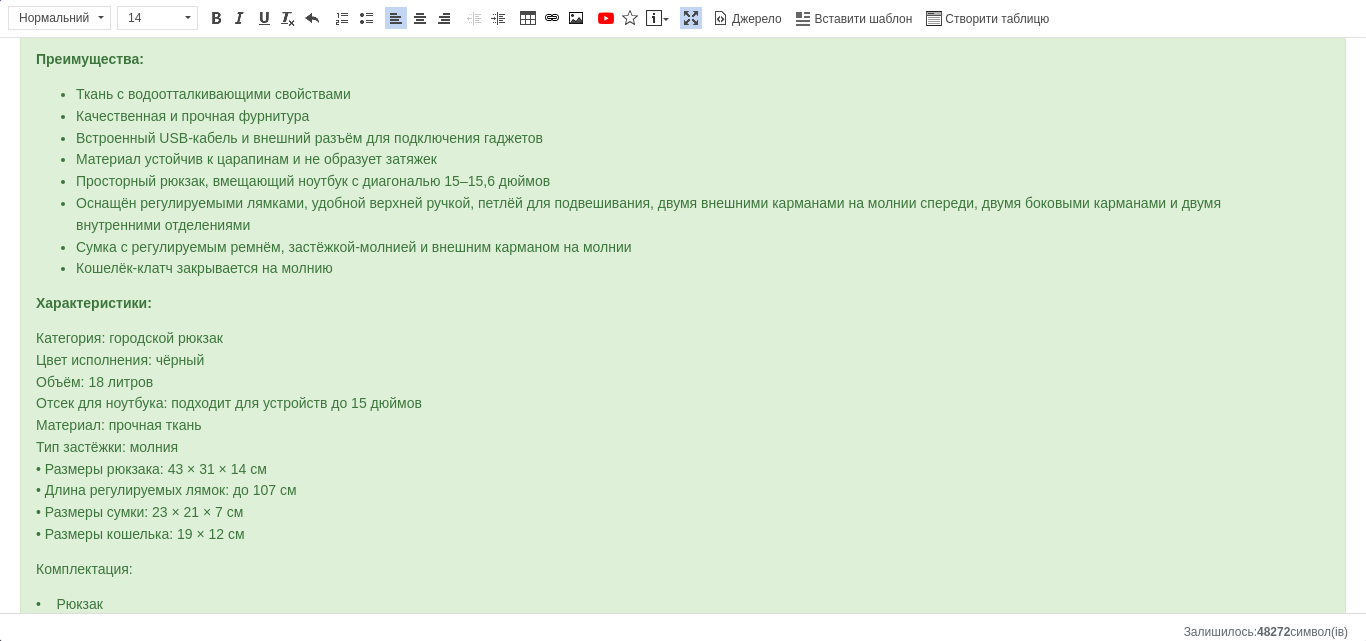 click on "Категория: городской рюкзак Цвет исполнения: чёрный Объём: 18 литров Отсек для ноутбука: подходит для устройств до 15 дюймов Материал: прочная ткань Тип застёжки: молния • Размеры рюкзака: 43 × 31 × 14 см • Длина регулируемых лямок: до 107 см • Размеры сумки: 23 × 21 × 7 см • Размеры кошелька: 19 × 12 см" at bounding box center [229, 436] 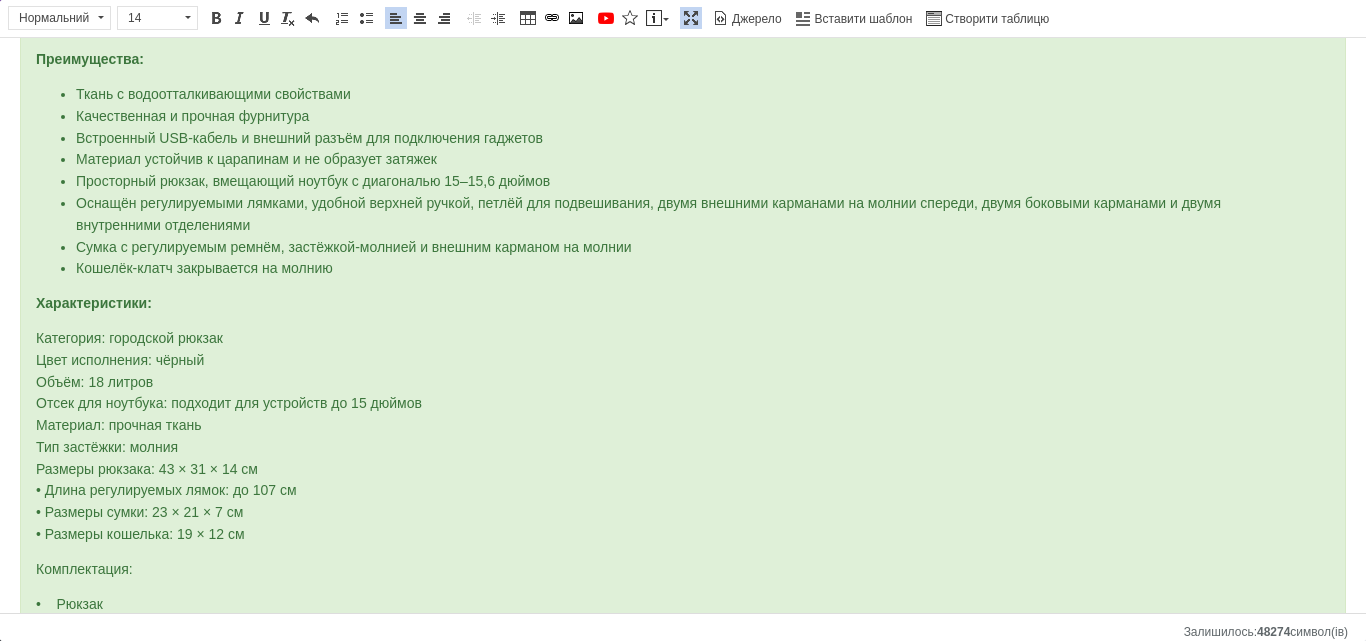 click on "Категория: городской рюкзак Цвет исполнения: чёрный Объём: 18 литров Отсек для ноутбука: подходит для устройств до 15 дюймов Материал: прочная ткань Тип застёжки: молния Размеры рюкзака: 43 × 31 × 14 см • Длина регулируемых лямок: до 107 см • Размеры сумки: 23 × 21 × 7 см • Размеры кошелька: 19 × 12 см" at bounding box center [229, 436] 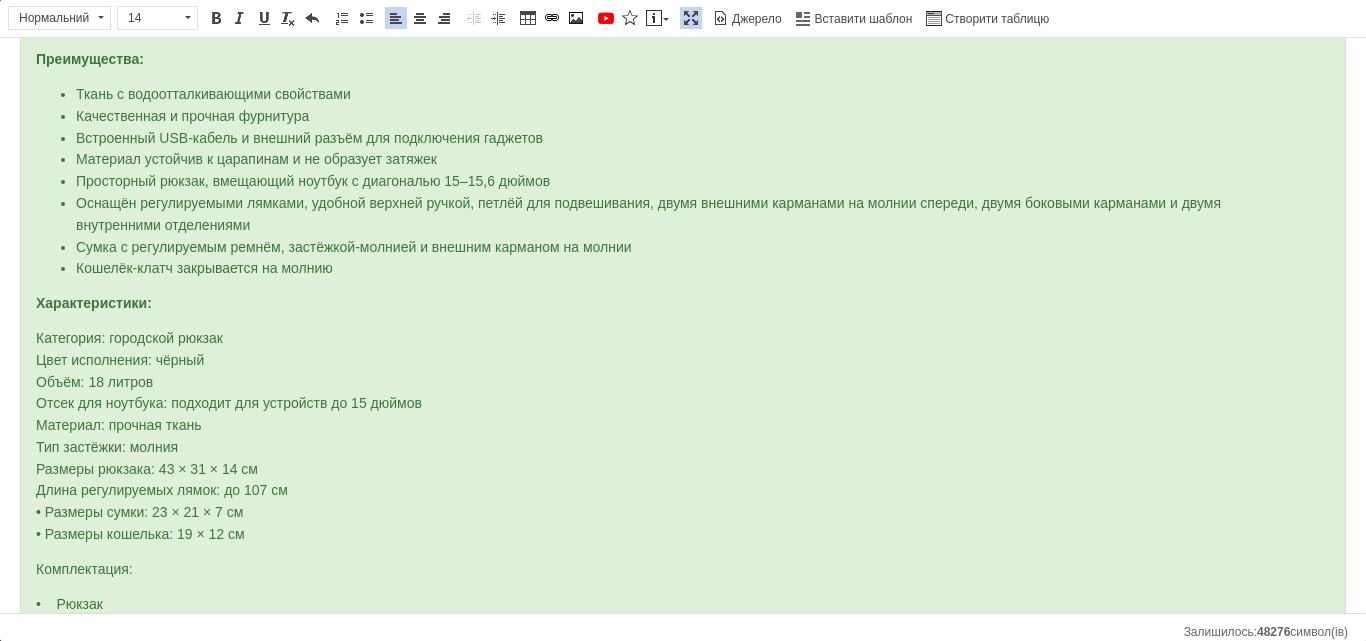 click on "Категория: городской рюкзак Цвет исполнения: чёрный Объём: 18 литров Отсек для ноутбука: подходит для устройств до 15 дюймов Материал: прочная ткань Тип застёжки: молния Размеры рюкзака: 43 × 31 × 14 см Длина регулируемых лямок: до 107 см • Размеры сумки: 23 × 21 × 7 см • Размеры кошелька: 19 × 12 см" at bounding box center [229, 436] 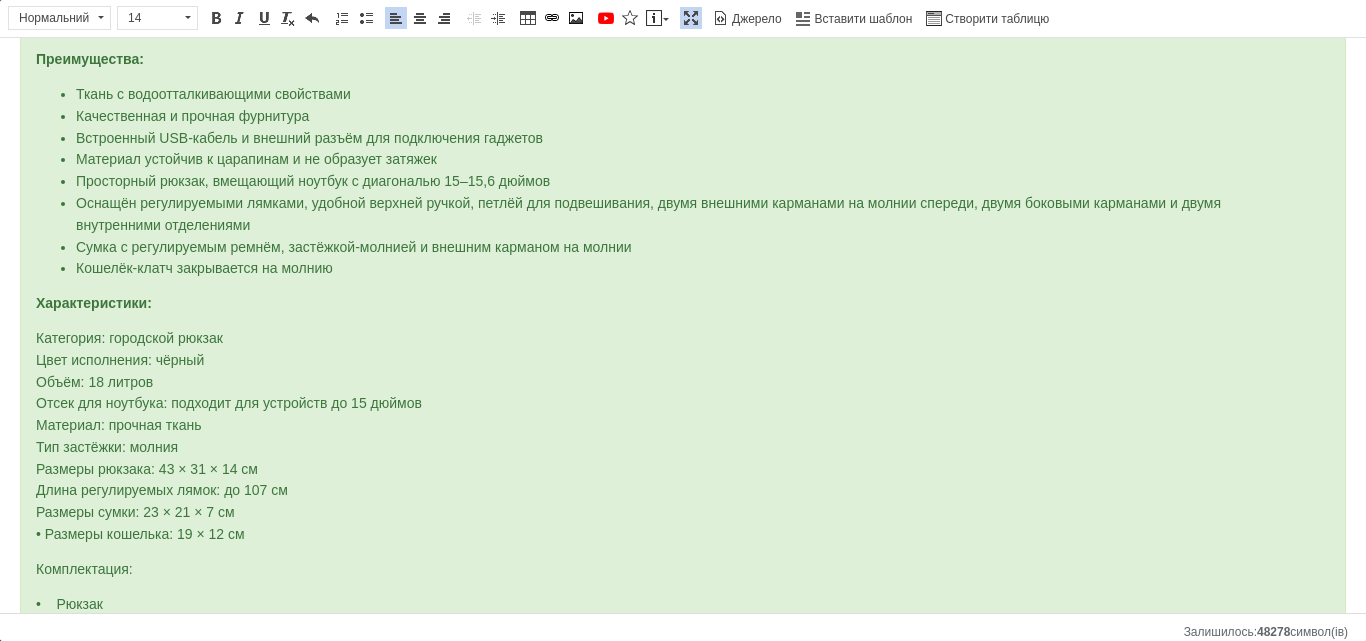 click on "Категория: городской рюкзак Цвет исполнения: чёрный Объём: 18 литров Отсек для ноутбука: подходит для устройств до 15 дюймов Материал: прочная ткань Тип застёжки: молния Размеры рюкзака: 43 × 31 × 14 см Длина регулируемых лямок: до 107 см Размеры сумки: 23 × 21 × 7 см • Размеры кошелька: 19 × 12 см" at bounding box center [229, 436] 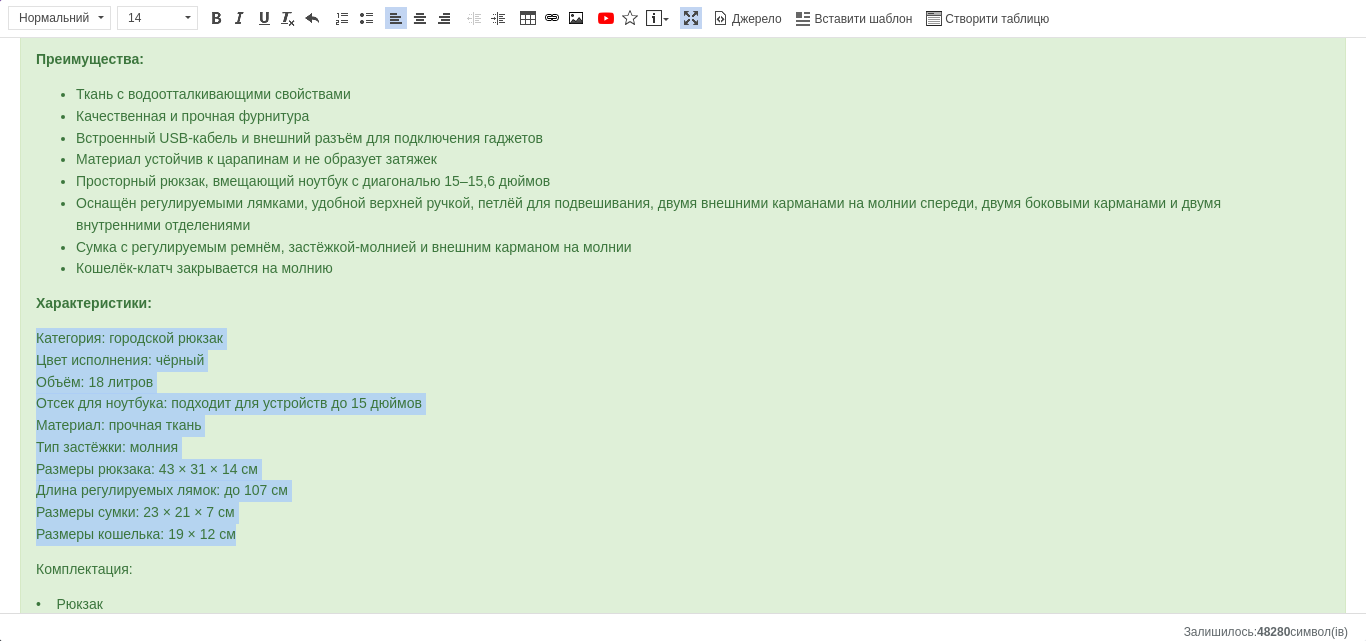 drag, startPoint x: 30, startPoint y: 339, endPoint x: 279, endPoint y: 543, distance: 321.89594 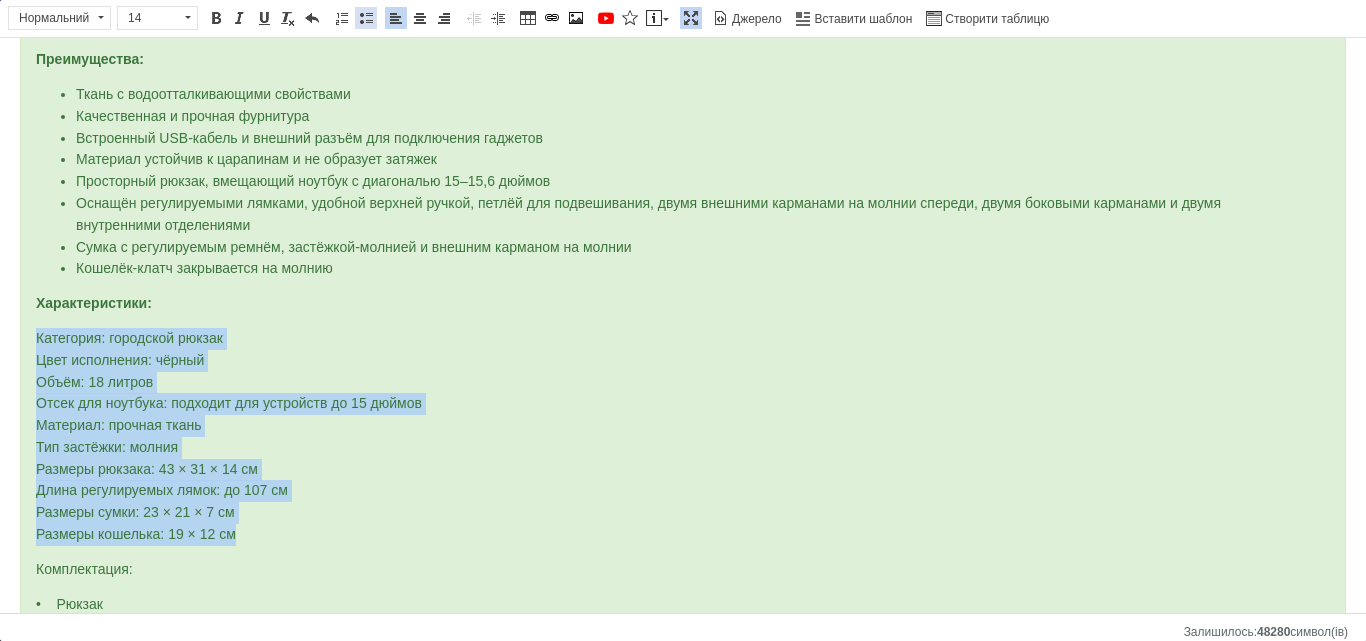 drag, startPoint x: 364, startPoint y: 17, endPoint x: 362, endPoint y: 42, distance: 25.079872 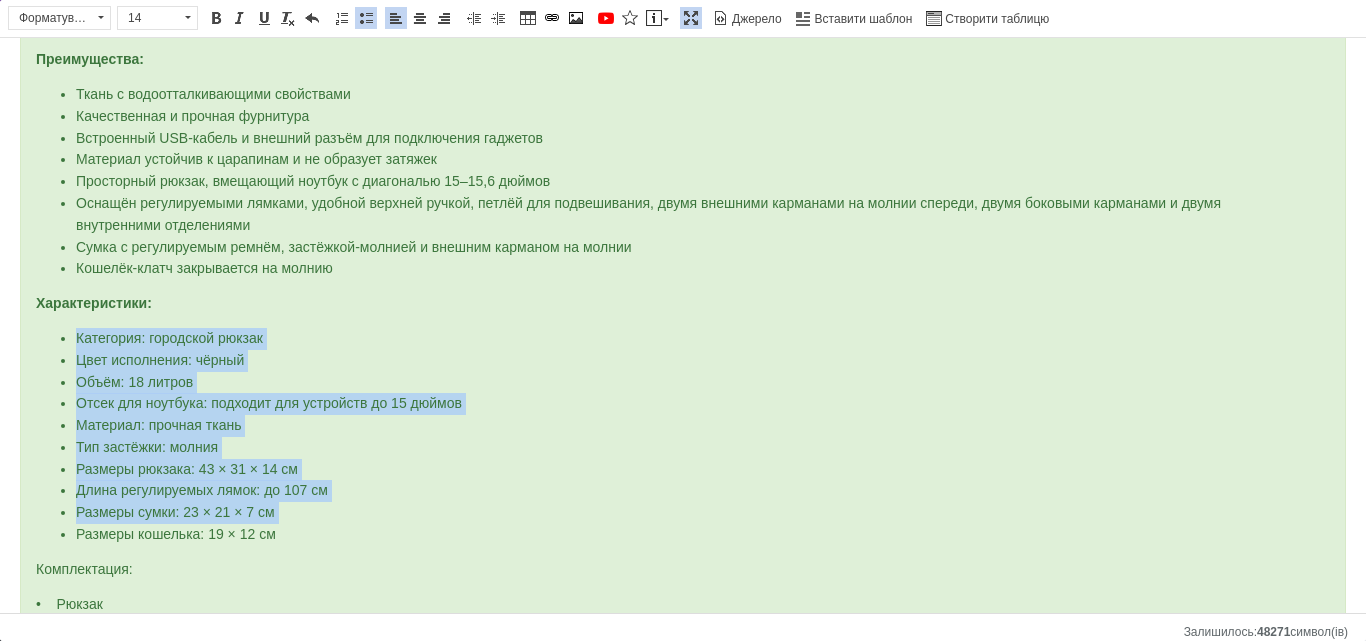 click on "Тип застёжки: молния" at bounding box center (683, 448) 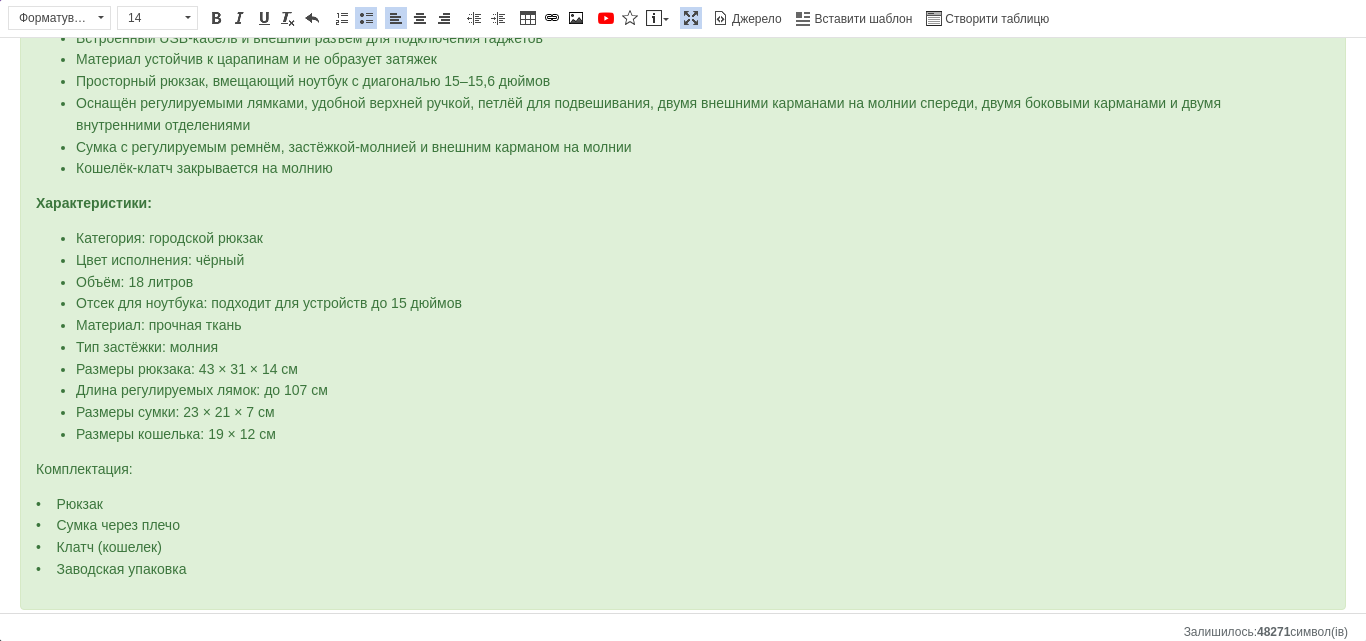 scroll, scrollTop: 971, scrollLeft: 0, axis: vertical 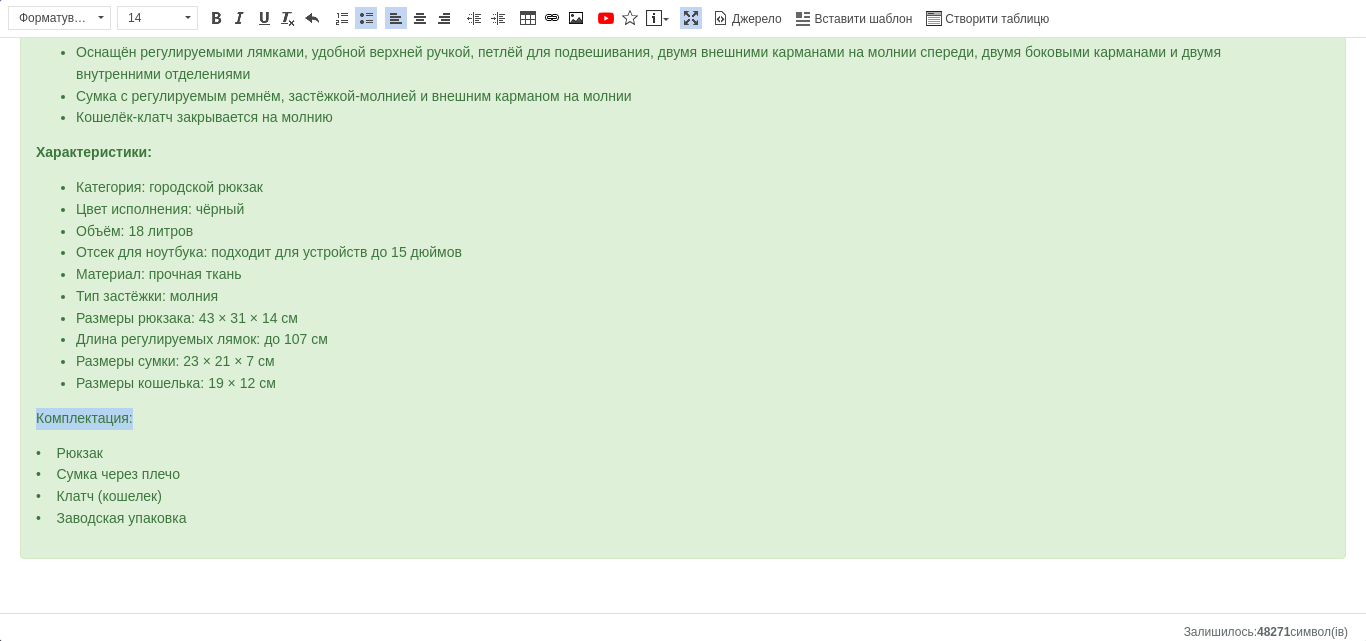 drag, startPoint x: 32, startPoint y: 414, endPoint x: 147, endPoint y: 415, distance: 115.00435 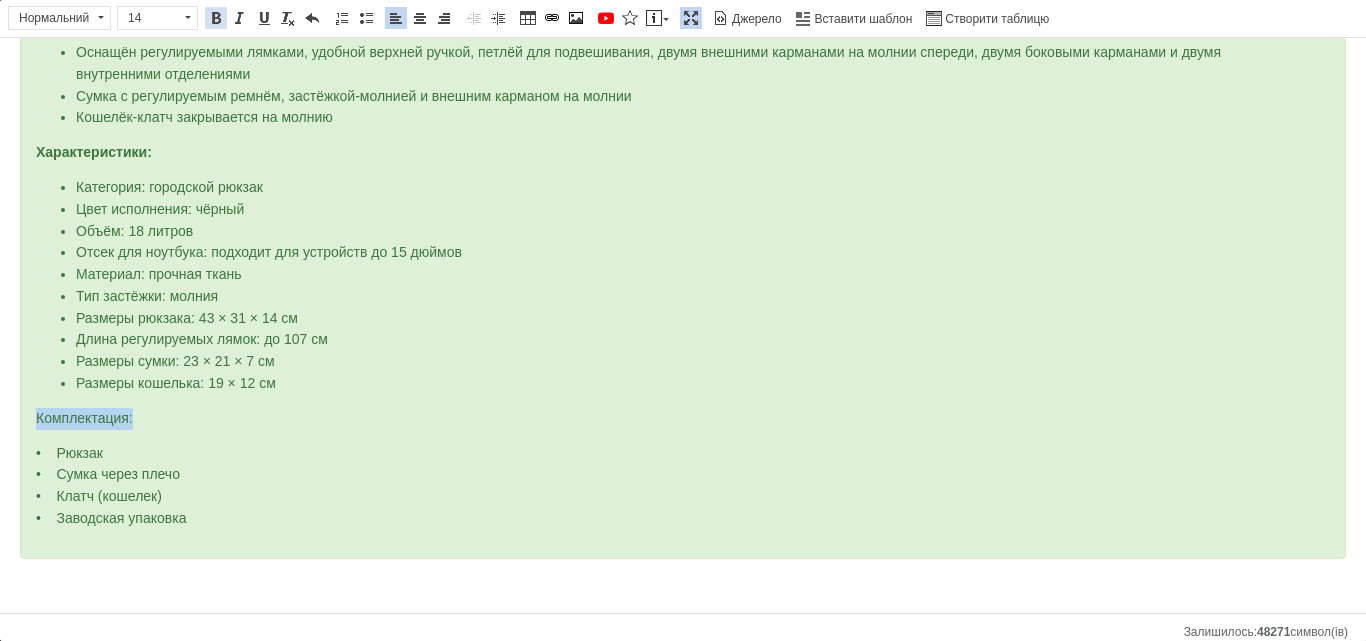 click at bounding box center (216, 18) 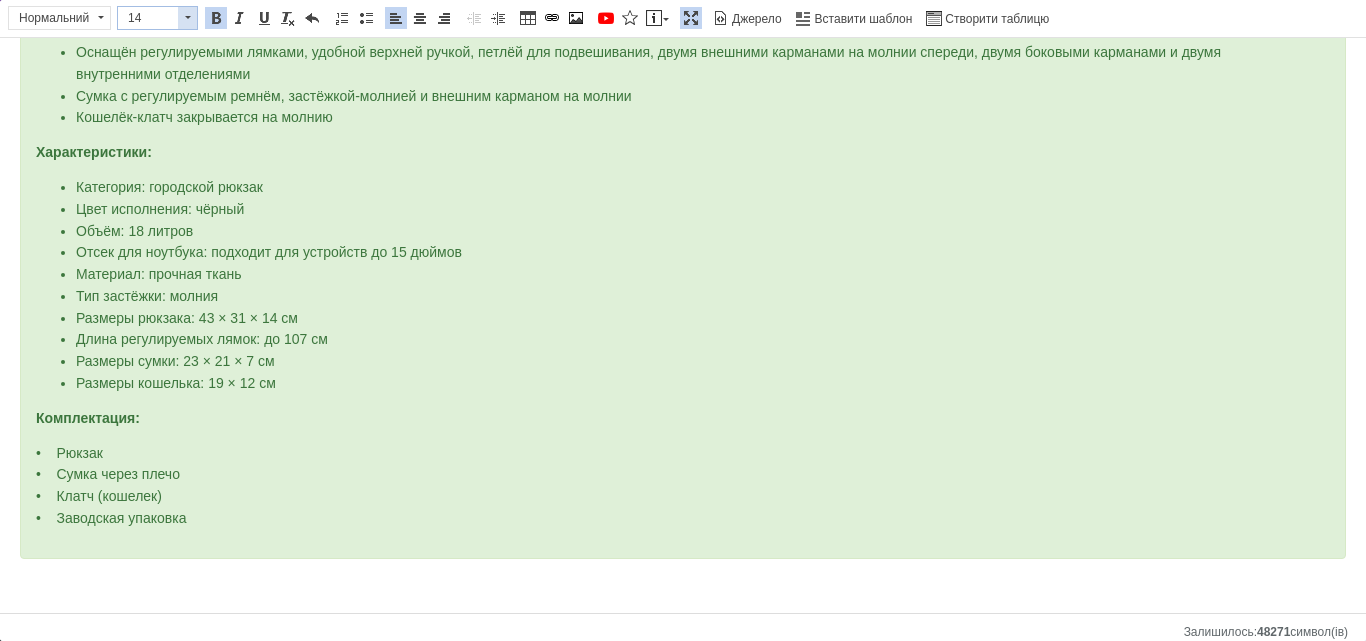 click at bounding box center [187, 18] 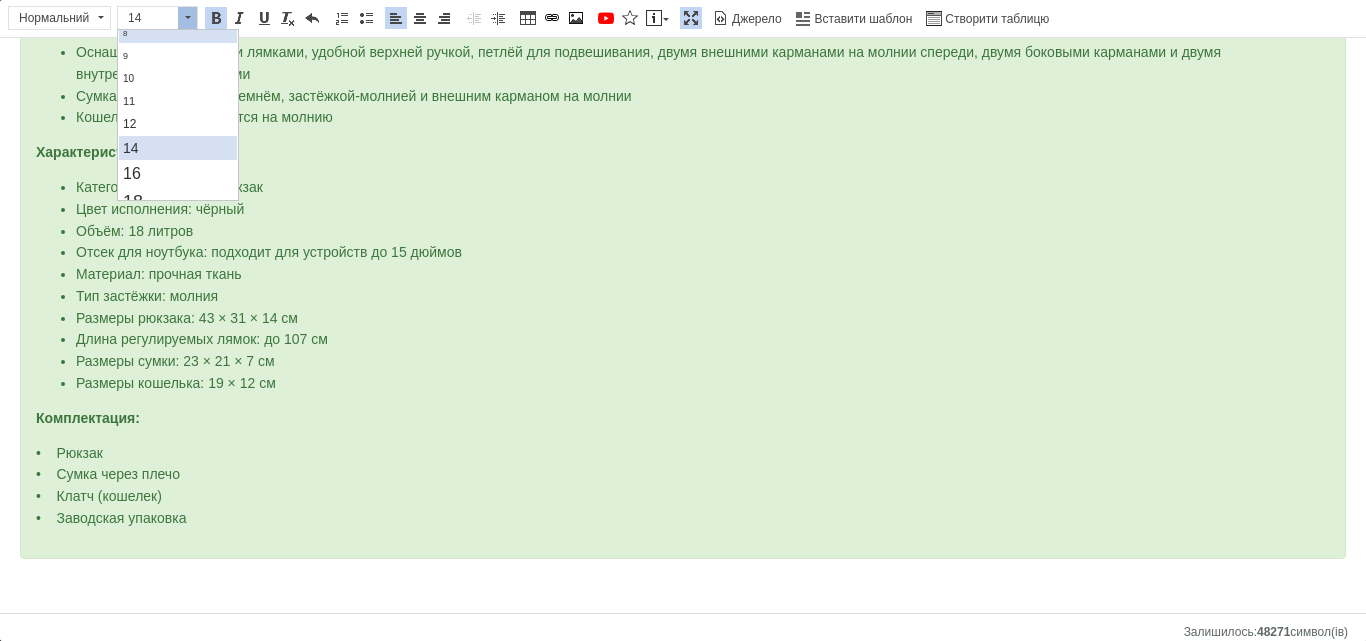 scroll, scrollTop: 122, scrollLeft: 0, axis: vertical 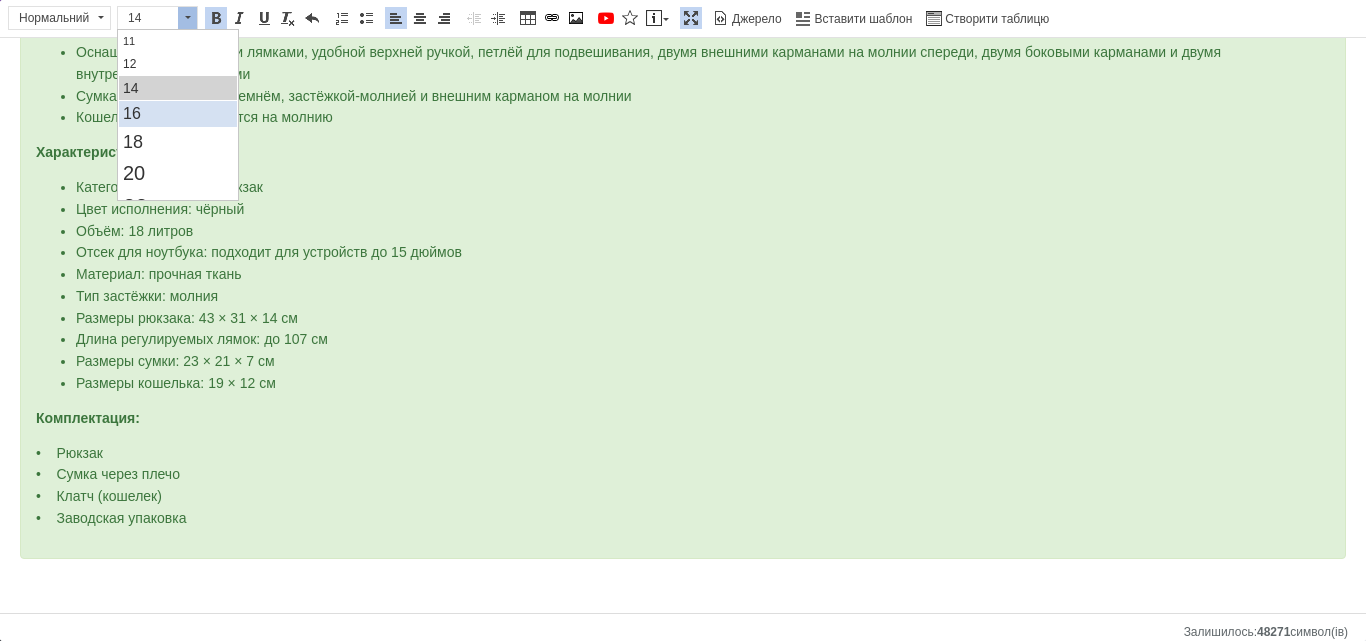 click on "16" at bounding box center (178, 114) 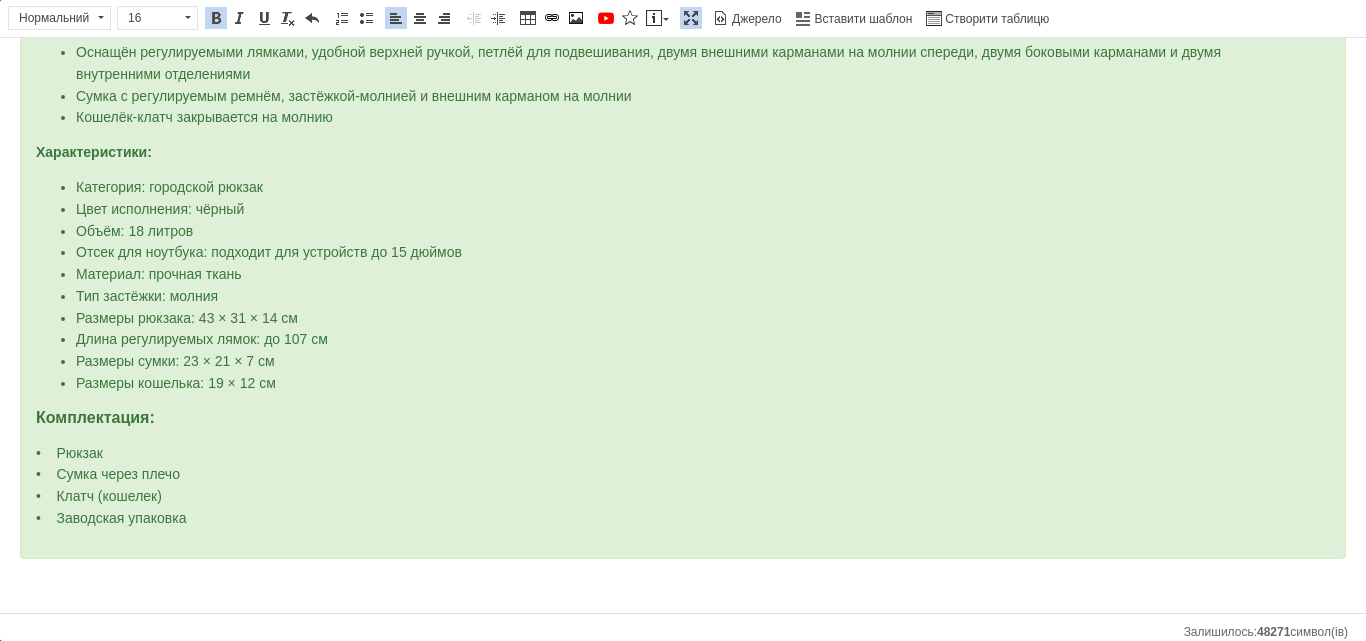 scroll, scrollTop: 0, scrollLeft: 0, axis: both 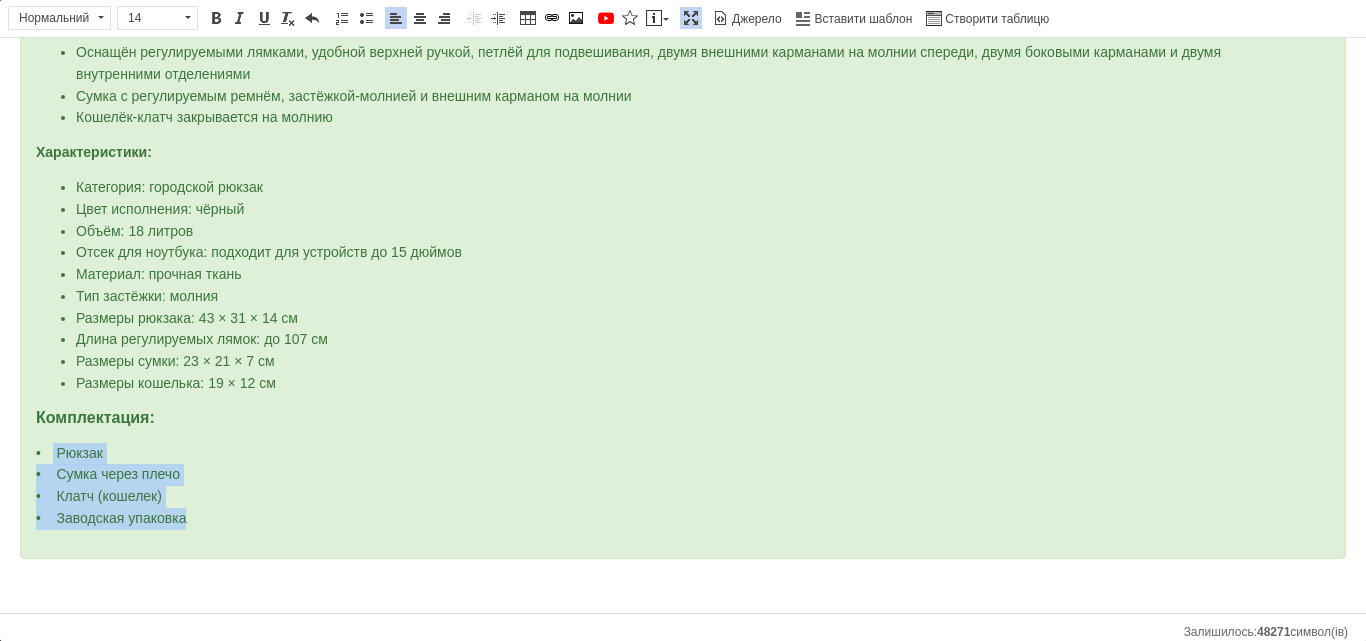 drag, startPoint x: 90, startPoint y: 451, endPoint x: 221, endPoint y: 518, distance: 147.13939 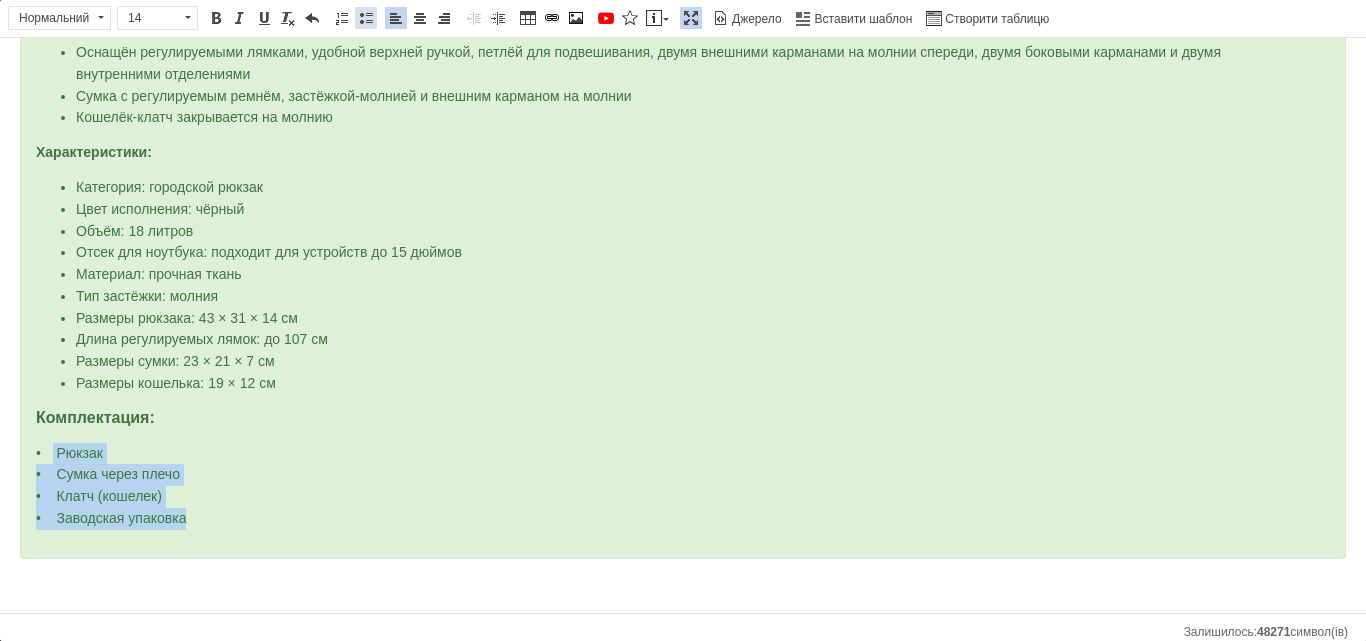 click at bounding box center [366, 18] 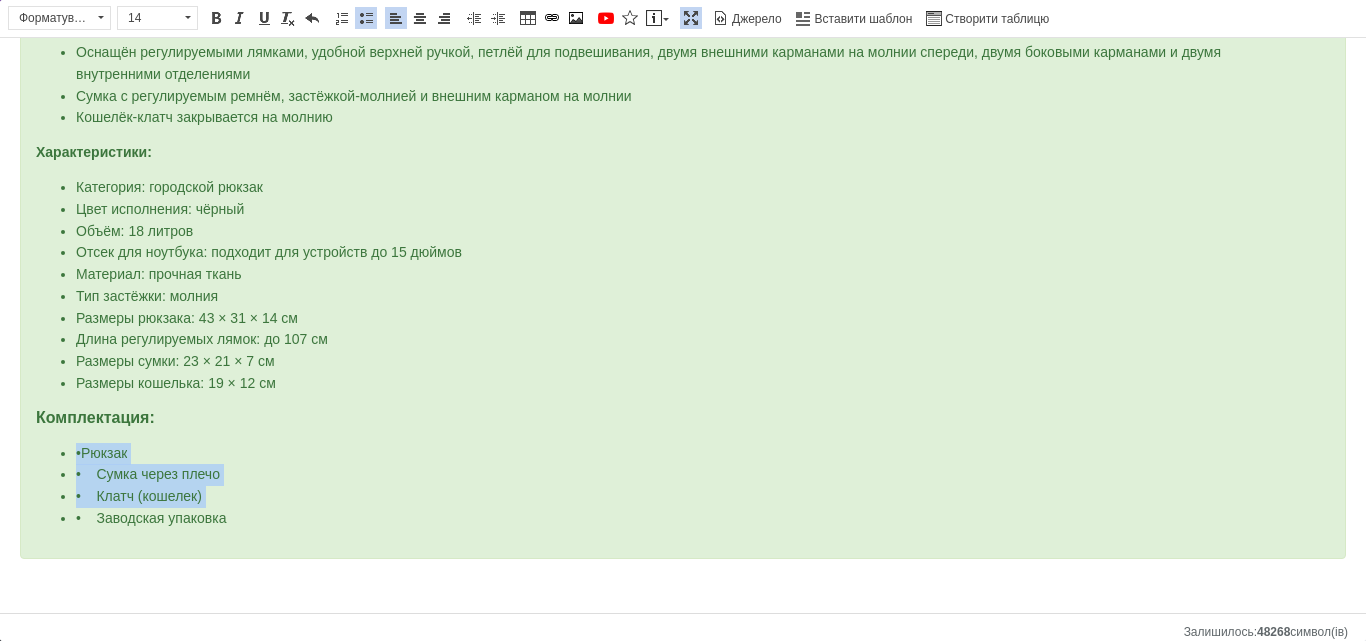 click at bounding box center [366, 18] 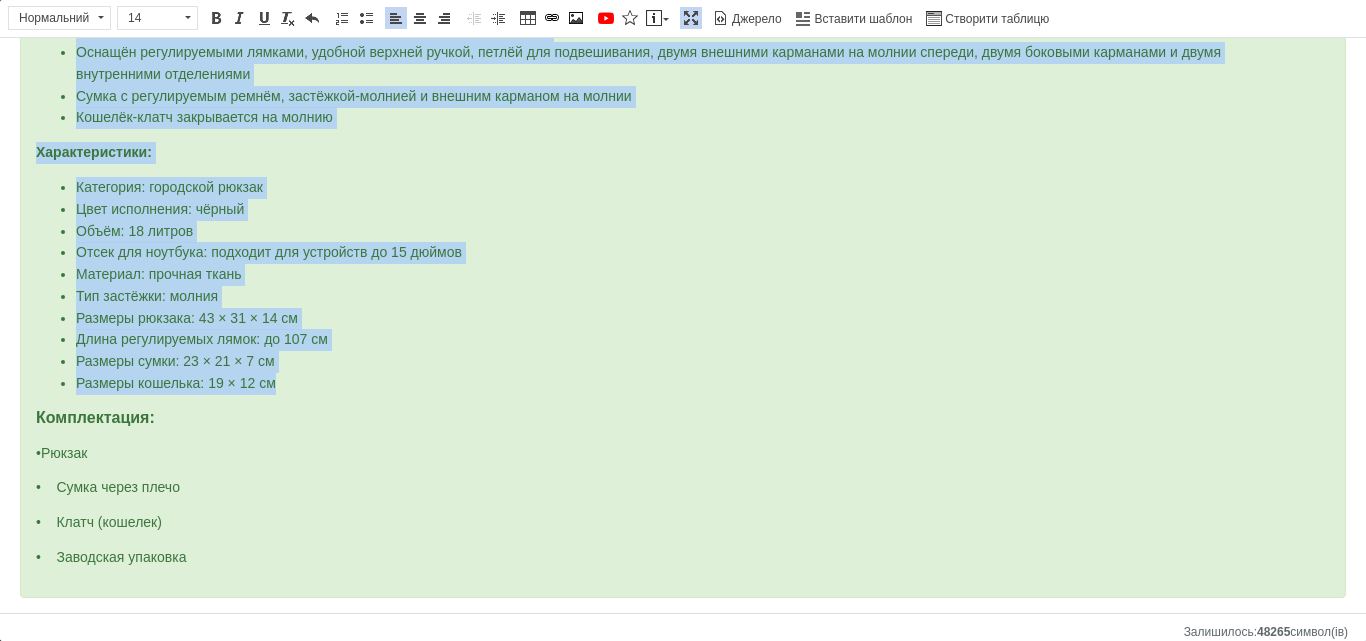 click on "•     Рюкзак" at bounding box center [61, 453] 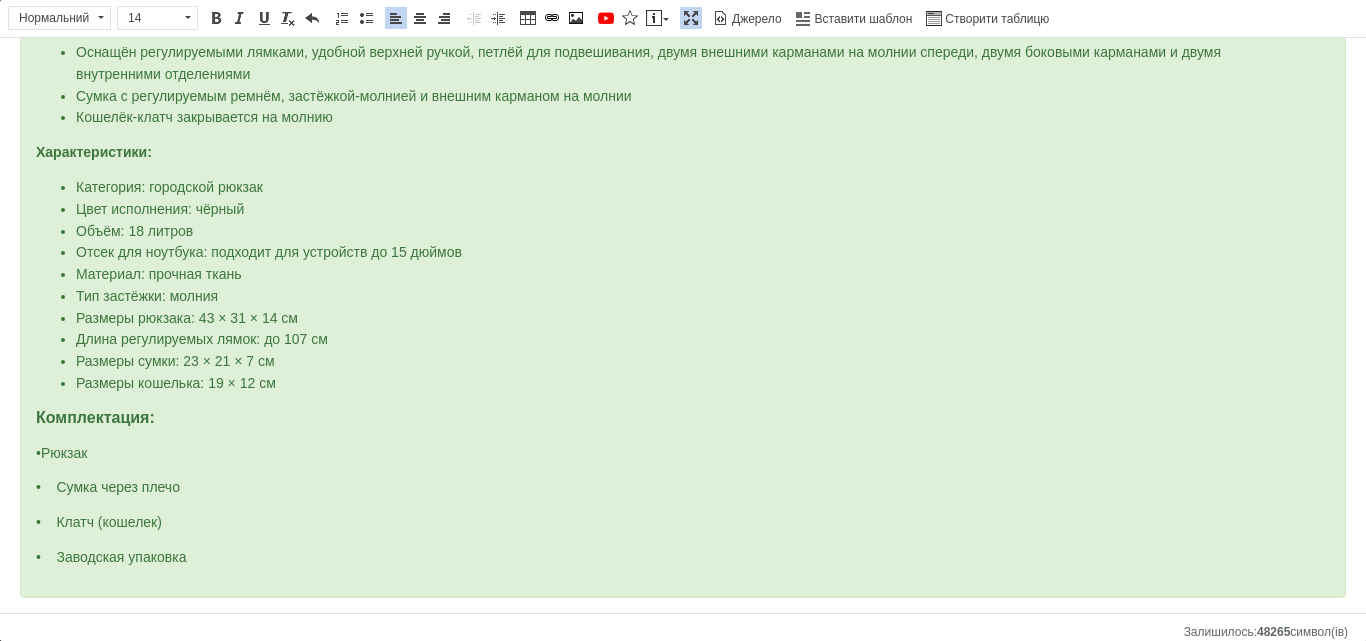 click on "•     Рюкзак" at bounding box center (61, 453) 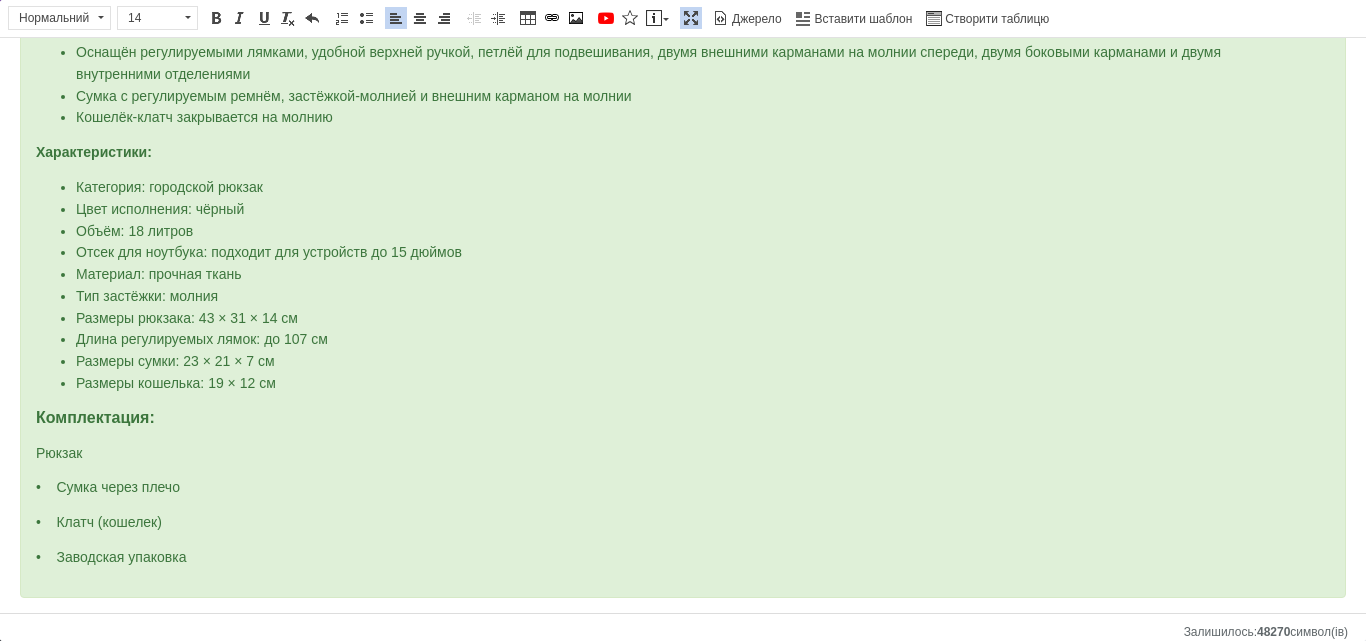 click on "•    Сумка через плечо" at bounding box center [108, 487] 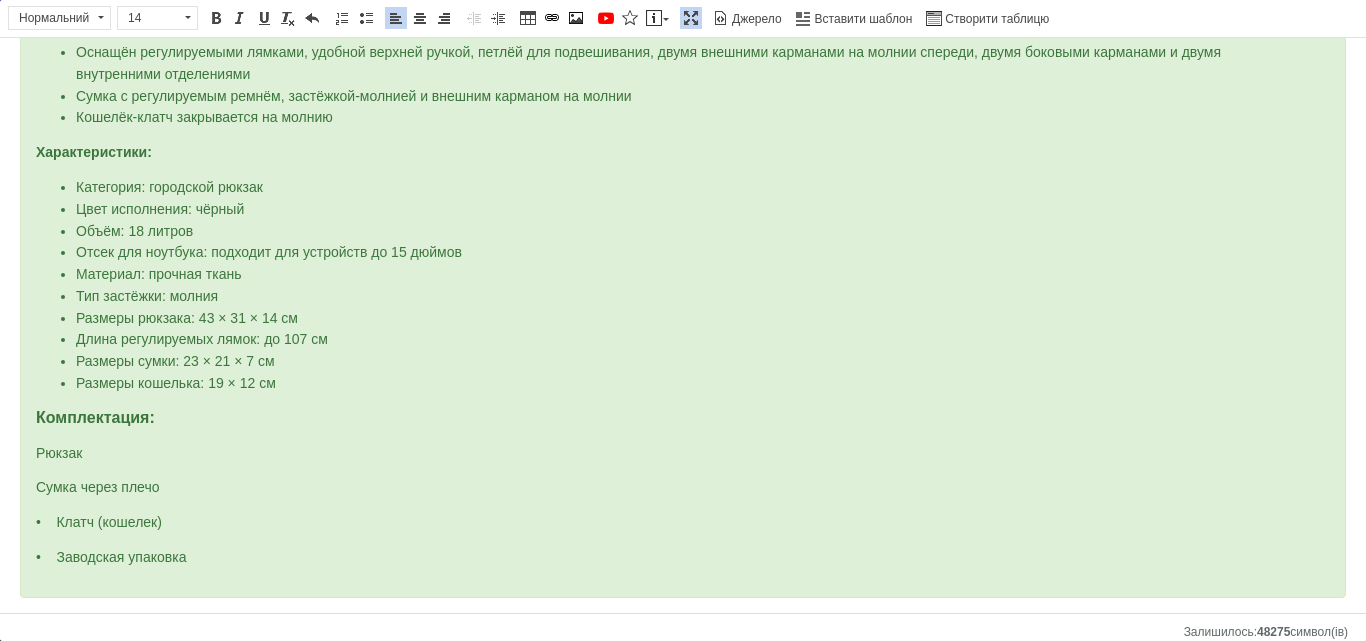 click on "•    Клатч (кошелек)" at bounding box center (99, 522) 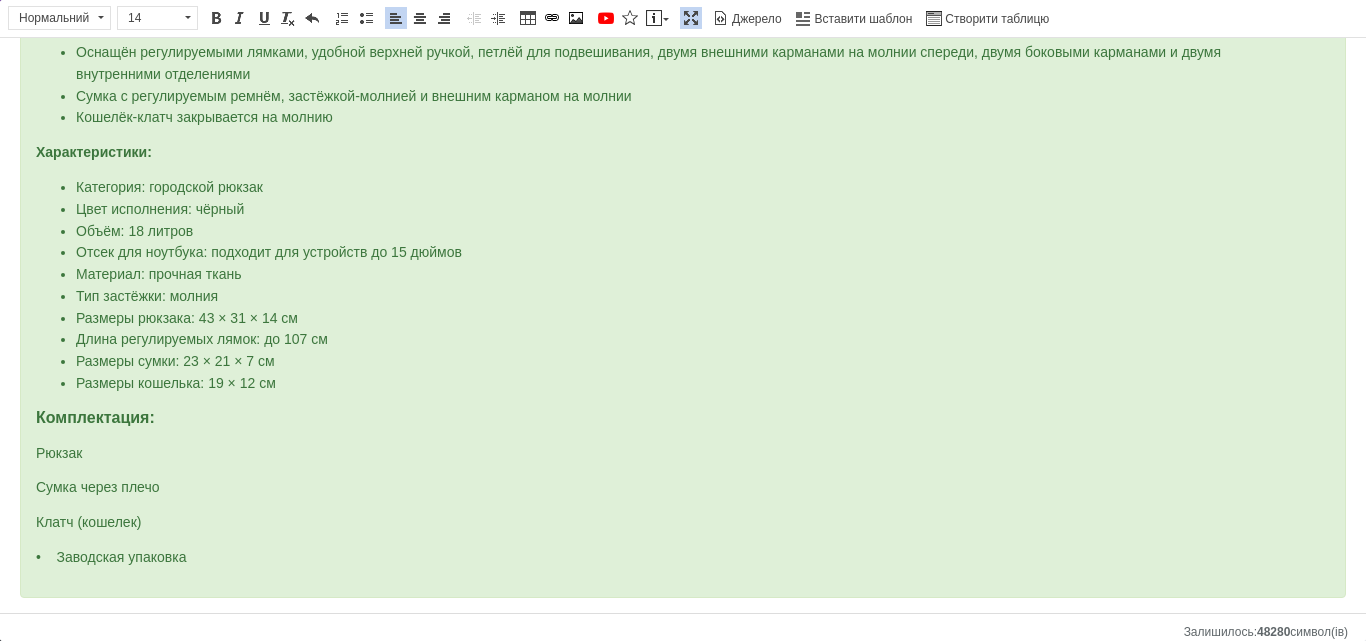 click on "•    Заводская упаковка" at bounding box center [111, 557] 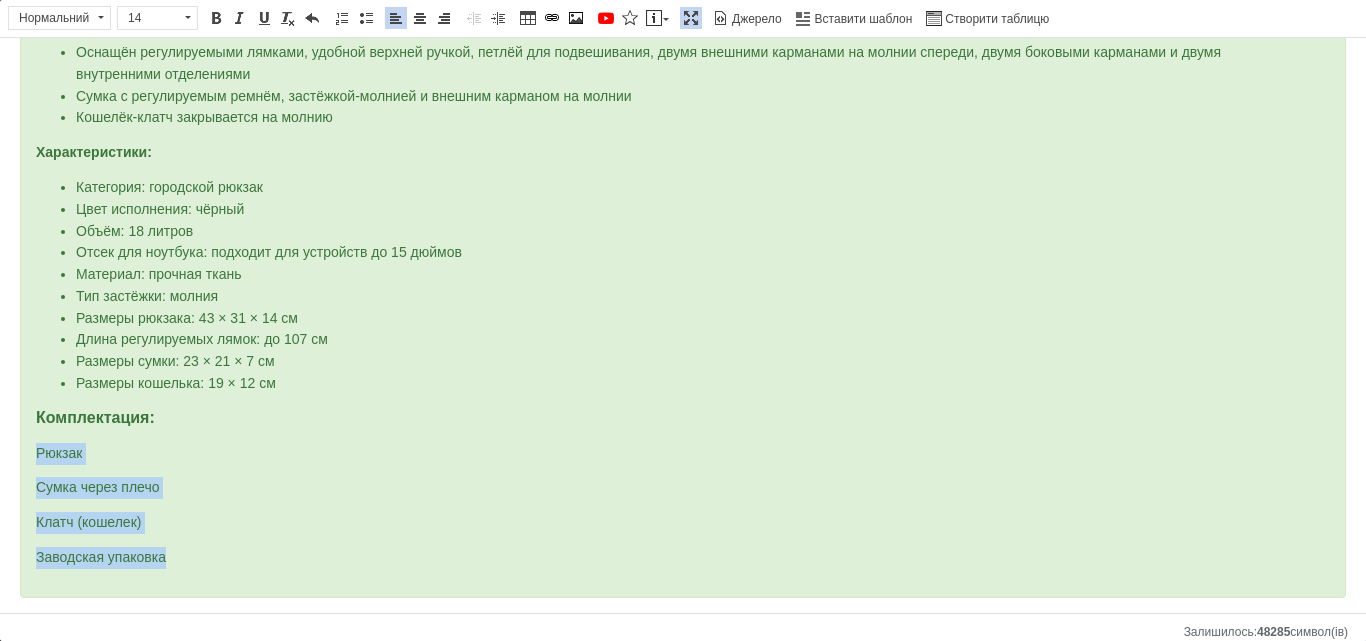 drag, startPoint x: 32, startPoint y: 447, endPoint x: 200, endPoint y: 538, distance: 191.06282 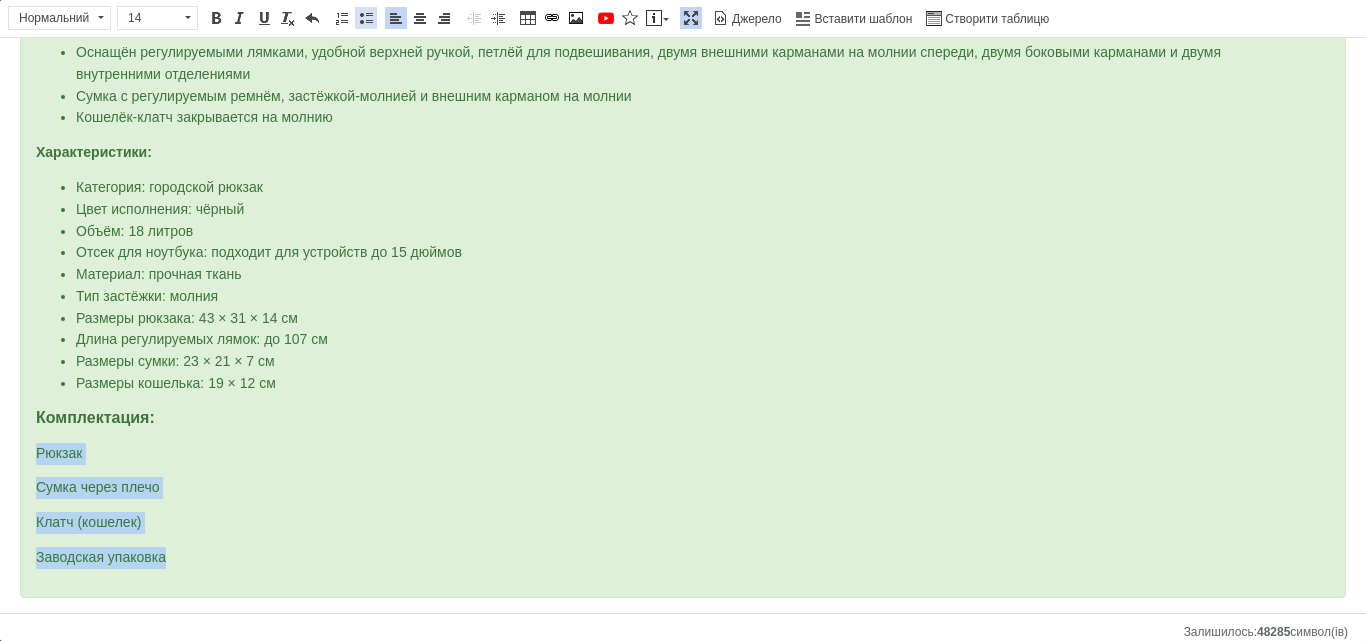 click at bounding box center (366, 18) 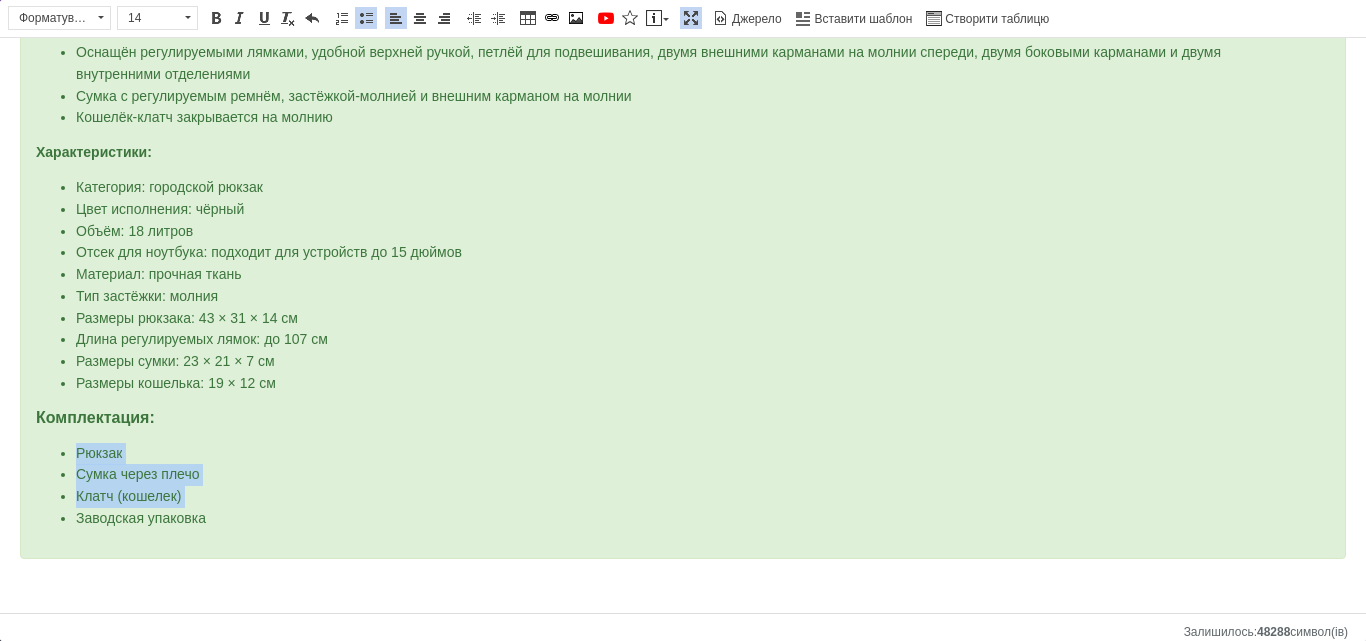 click on "Клатч (кошелек)" at bounding box center (683, 497) 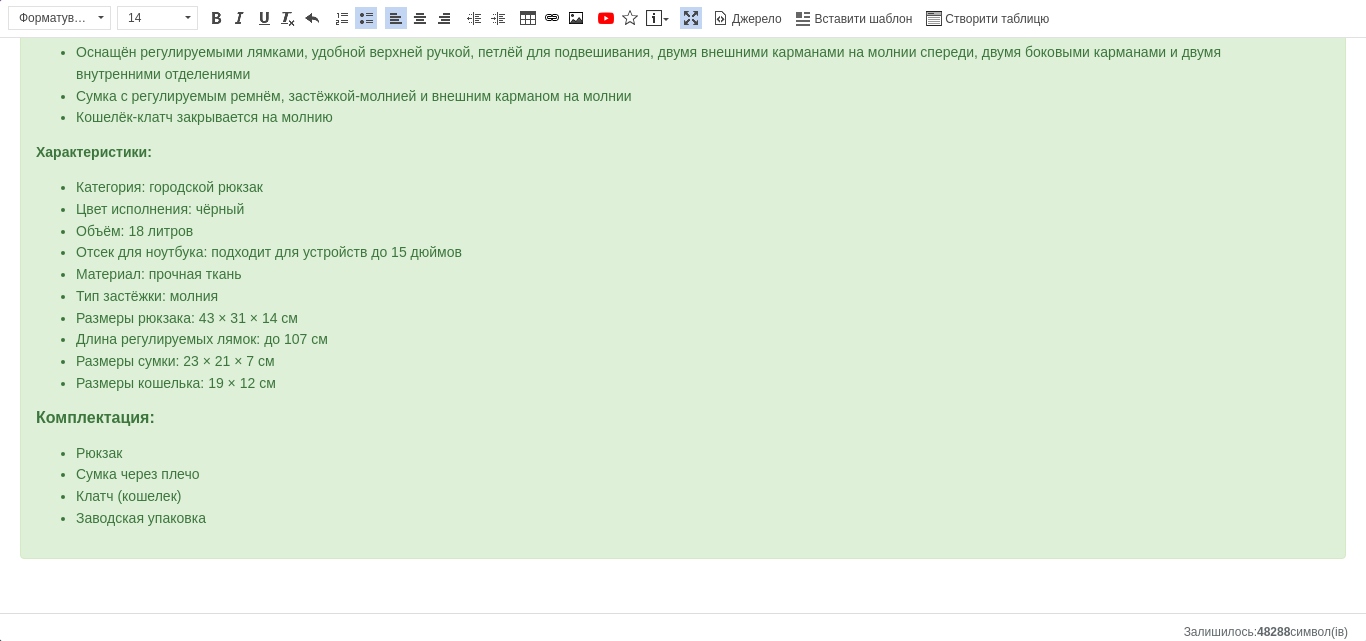 click at bounding box center [691, 18] 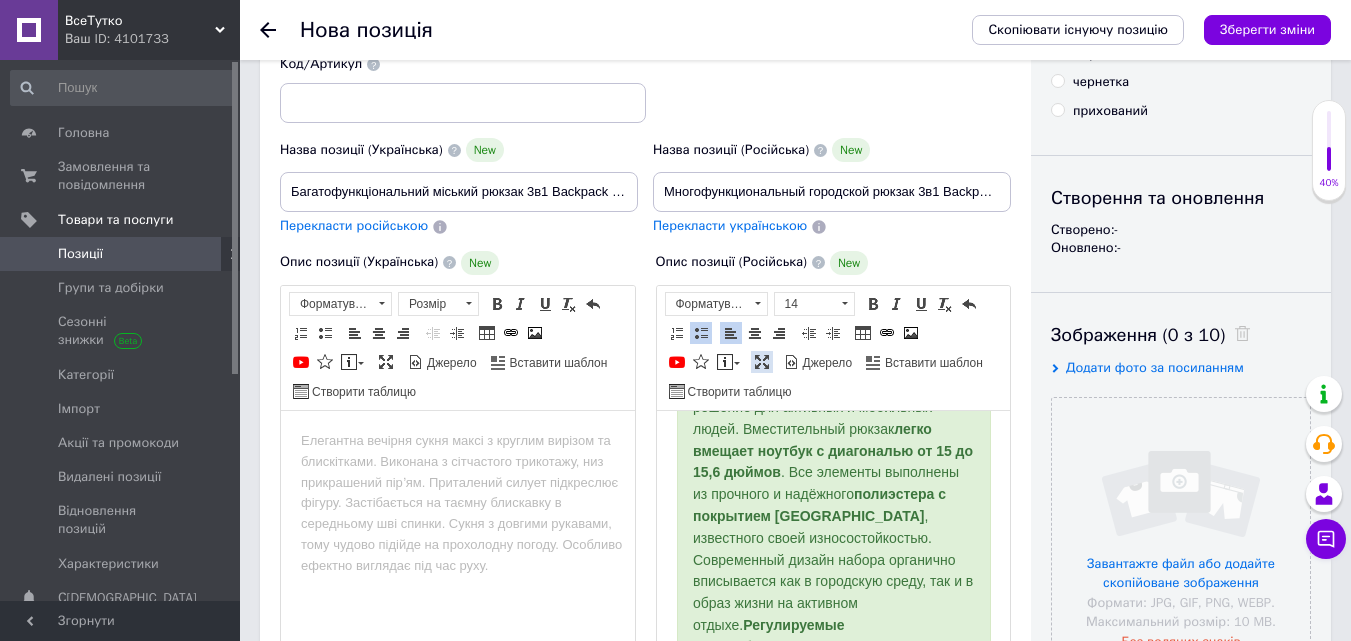 scroll, scrollTop: 1751, scrollLeft: 0, axis: vertical 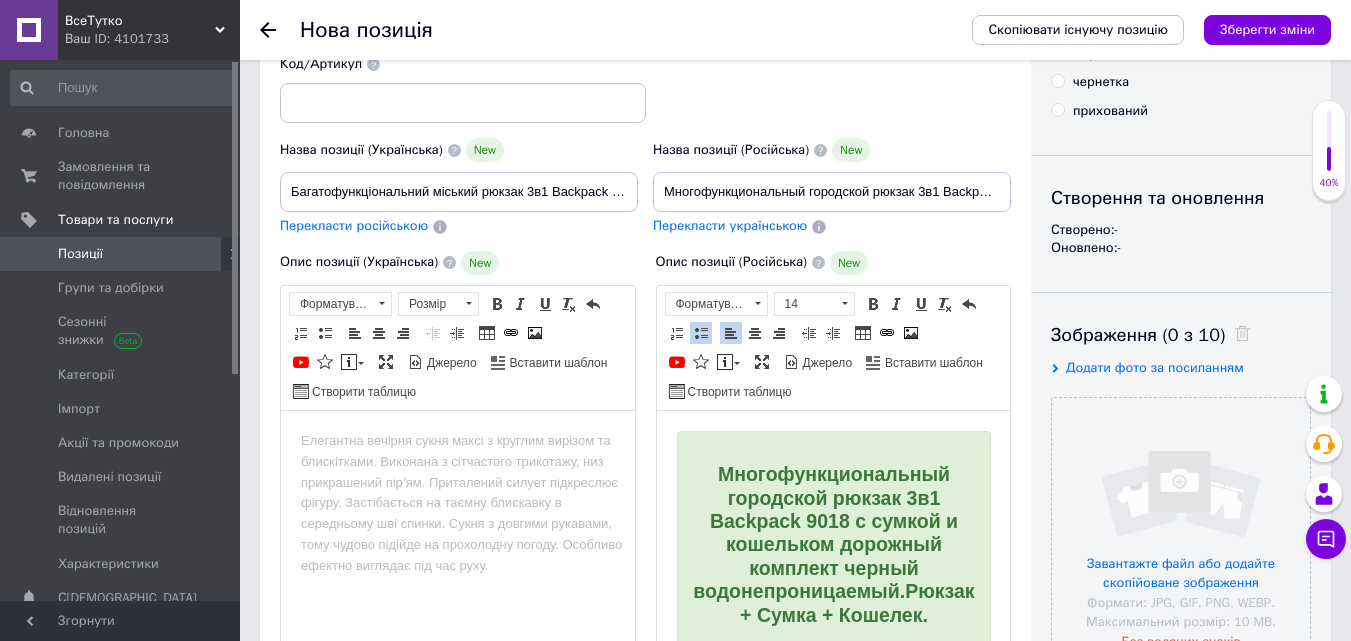 drag, startPoint x: 1002, startPoint y: 572, endPoint x: 1688, endPoint y: 821, distance: 729.7924 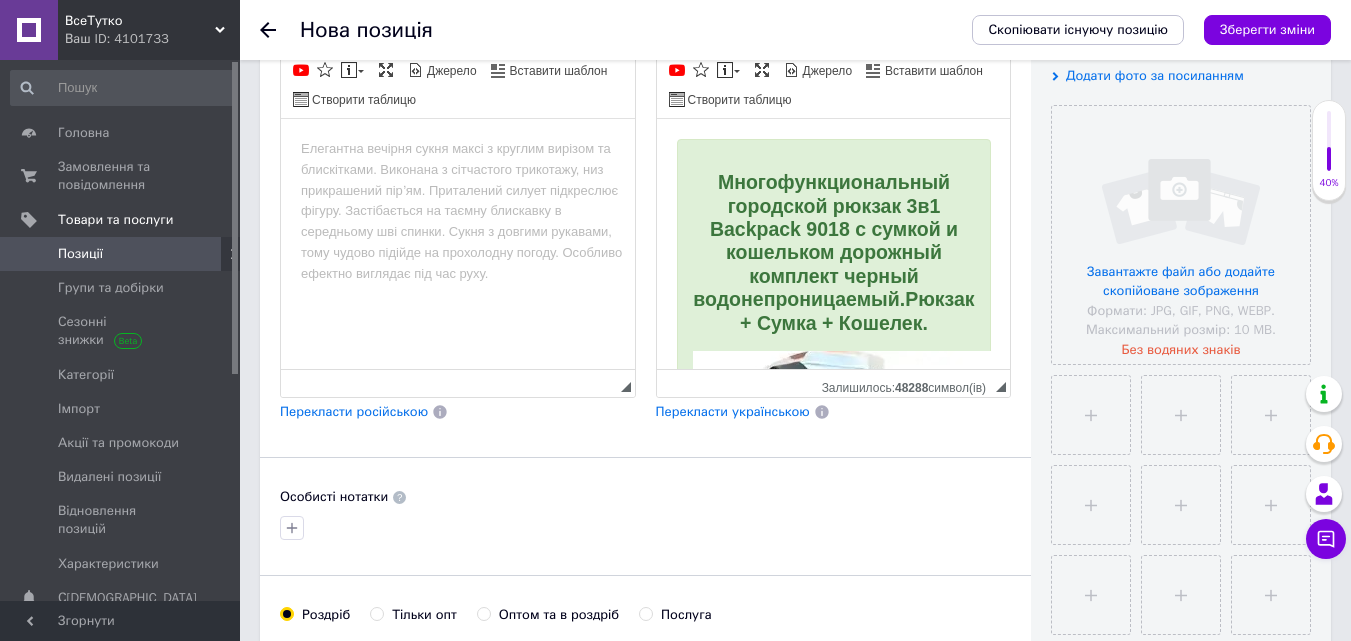 scroll, scrollTop: 400, scrollLeft: 0, axis: vertical 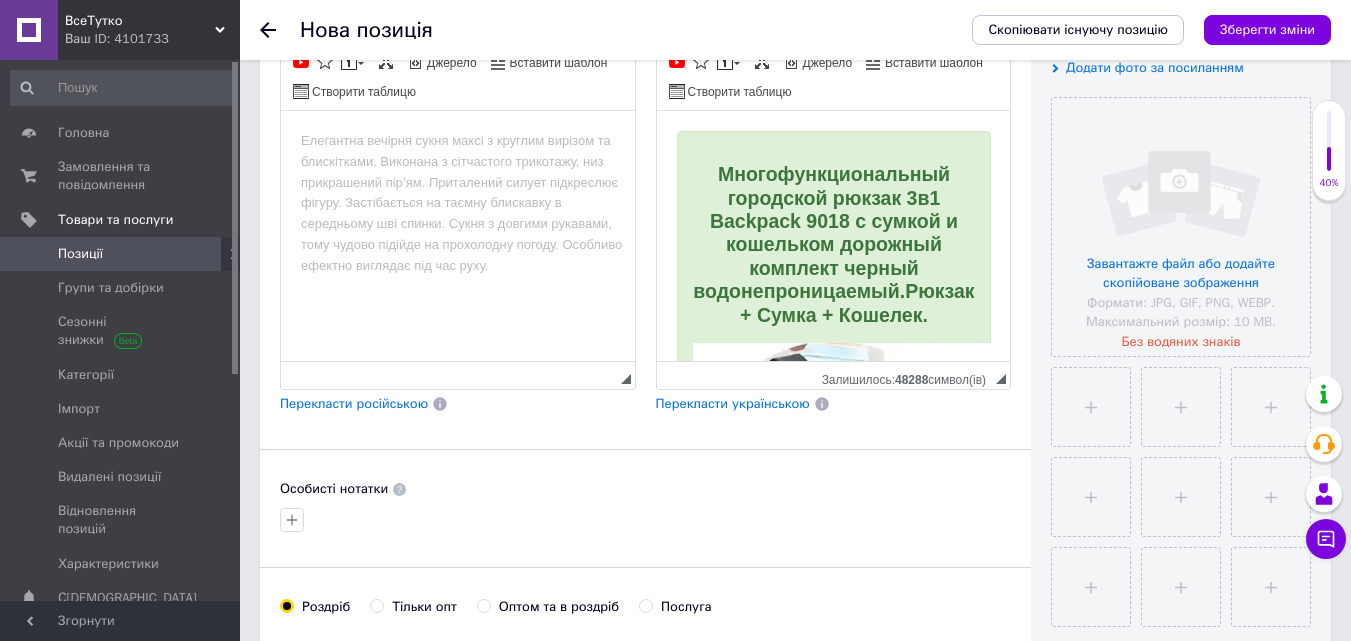click on "Перекласти українською" at bounding box center [733, 403] 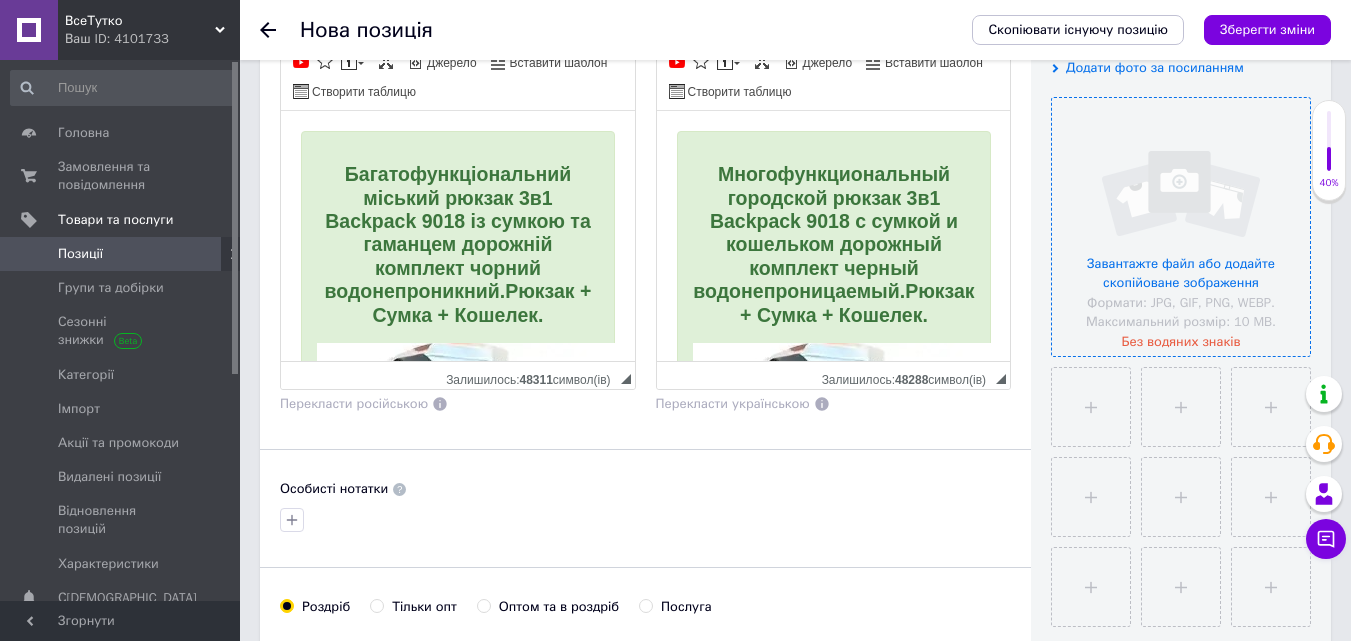 click at bounding box center [1181, 227] 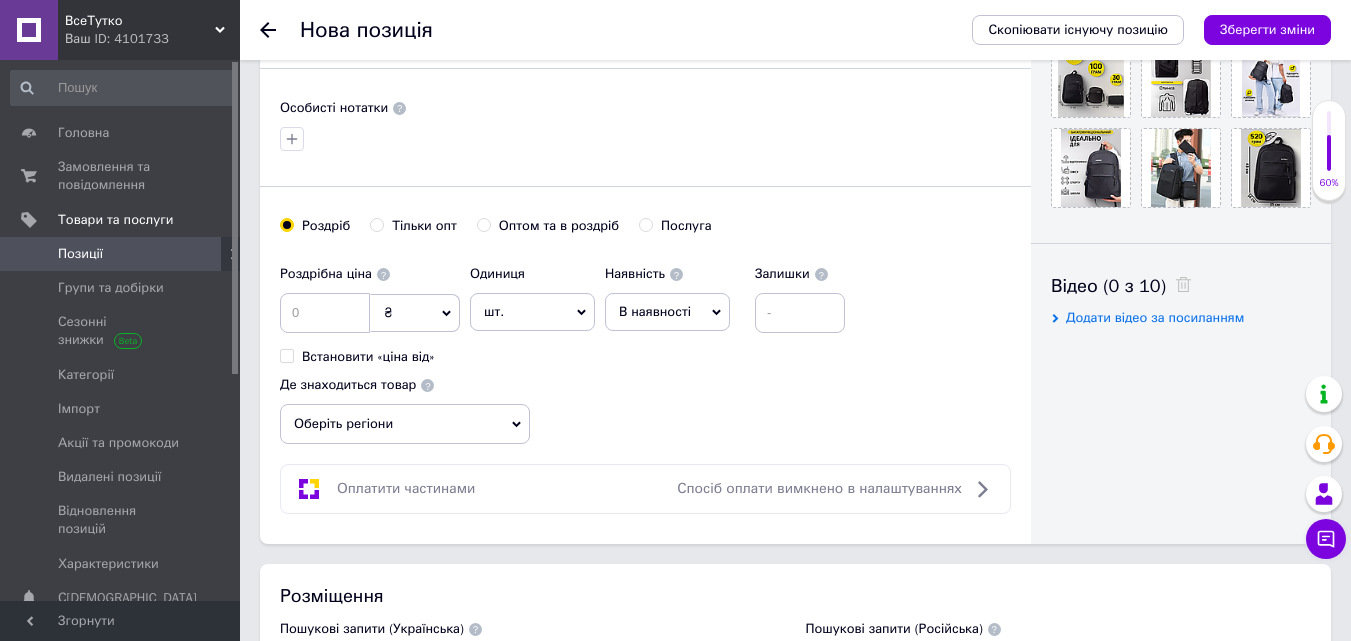 scroll, scrollTop: 800, scrollLeft: 0, axis: vertical 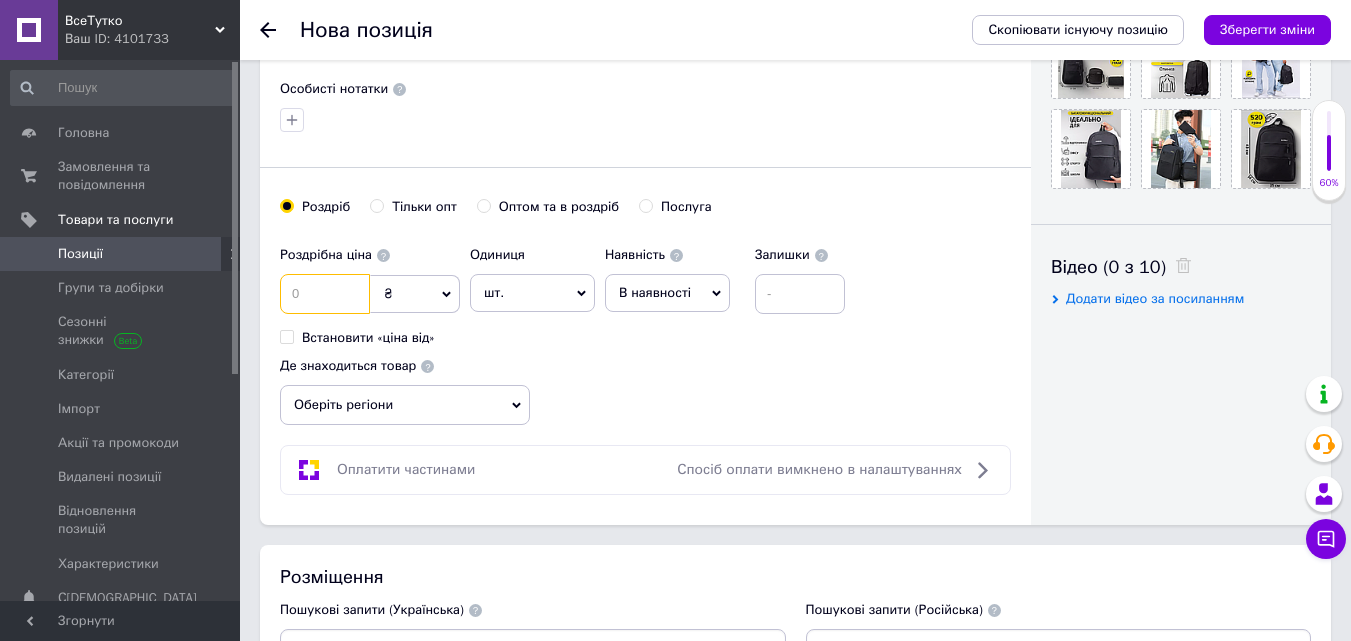 click at bounding box center (325, 294) 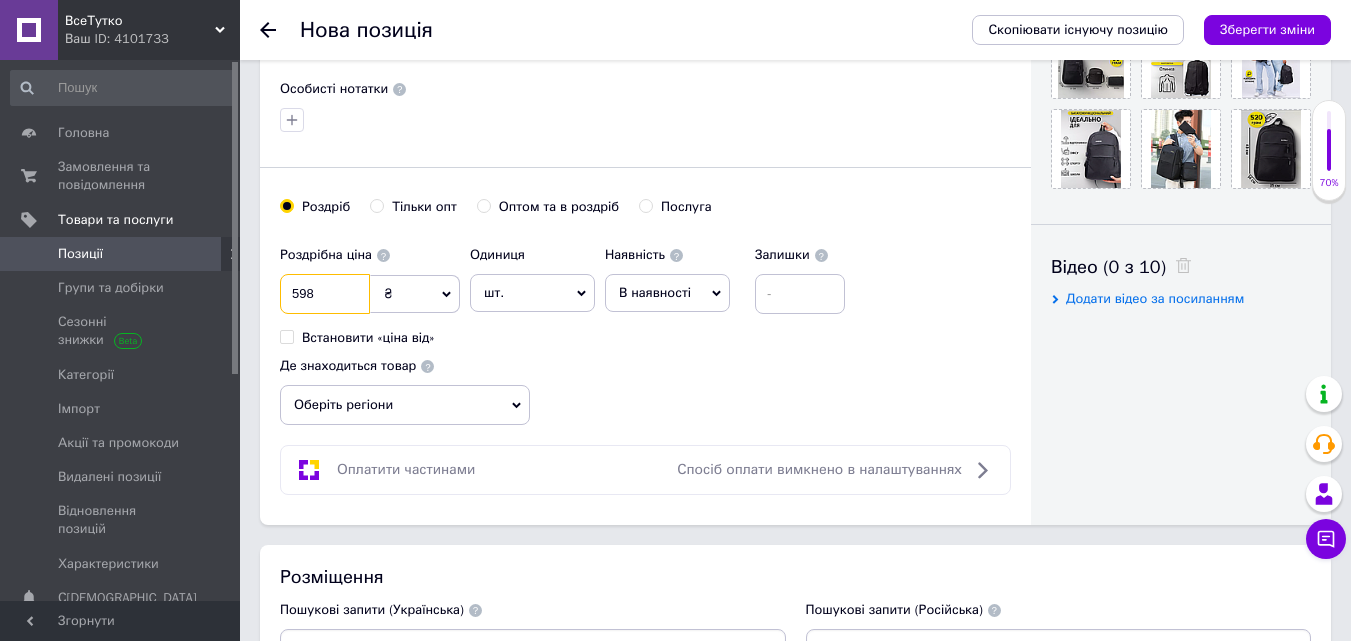 type on "598" 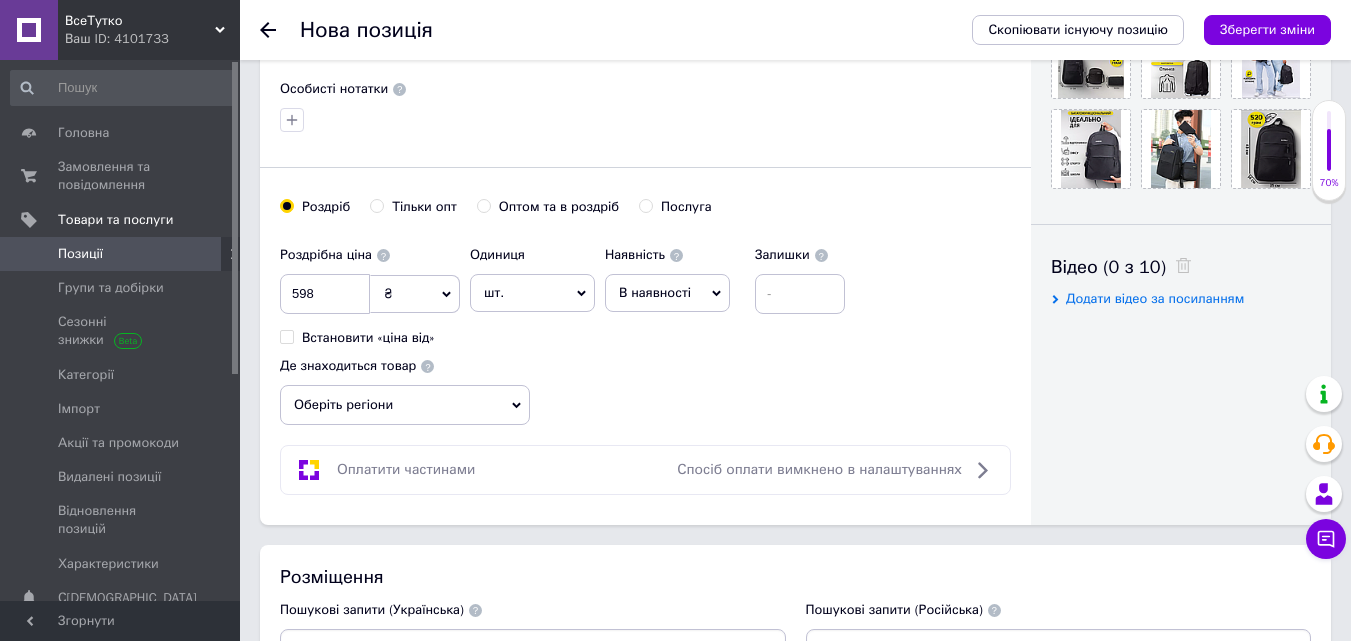 click on "В наявності" at bounding box center [667, 293] 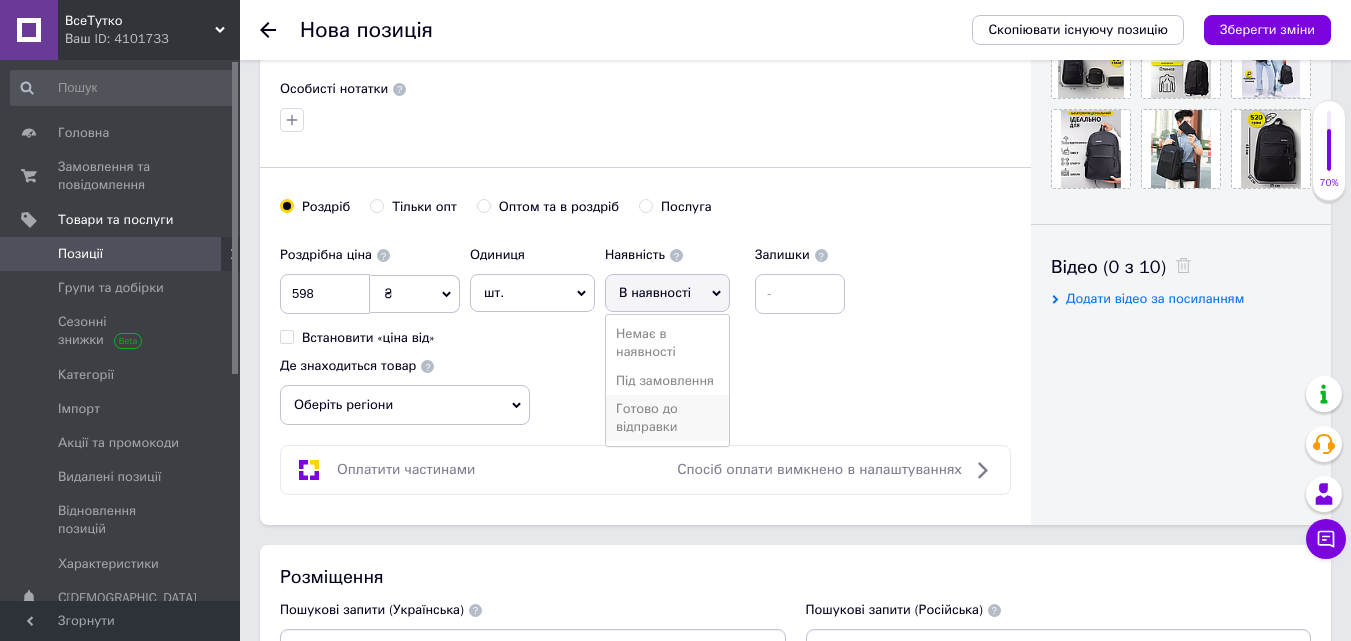 click on "Готово до відправки" at bounding box center [667, 418] 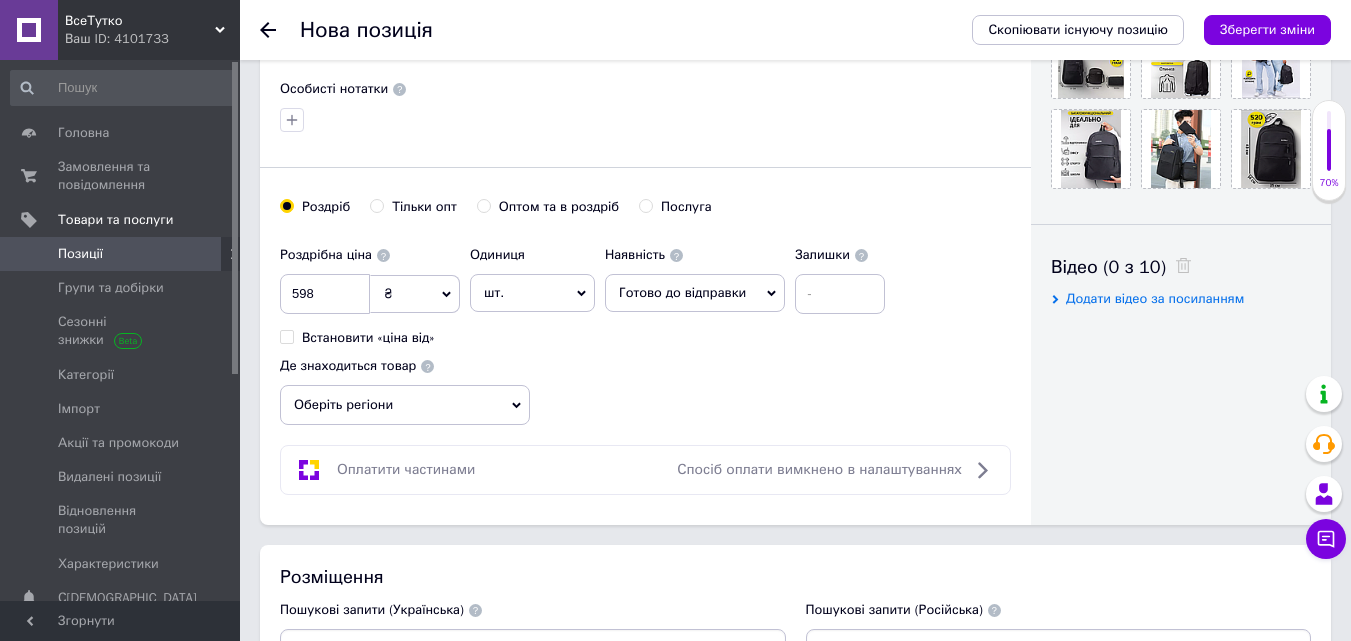 click on "Оберіть регіони" at bounding box center (405, 405) 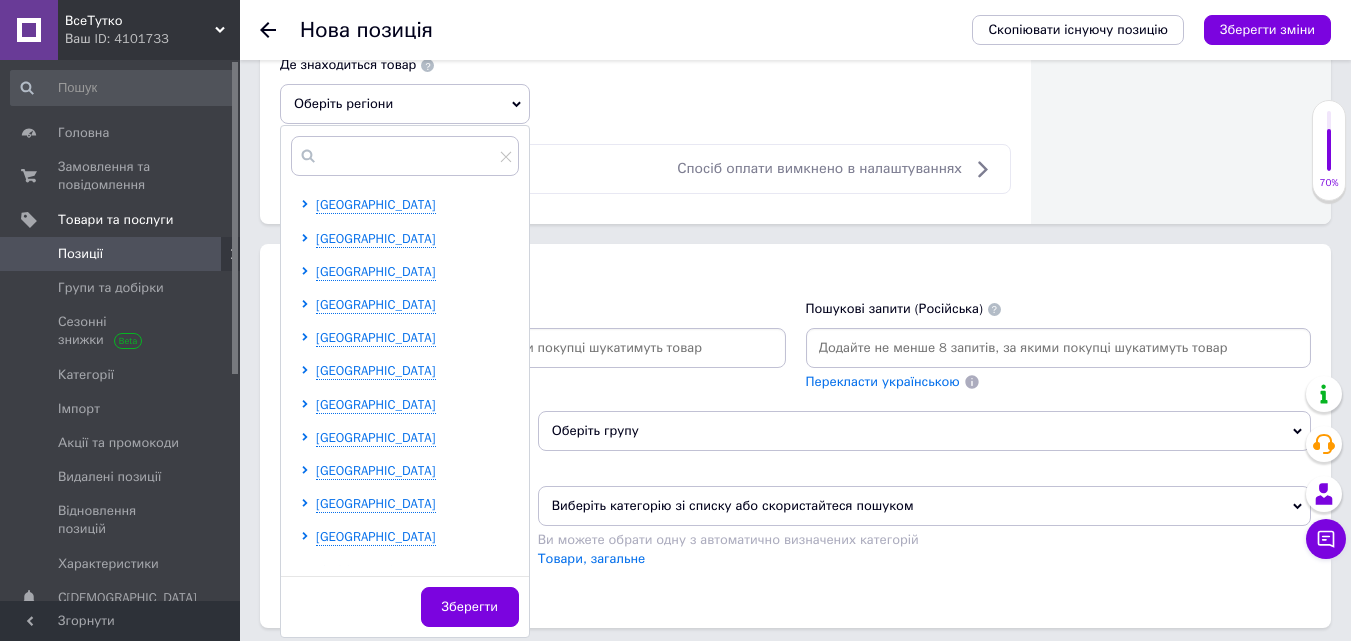 scroll, scrollTop: 1200, scrollLeft: 0, axis: vertical 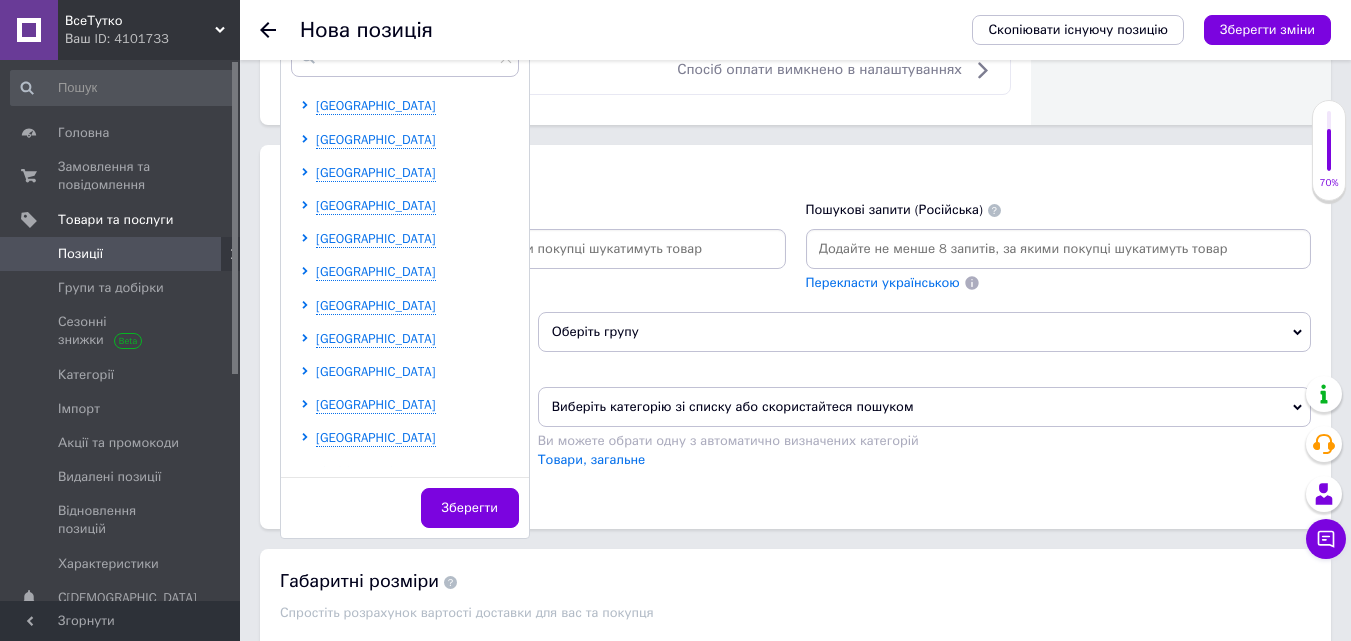 click 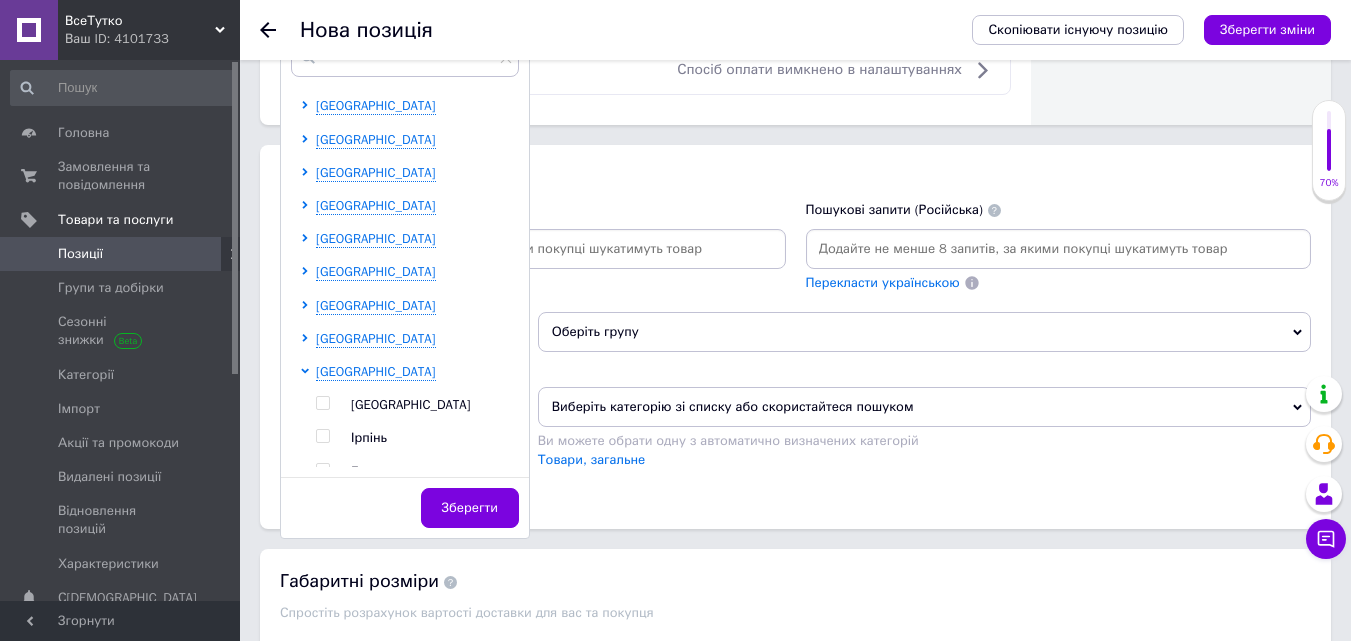 click at bounding box center (322, 403) 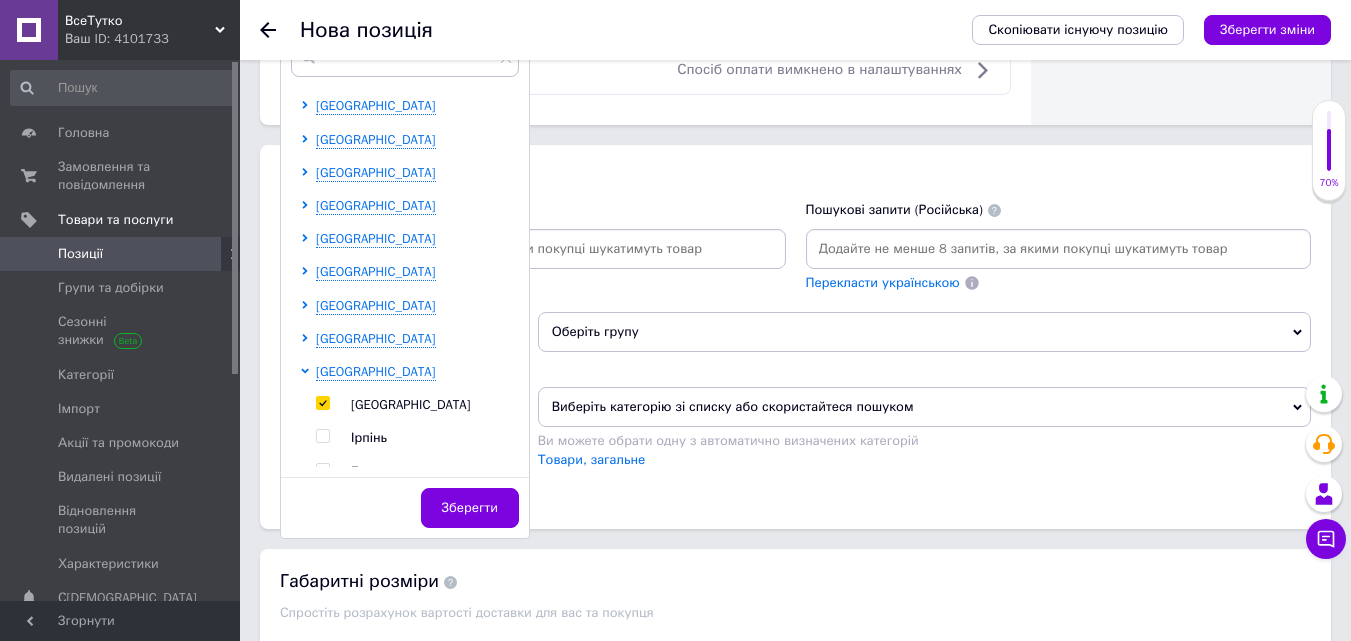checkbox on "true" 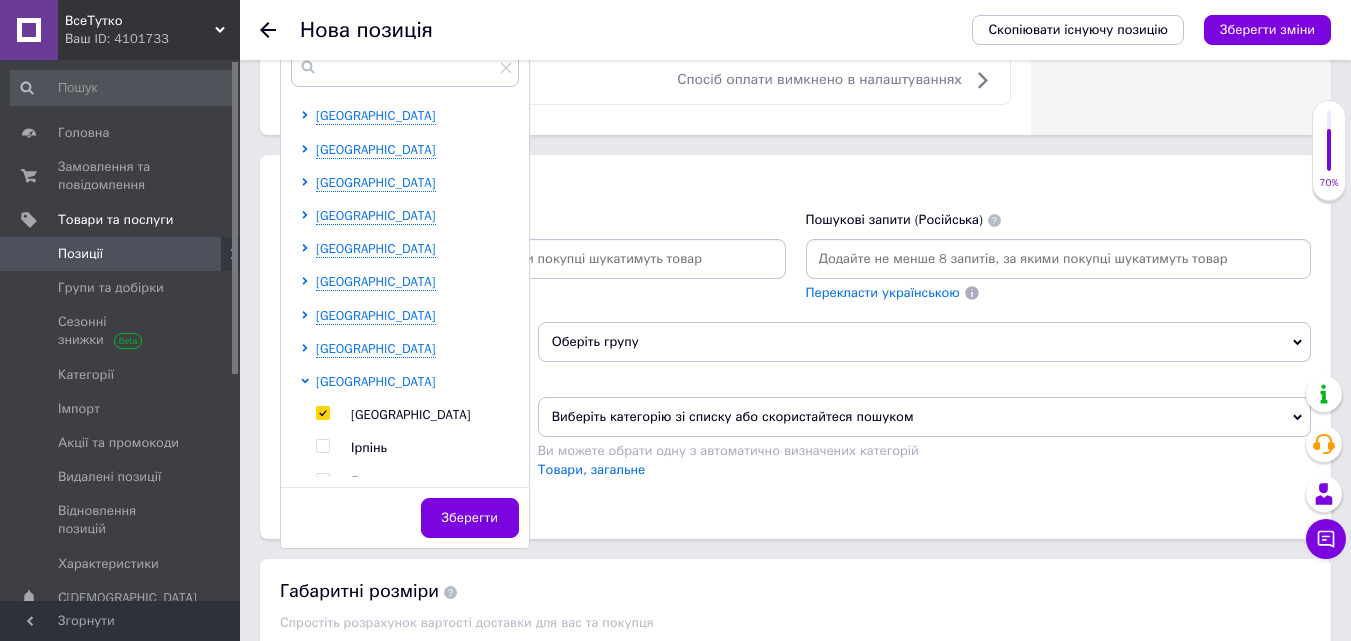 click 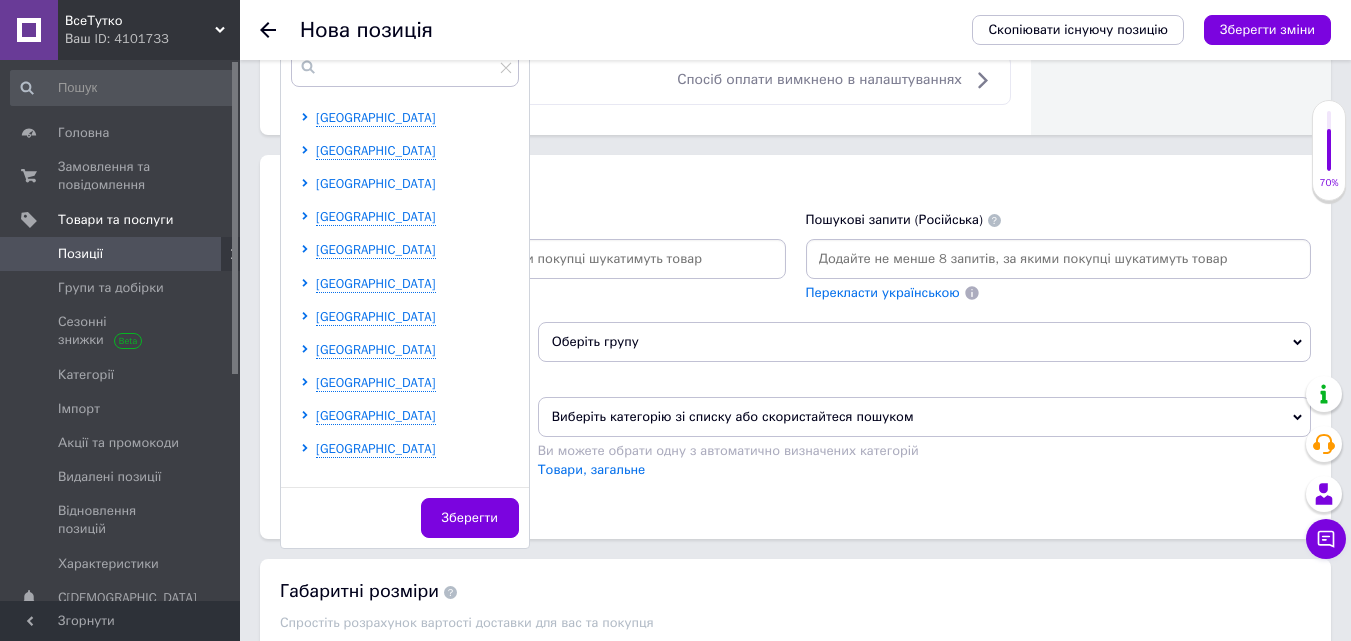 scroll, scrollTop: 200, scrollLeft: 0, axis: vertical 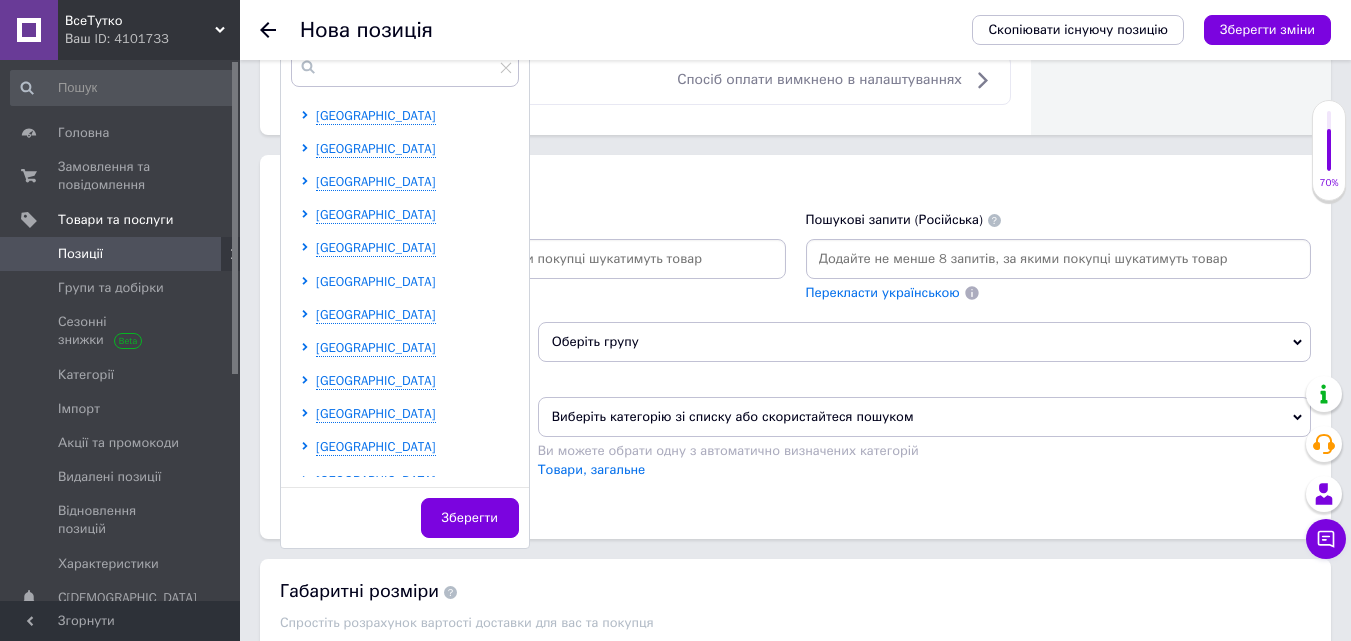 click 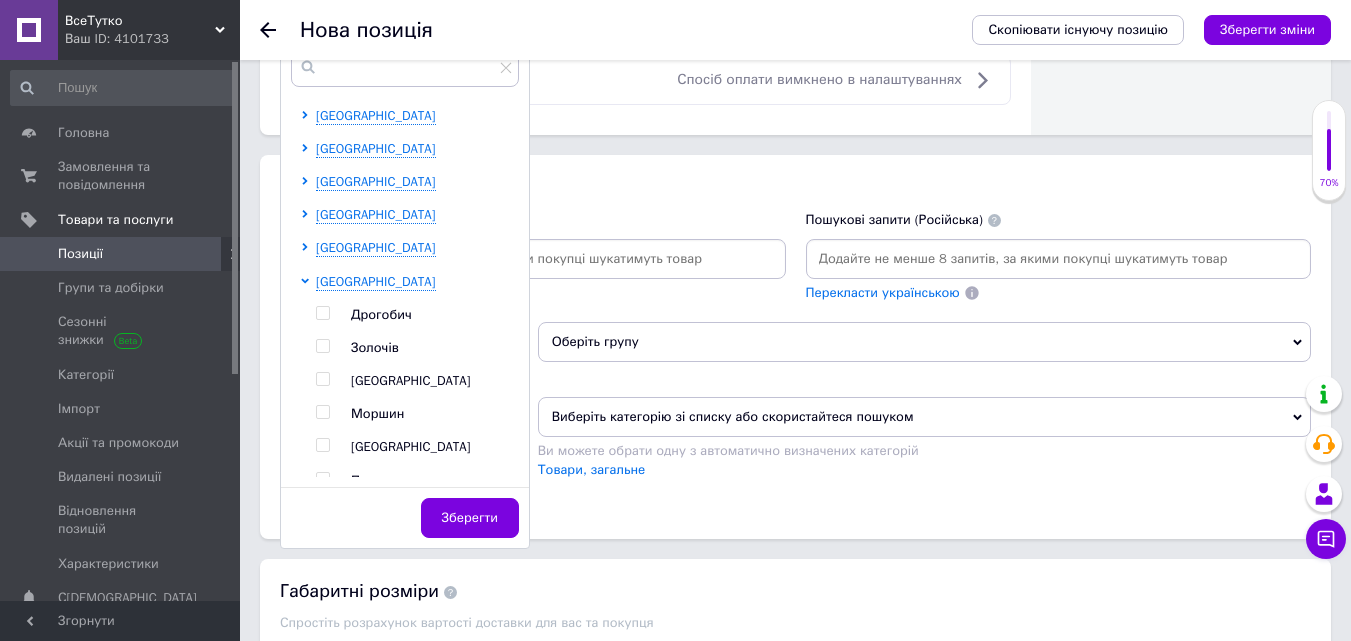 click at bounding box center (322, 379) 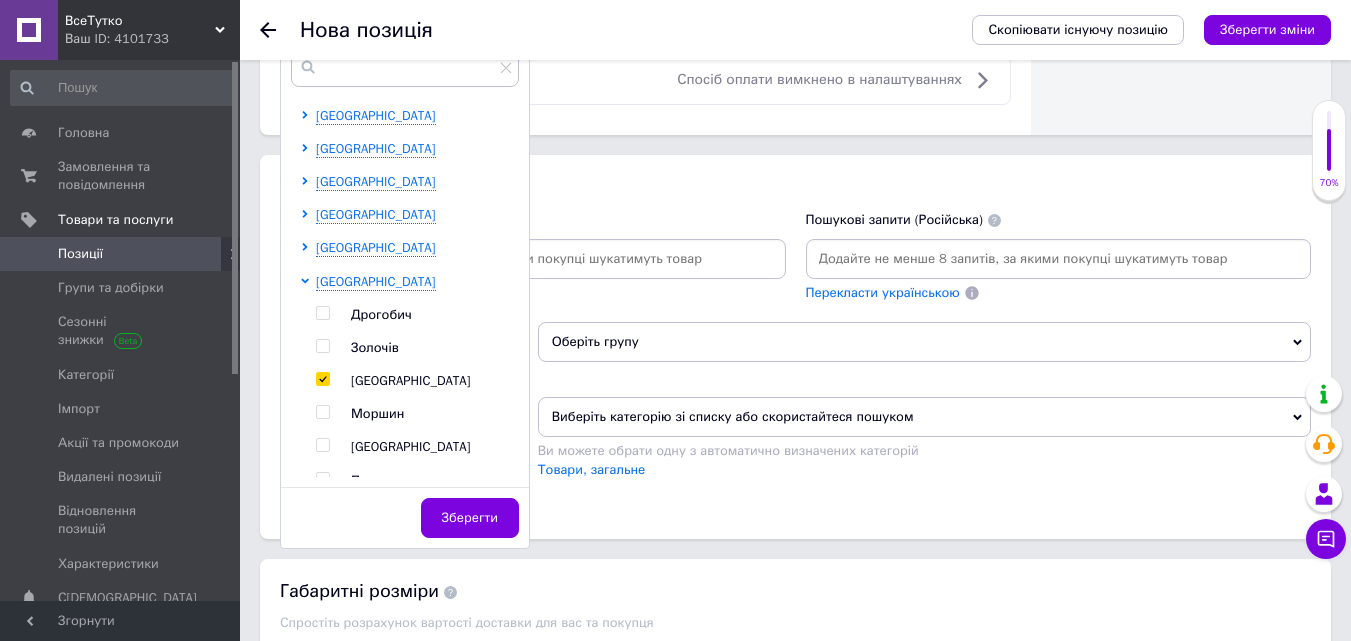 checkbox on "true" 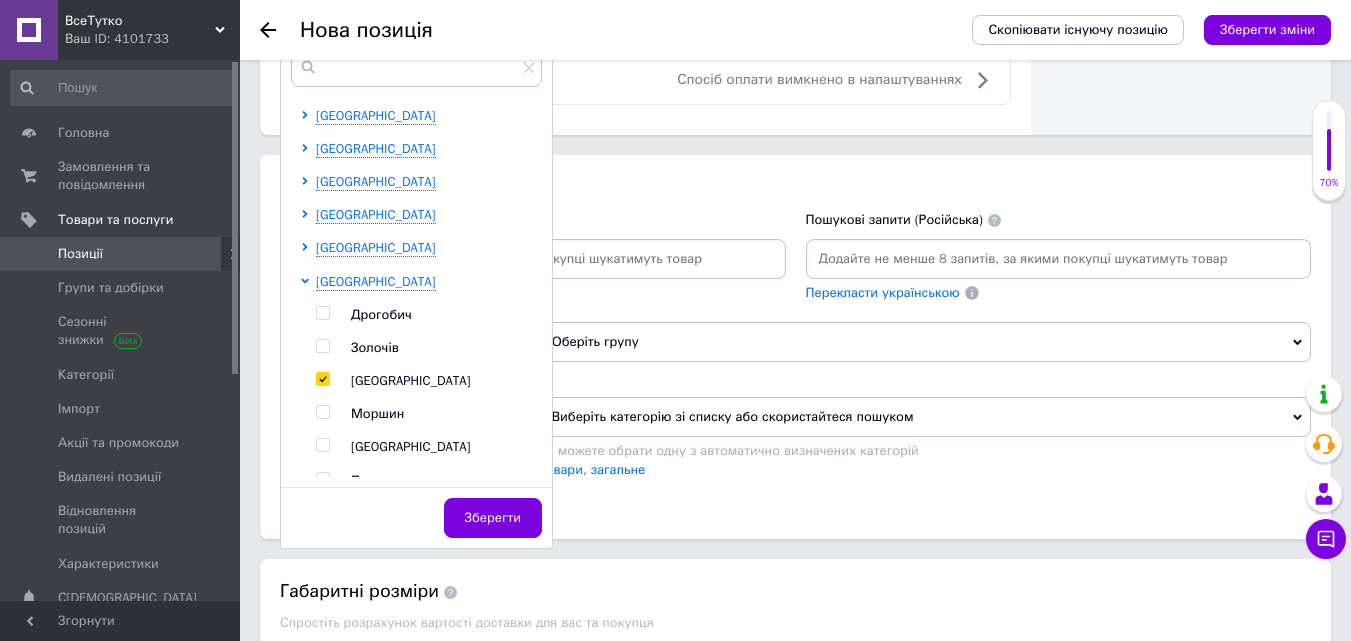 click at bounding box center (308, 431) 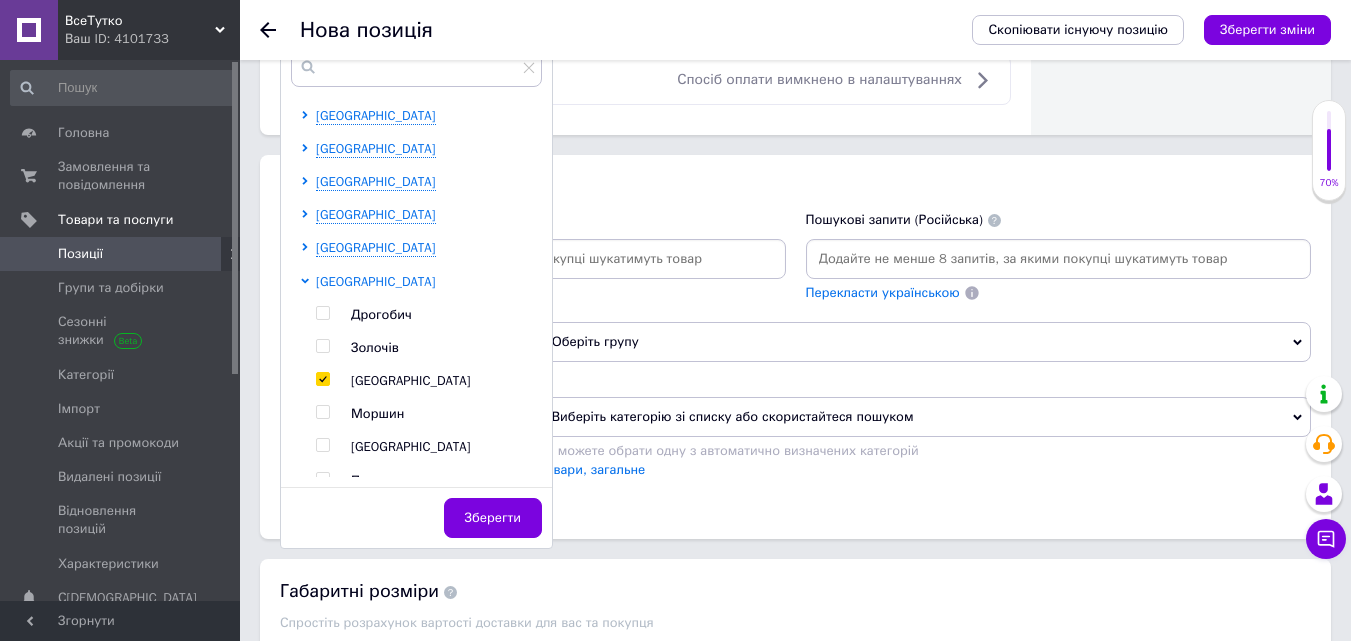click 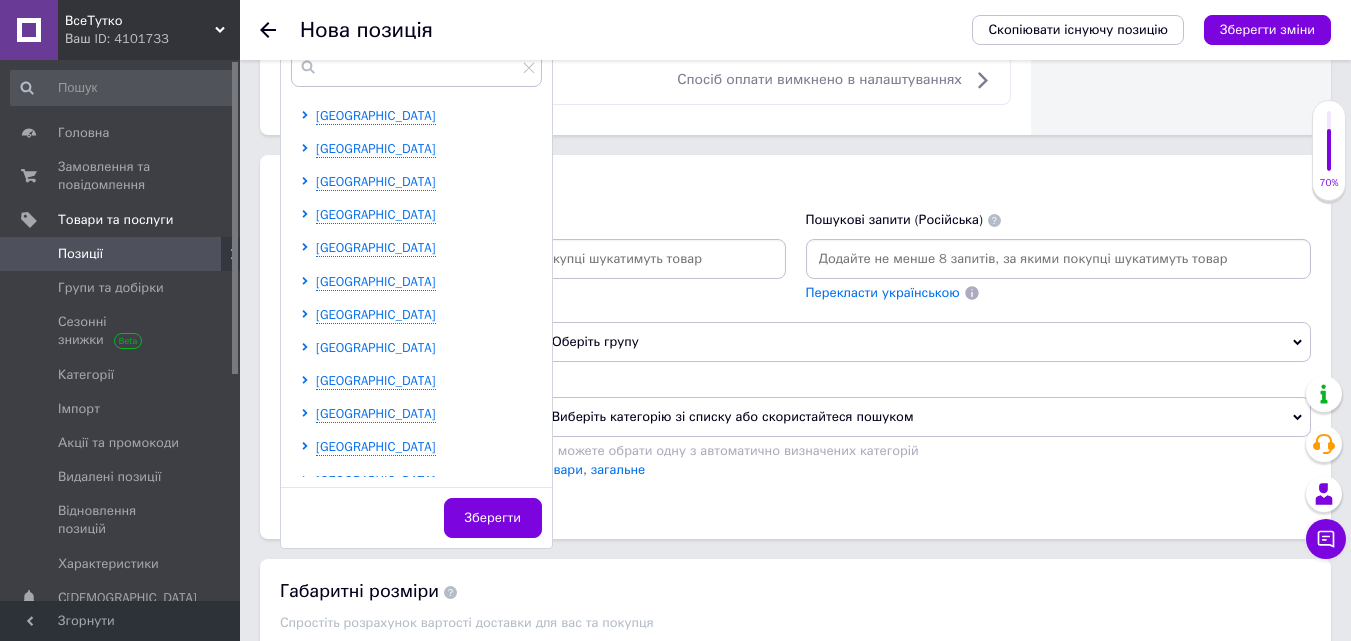 click 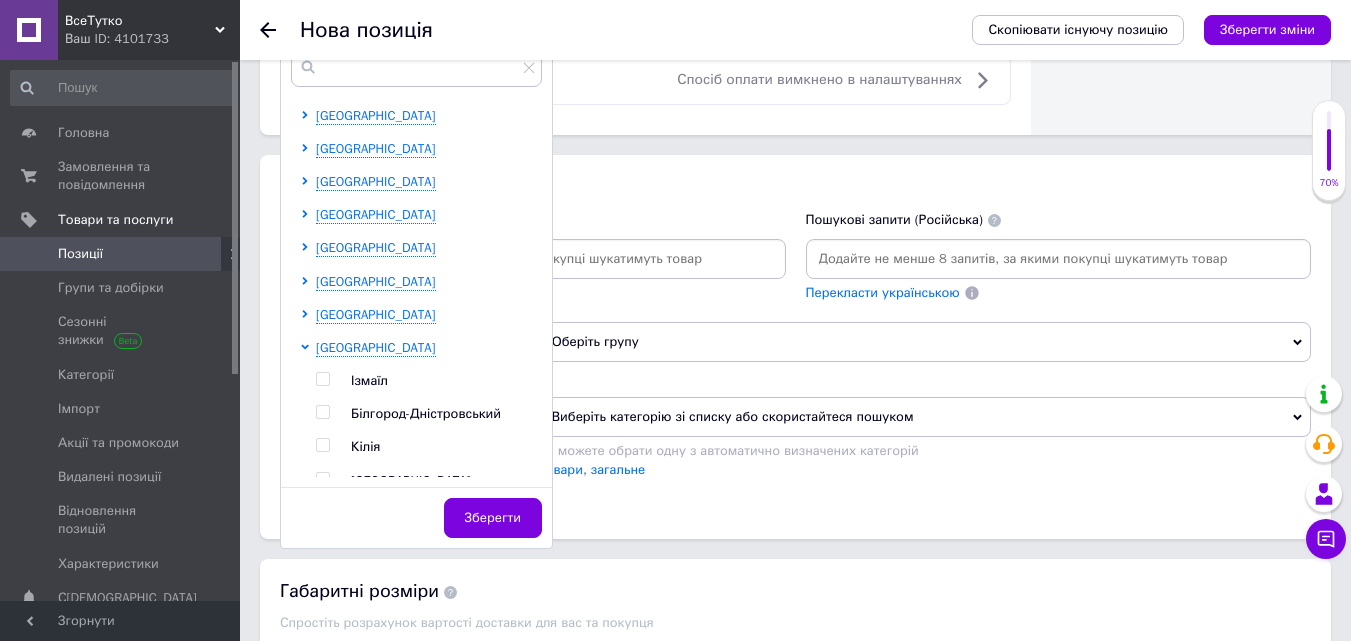scroll, scrollTop: 400, scrollLeft: 0, axis: vertical 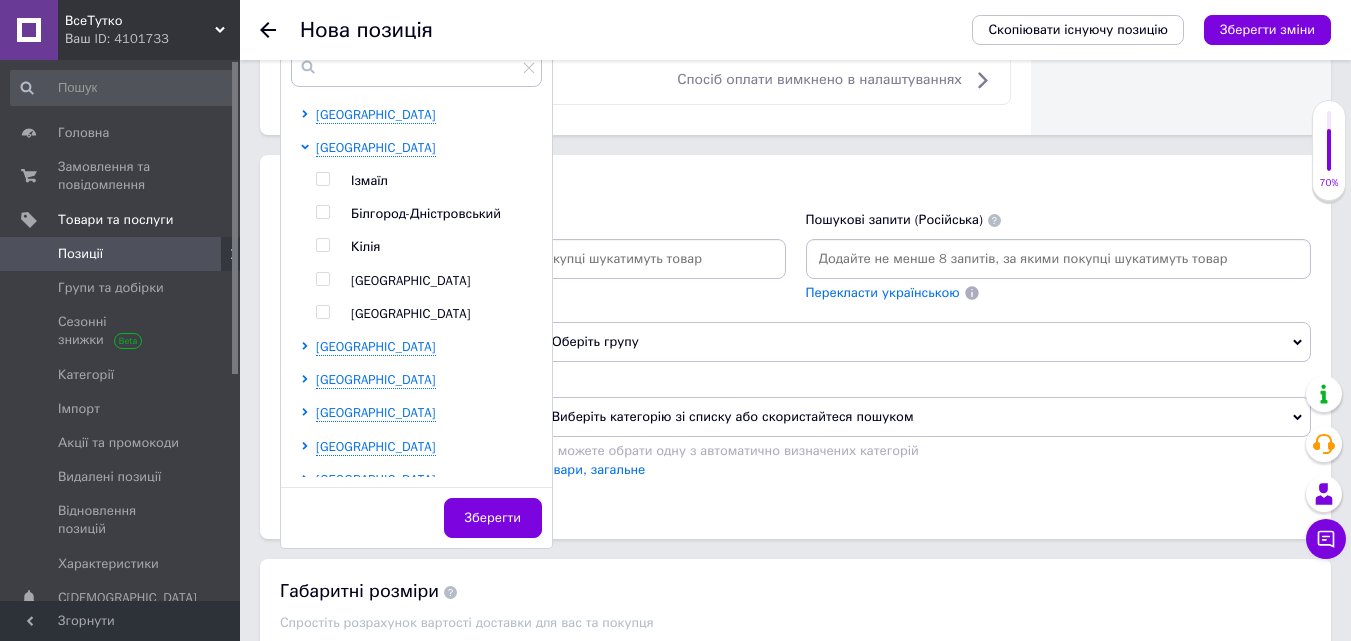 click at bounding box center [322, 279] 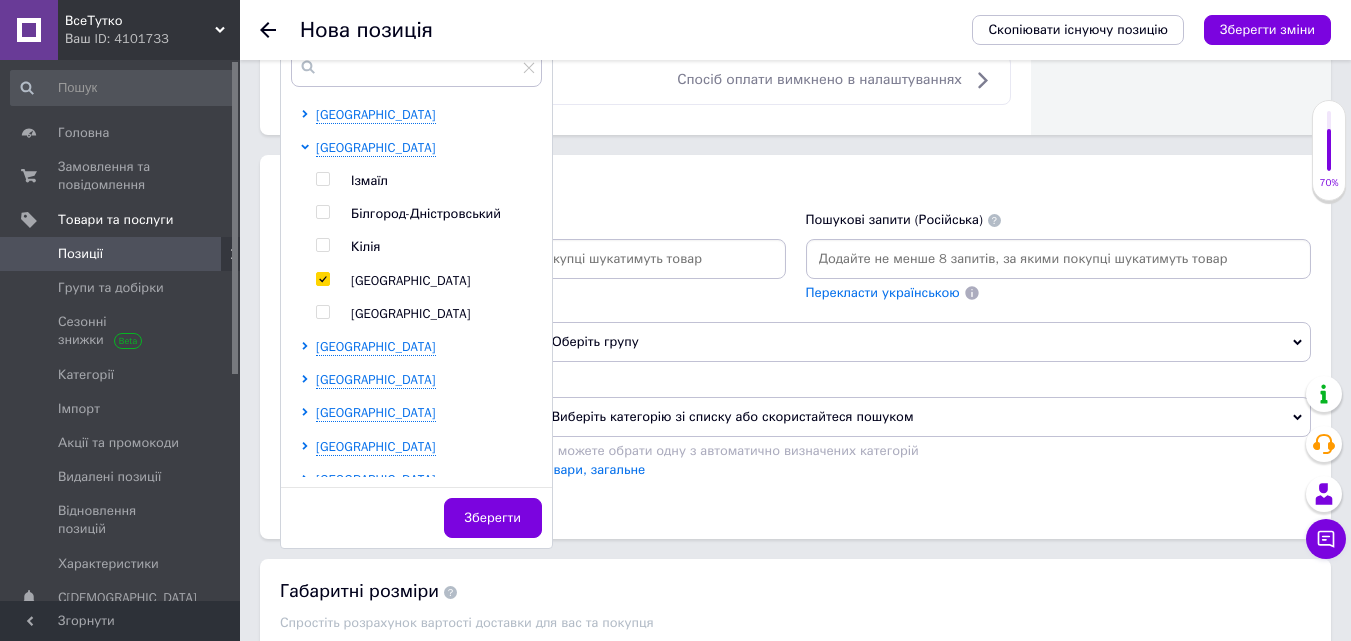 checkbox on "true" 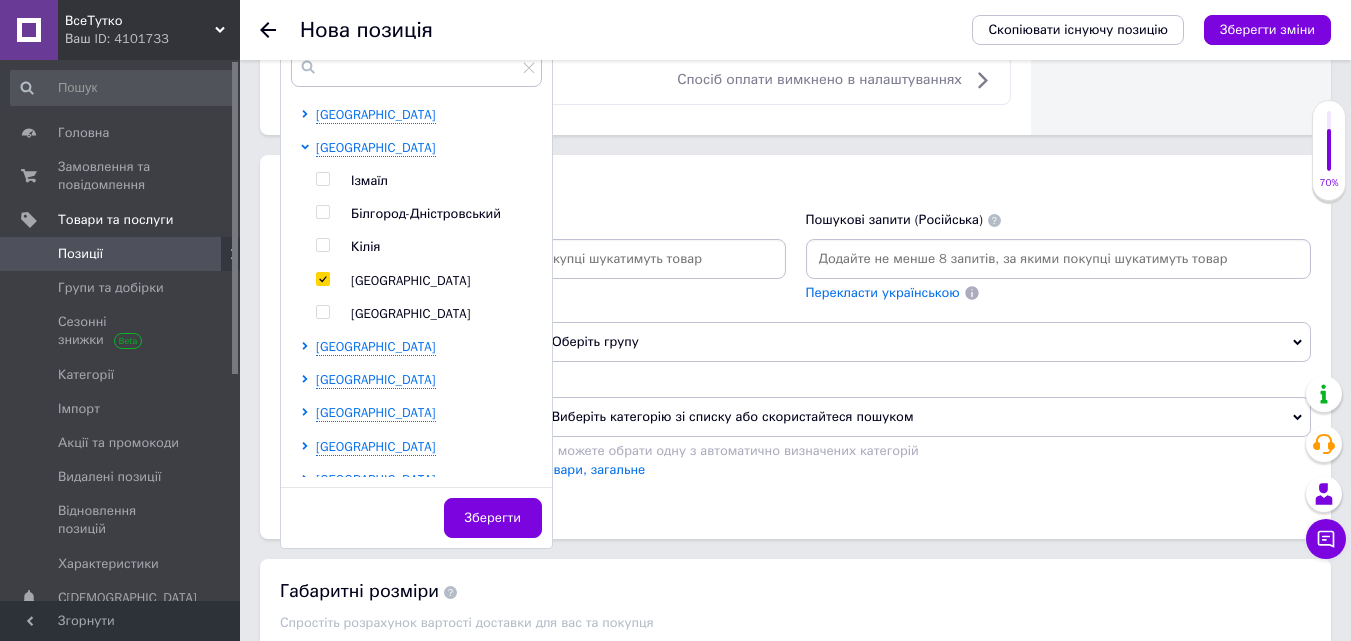 click on "Зберегти" at bounding box center [493, 518] 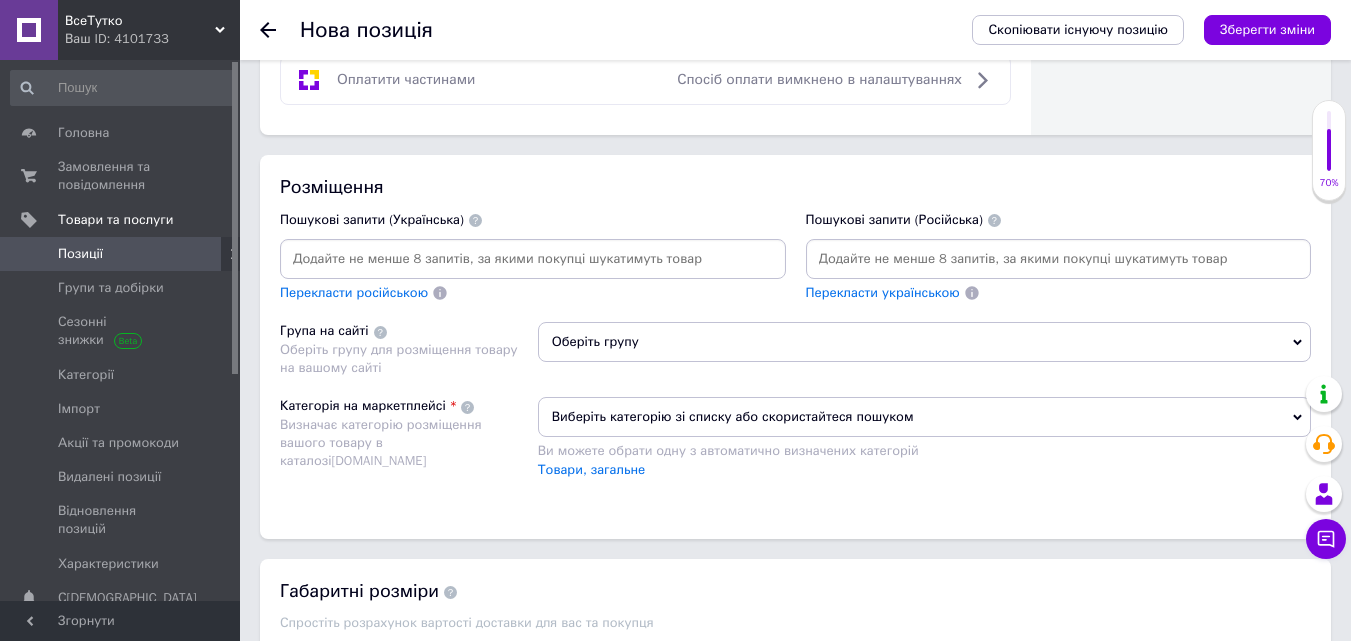 click at bounding box center [1059, 259] 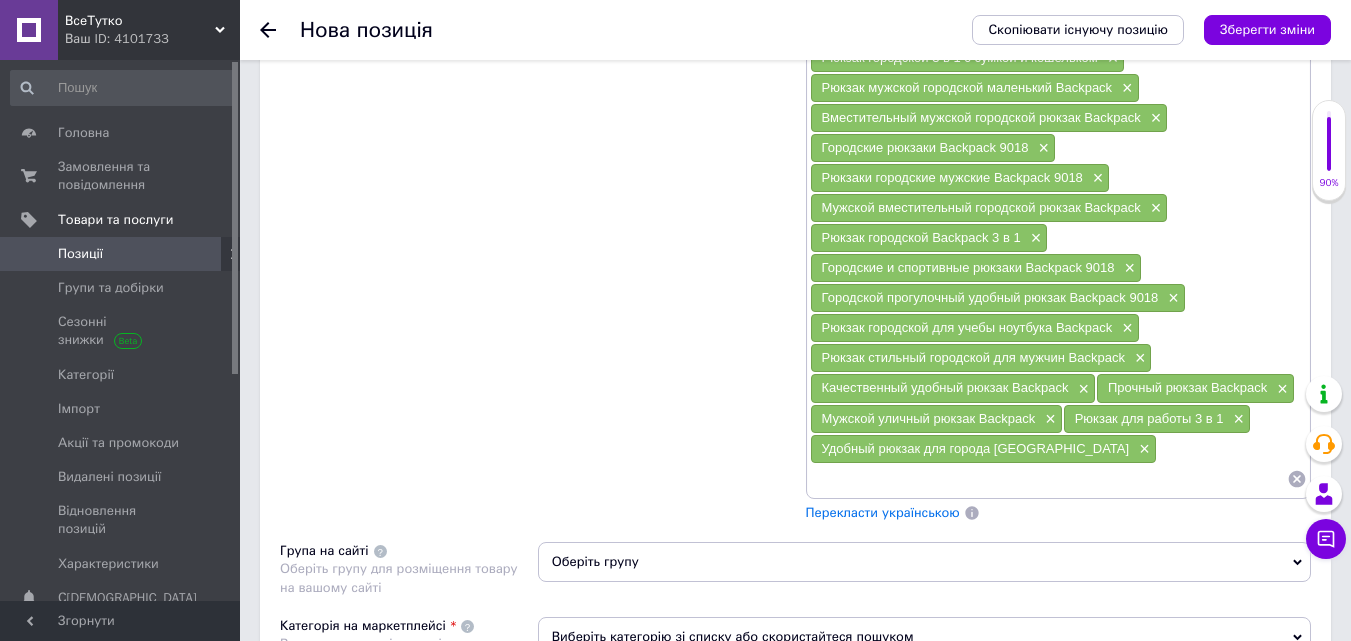 scroll, scrollTop: 1900, scrollLeft: 0, axis: vertical 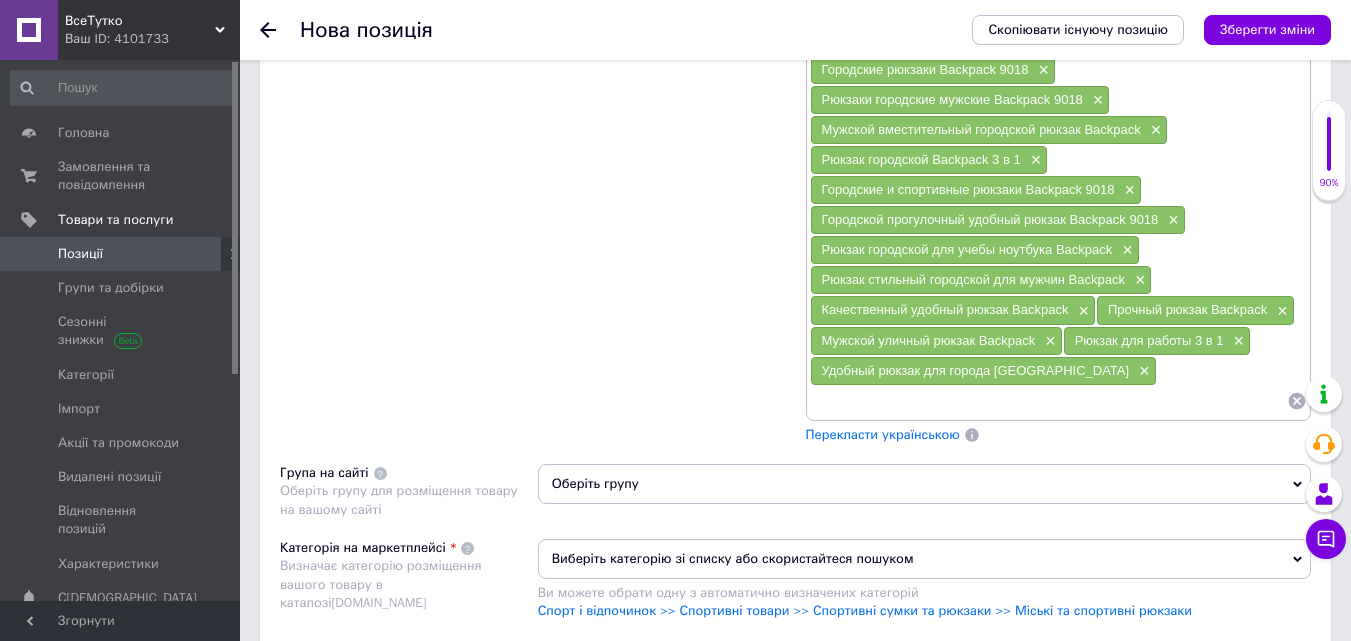 click on "Перекласти українською" at bounding box center (883, 434) 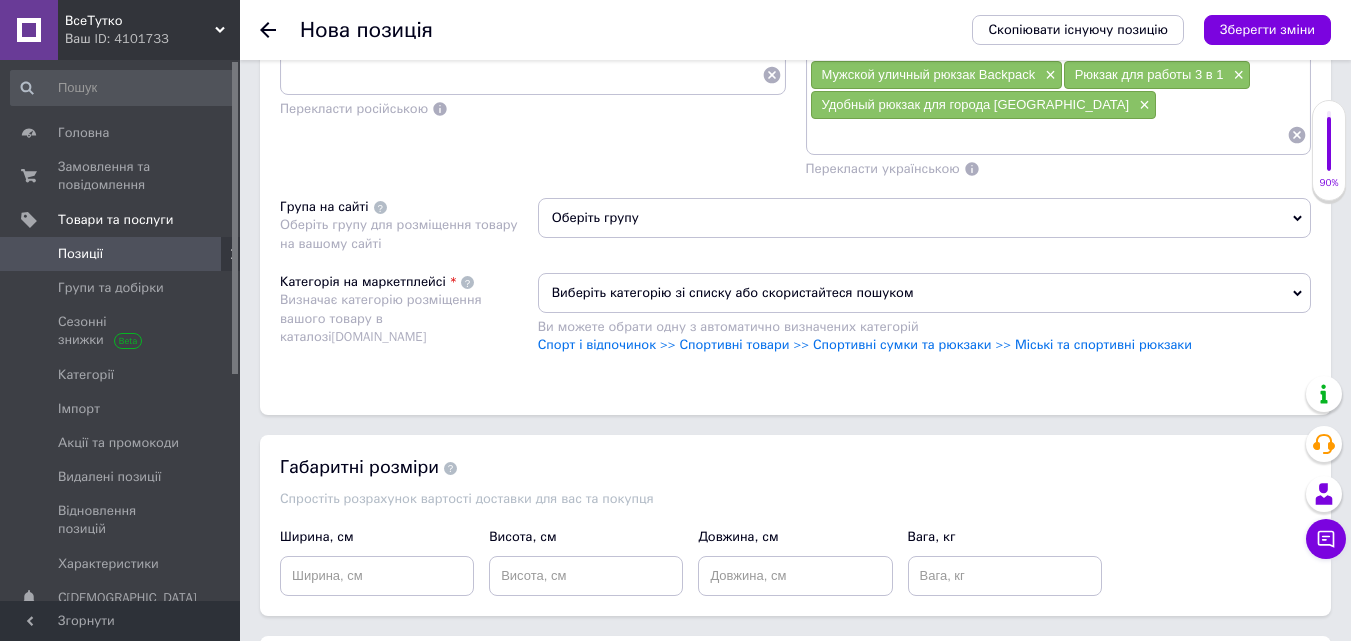 scroll, scrollTop: 2300, scrollLeft: 0, axis: vertical 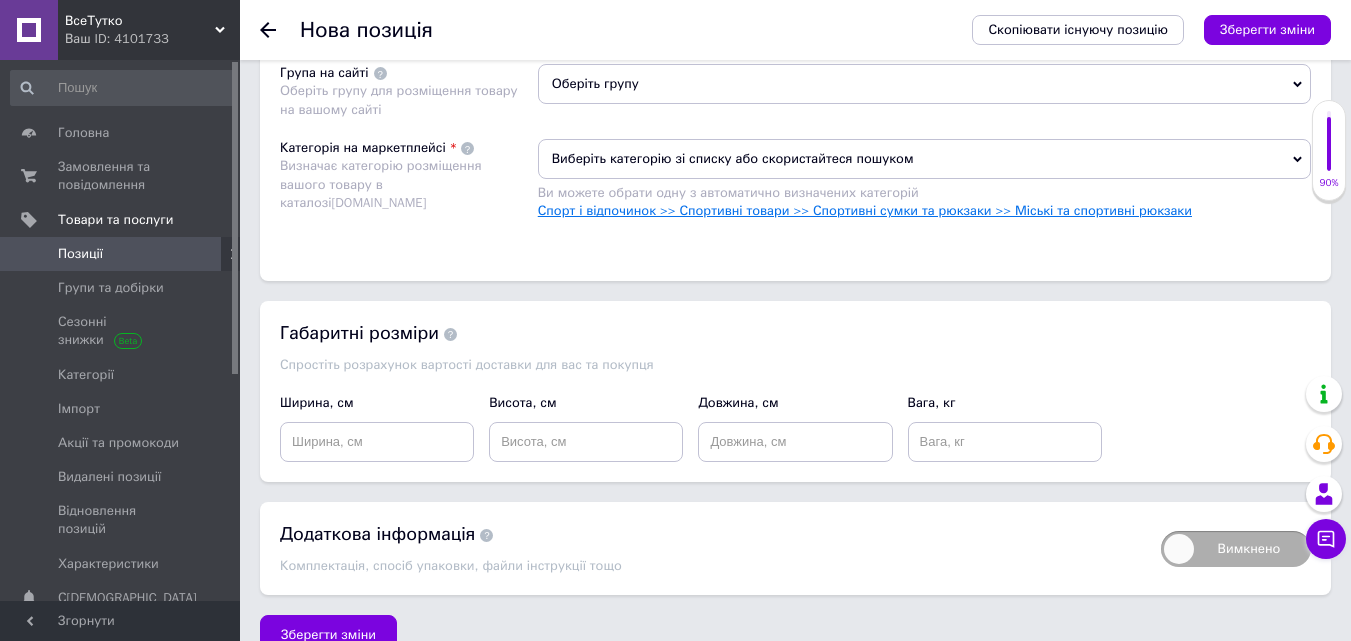 click on "Спорт і відпочинок >> Спортивні товари >> Спортивні сумки та рюкзаки >> Міські та спортивні рюкзаки" at bounding box center [865, 210] 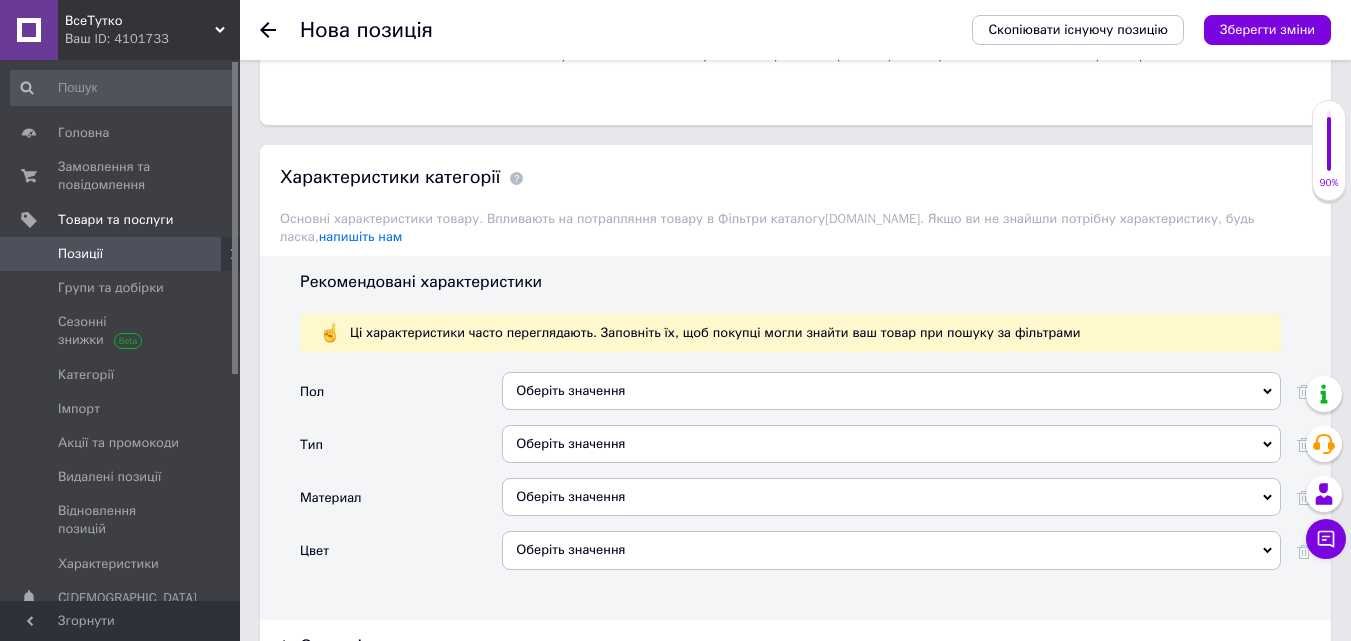 scroll, scrollTop: 2500, scrollLeft: 0, axis: vertical 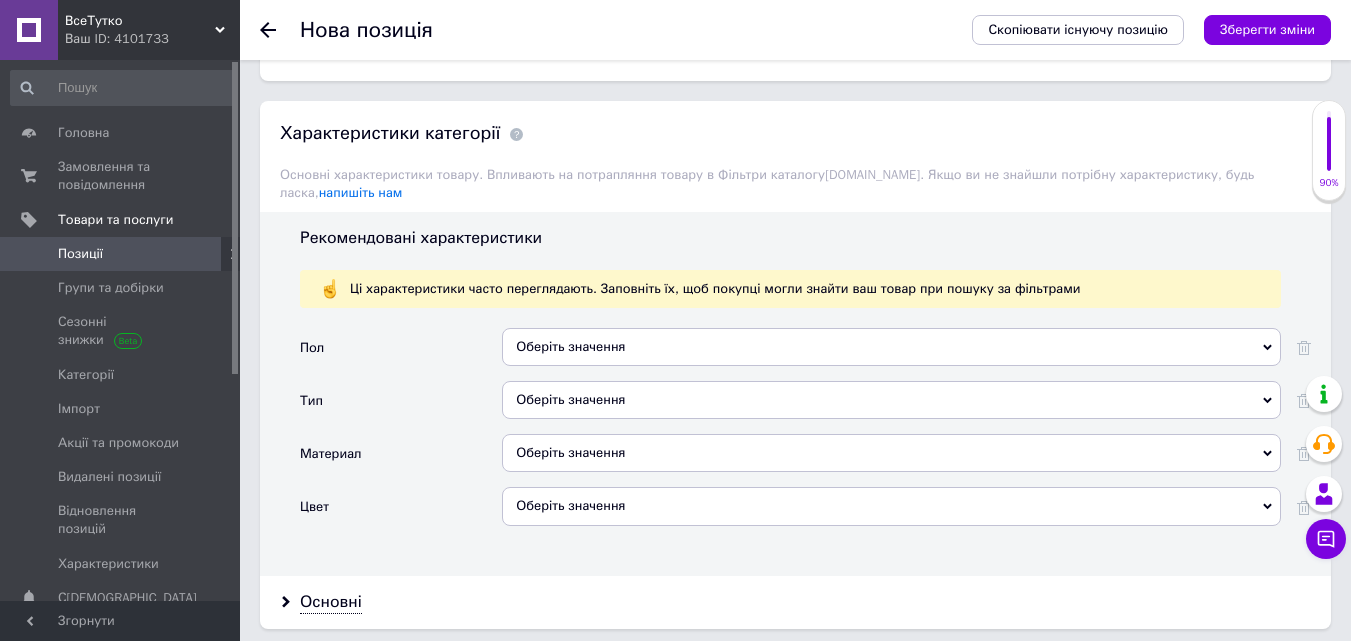 click on "Оберіть значення" at bounding box center (891, 347) 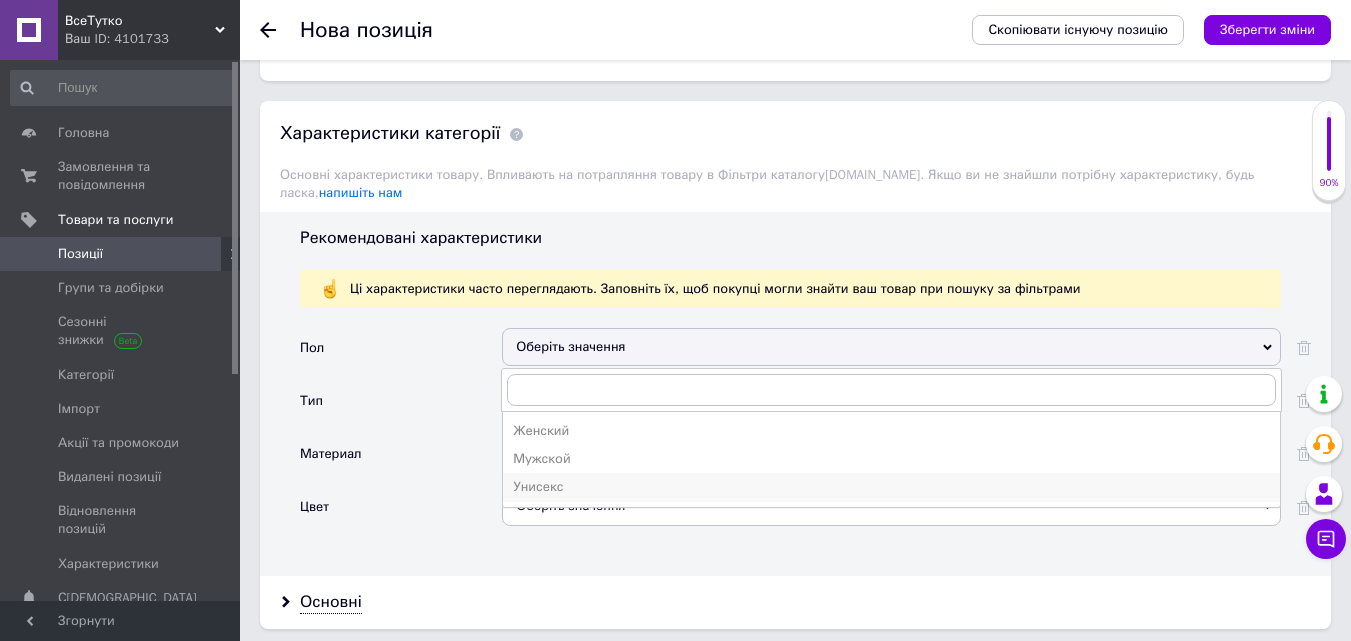 click on "Унисекс" at bounding box center (891, 487) 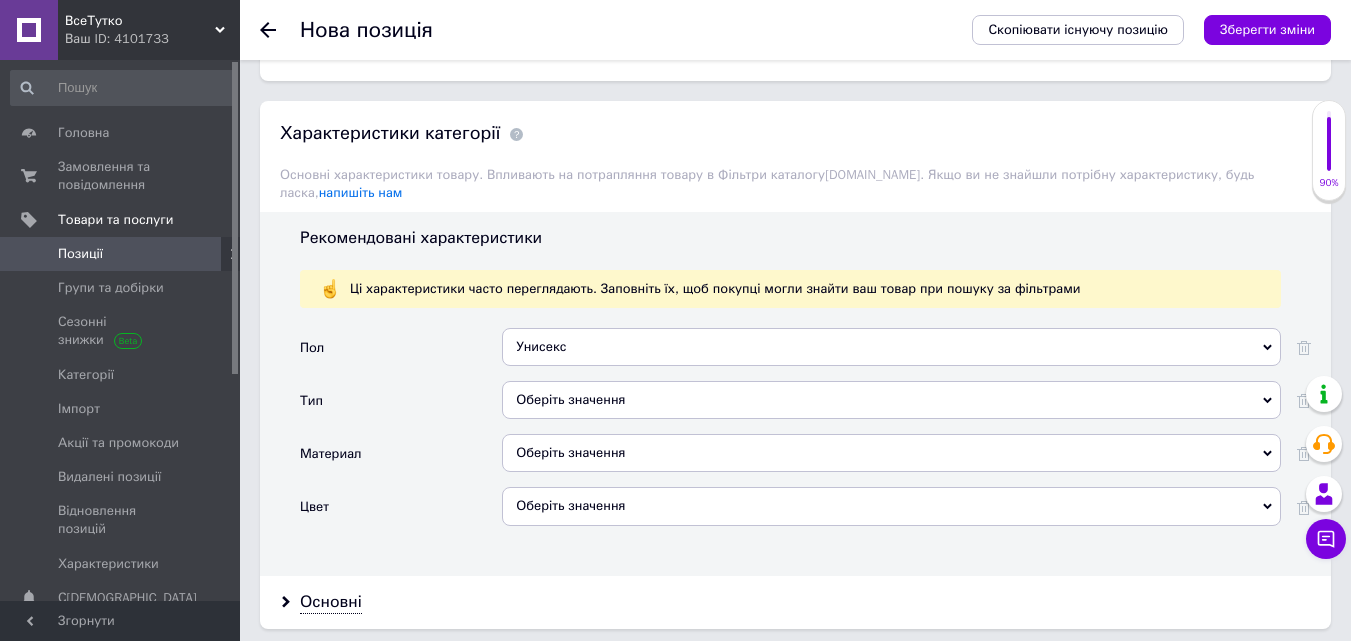 click on "Оберіть значення" at bounding box center (891, 400) 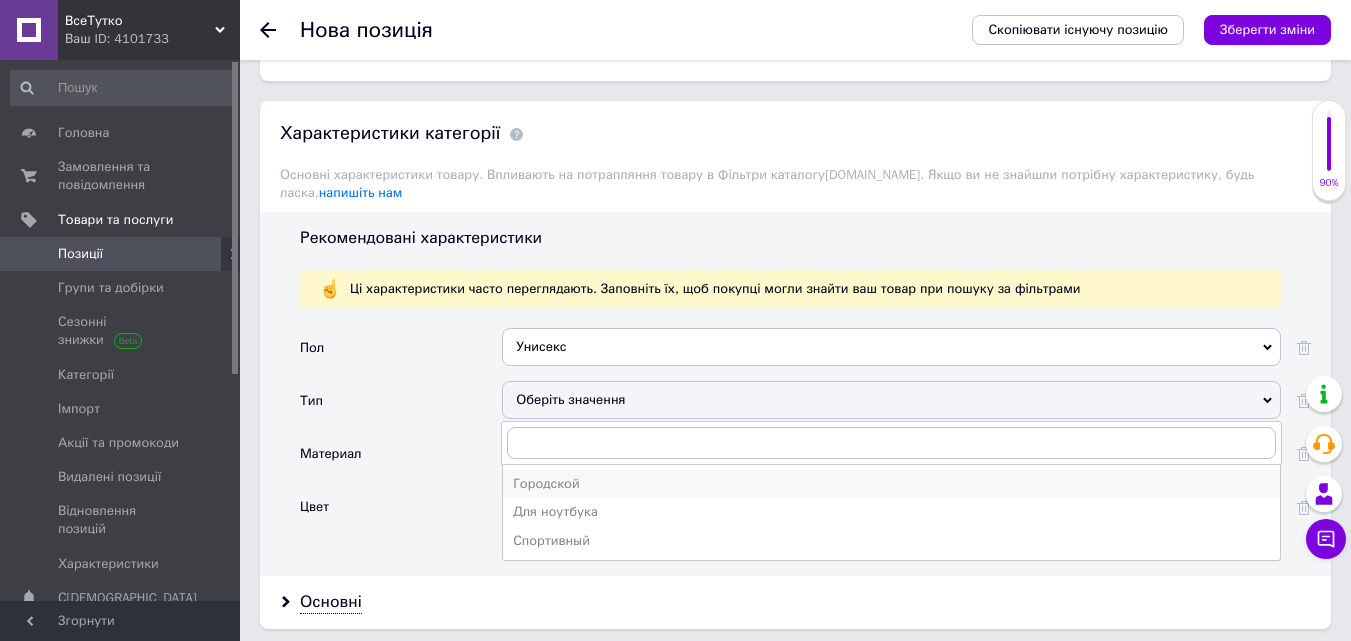 click on "Городской" at bounding box center [891, 484] 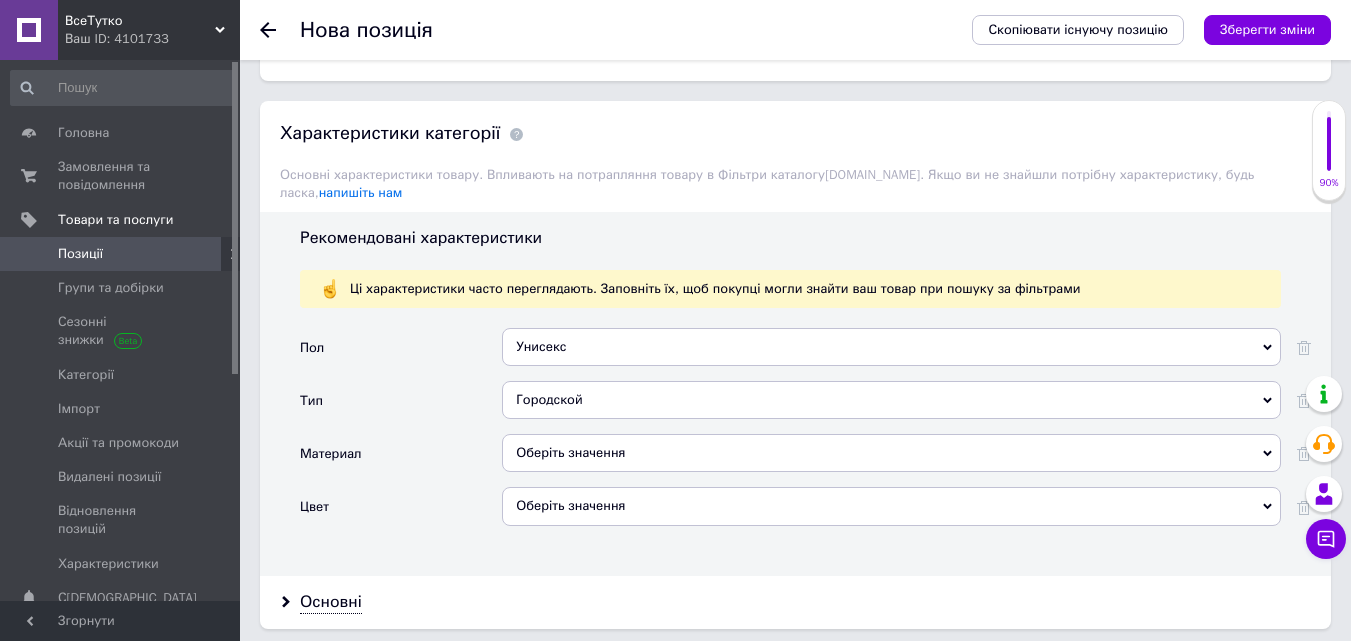 click on "Оберіть значення" at bounding box center (891, 453) 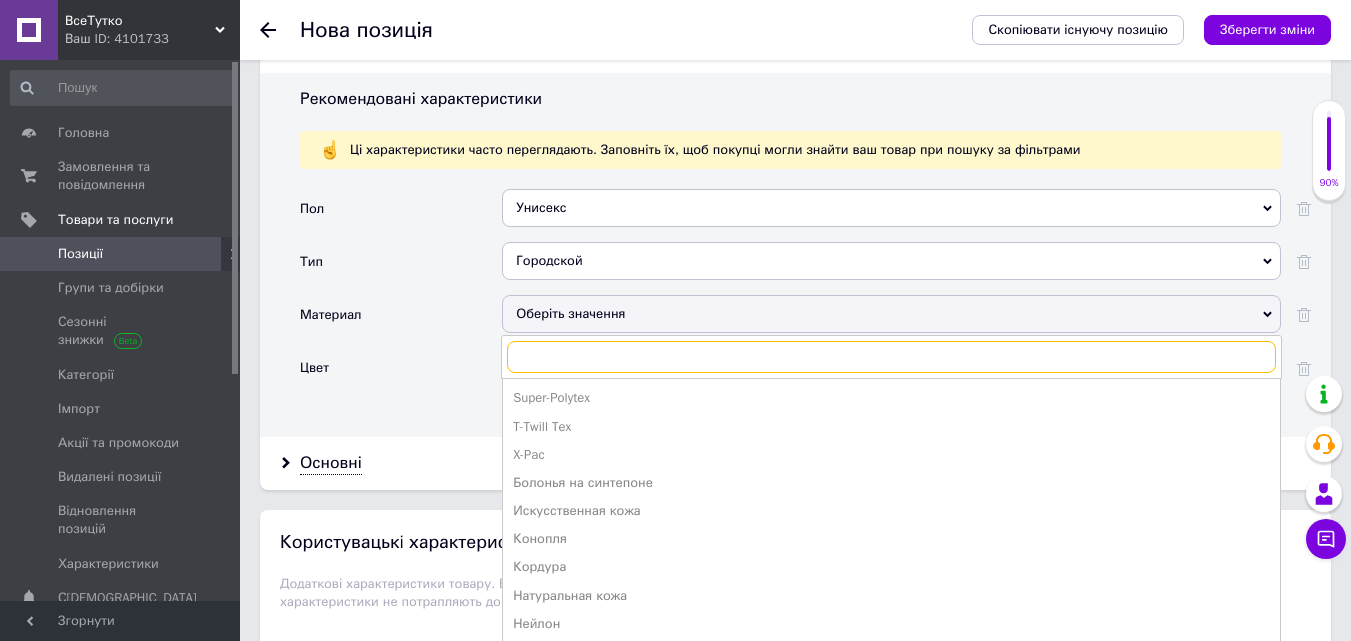 scroll, scrollTop: 2700, scrollLeft: 0, axis: vertical 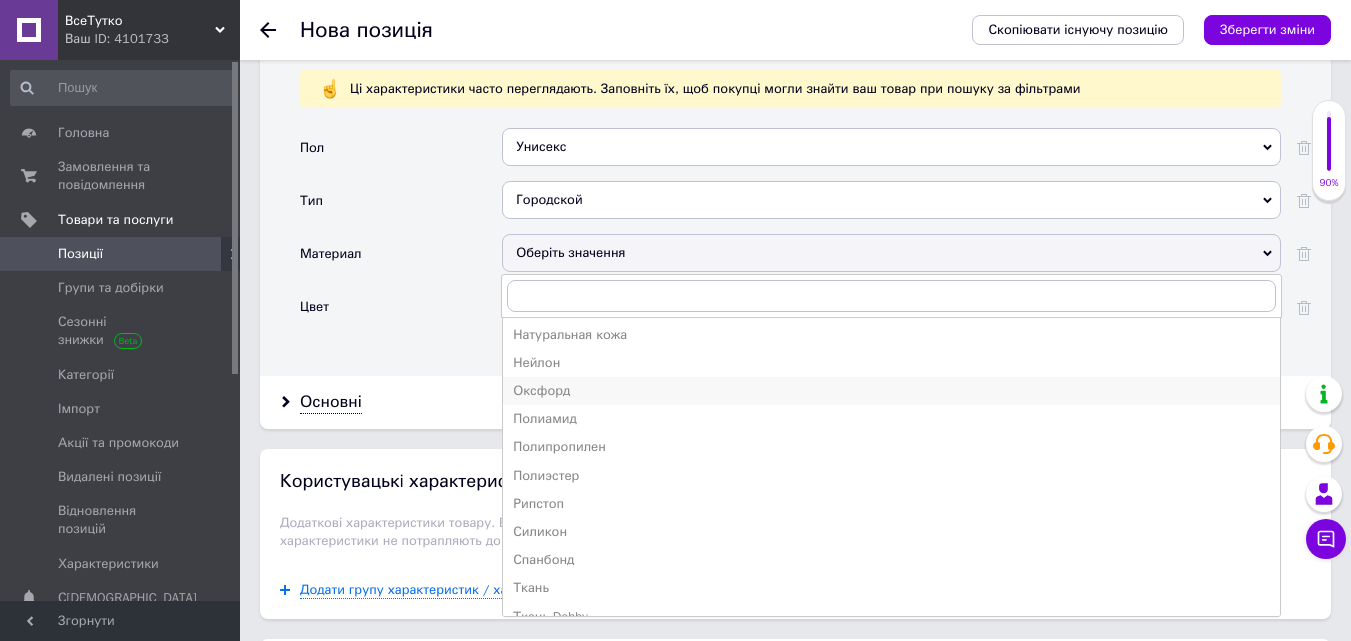 click on "Оксфорд" at bounding box center (891, 391) 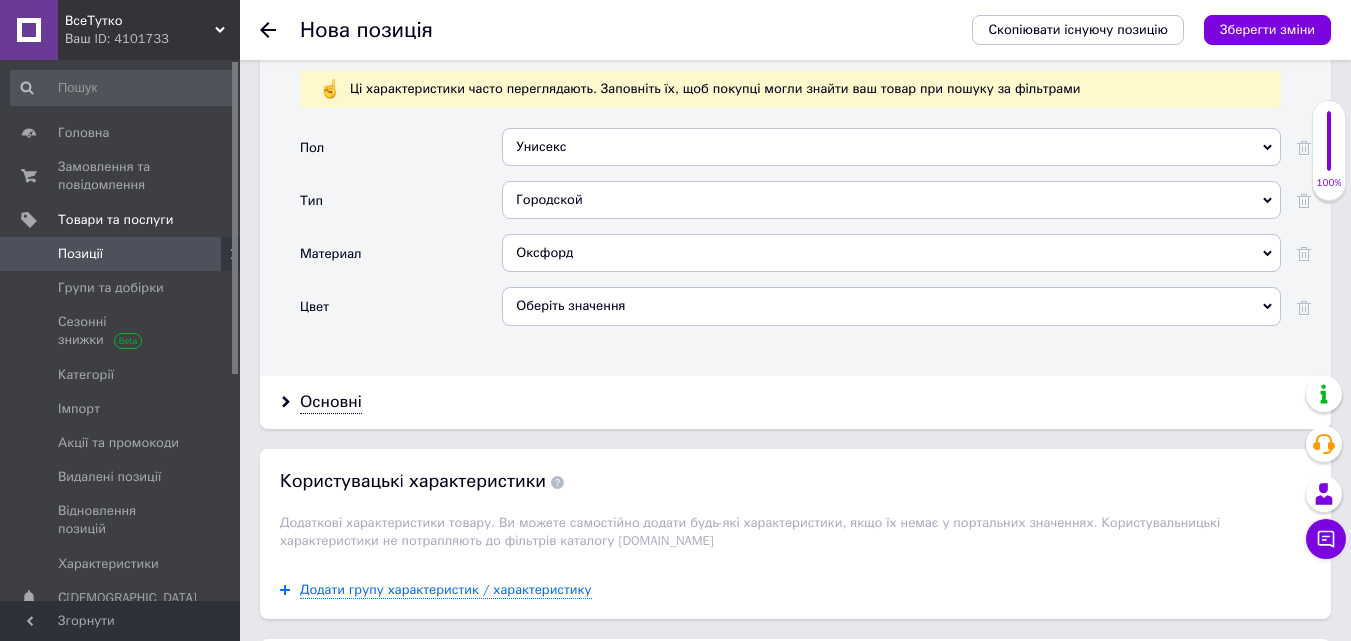 click on "Оберіть значення" at bounding box center (891, 306) 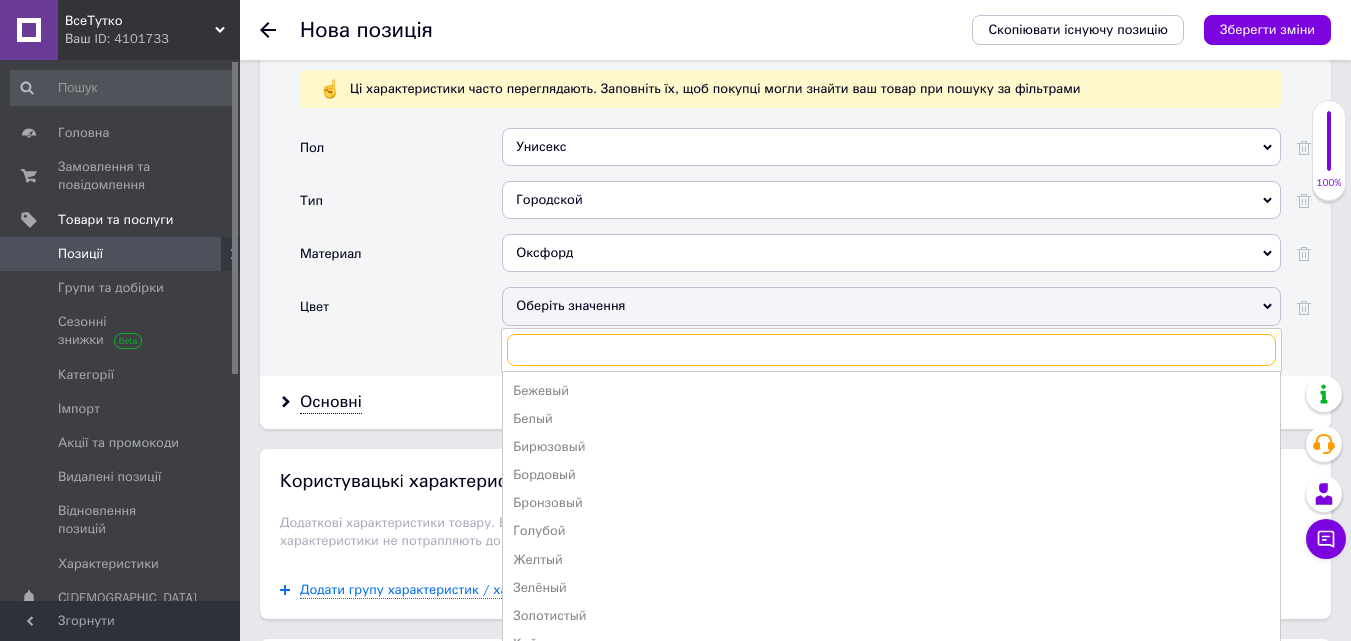 type on "ч" 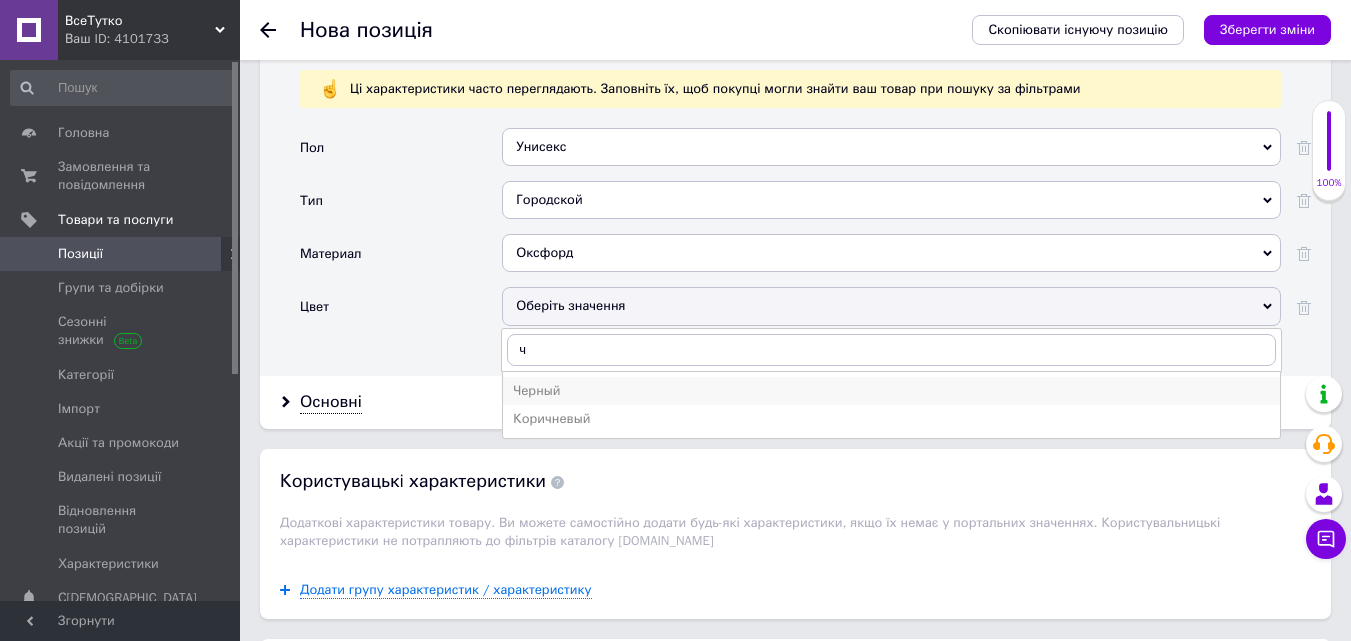 click on "Черный" at bounding box center [891, 391] 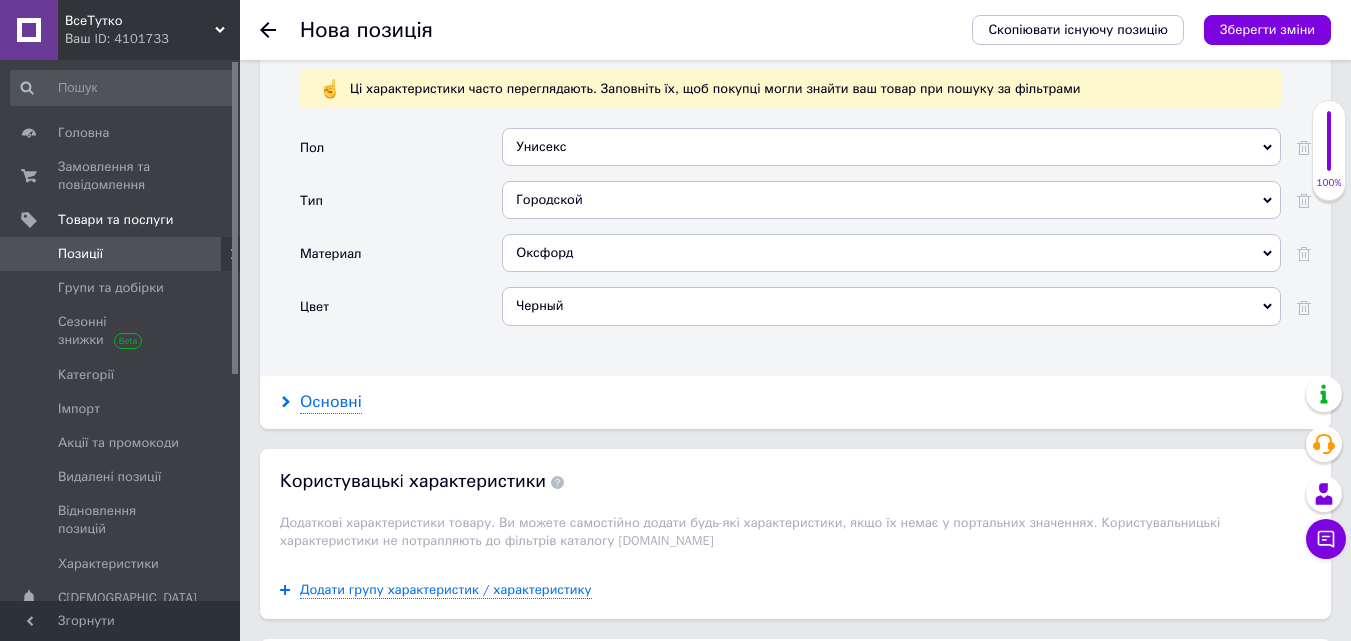 click on "Основні" at bounding box center [331, 402] 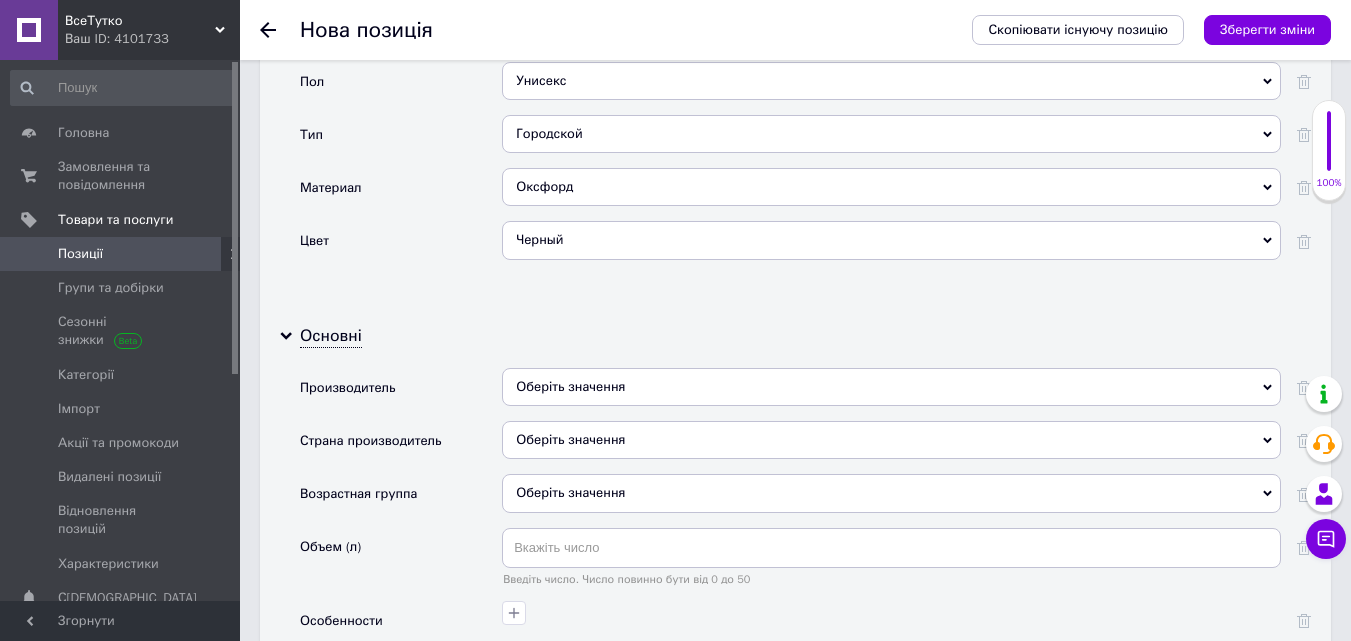 scroll, scrollTop: 2800, scrollLeft: 0, axis: vertical 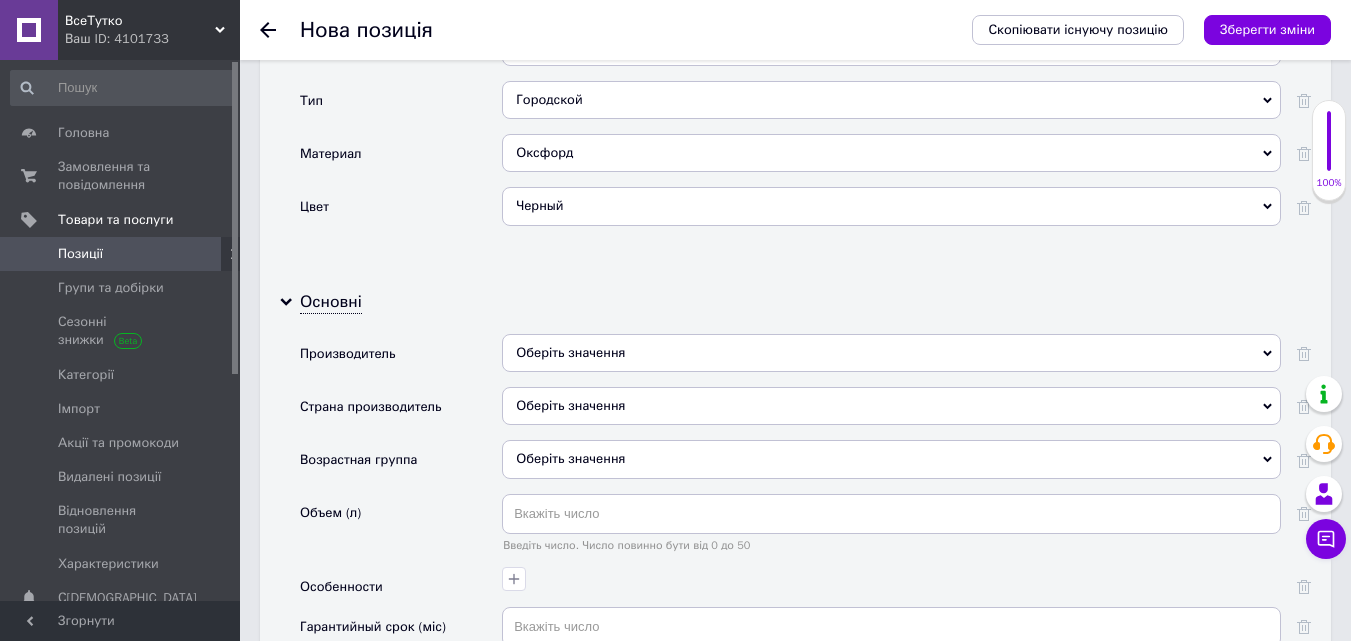 click on "Оберіть значення" at bounding box center [891, 353] 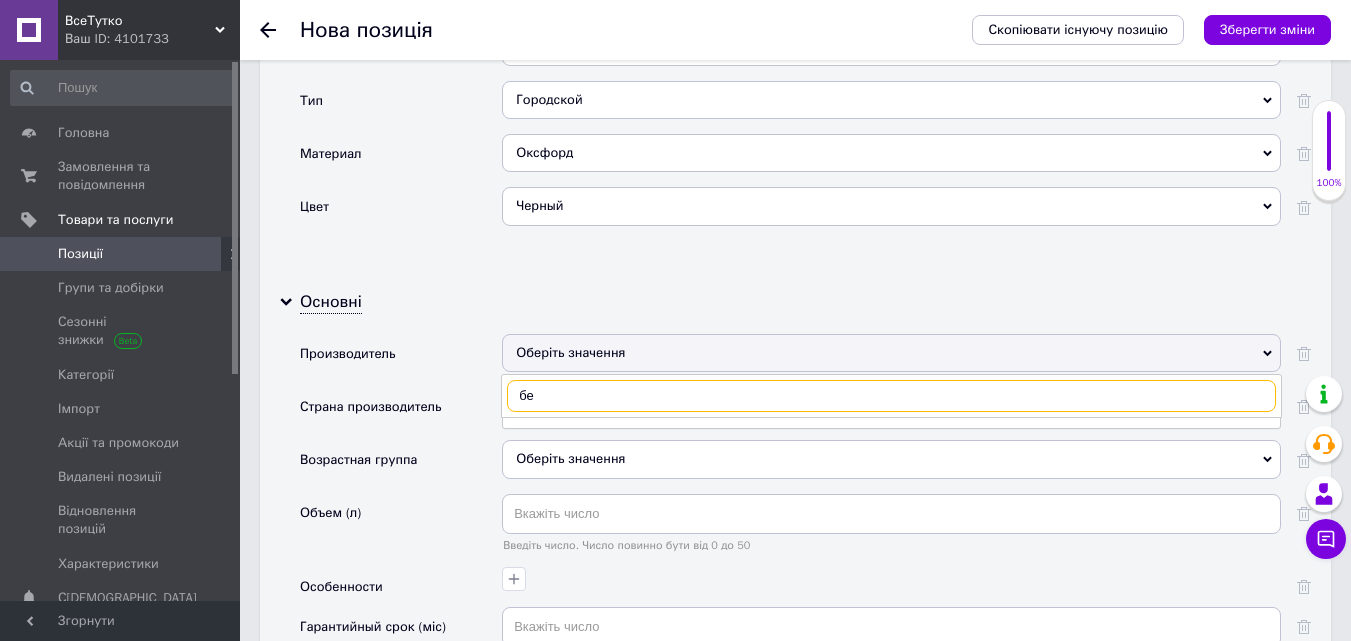 type on "без" 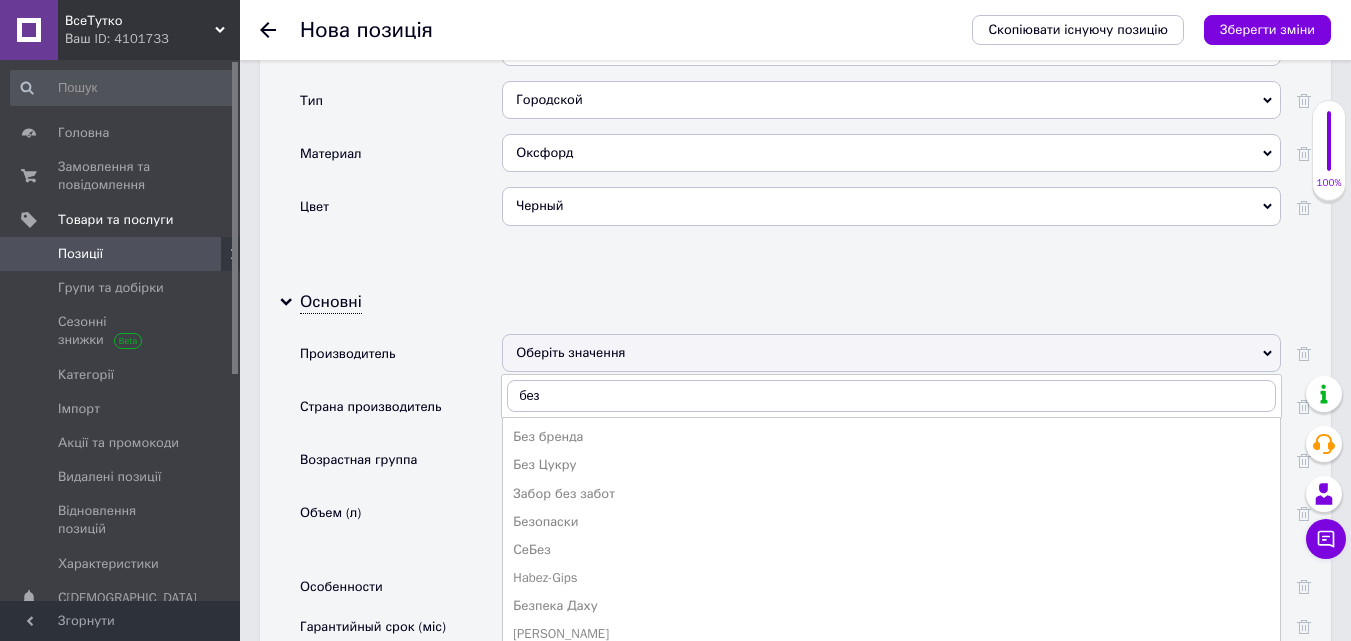 click on "Без бренда" at bounding box center (891, 437) 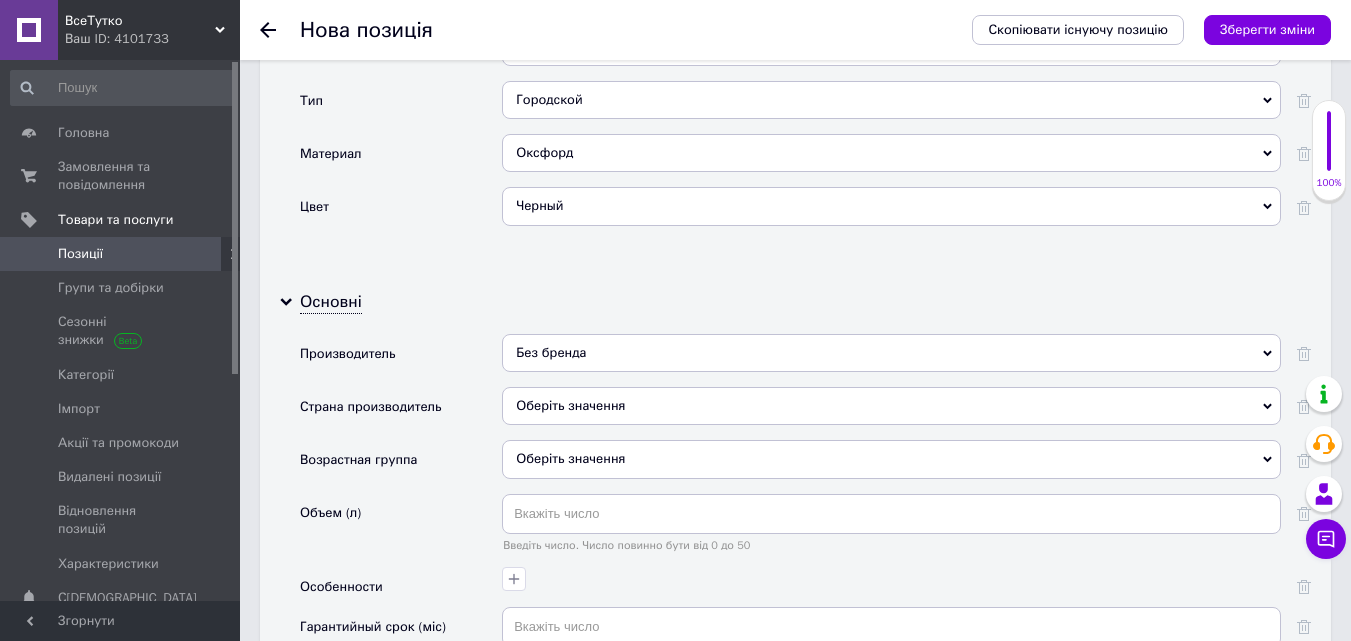 click on "Оберіть значення" at bounding box center (891, 406) 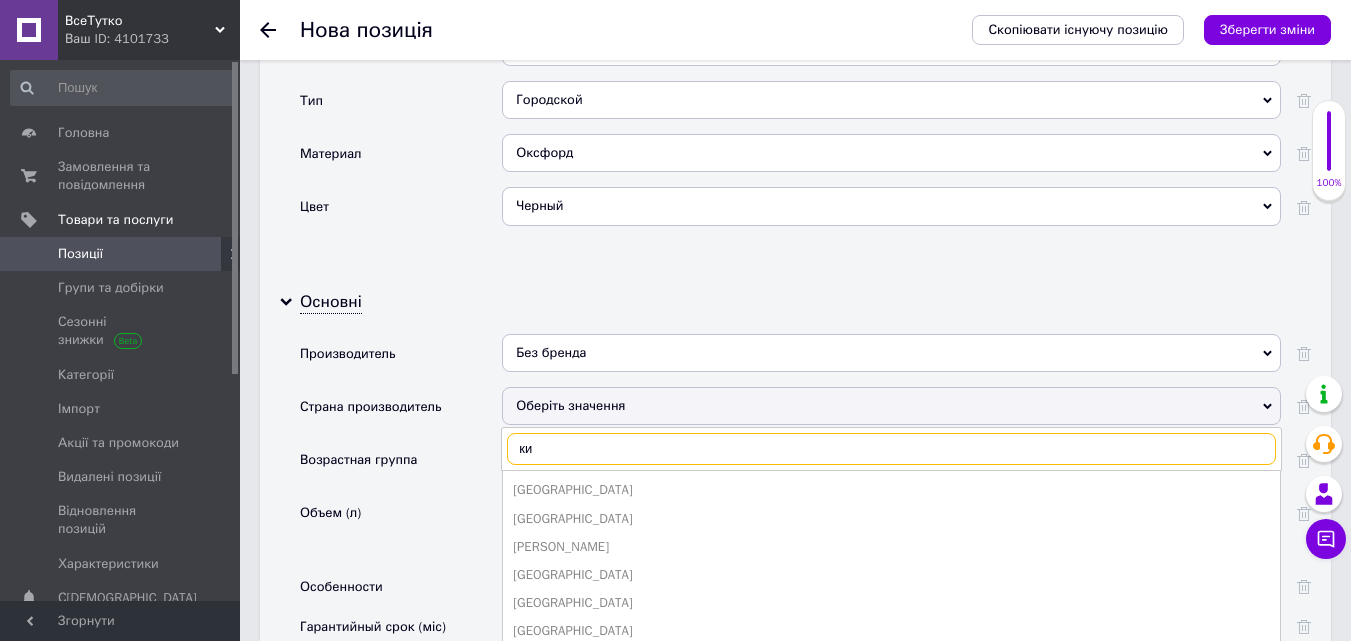 type on "кит" 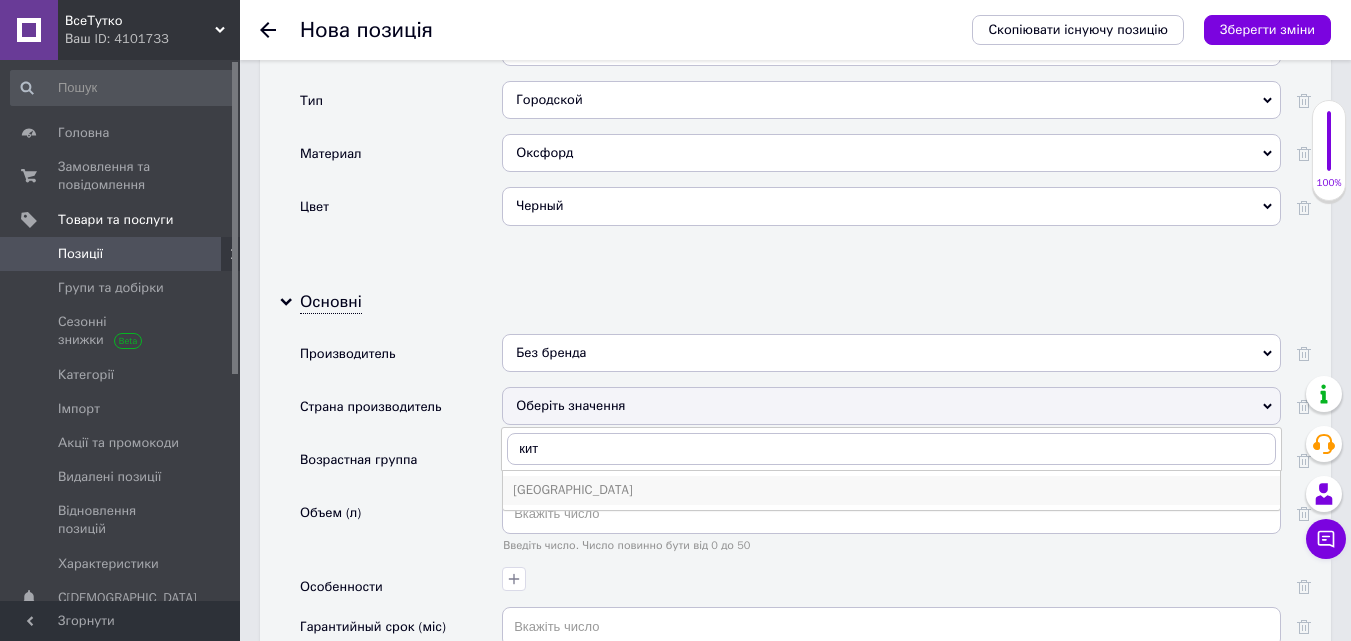 click on "[GEOGRAPHIC_DATA]" at bounding box center [891, 490] 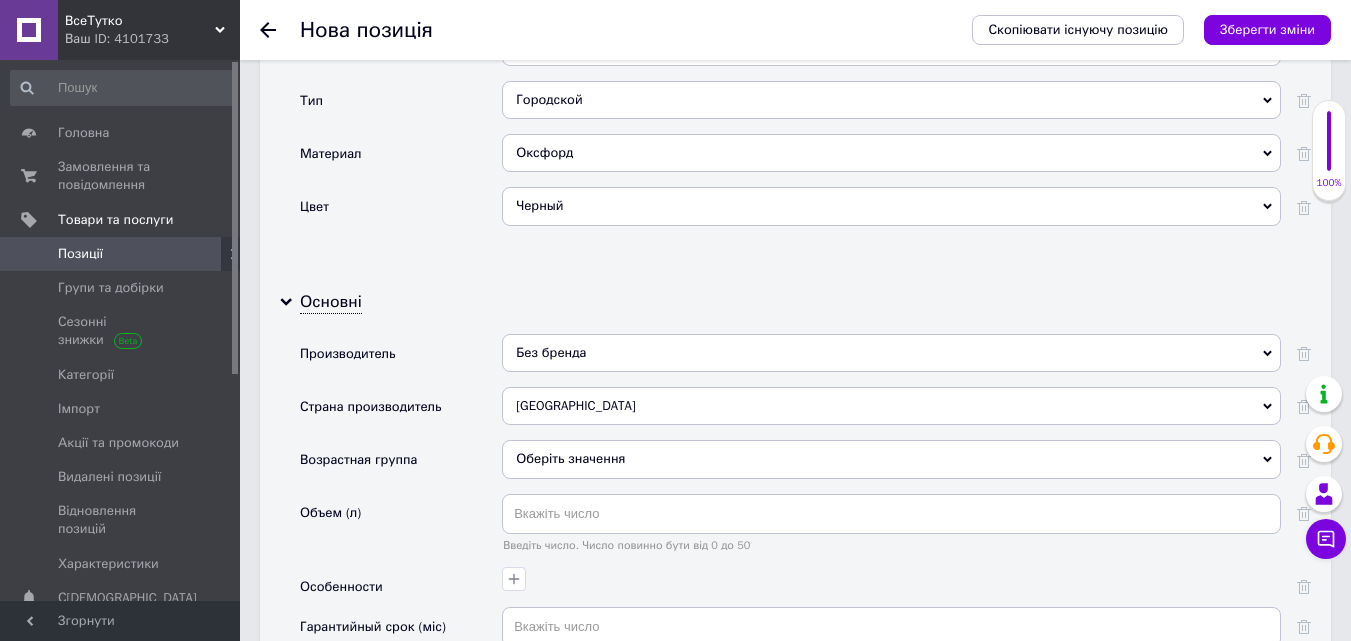 click on "Оберіть значення" at bounding box center (891, 459) 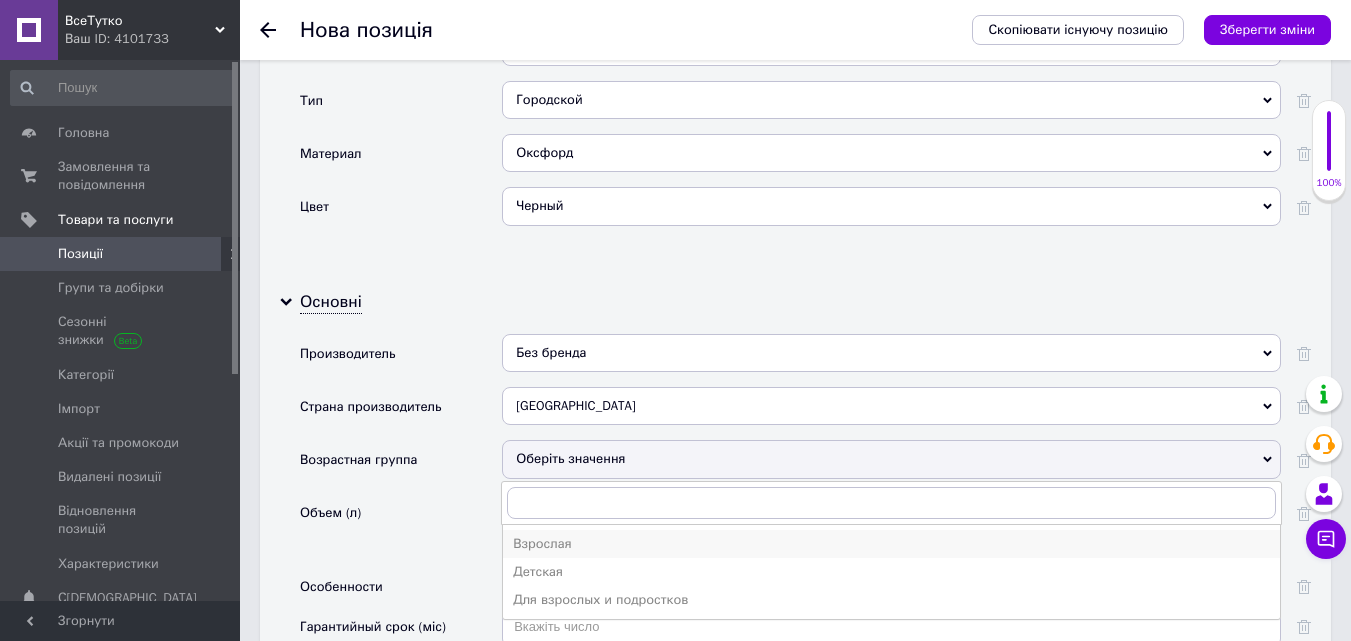 click on "Взрослая" at bounding box center [891, 544] 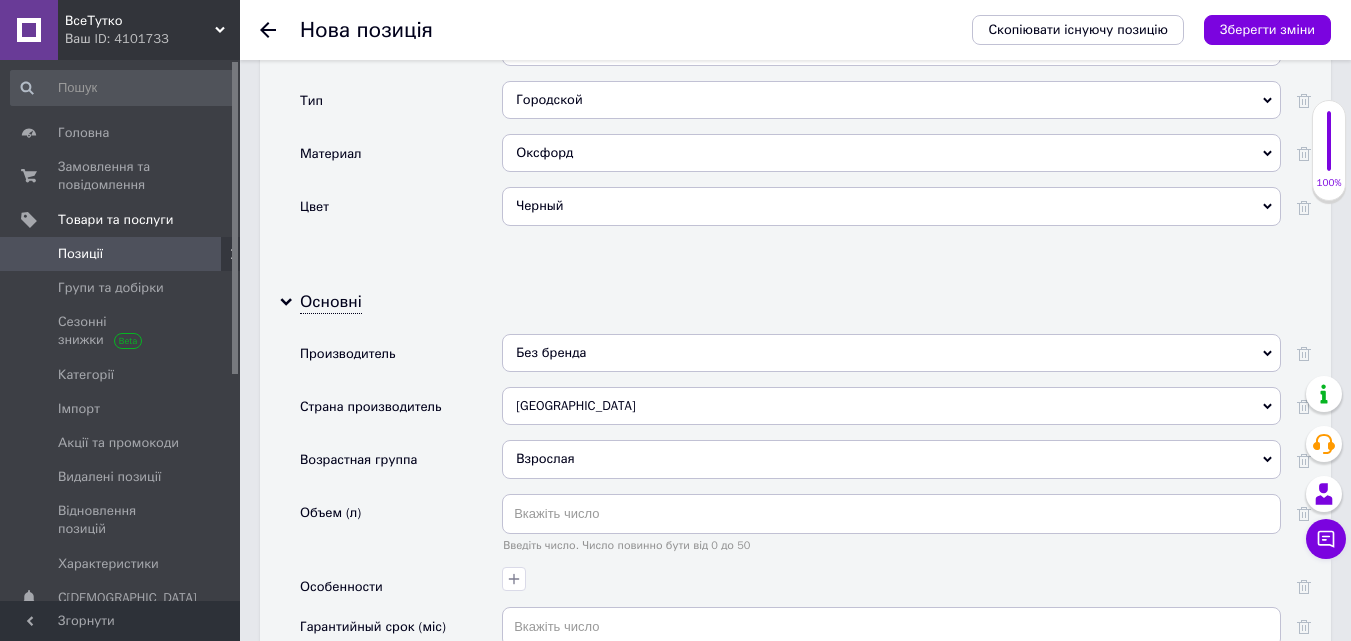 click on "Взрослая" at bounding box center [891, 459] 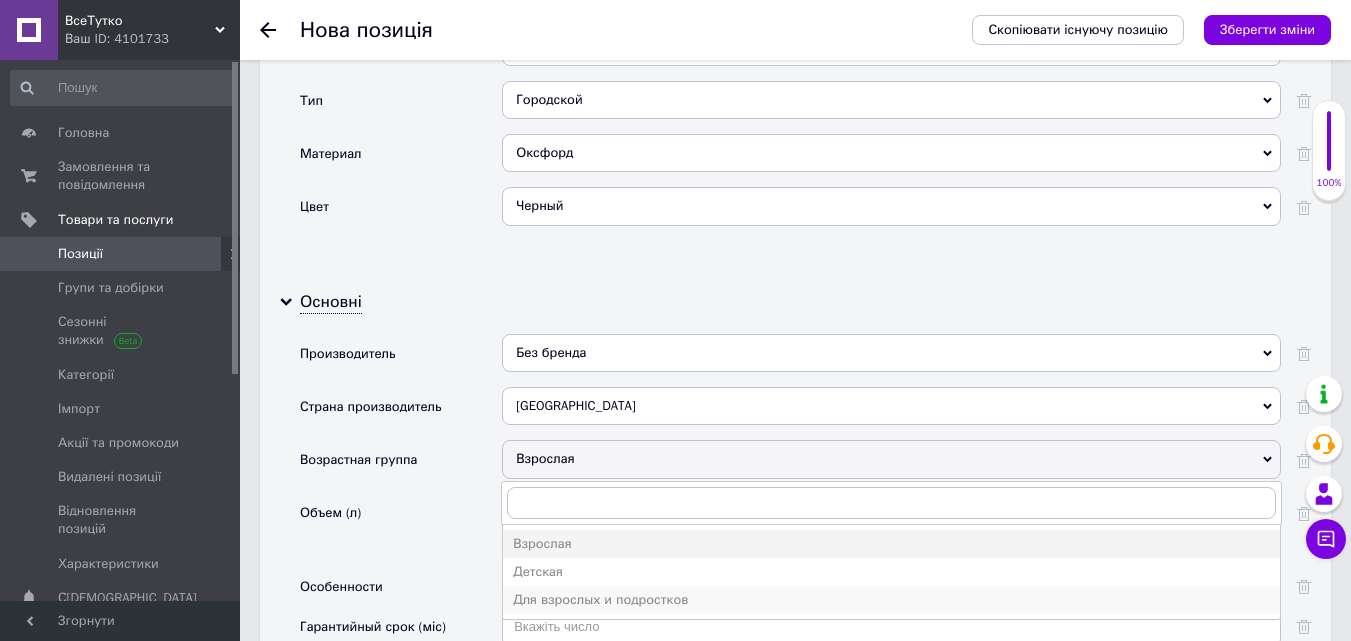 click on "Для взрослых и подростков" at bounding box center (891, 600) 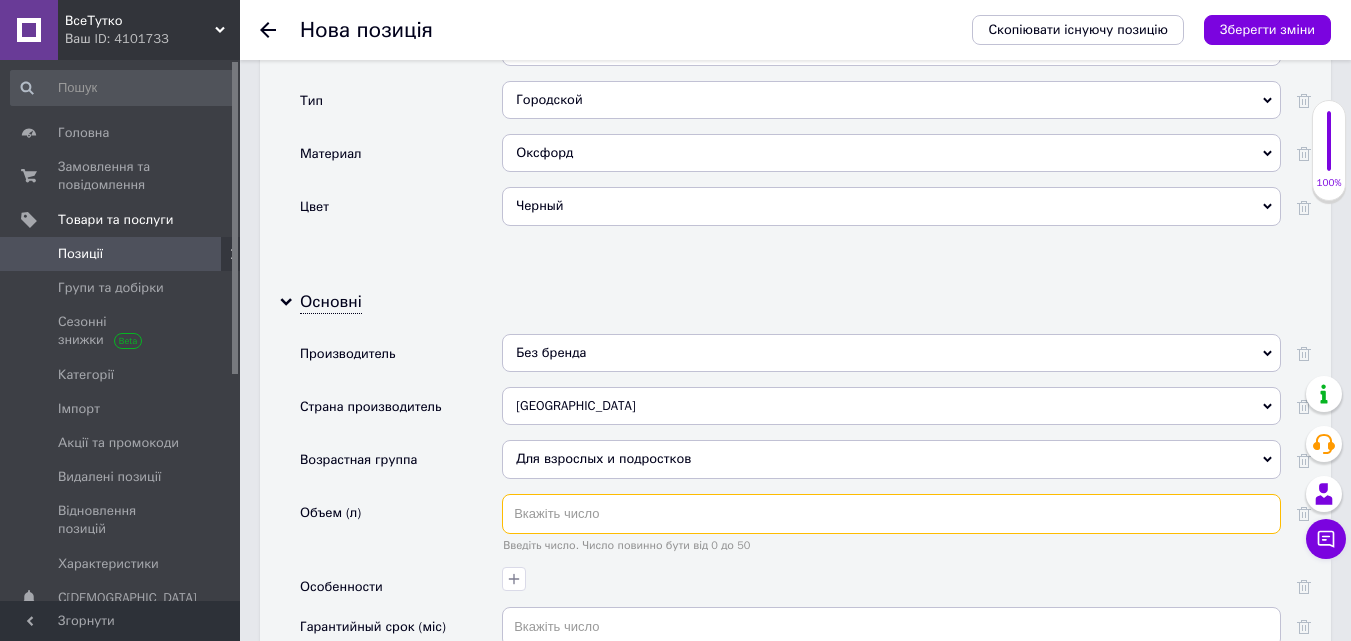 click at bounding box center [891, 514] 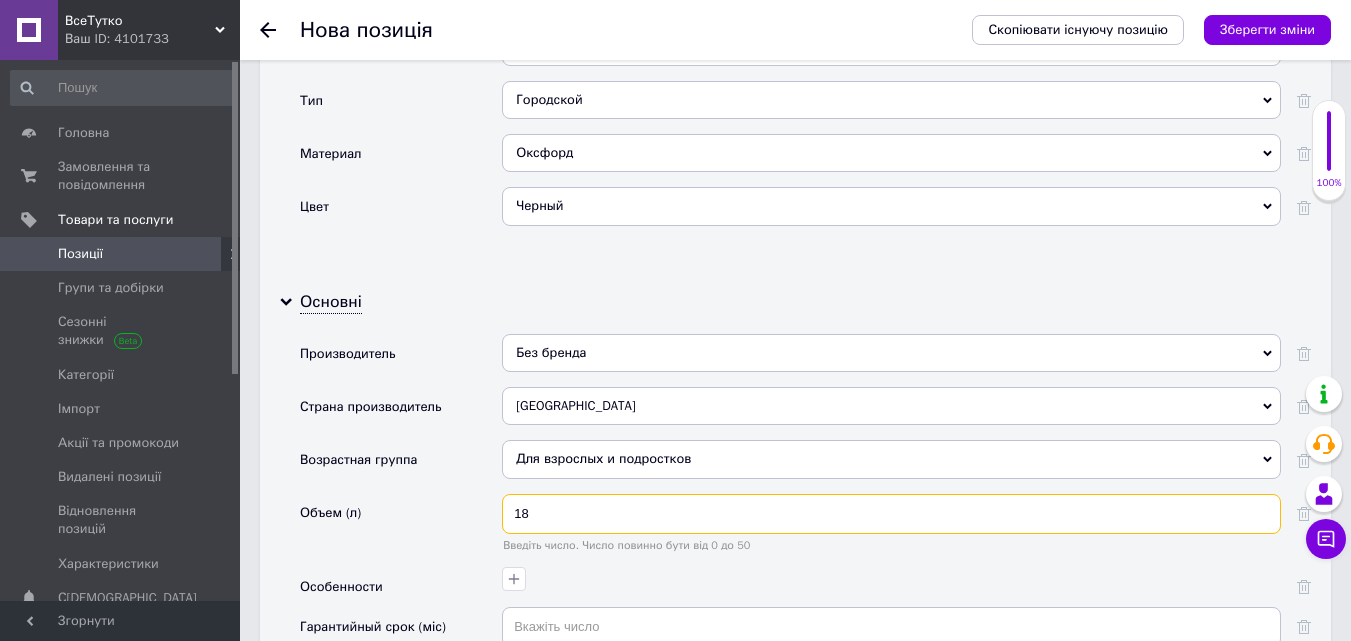 type on "18" 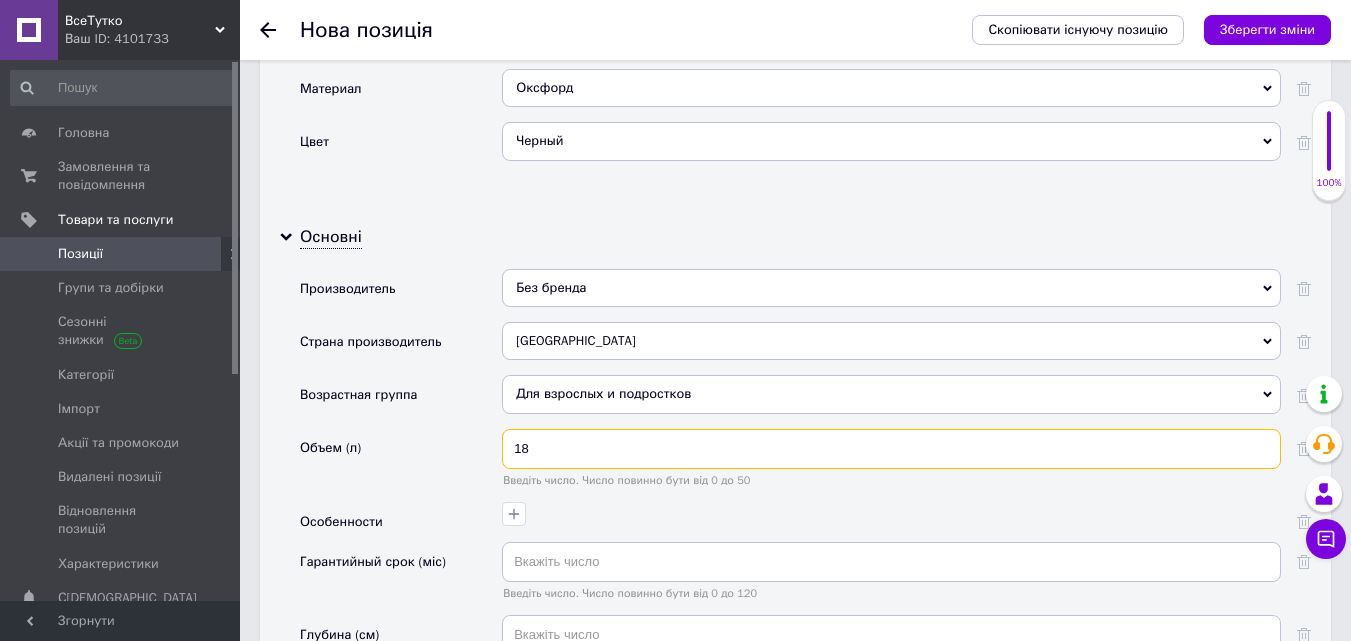 scroll, scrollTop: 3100, scrollLeft: 0, axis: vertical 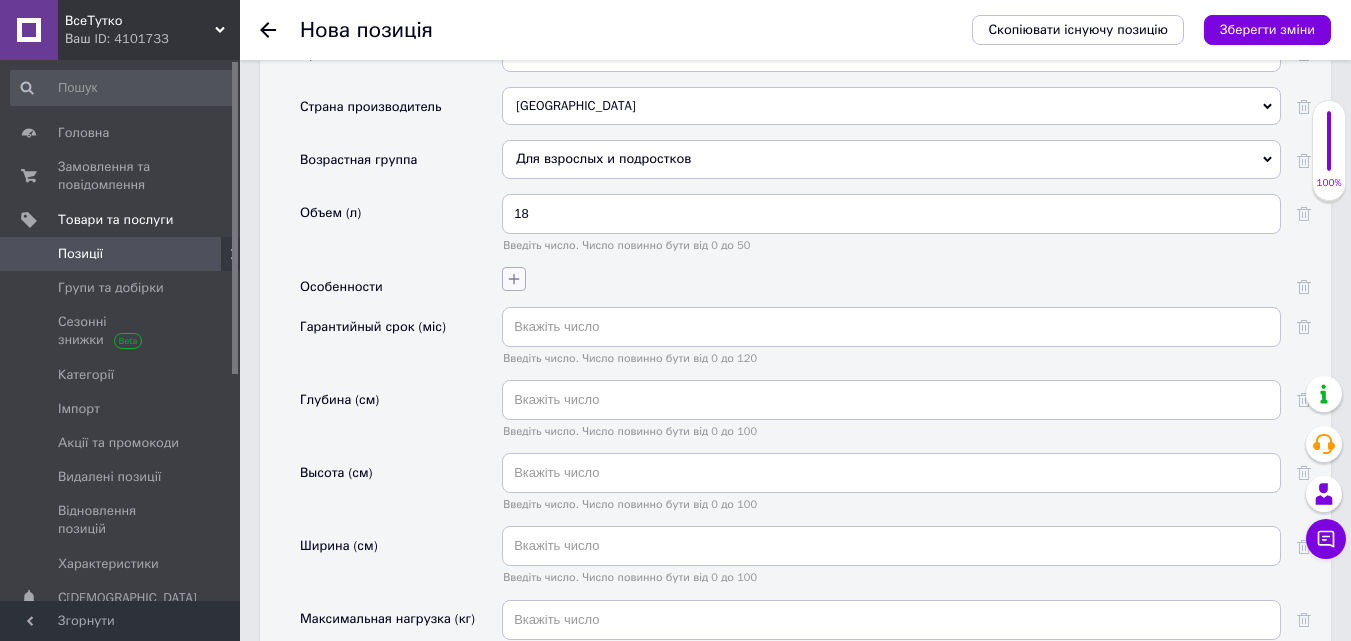 click 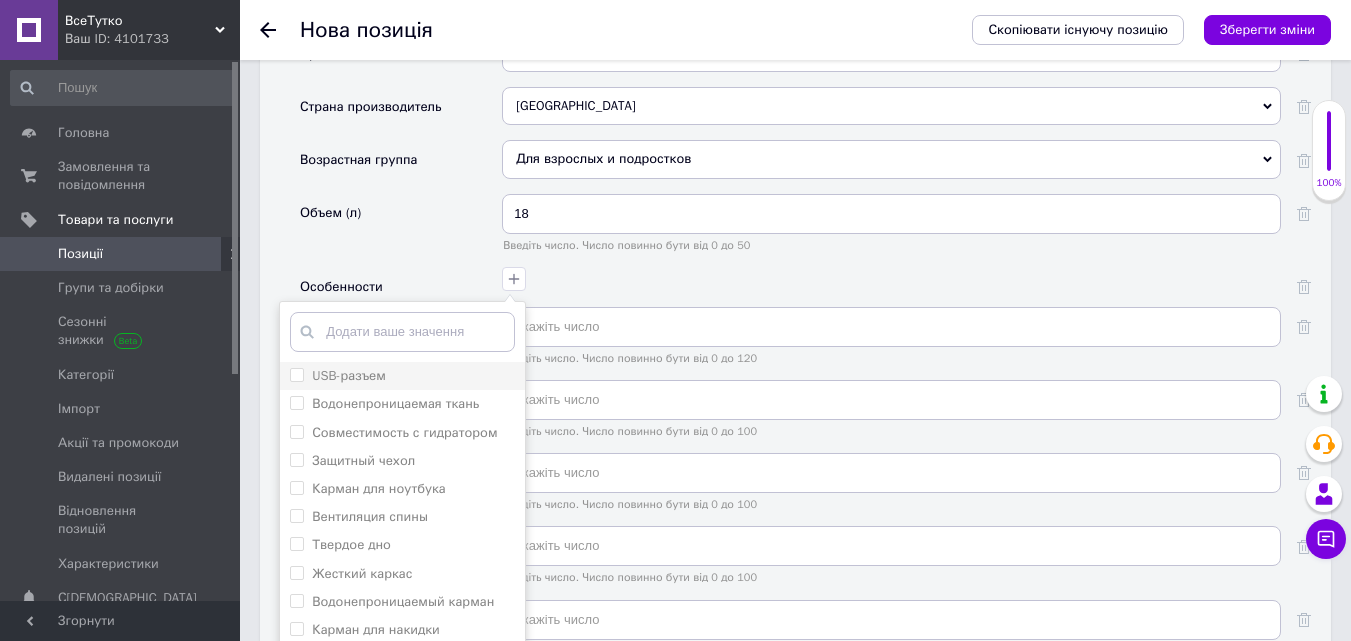 click on "USB-разъем" at bounding box center [296, 374] 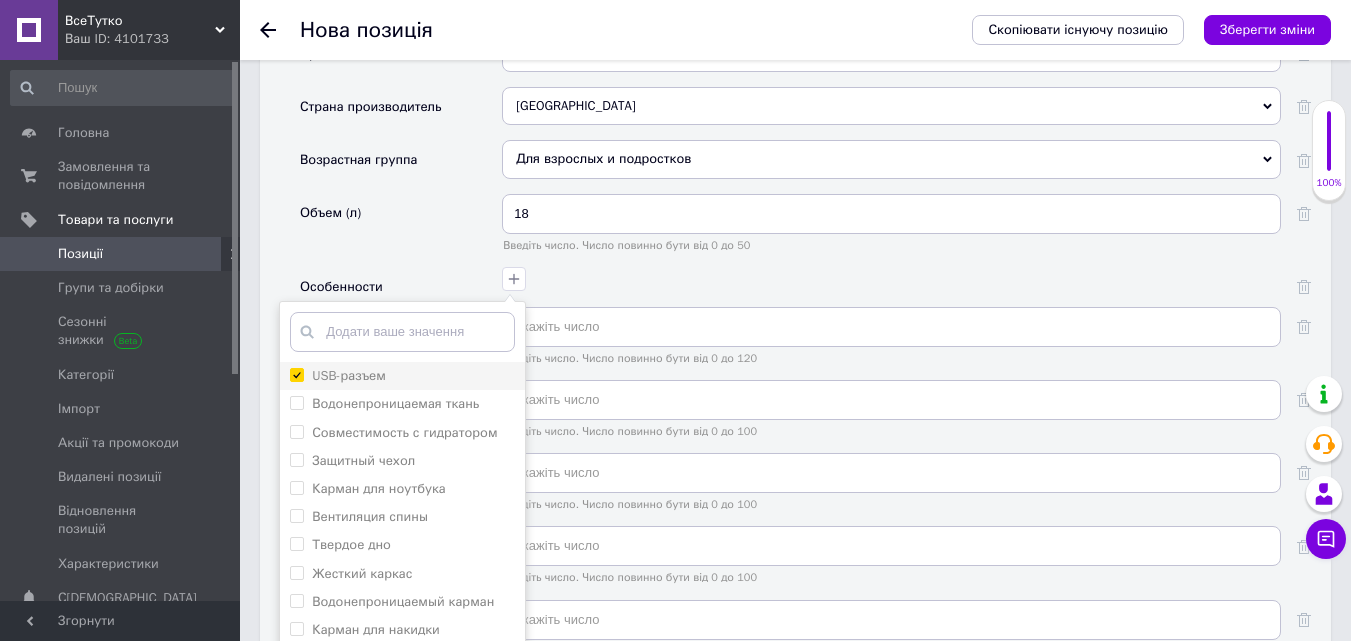 checkbox on "true" 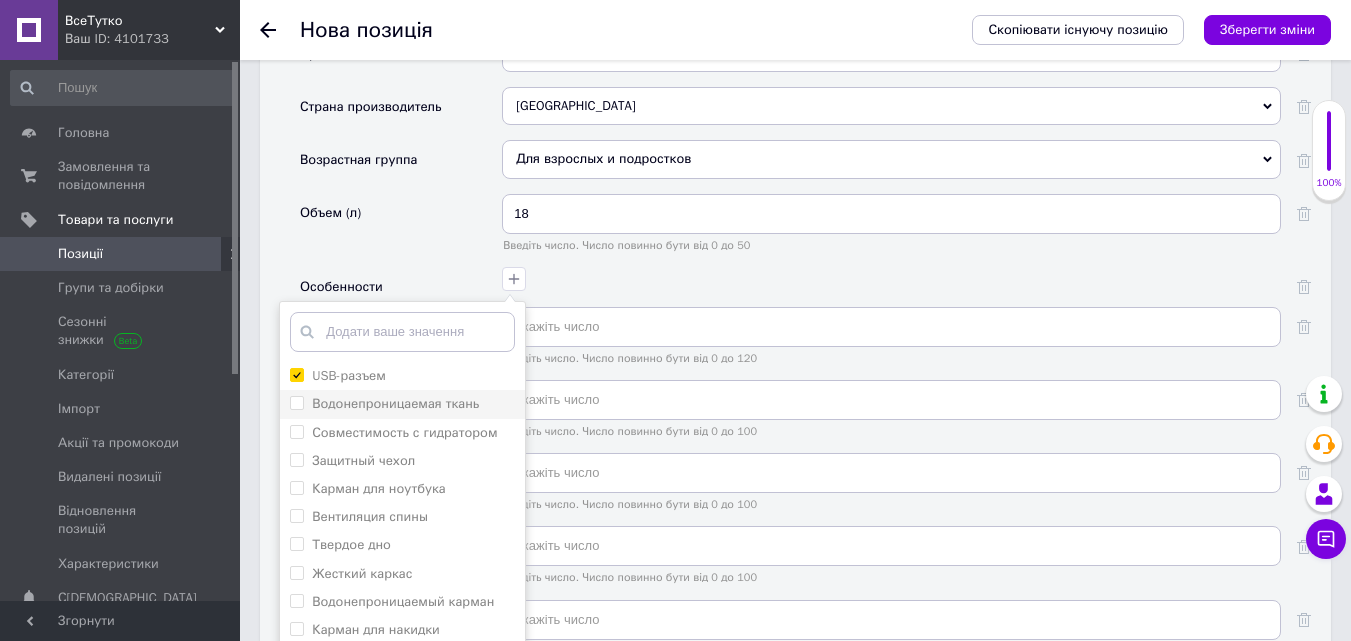 click on "Водонепроницаемая ткань" at bounding box center (296, 402) 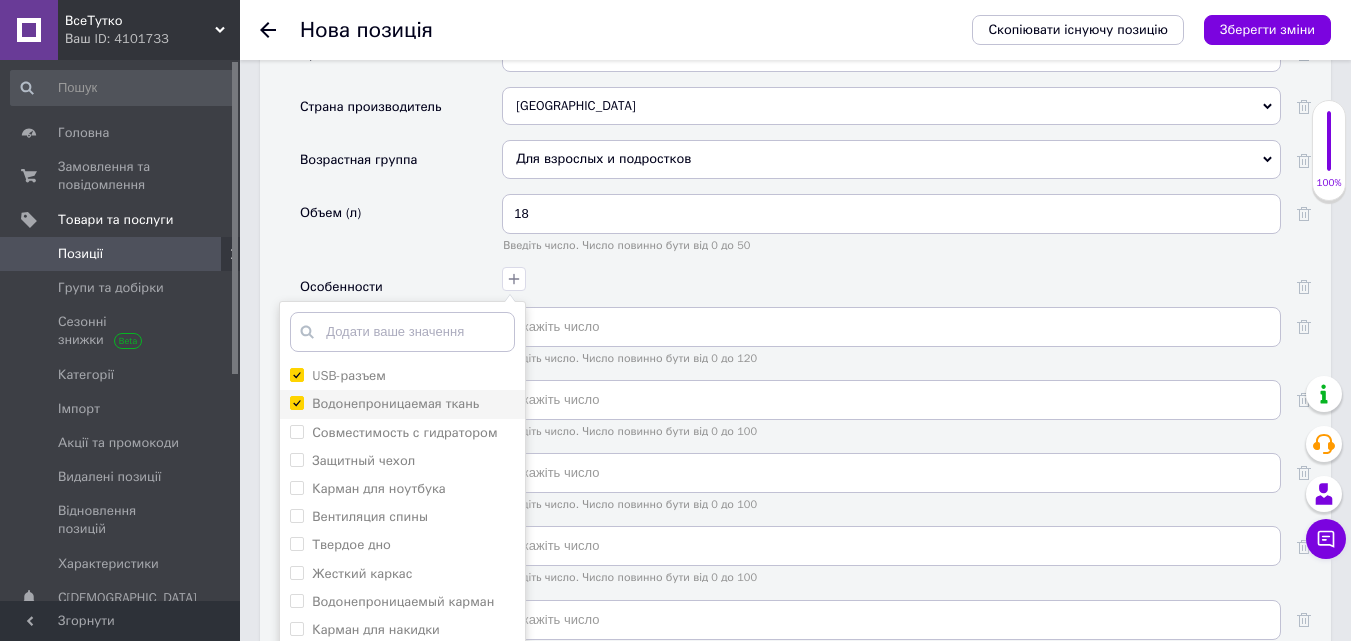 checkbox on "true" 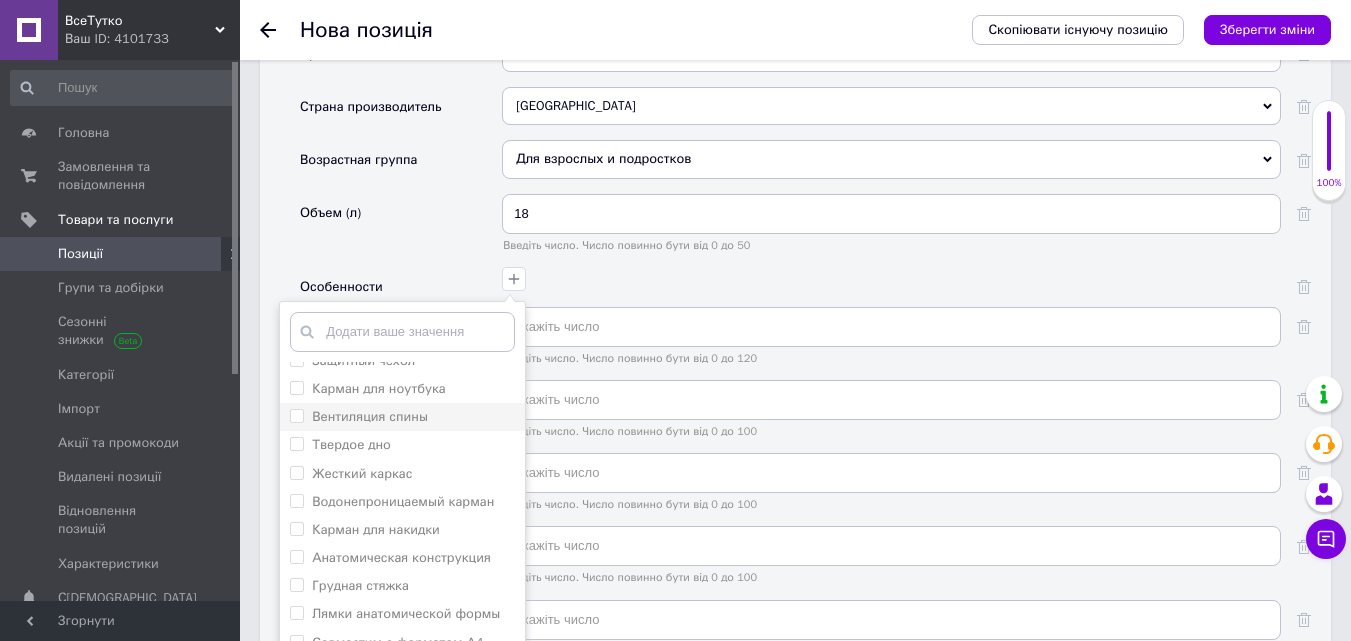 scroll, scrollTop: 0, scrollLeft: 0, axis: both 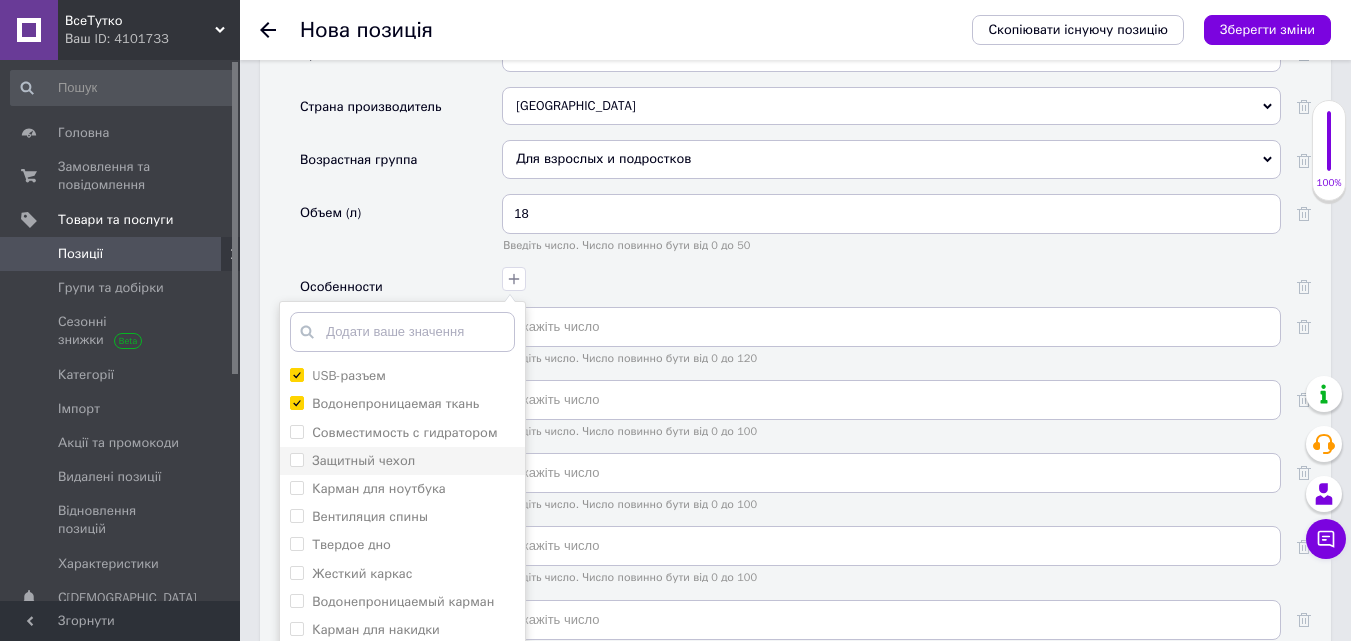 drag, startPoint x: 297, startPoint y: 479, endPoint x: 342, endPoint y: 456, distance: 50.537113 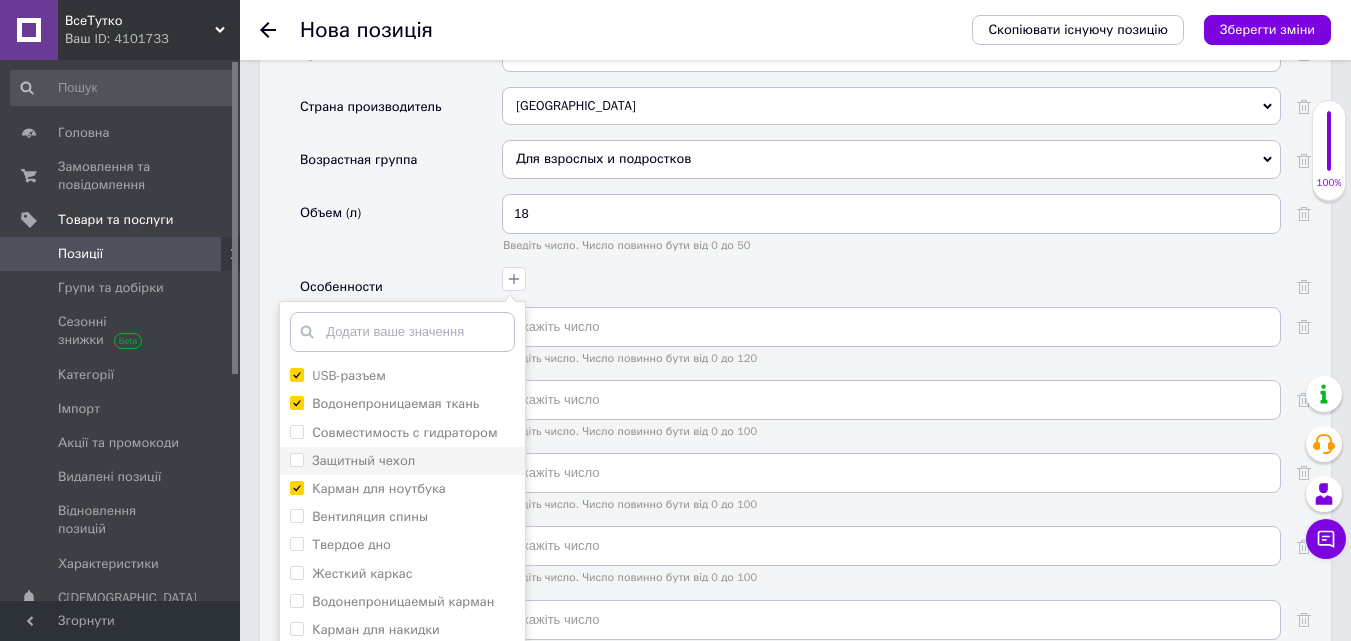 checkbox on "true" 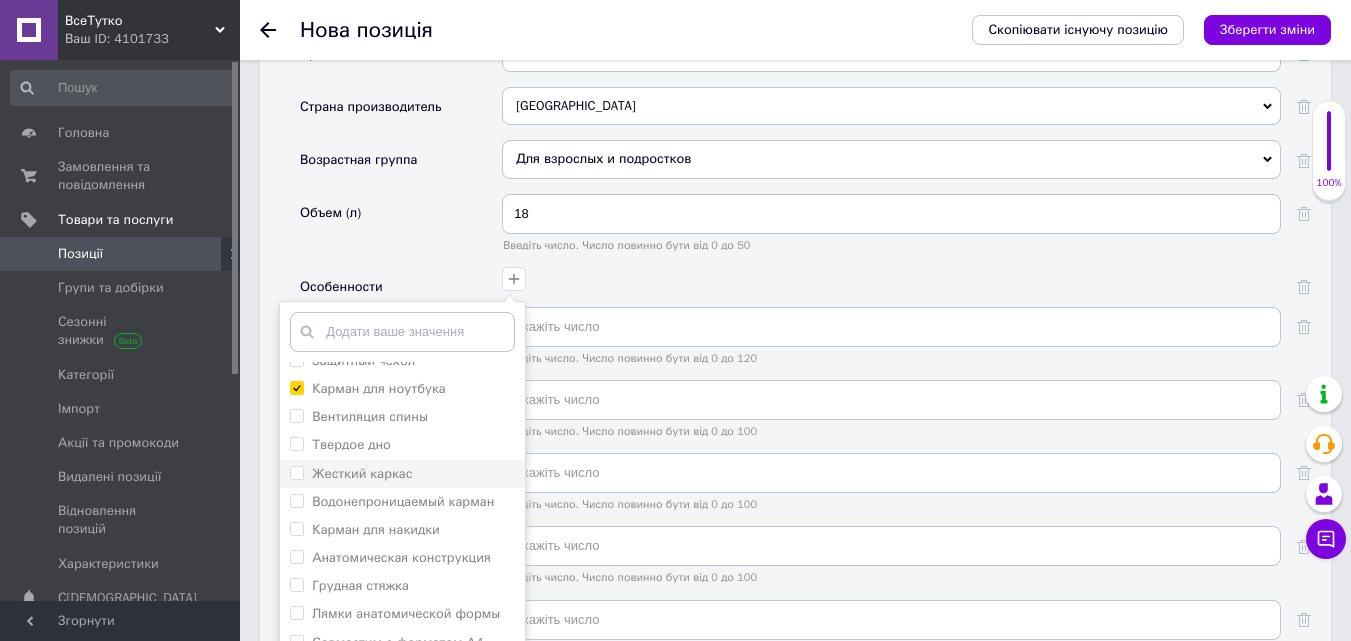 scroll, scrollTop: 207, scrollLeft: 0, axis: vertical 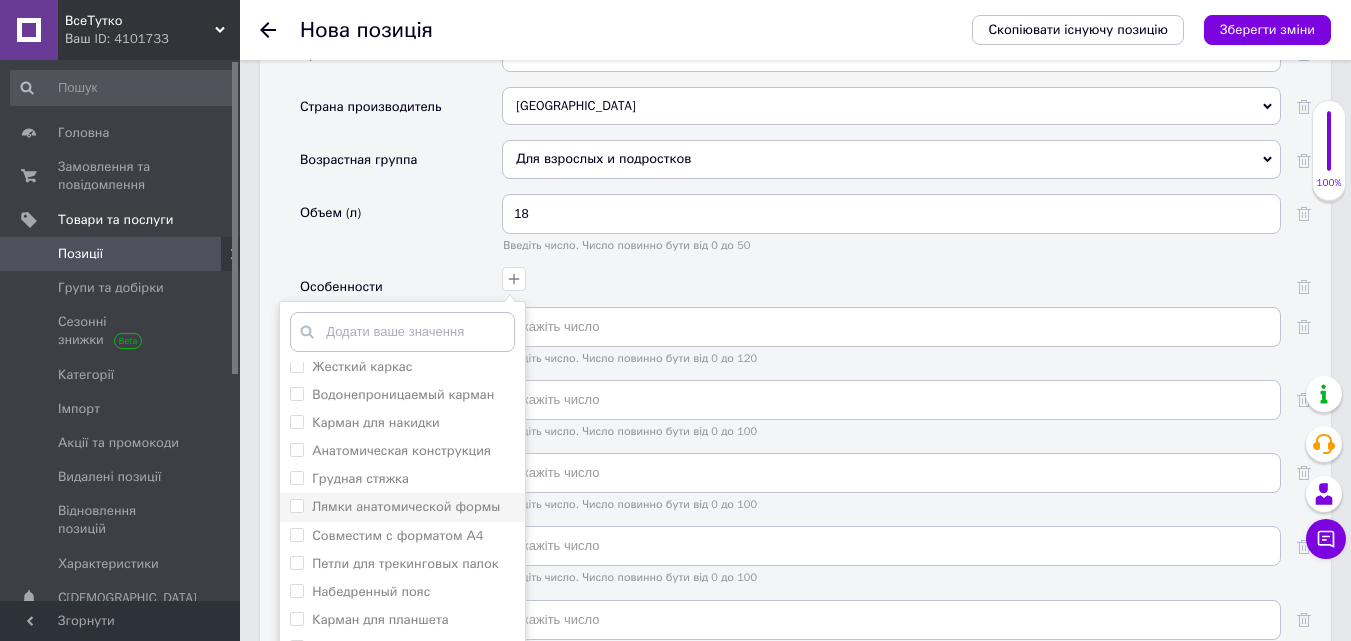 click on "Лямки анатомической формы" at bounding box center (296, 505) 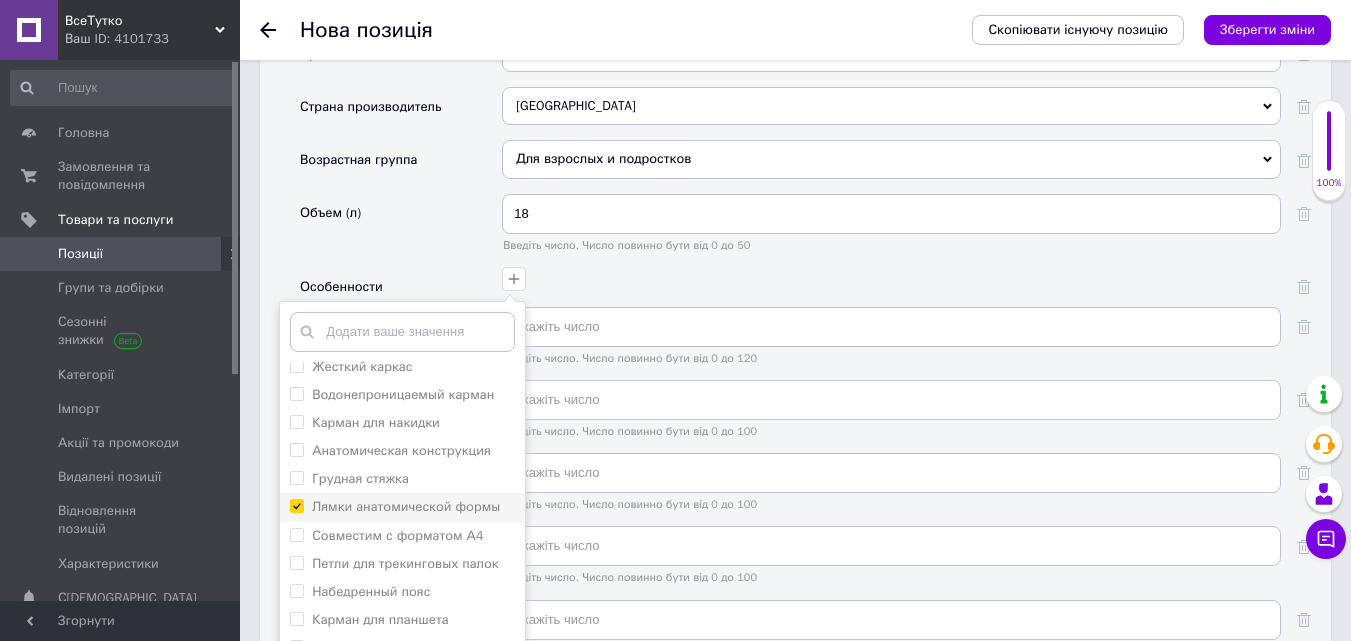 checkbox on "true" 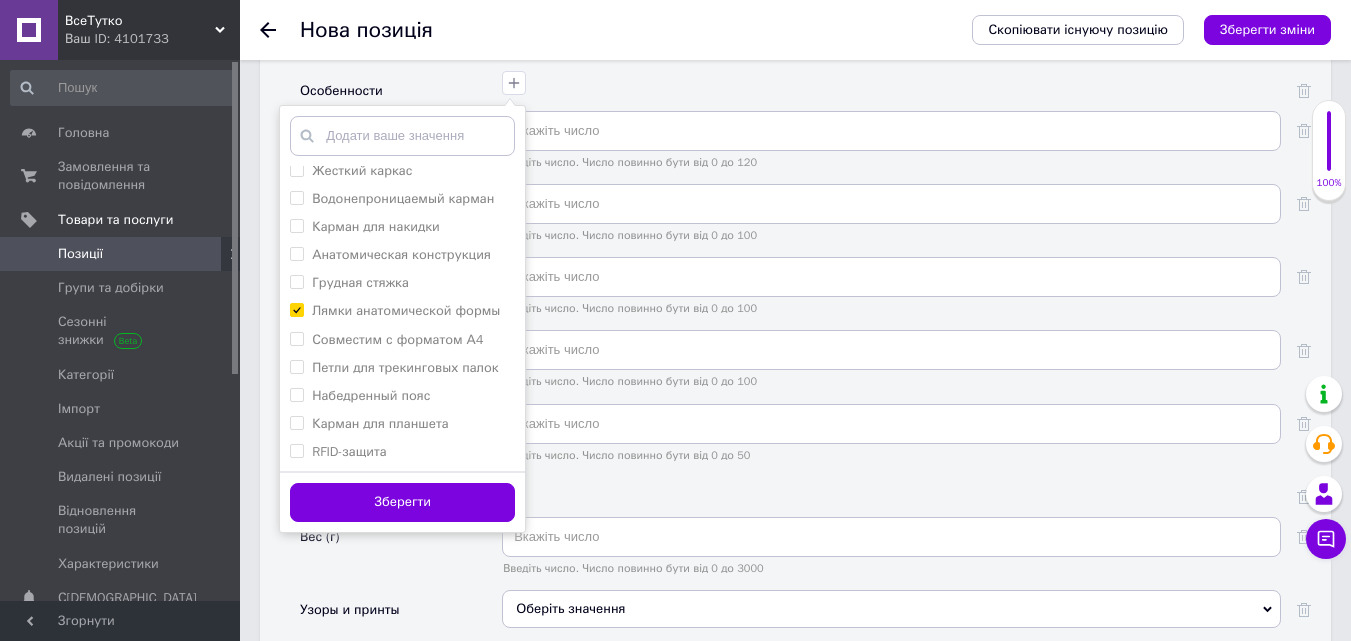 scroll, scrollTop: 3300, scrollLeft: 0, axis: vertical 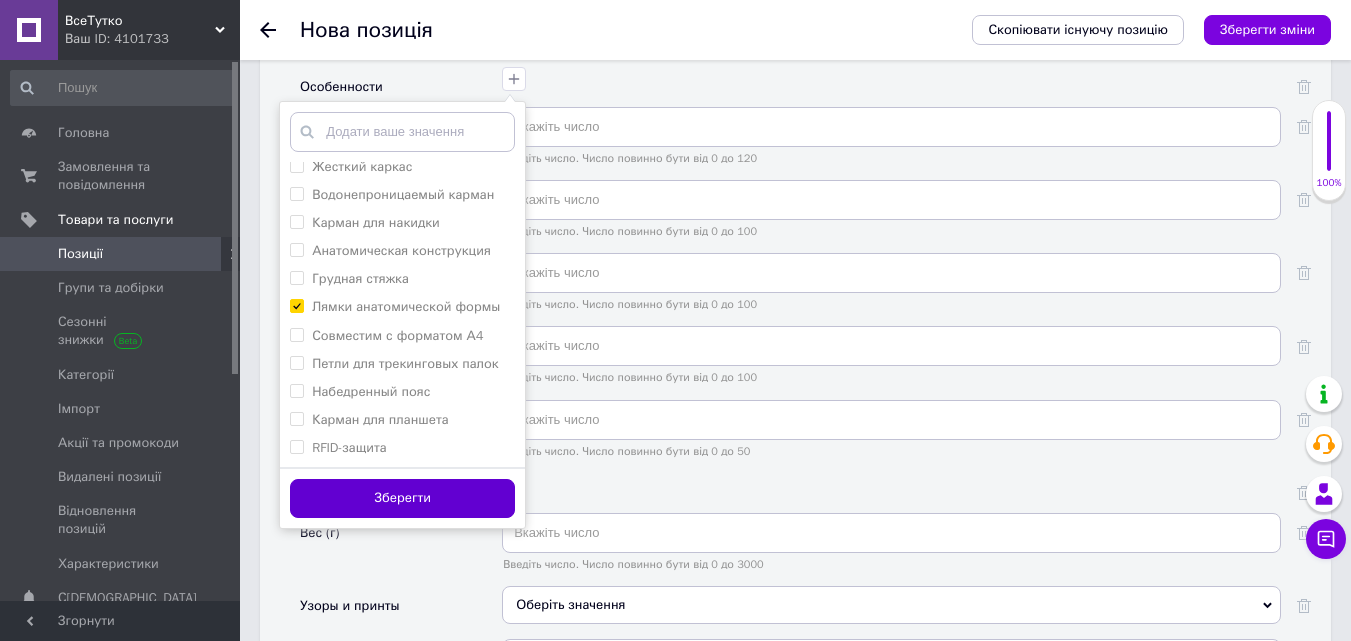 click on "Зберегти" at bounding box center (402, 498) 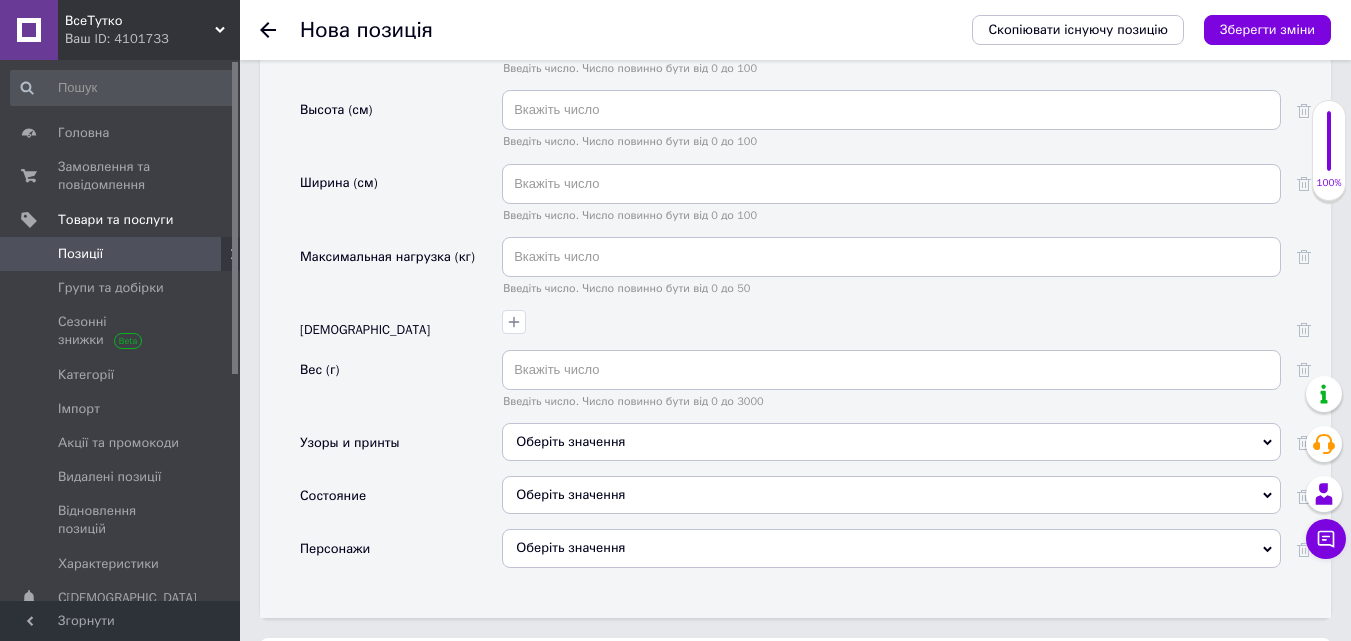 scroll, scrollTop: 3500, scrollLeft: 0, axis: vertical 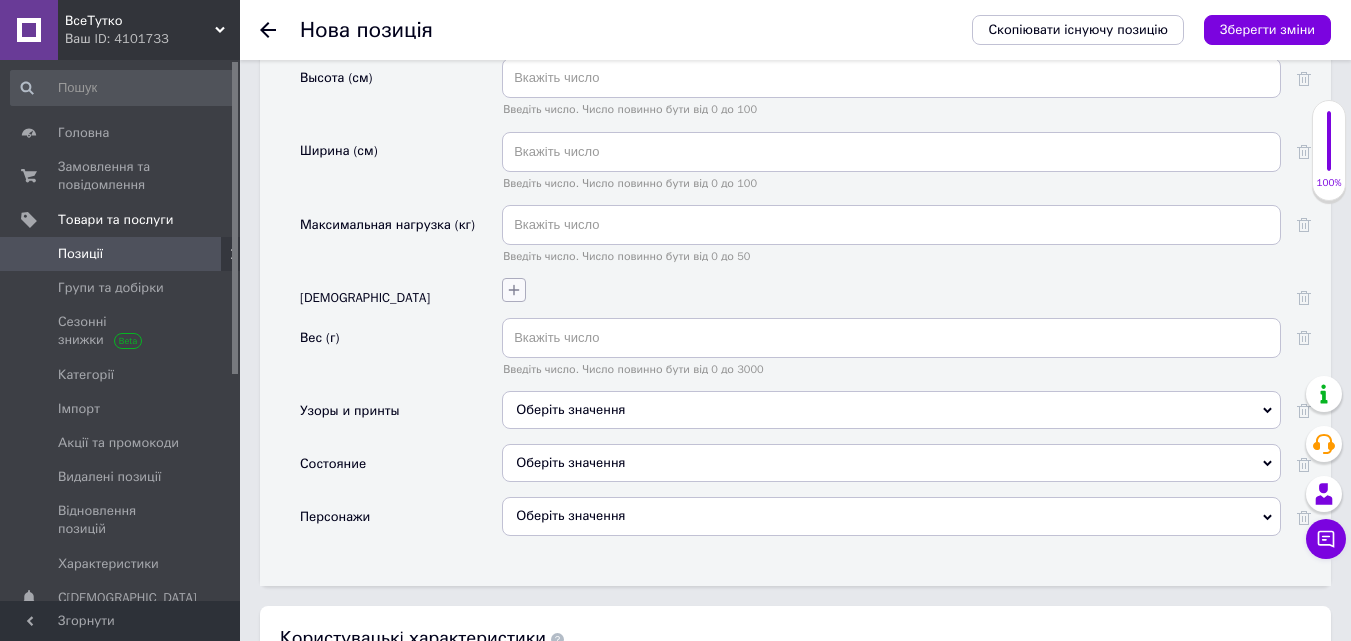 click 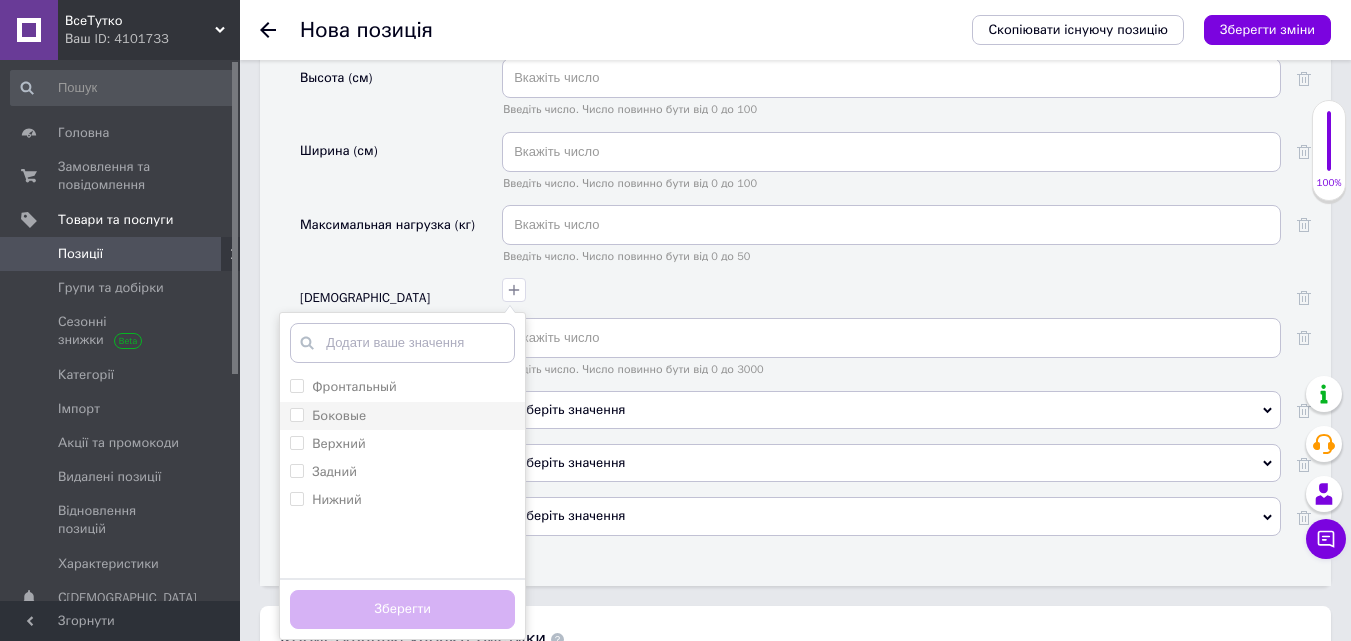 click on "Боковые" at bounding box center [296, 414] 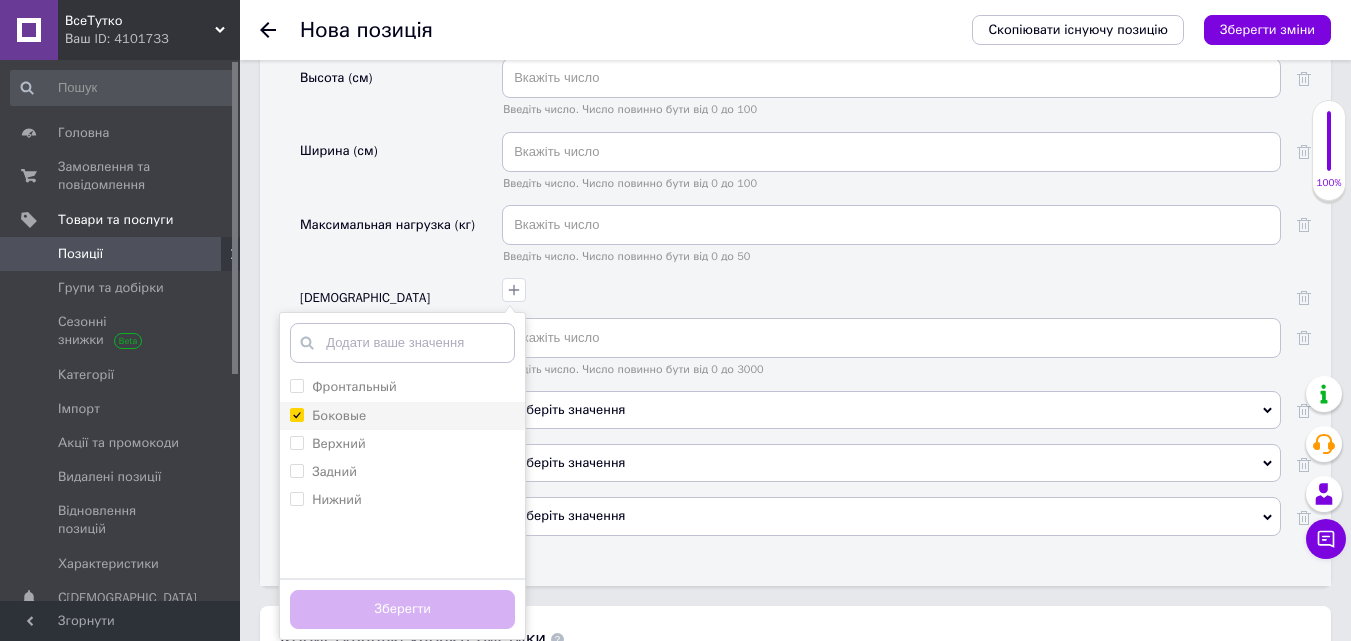 checkbox on "true" 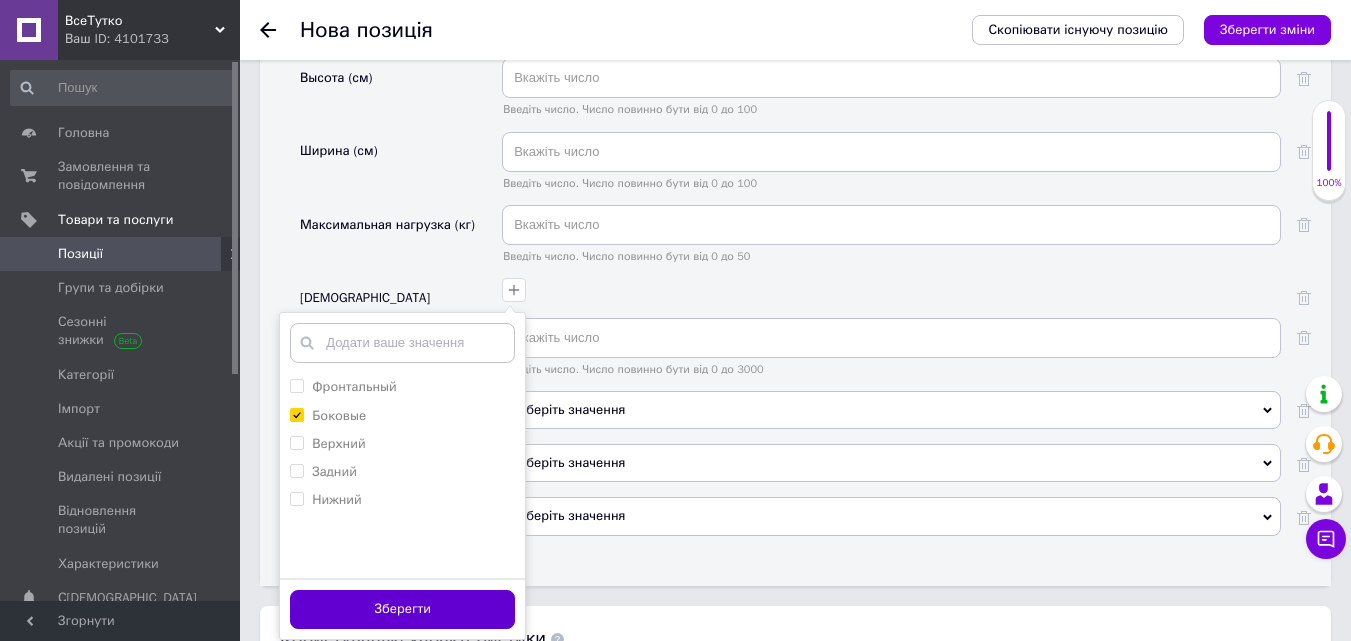 click on "Зберегти" at bounding box center [402, 609] 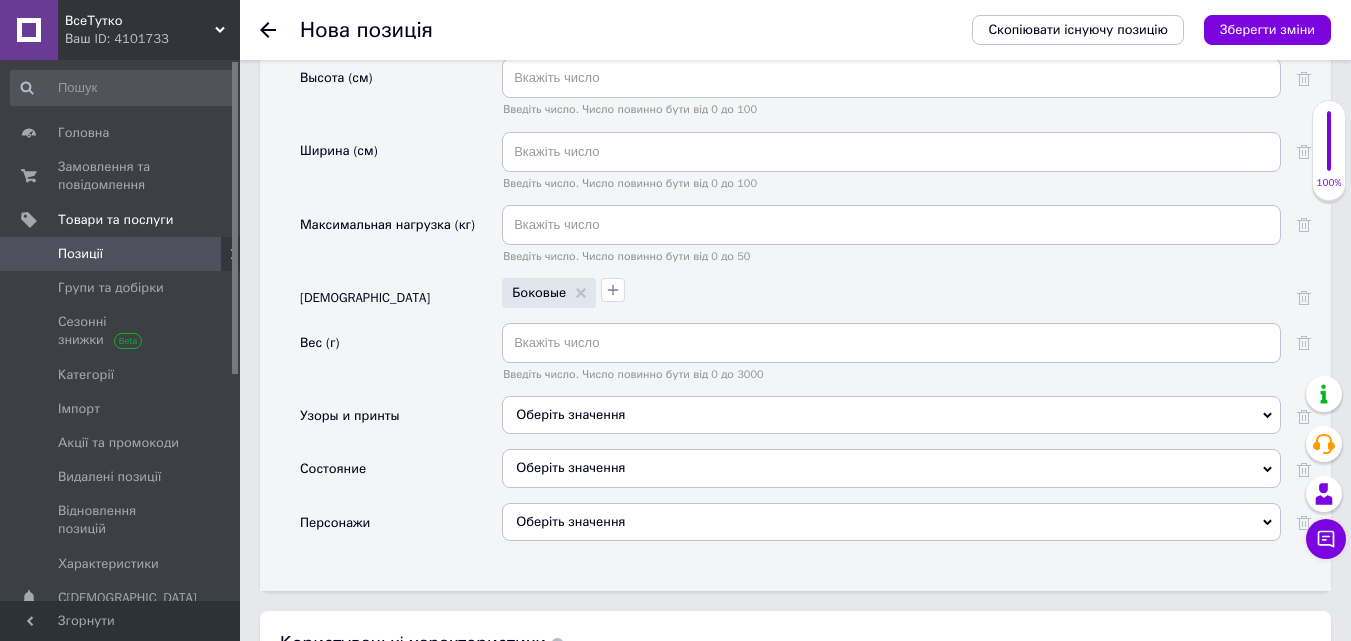 click on "Оберіть значення" at bounding box center [891, 468] 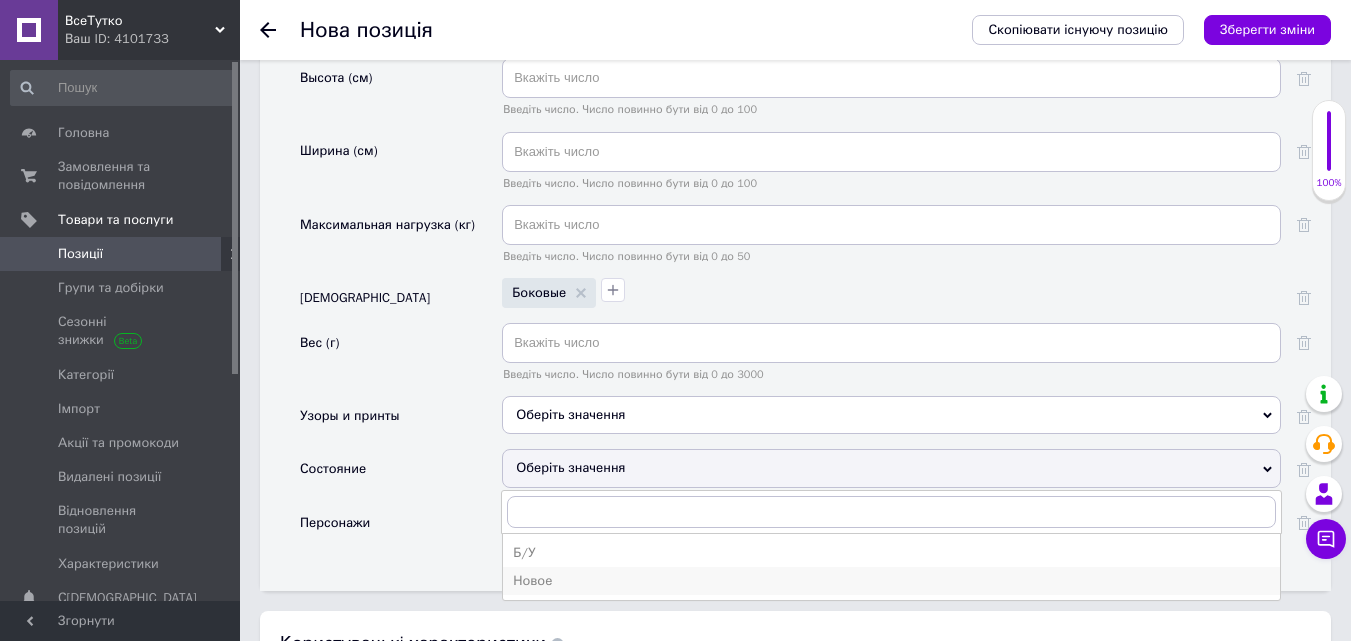 click on "Новое" at bounding box center [891, 581] 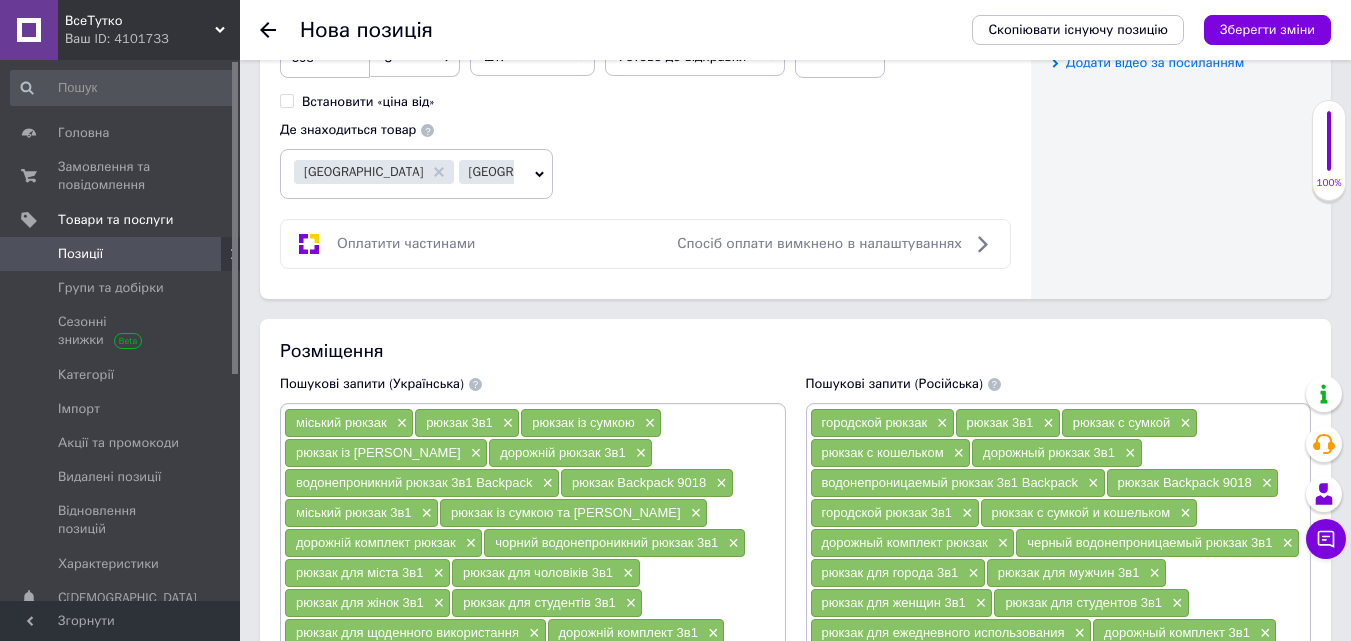 scroll, scrollTop: 0, scrollLeft: 0, axis: both 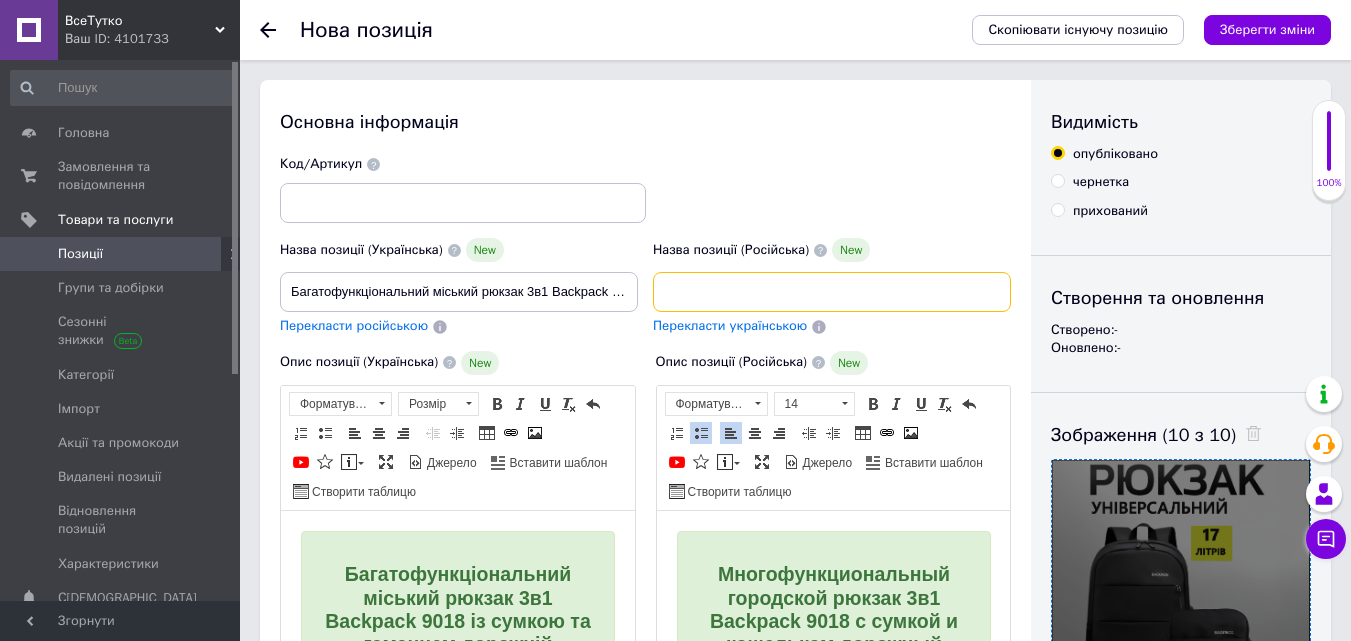 drag, startPoint x: 661, startPoint y: 291, endPoint x: 1111, endPoint y: 303, distance: 450.15997 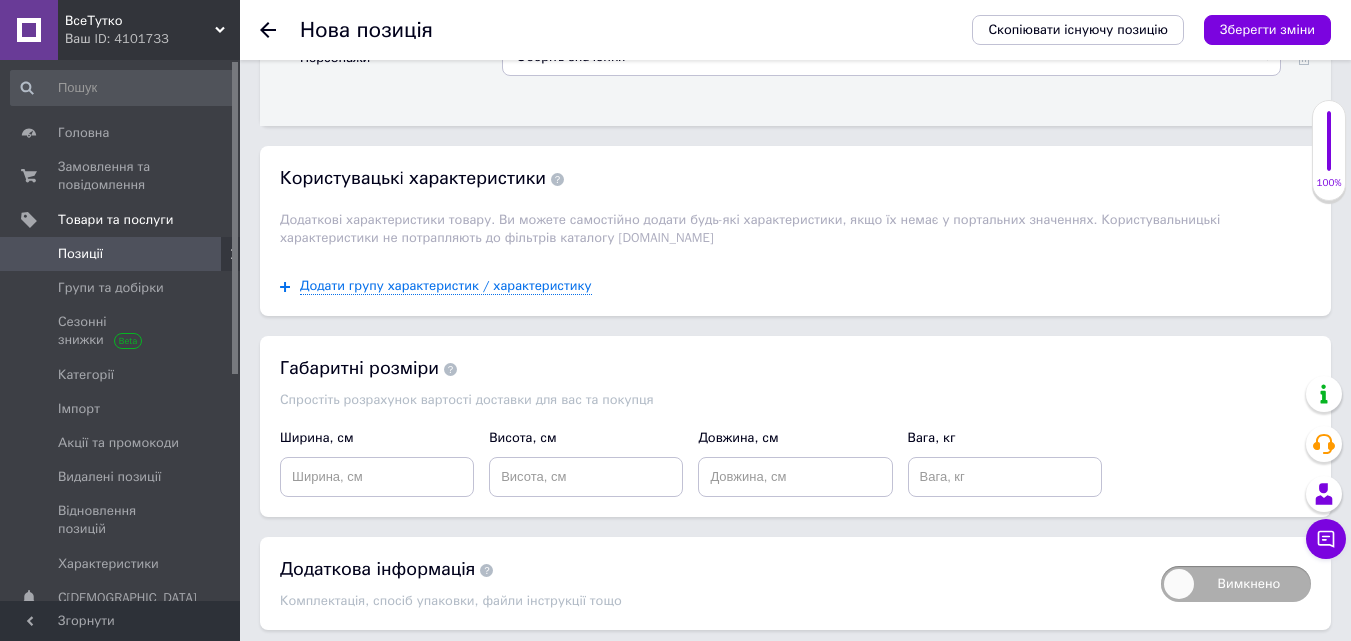 scroll, scrollTop: 4019, scrollLeft: 0, axis: vertical 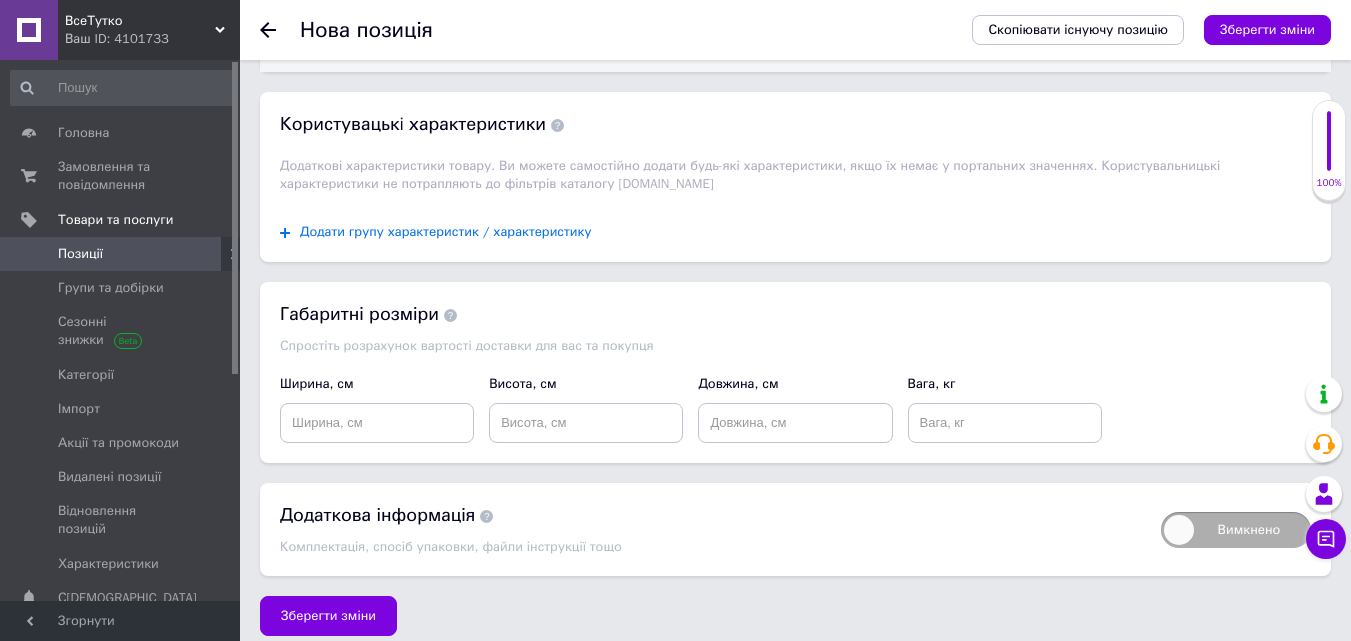 click on "Додати групу характеристик / характеристику" at bounding box center (446, 232) 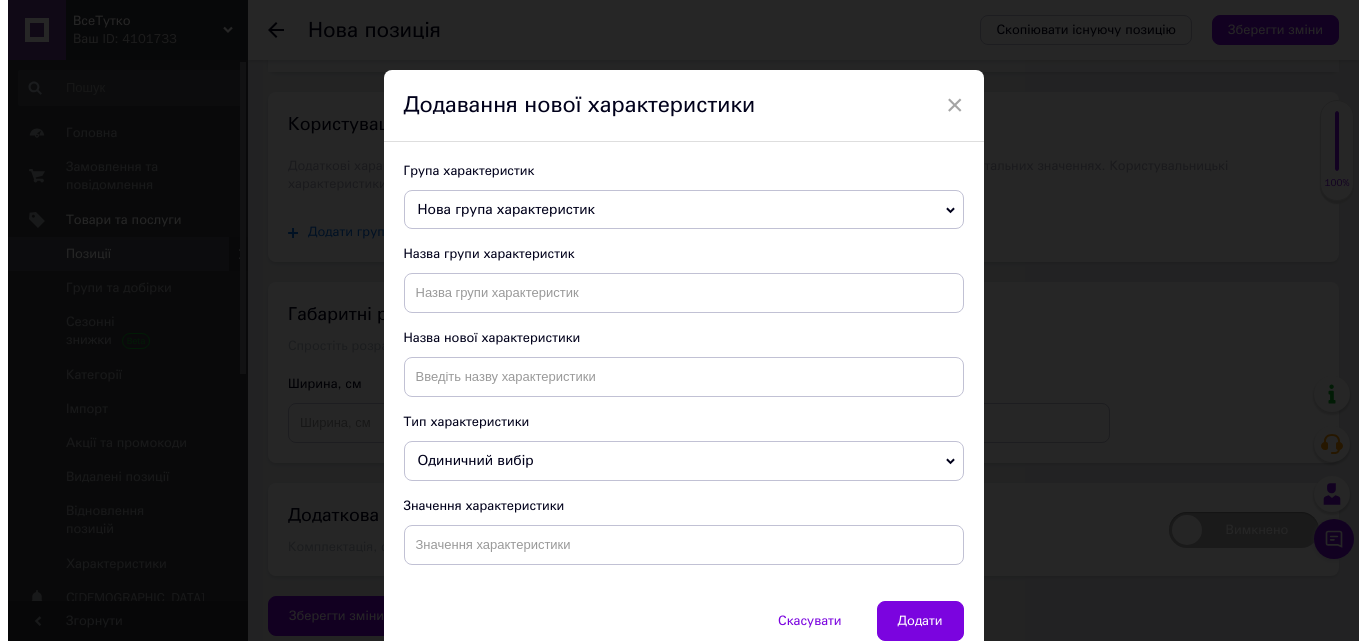 scroll, scrollTop: 0, scrollLeft: 0, axis: both 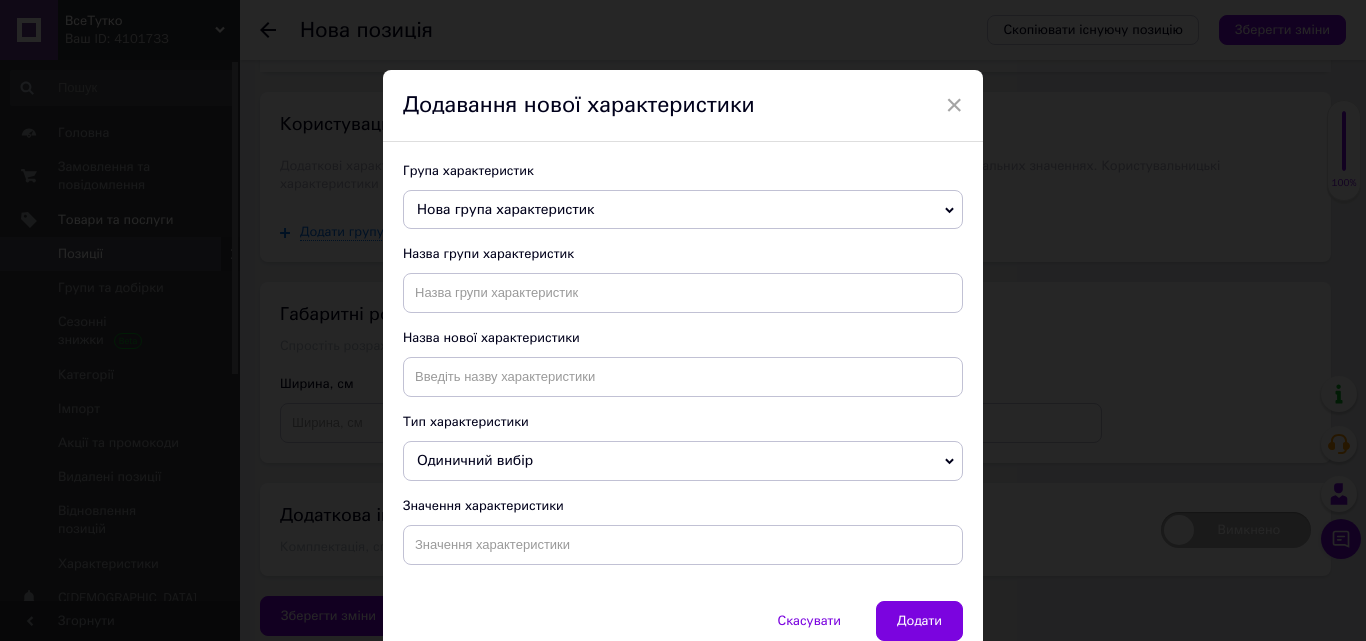 click on "Нова група характеристик" at bounding box center (683, 210) 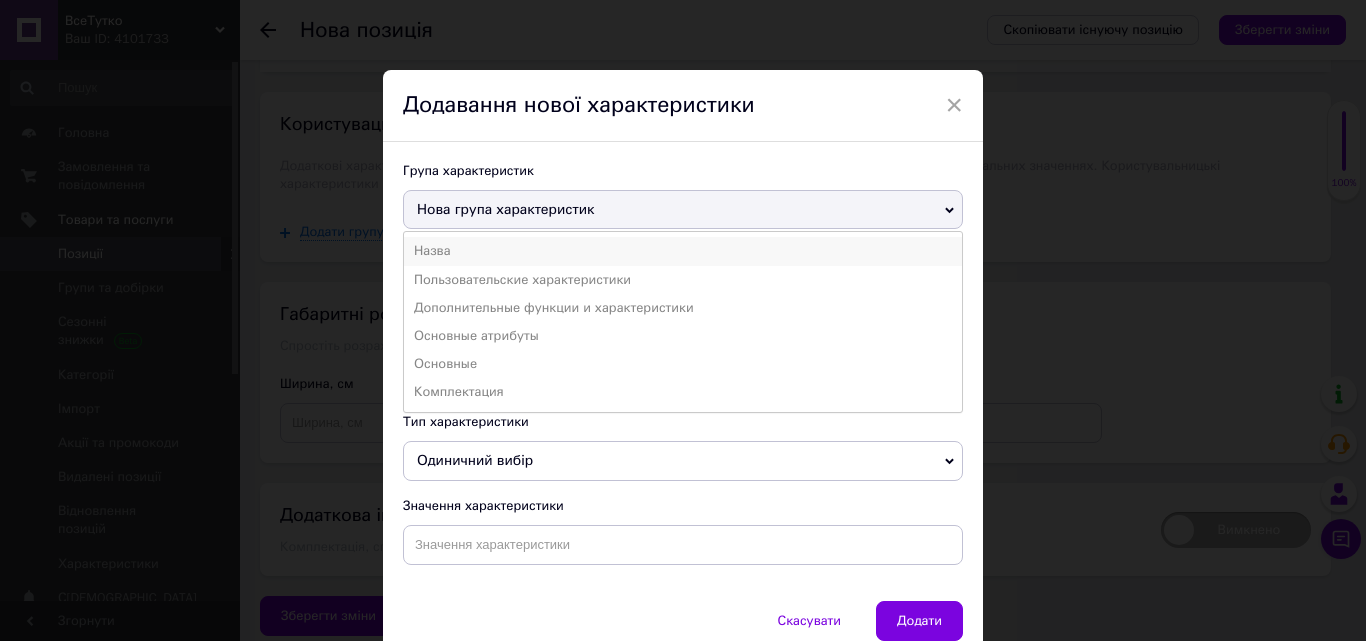 click on "Назва" at bounding box center (683, 251) 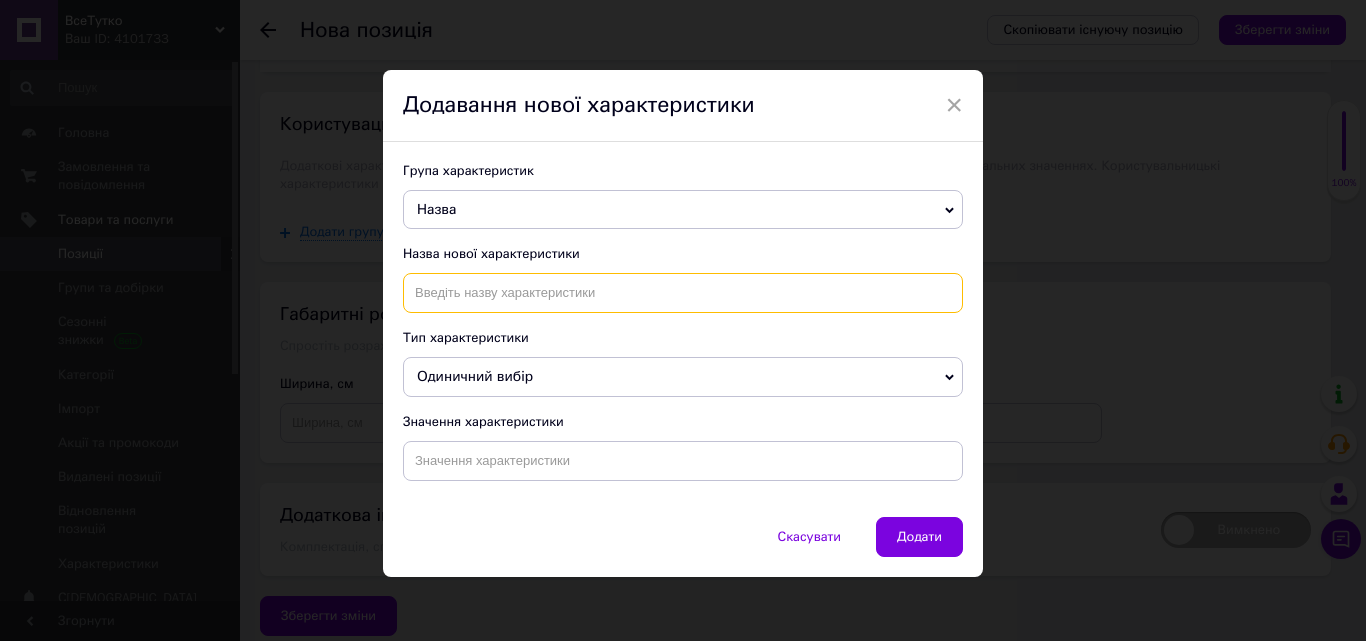 click at bounding box center (683, 293) 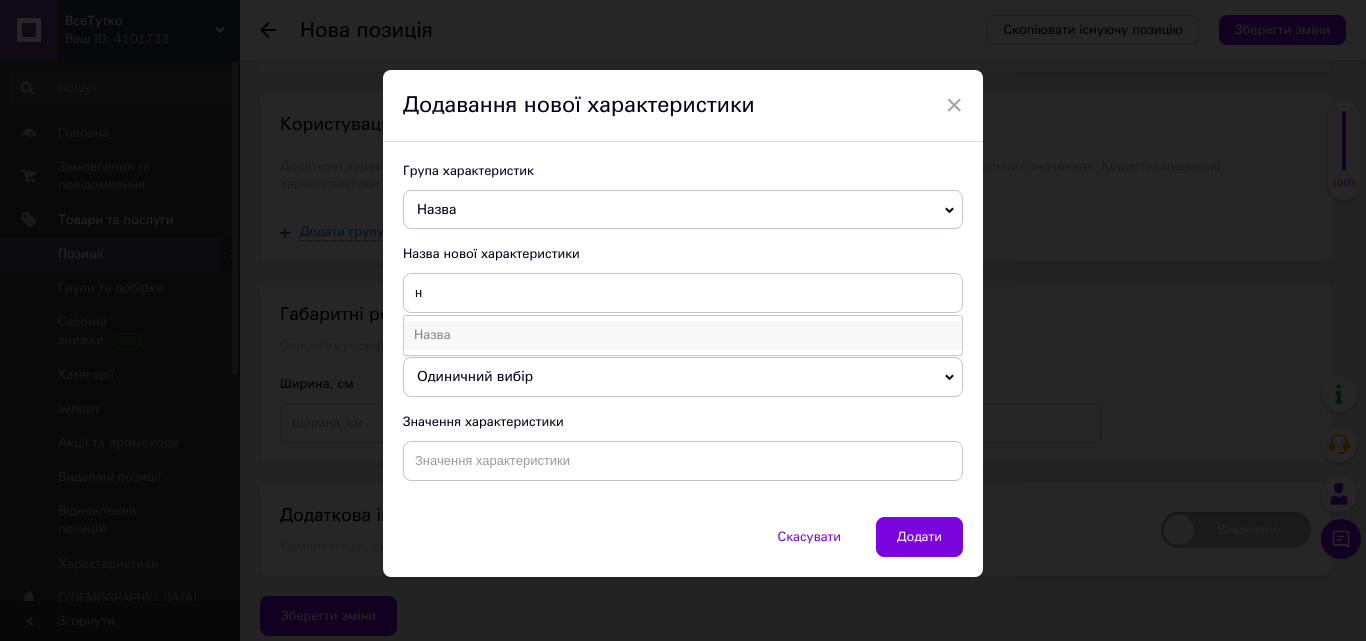click on "Назва" at bounding box center (683, 335) 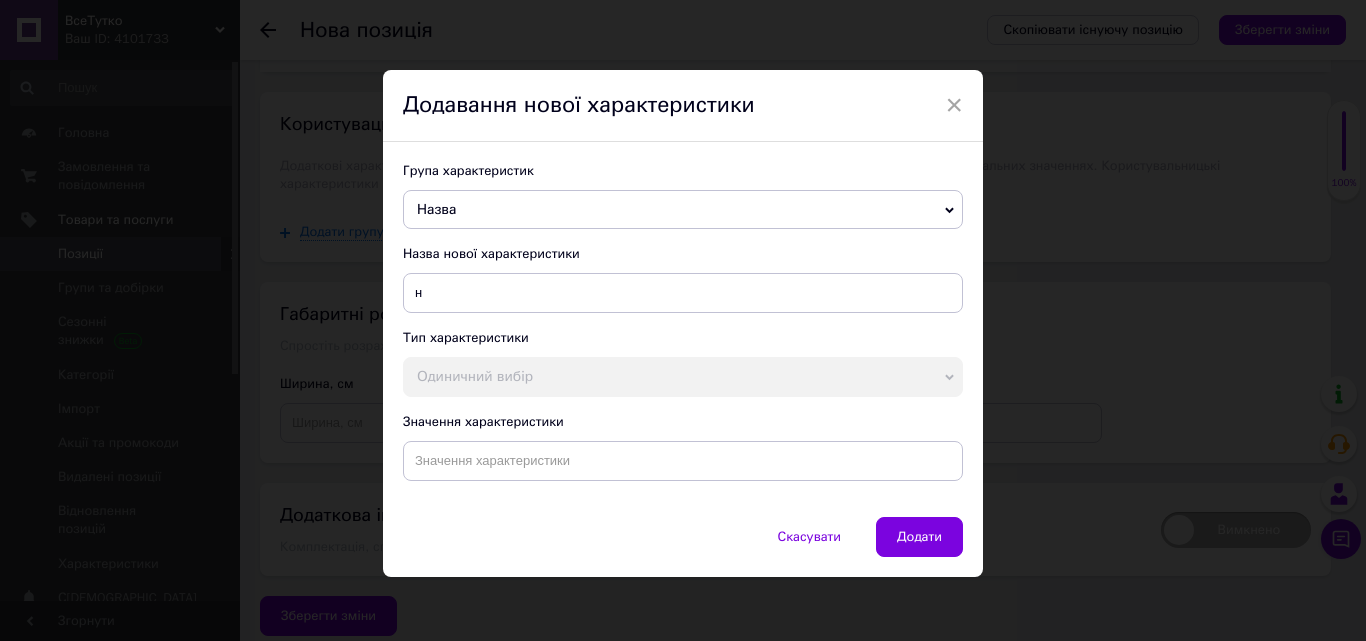 type on "Назва" 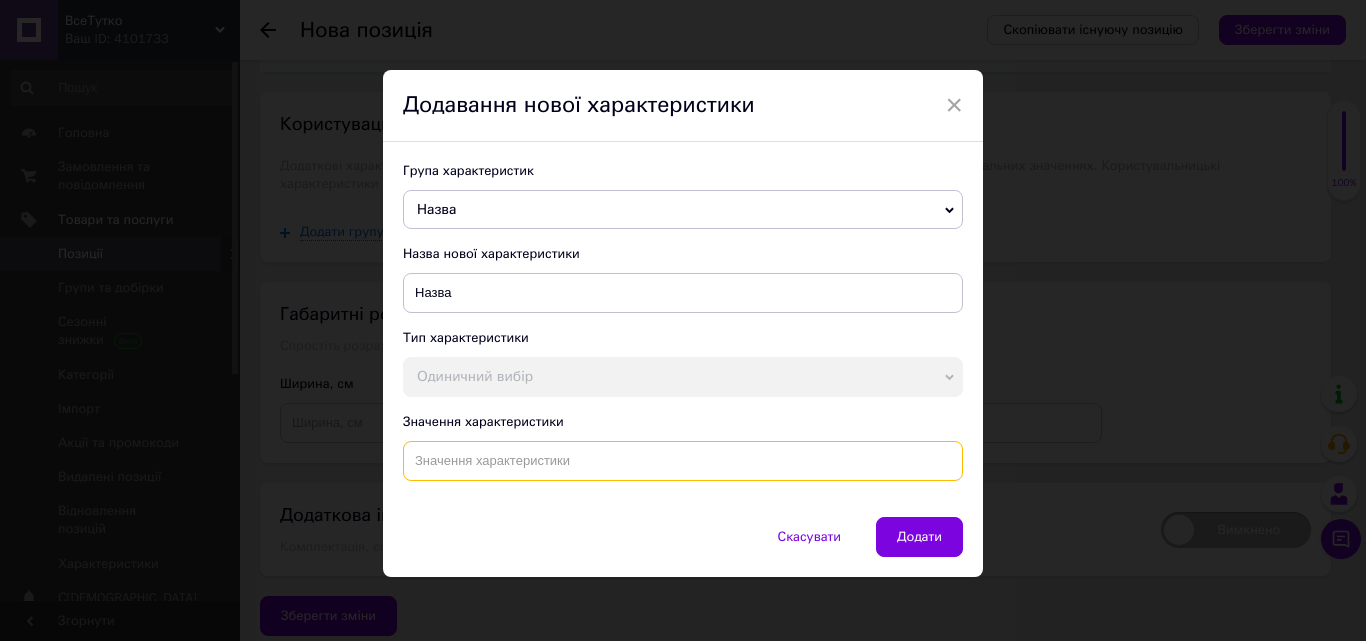 click at bounding box center (683, 461) 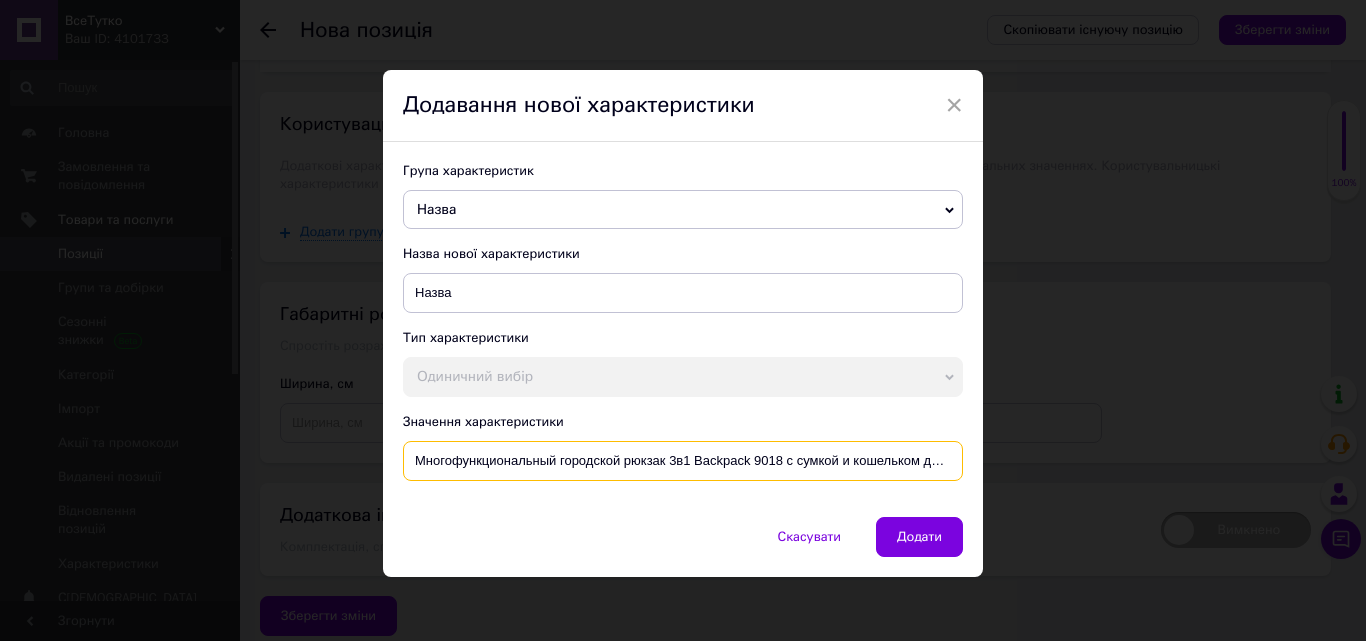 scroll, scrollTop: 0, scrollLeft: 272, axis: horizontal 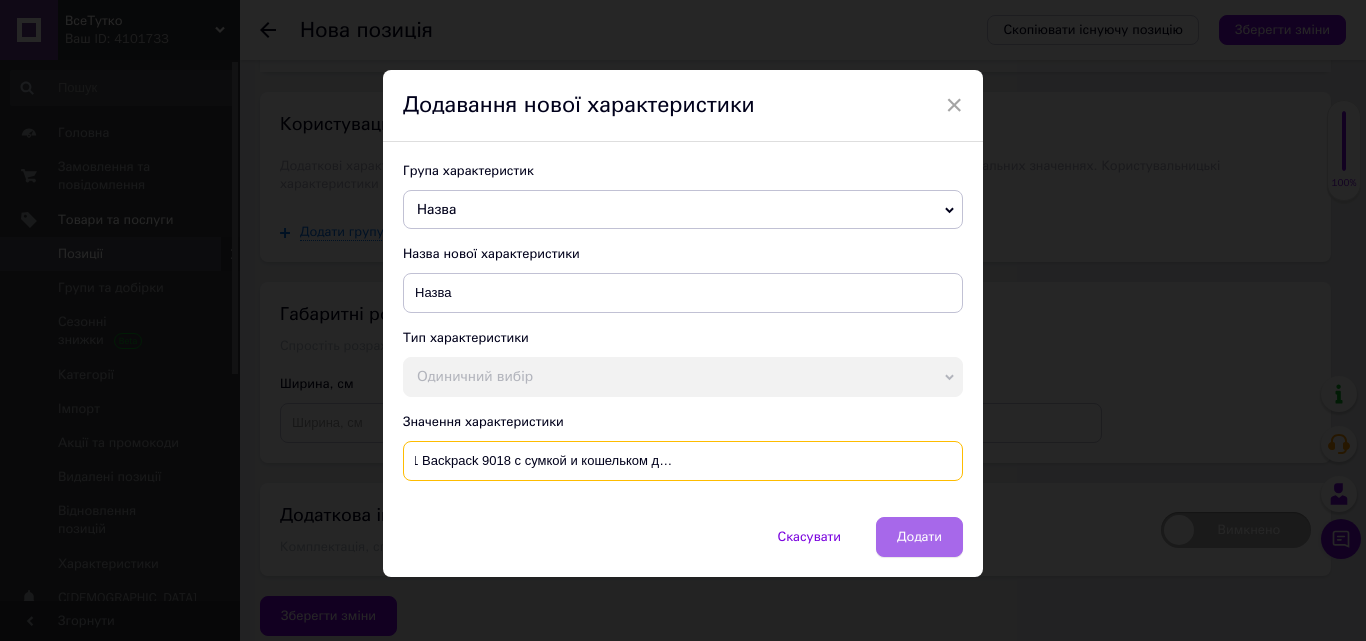 type on "Многофункциональный городской рюкзак 3в1 Backpack 9018 с сумкой и кошельком дорожный комплект черный водонепроницаемый" 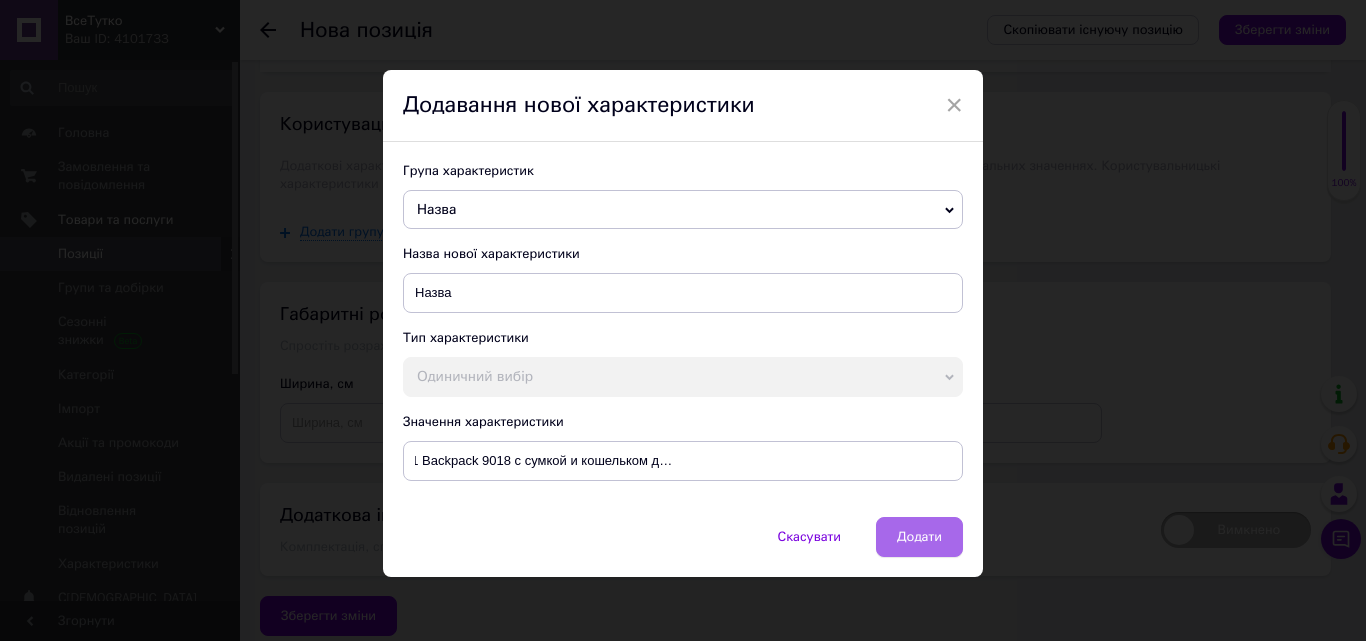 click on "Додати" at bounding box center [919, 537] 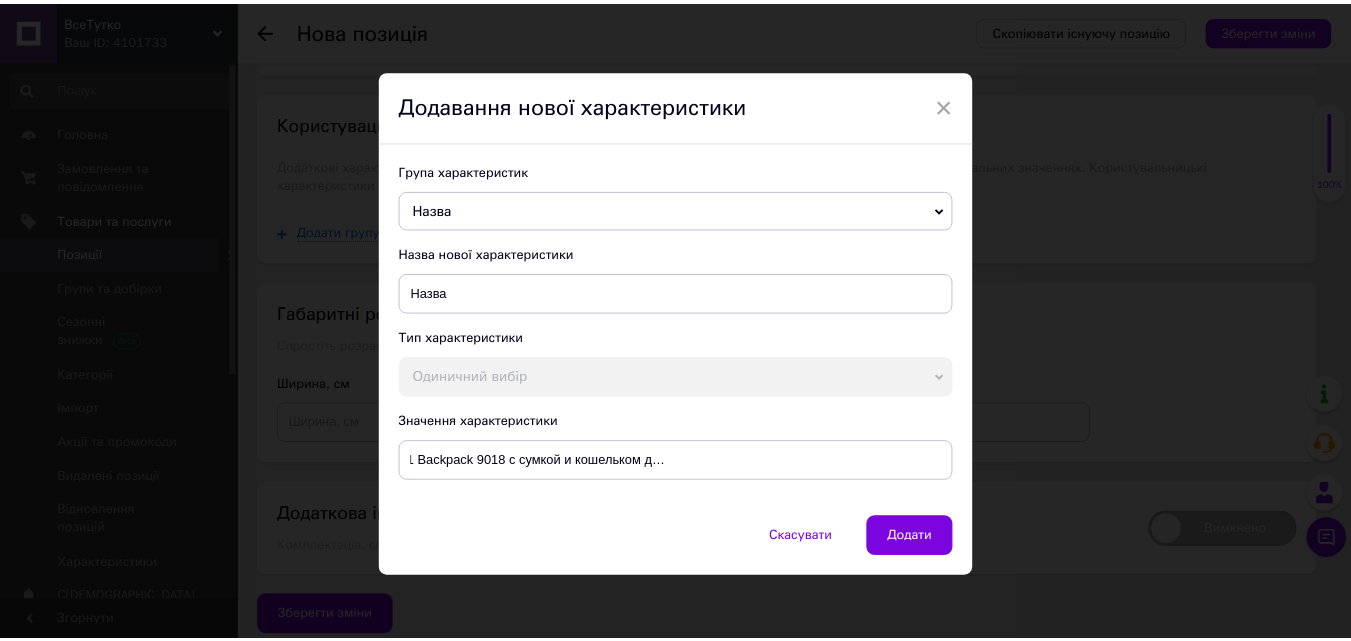scroll, scrollTop: 0, scrollLeft: 0, axis: both 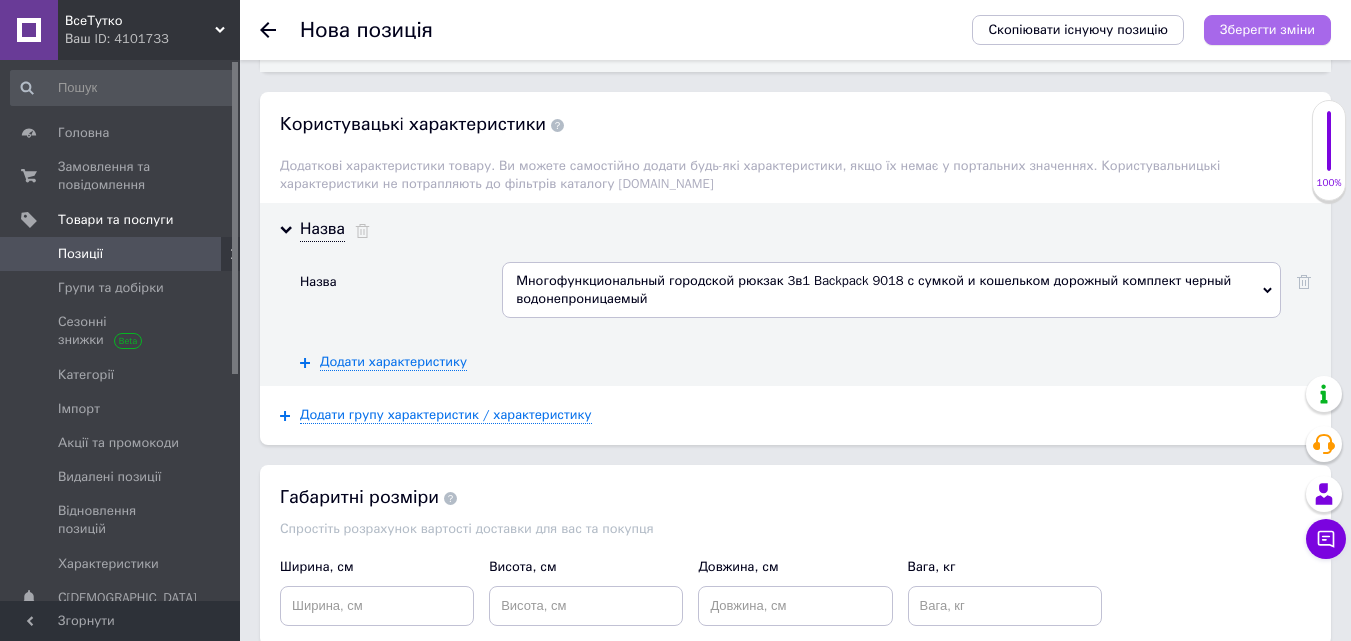 click on "Зберегти зміни" at bounding box center [1267, 29] 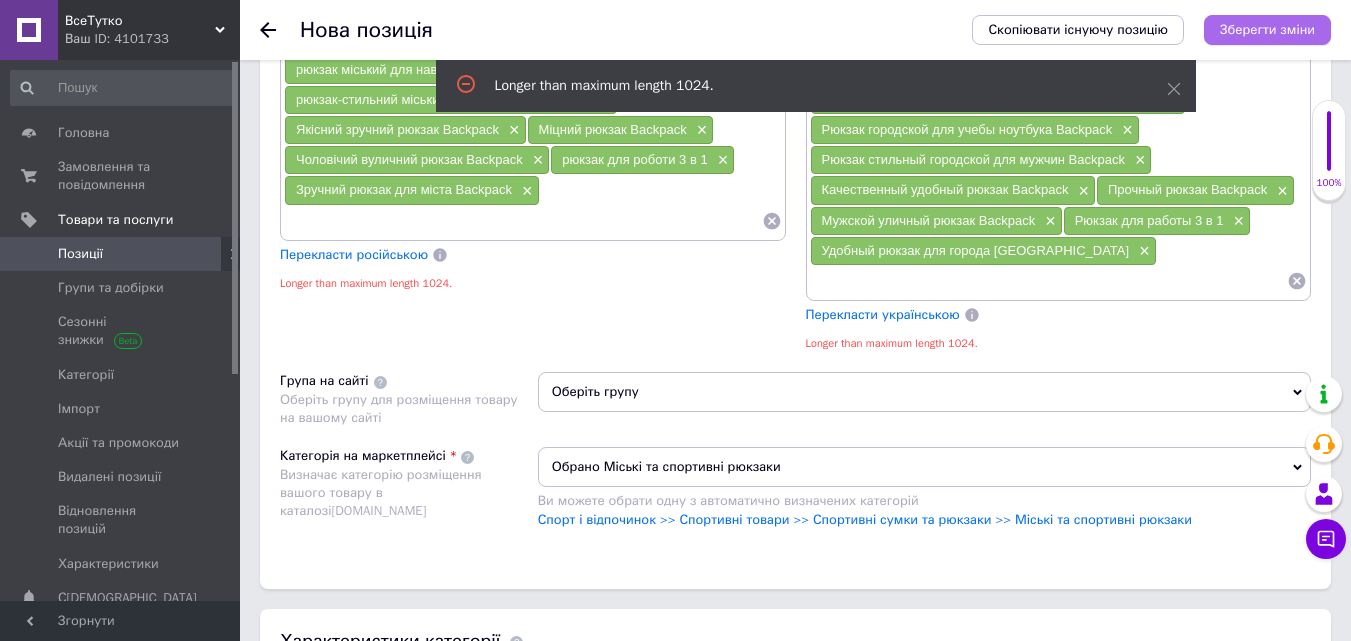 scroll, scrollTop: 1988, scrollLeft: 0, axis: vertical 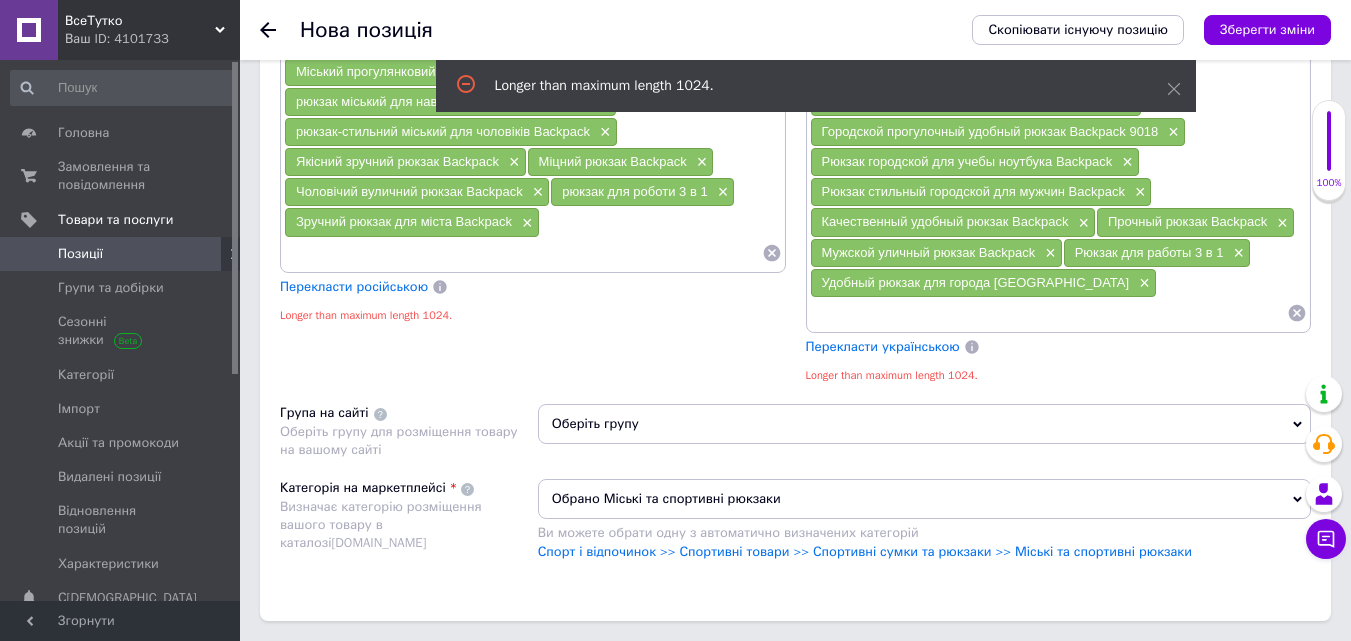 drag, startPoint x: 1083, startPoint y: 227, endPoint x: 549, endPoint y: 182, distance: 535.8927 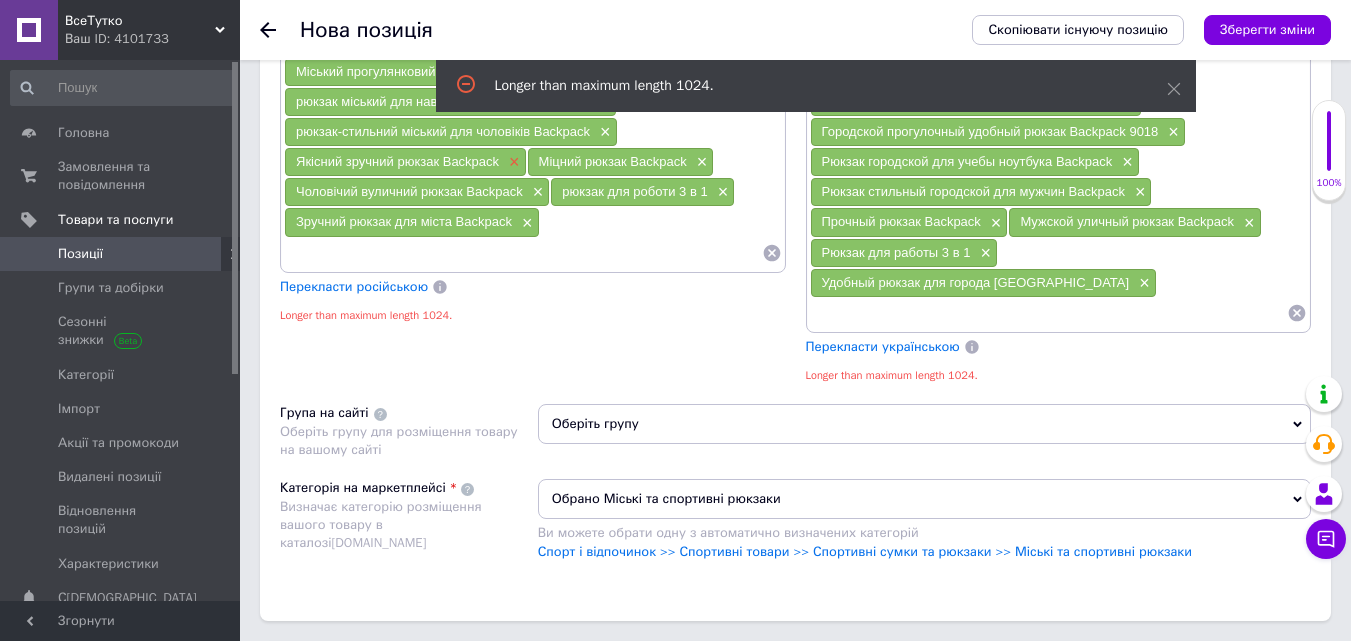 click on "×" at bounding box center (512, 162) 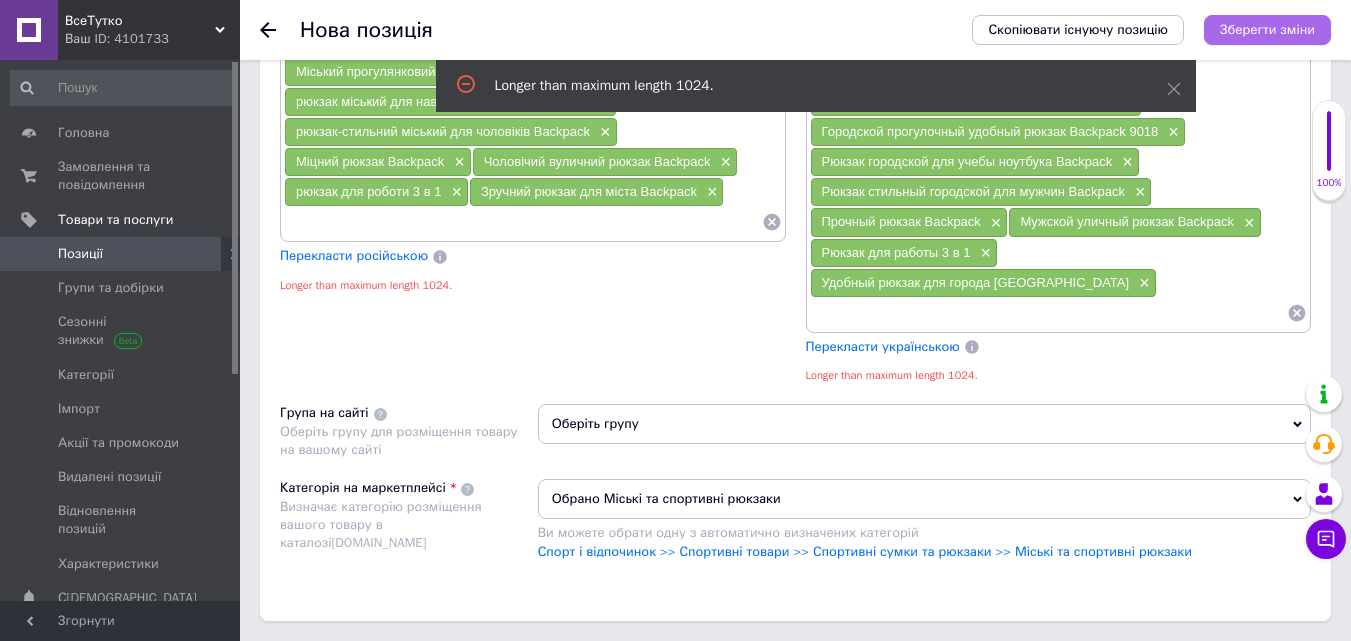 click on "Зберегти зміни" at bounding box center [1267, 29] 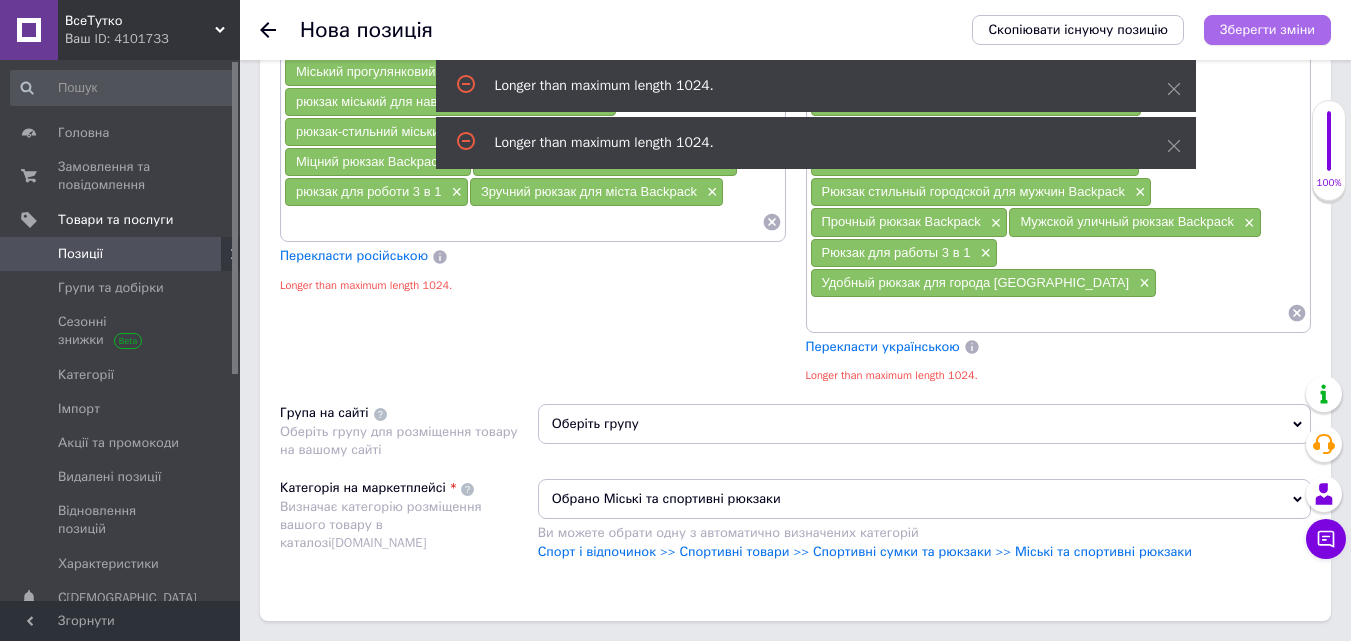 scroll, scrollTop: 1958, scrollLeft: 0, axis: vertical 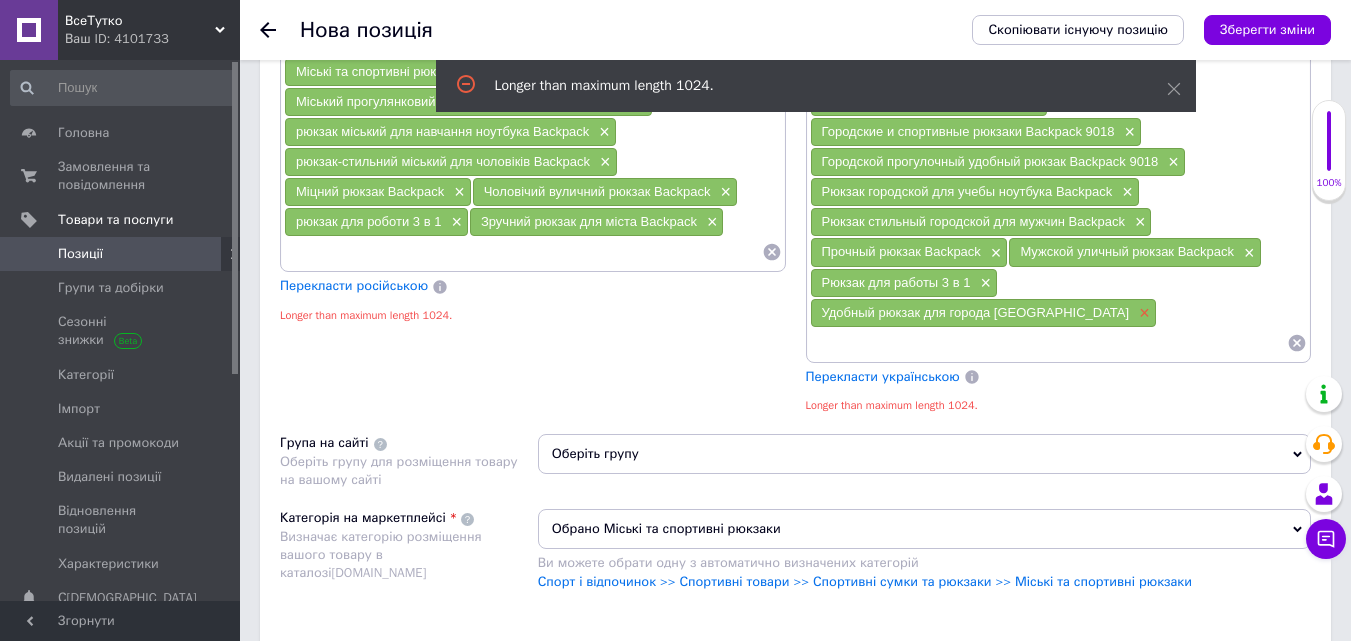 click on "×" at bounding box center [1142, 313] 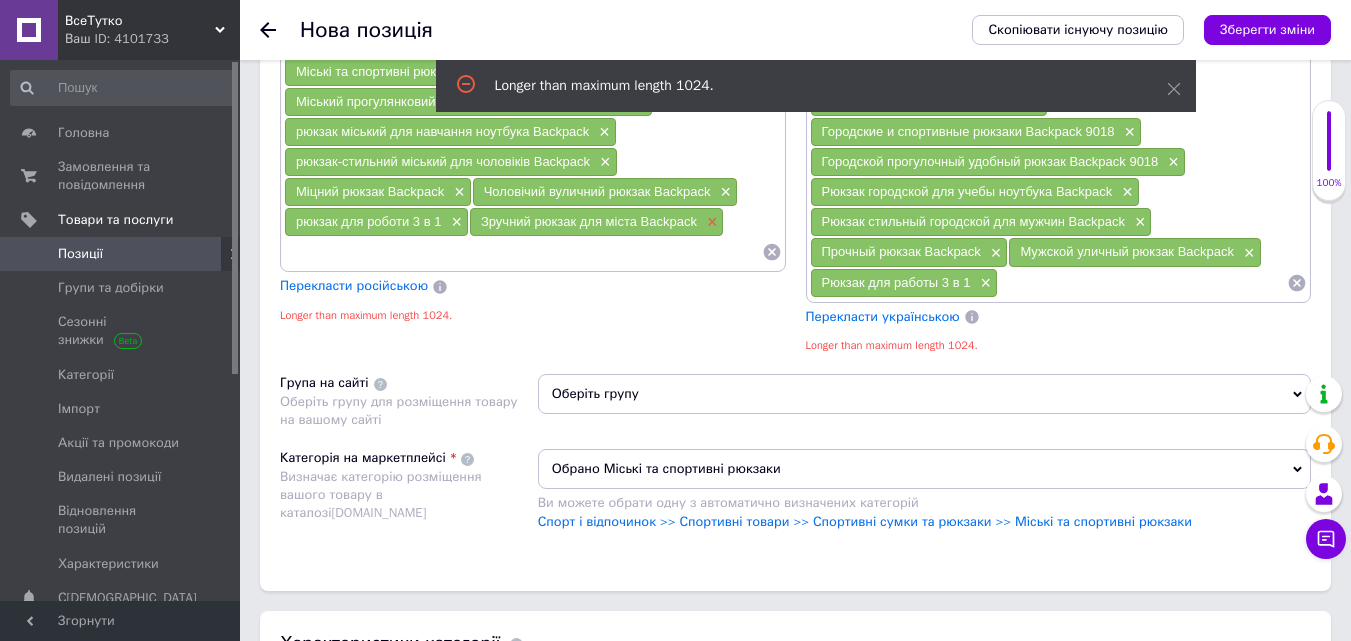 click on "×" at bounding box center (710, 222) 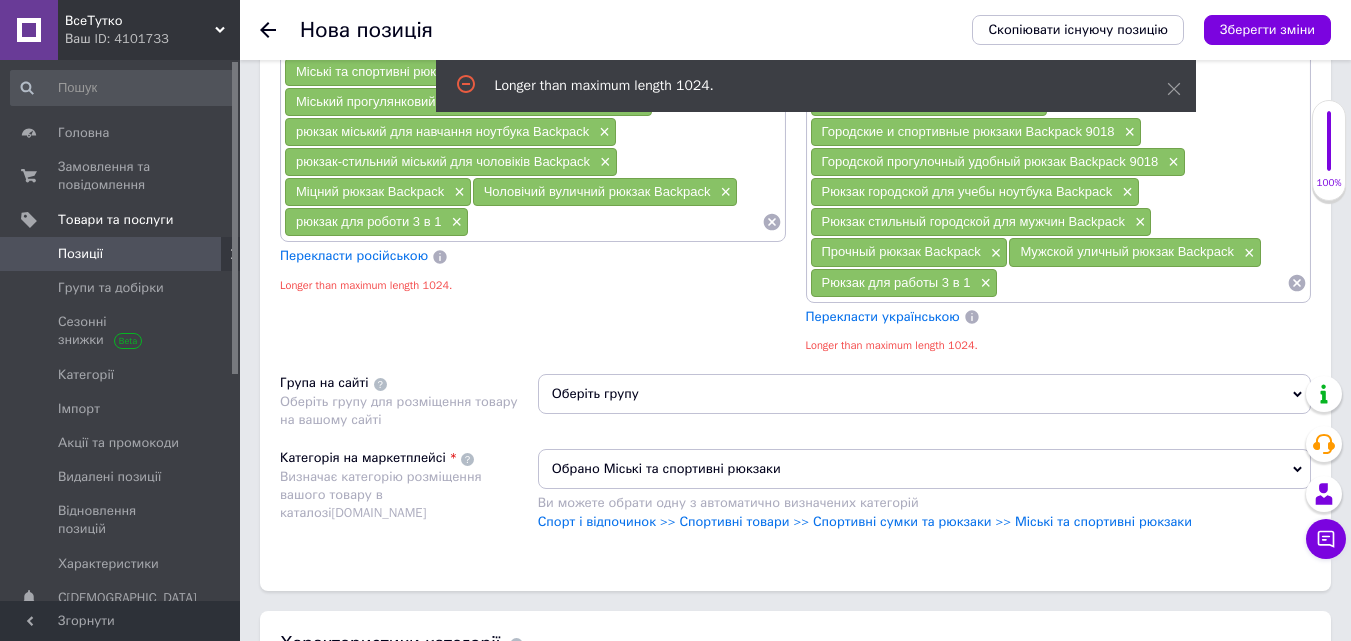 click on "Зберегти зміни" at bounding box center (1267, 30) 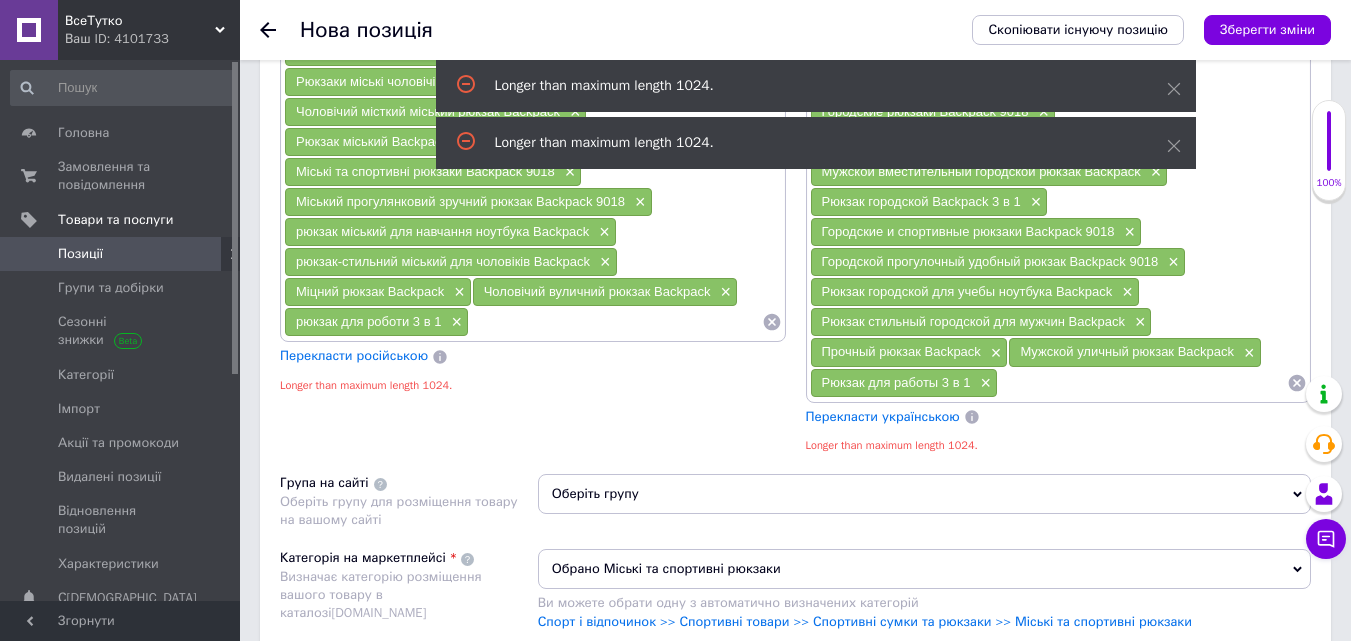 scroll, scrollTop: 1728, scrollLeft: 0, axis: vertical 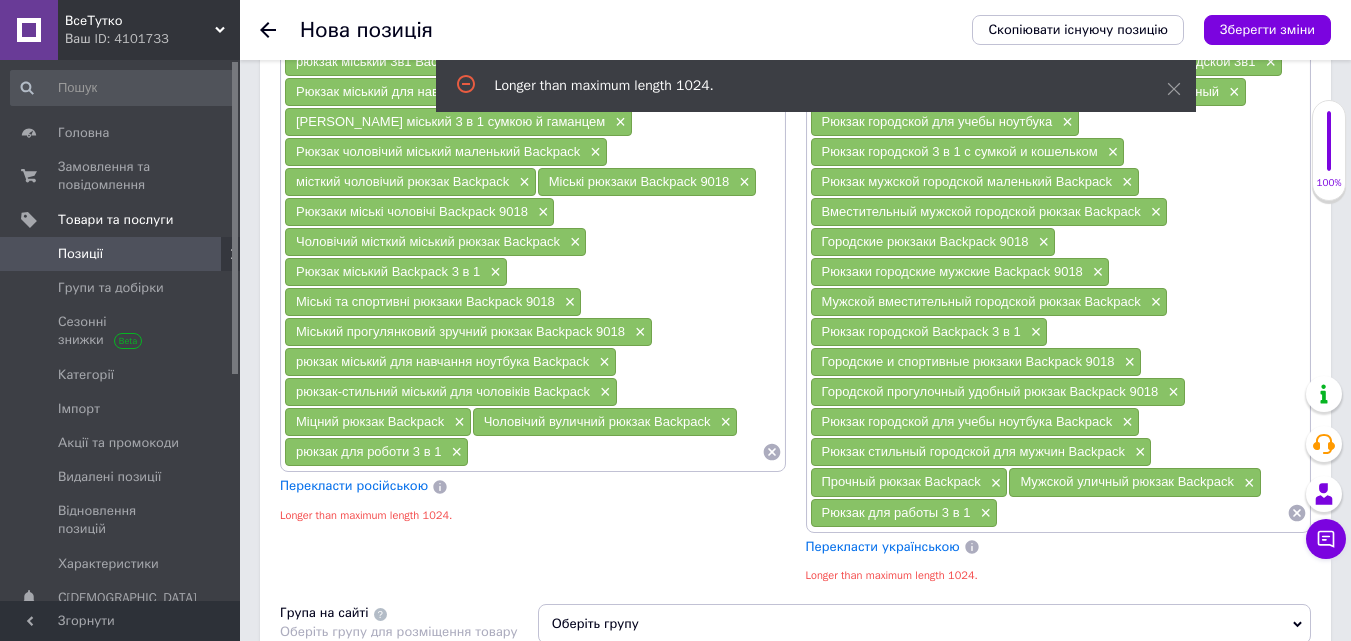 click on "Рюкзак для работы 3 в 1 ×" at bounding box center [904, 513] 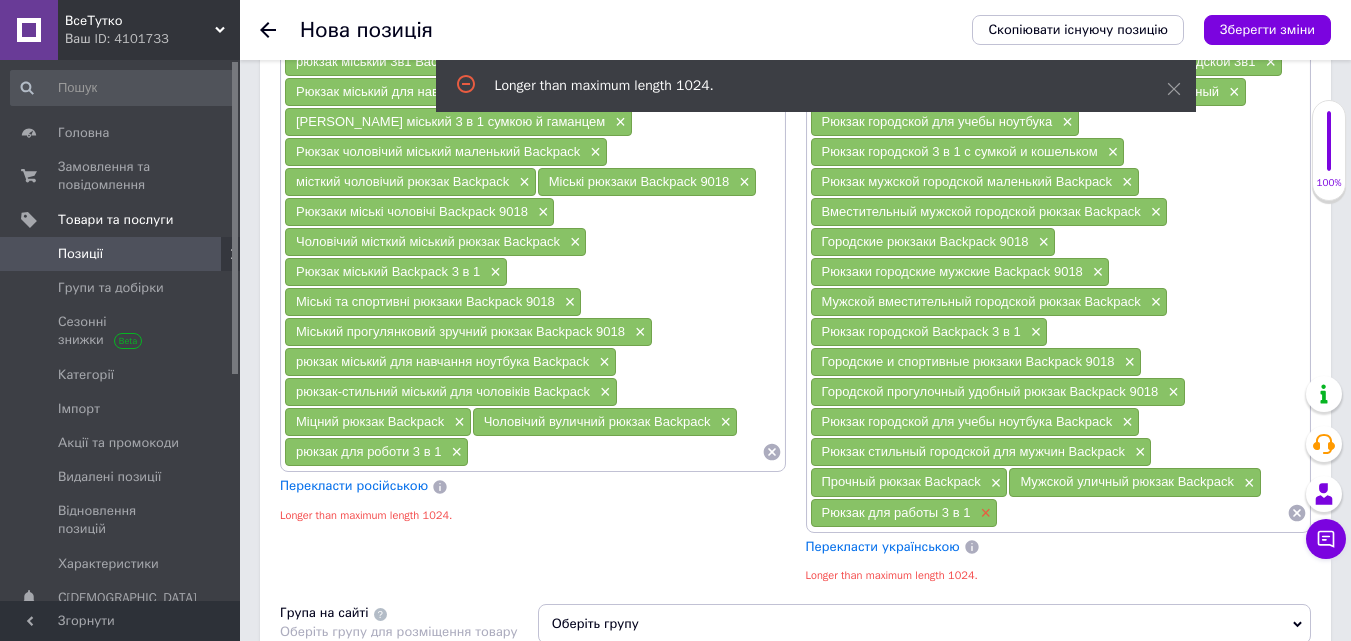 click on "×" at bounding box center [983, 513] 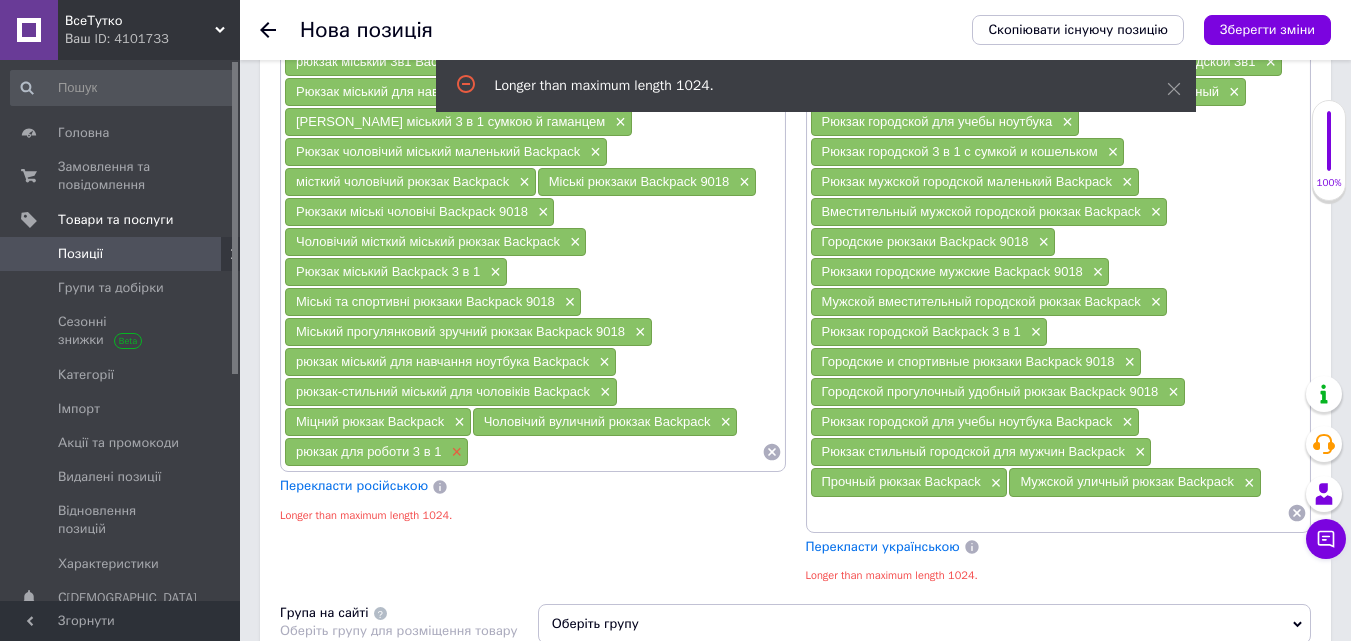 click on "×" at bounding box center [454, 452] 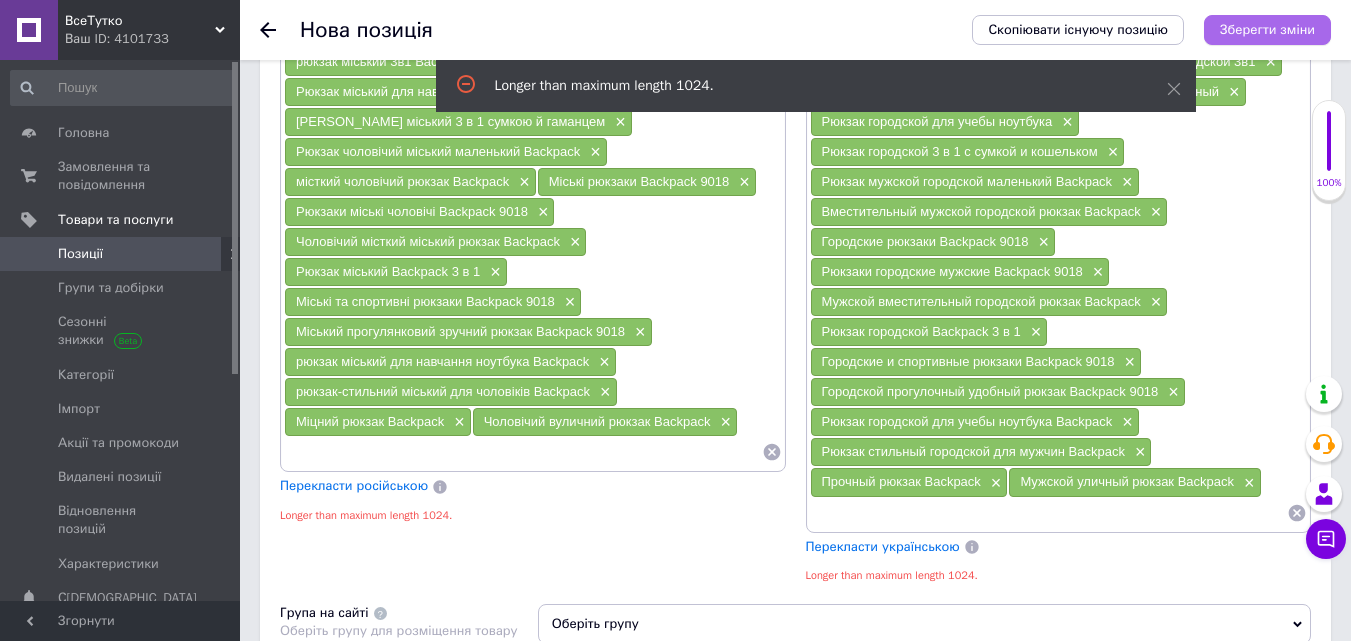 click on "Зберегти зміни" at bounding box center [1267, 29] 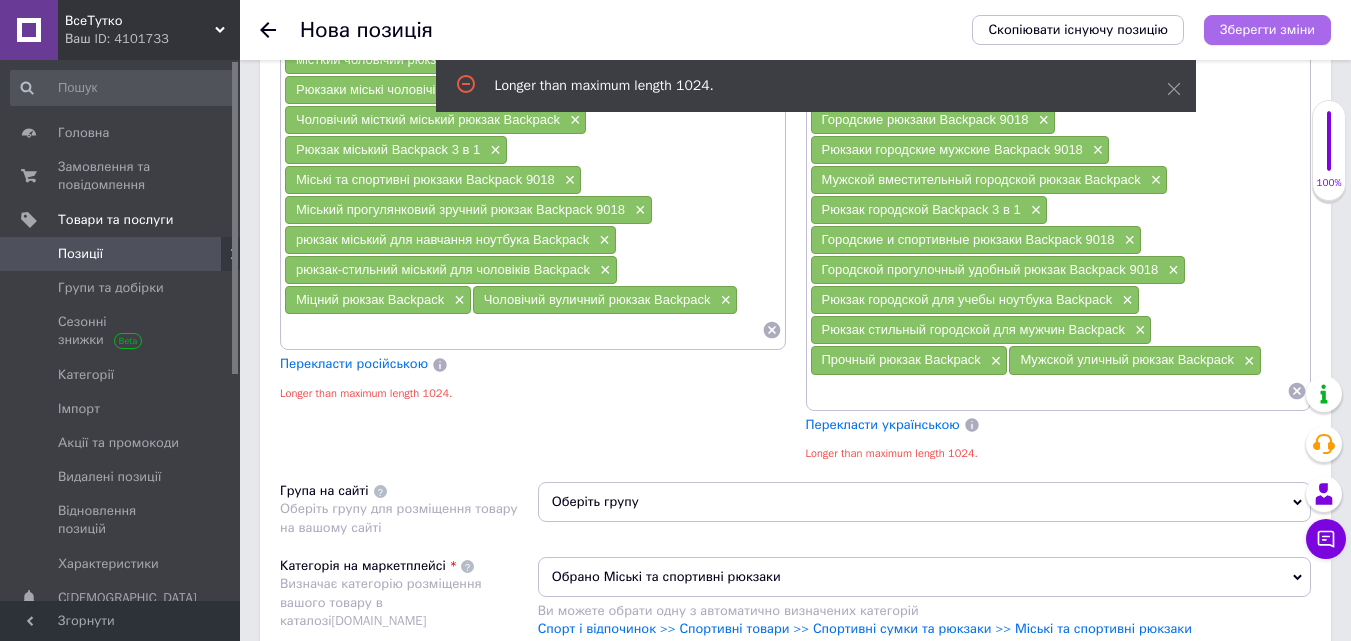 scroll, scrollTop: 1927, scrollLeft: 0, axis: vertical 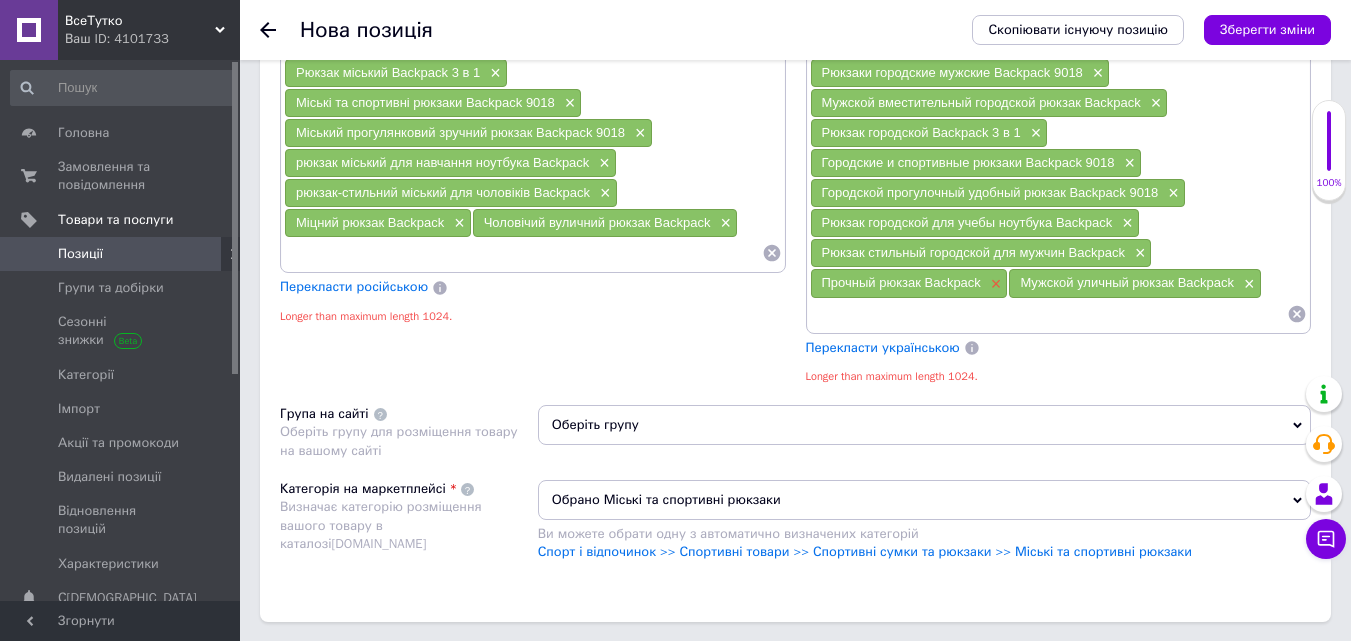 click on "×" at bounding box center (994, 284) 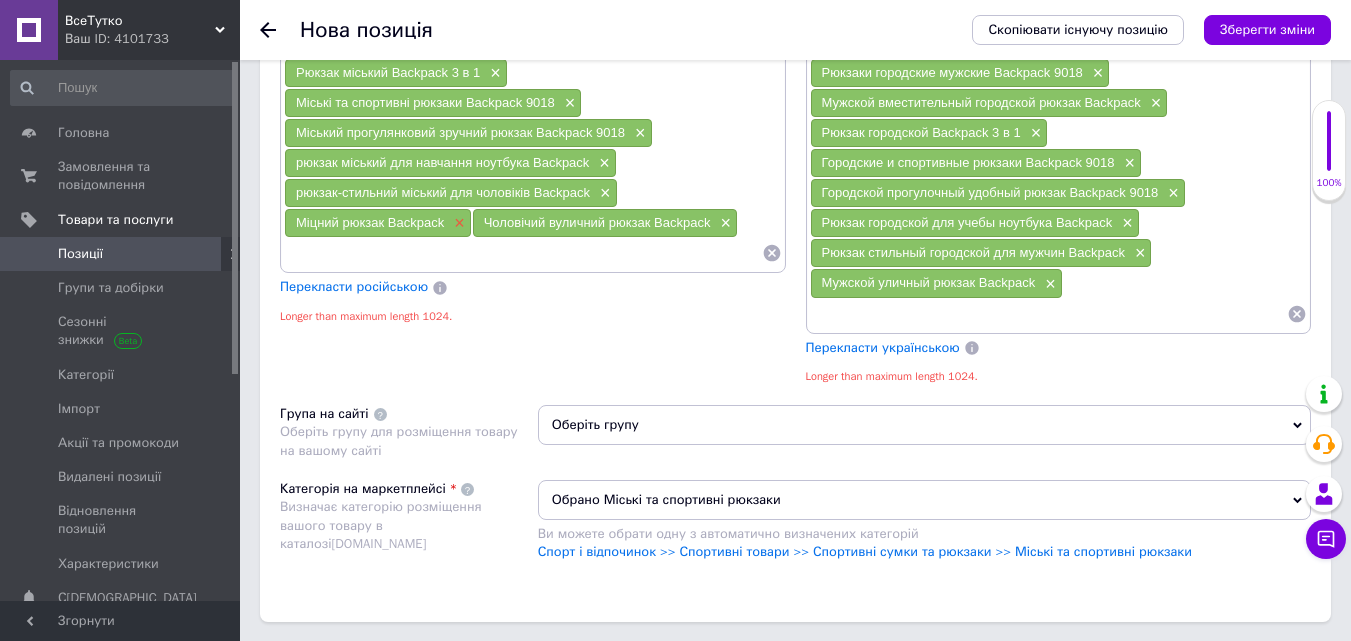 click on "×" at bounding box center (457, 223) 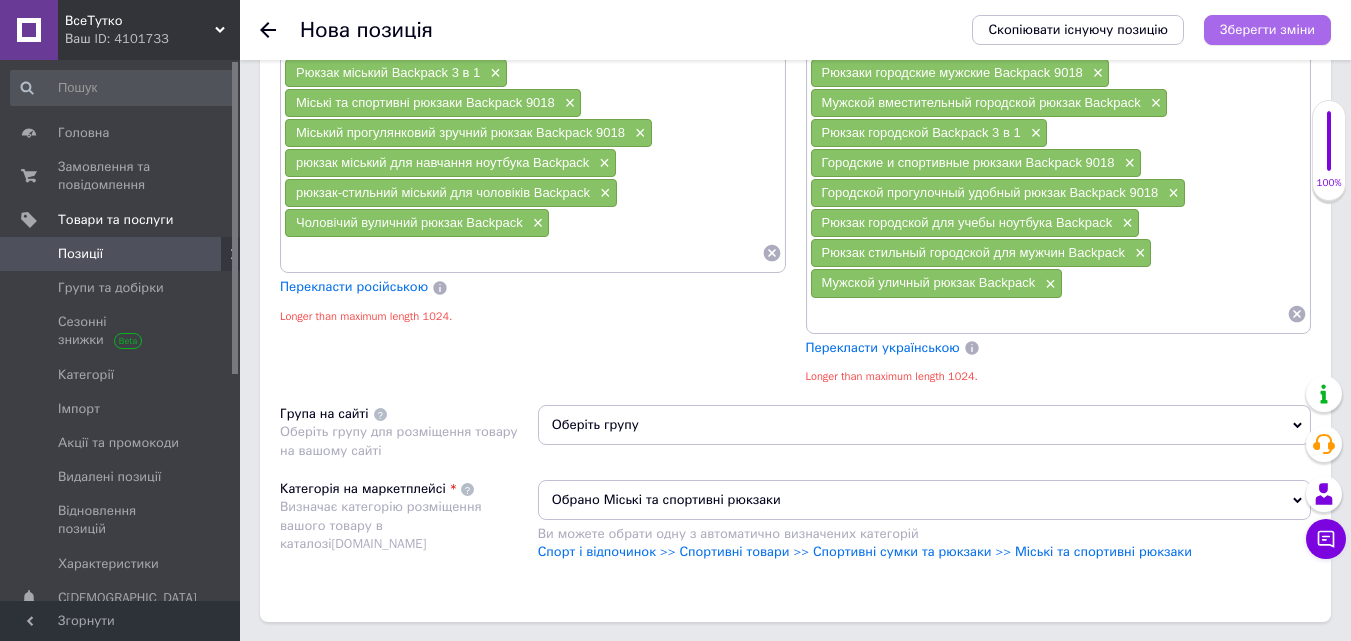 click on "Зберегти зміни" at bounding box center (1267, 29) 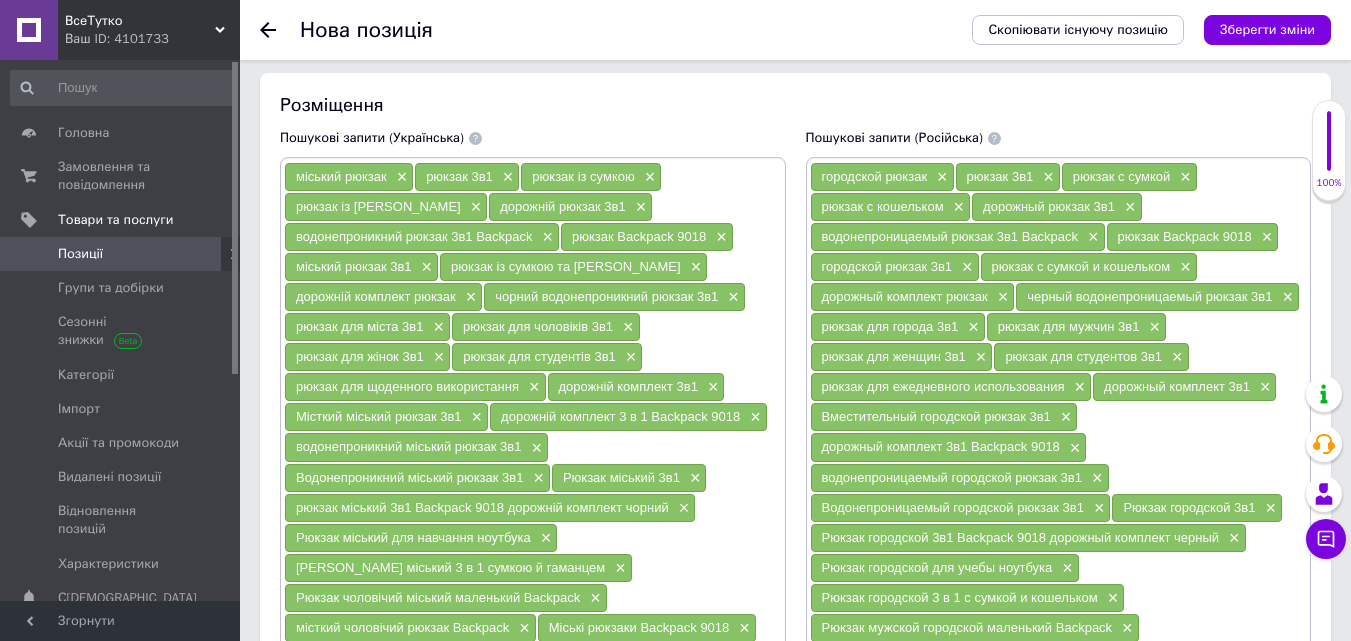 scroll, scrollTop: 1327, scrollLeft: 0, axis: vertical 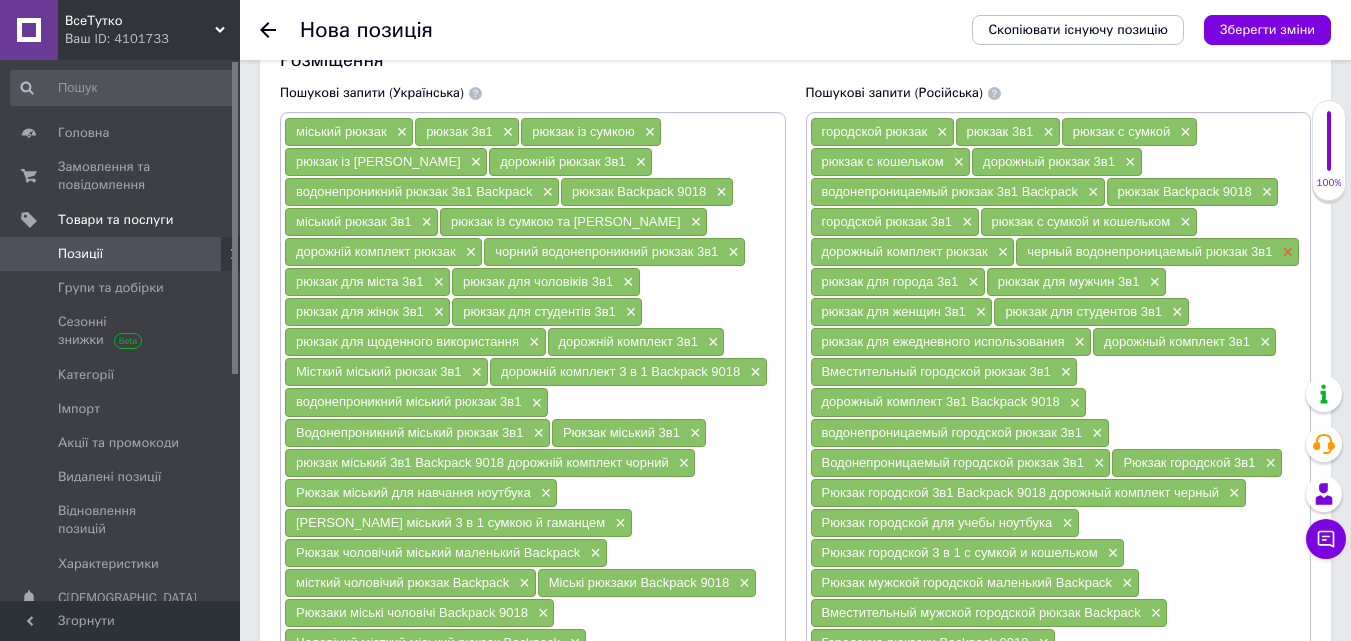 click on "×" at bounding box center (1285, 252) 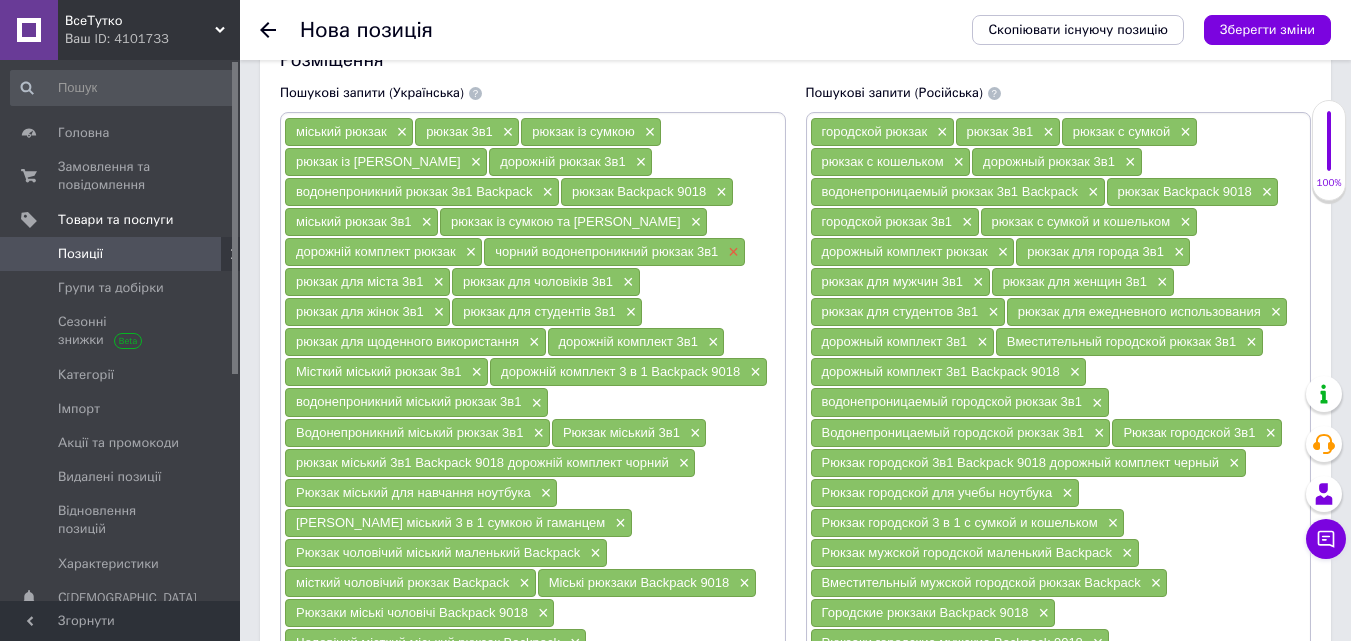 click on "×" at bounding box center [731, 252] 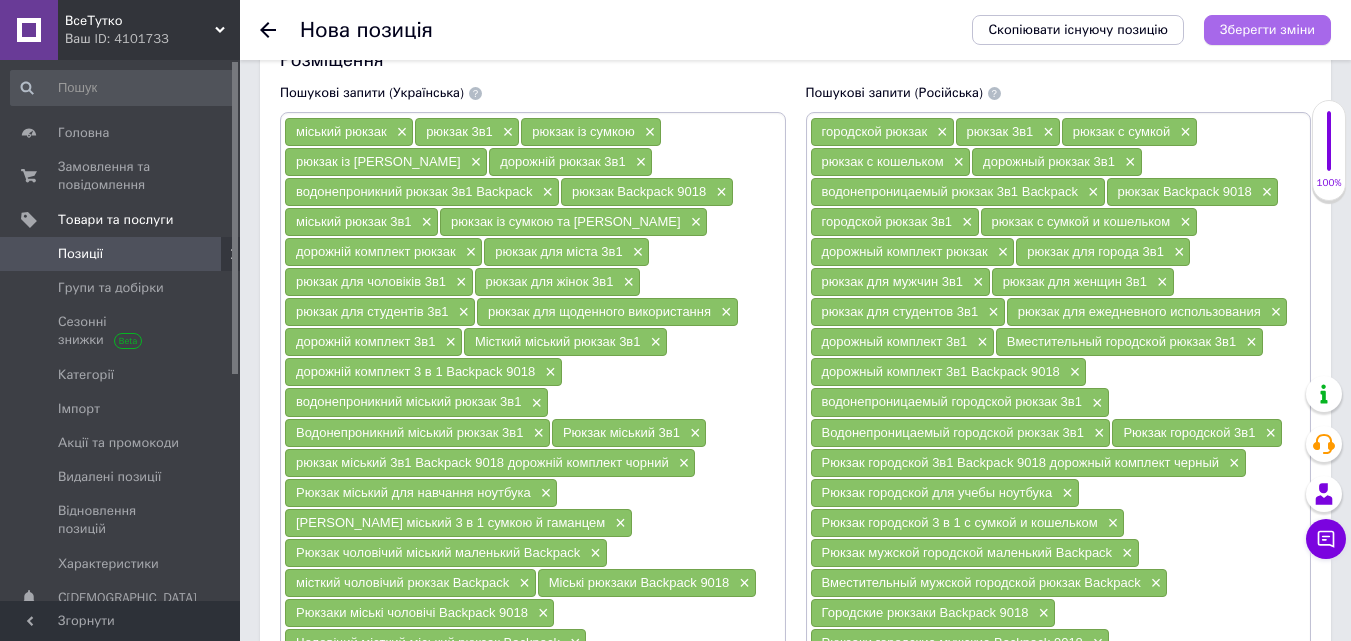 click on "Зберегти зміни" at bounding box center (1267, 29) 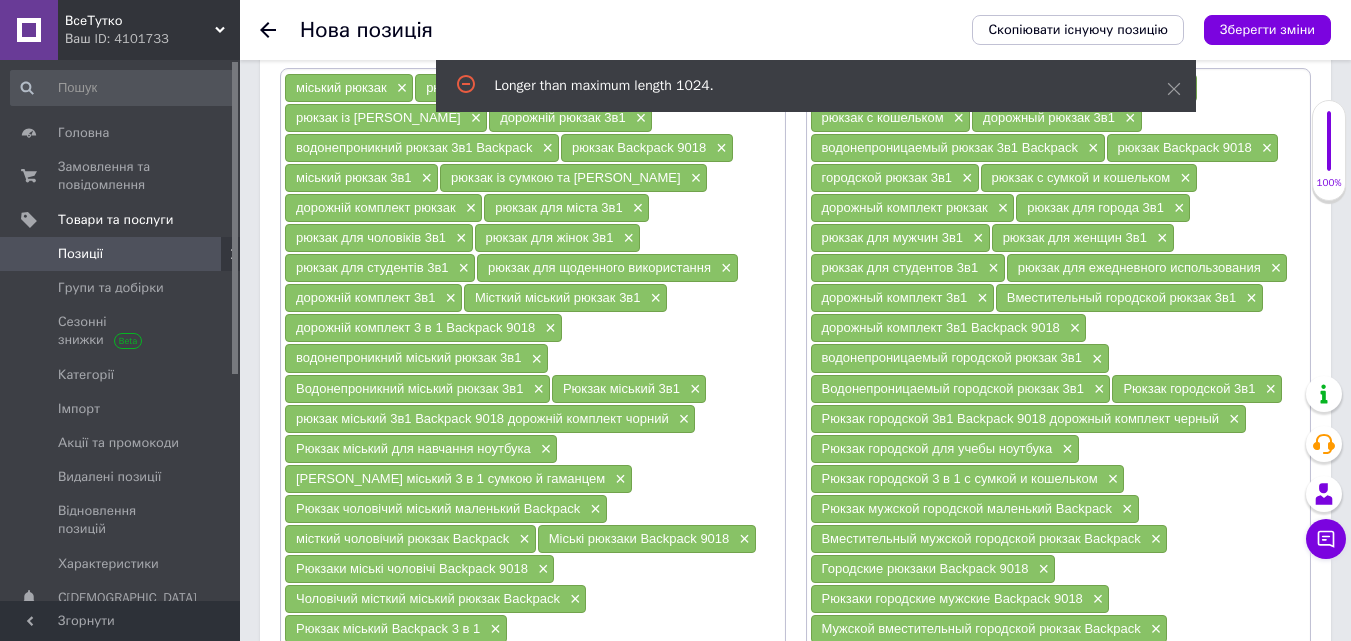 scroll, scrollTop: 1327, scrollLeft: 0, axis: vertical 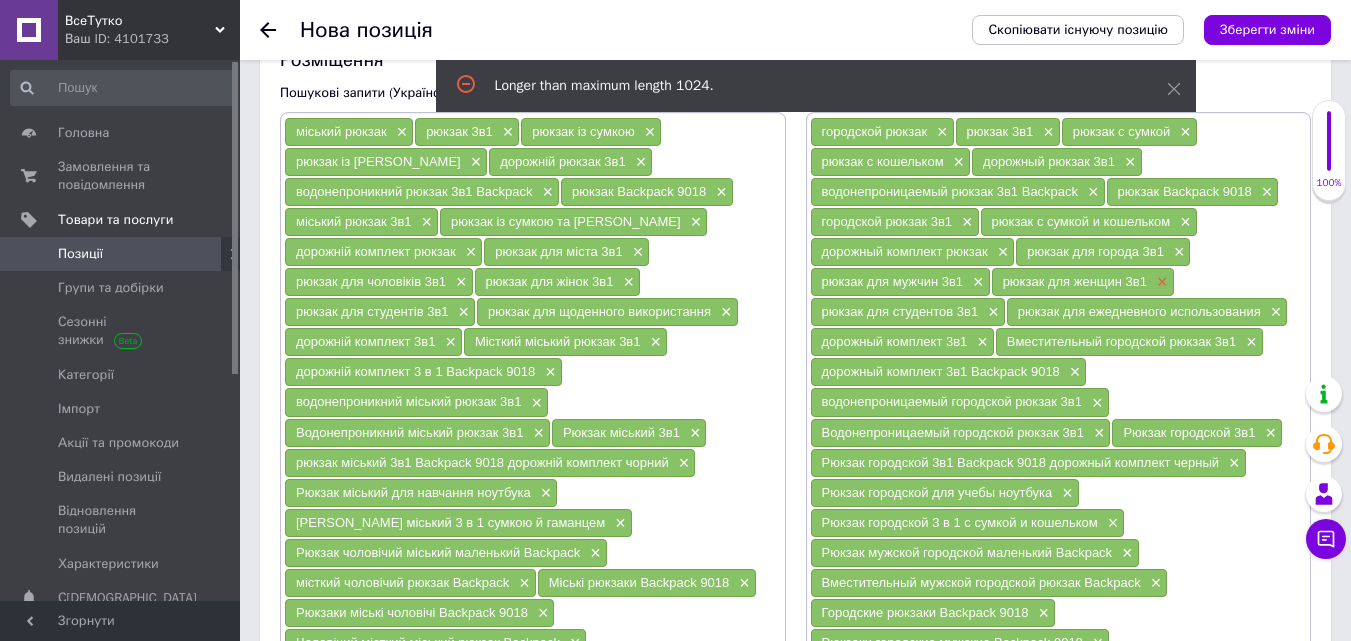 click on "×" at bounding box center (1160, 282) 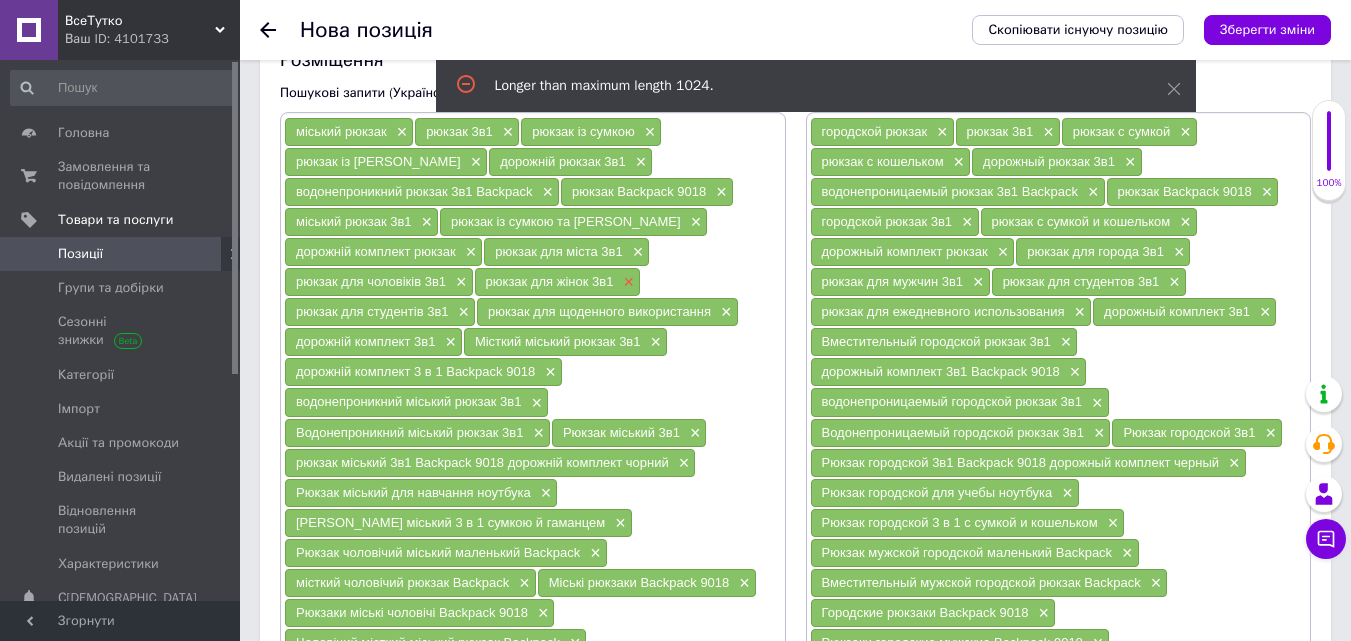 click on "×" at bounding box center (626, 282) 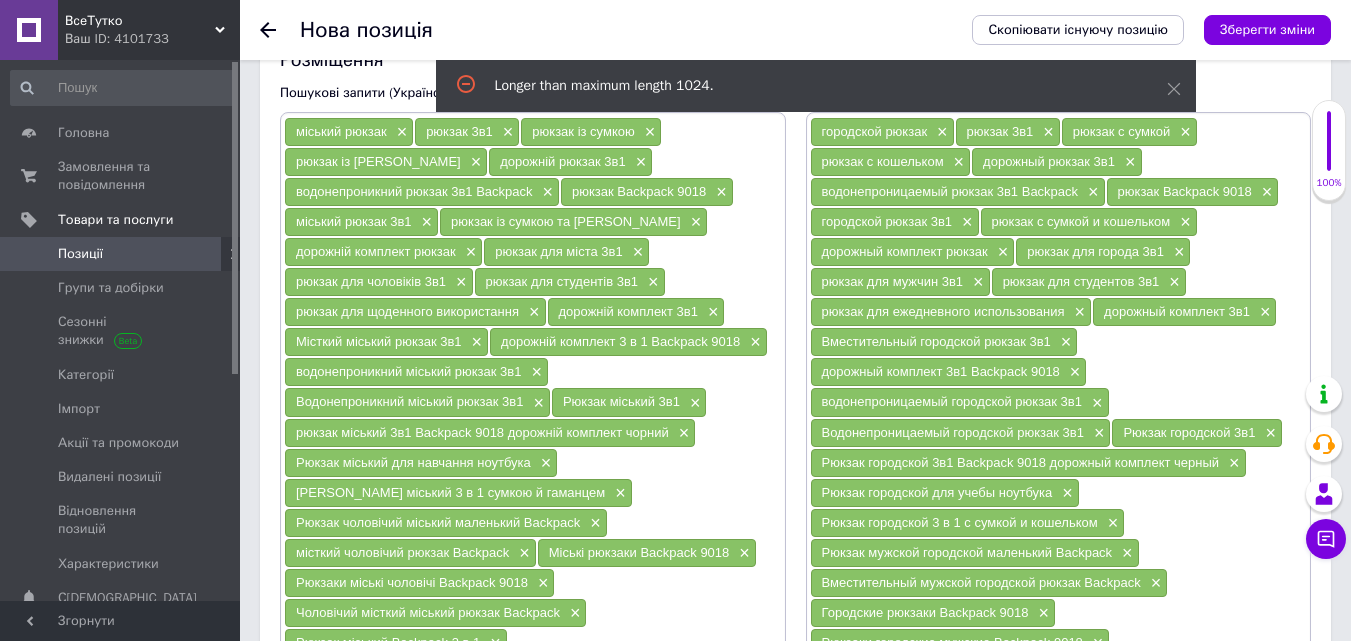 click on "Зберегти зміни" at bounding box center [1267, 30] 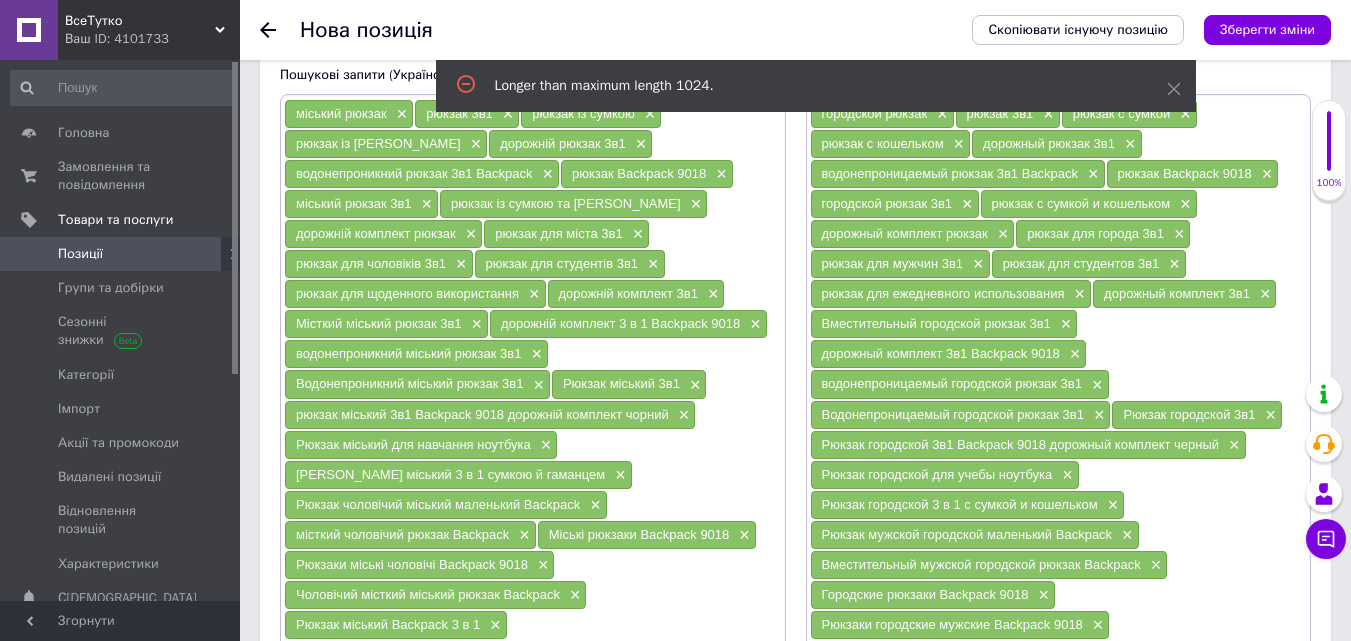 scroll, scrollTop: 1297, scrollLeft: 0, axis: vertical 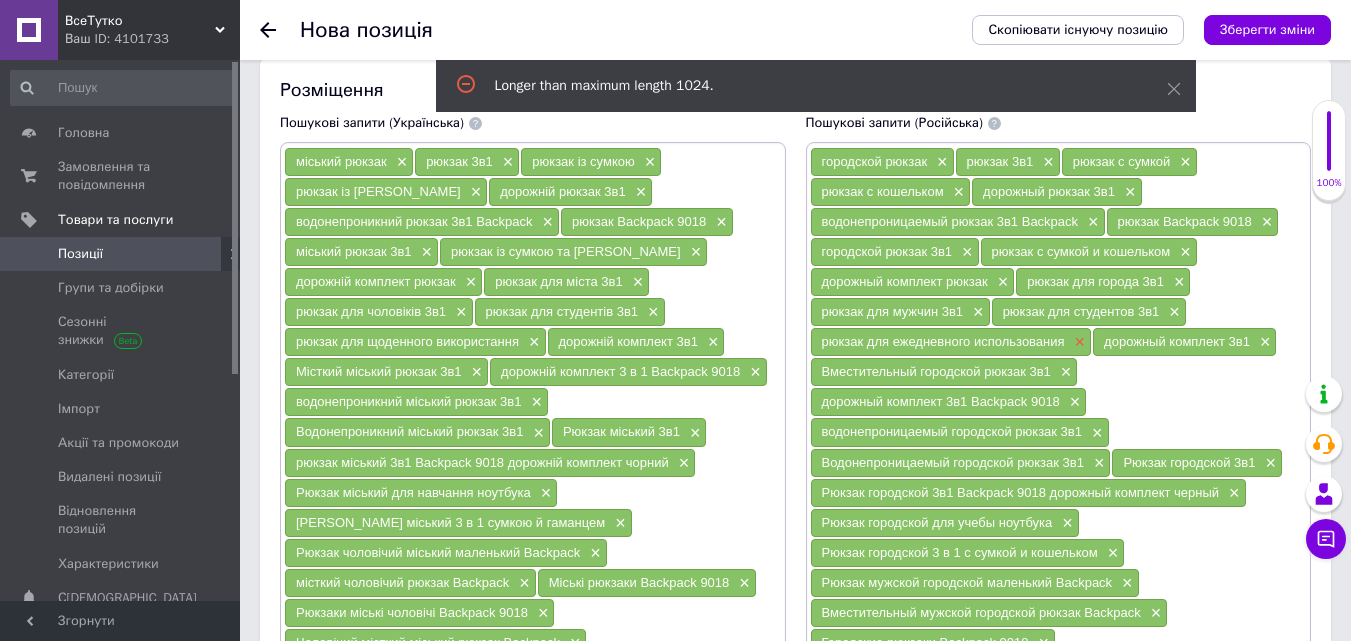 click on "×" at bounding box center (1078, 342) 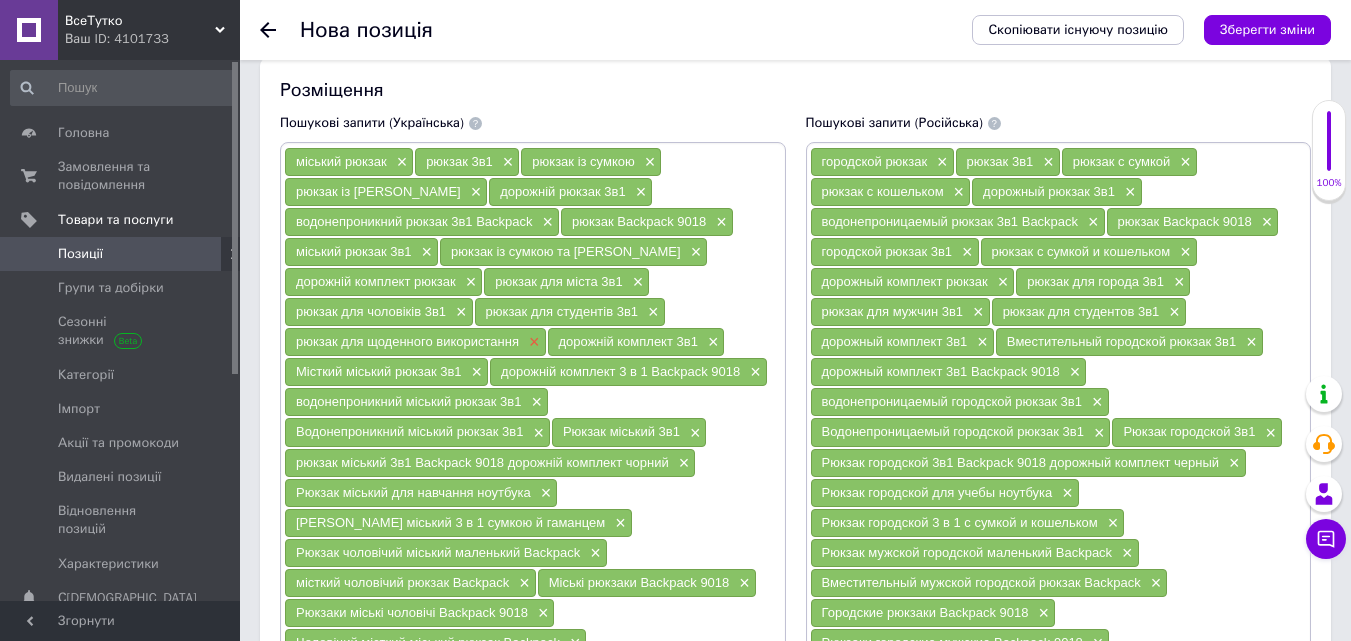 click on "×" at bounding box center [532, 342] 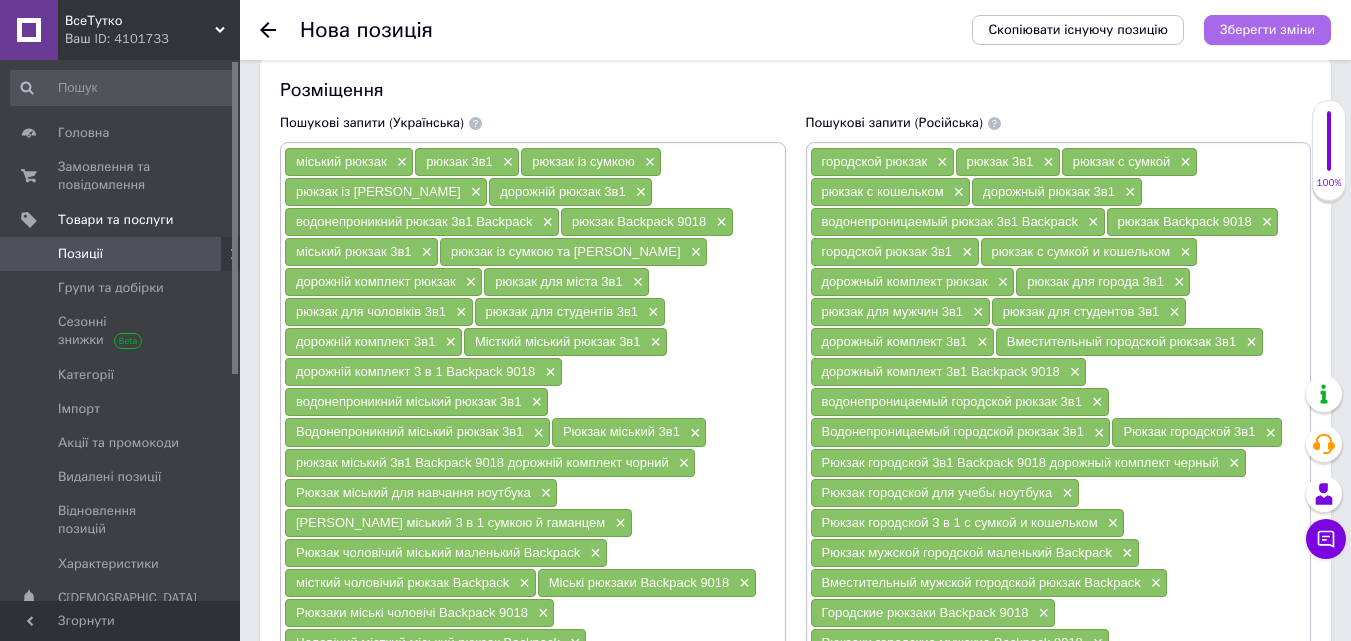 click on "Зберегти зміни" at bounding box center [1267, 29] 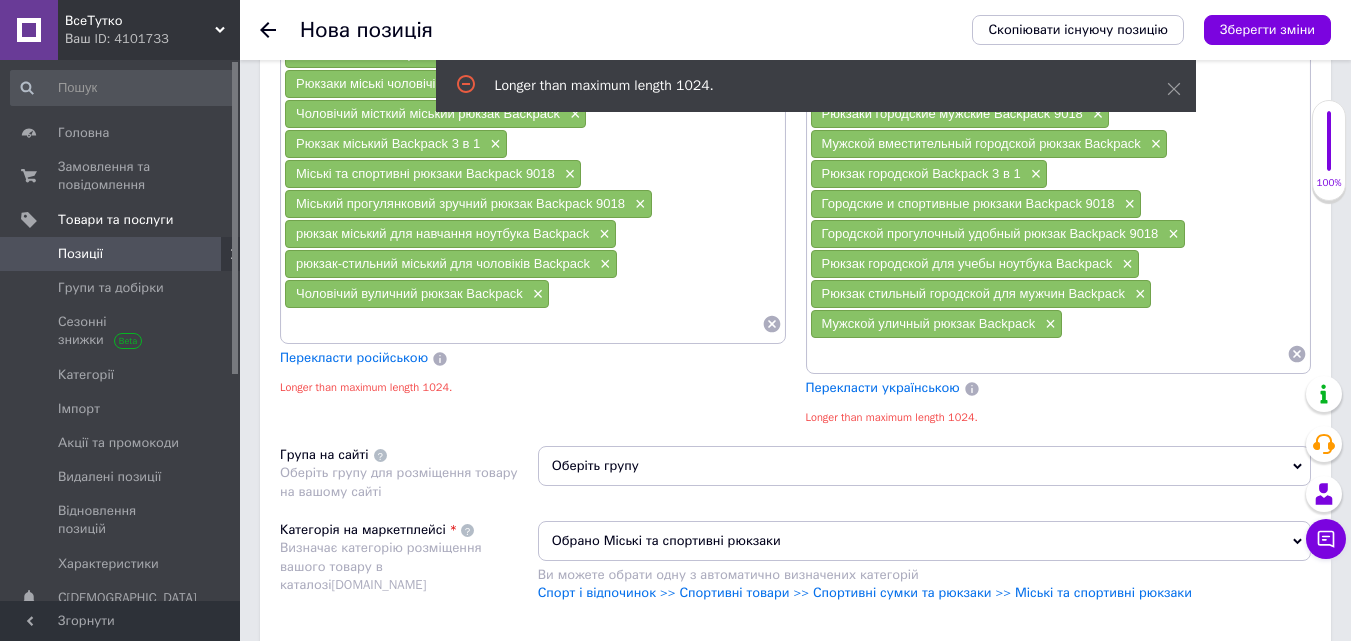 scroll, scrollTop: 1397, scrollLeft: 0, axis: vertical 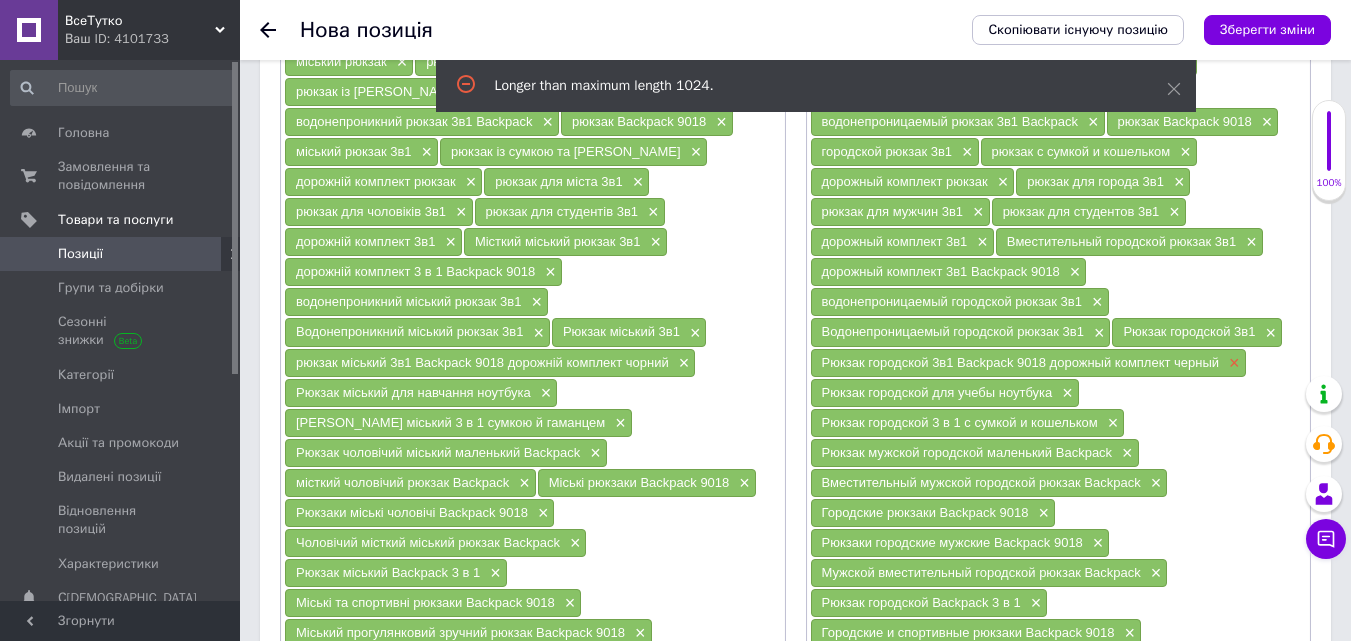 click on "×" at bounding box center [1232, 363] 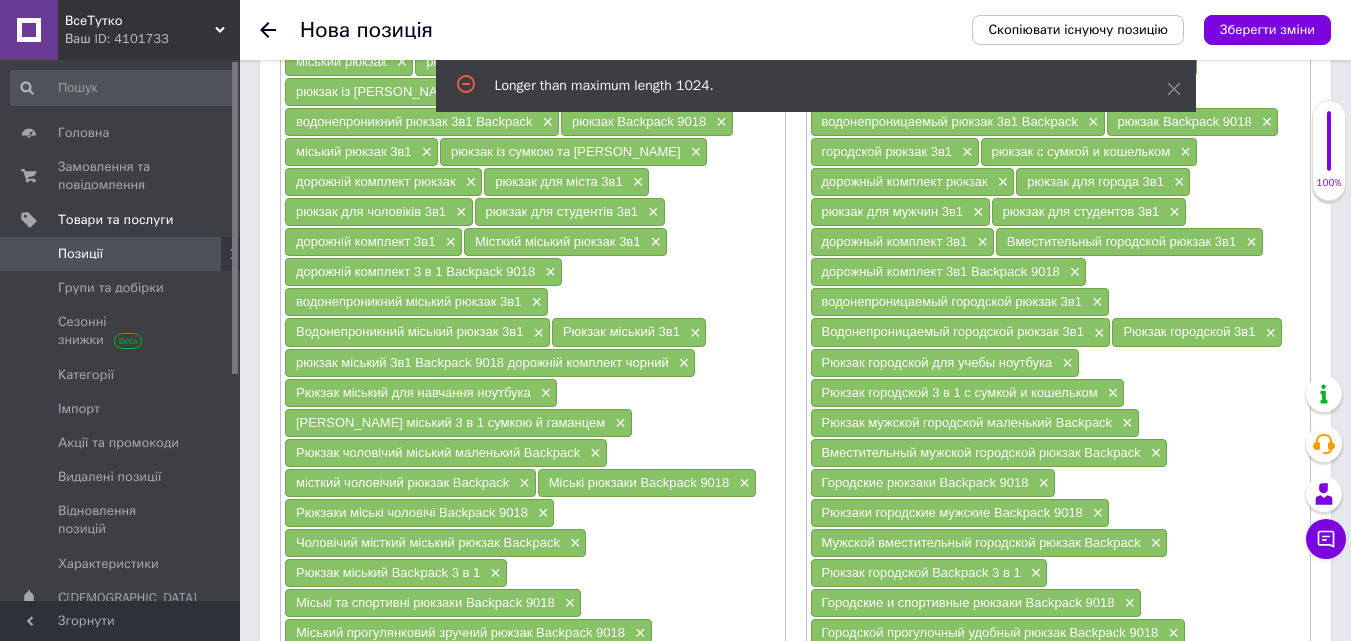 click on "рюкзак міський 3в1 Backpack 9018 дорожній комплект чорний ×" at bounding box center [490, 363] 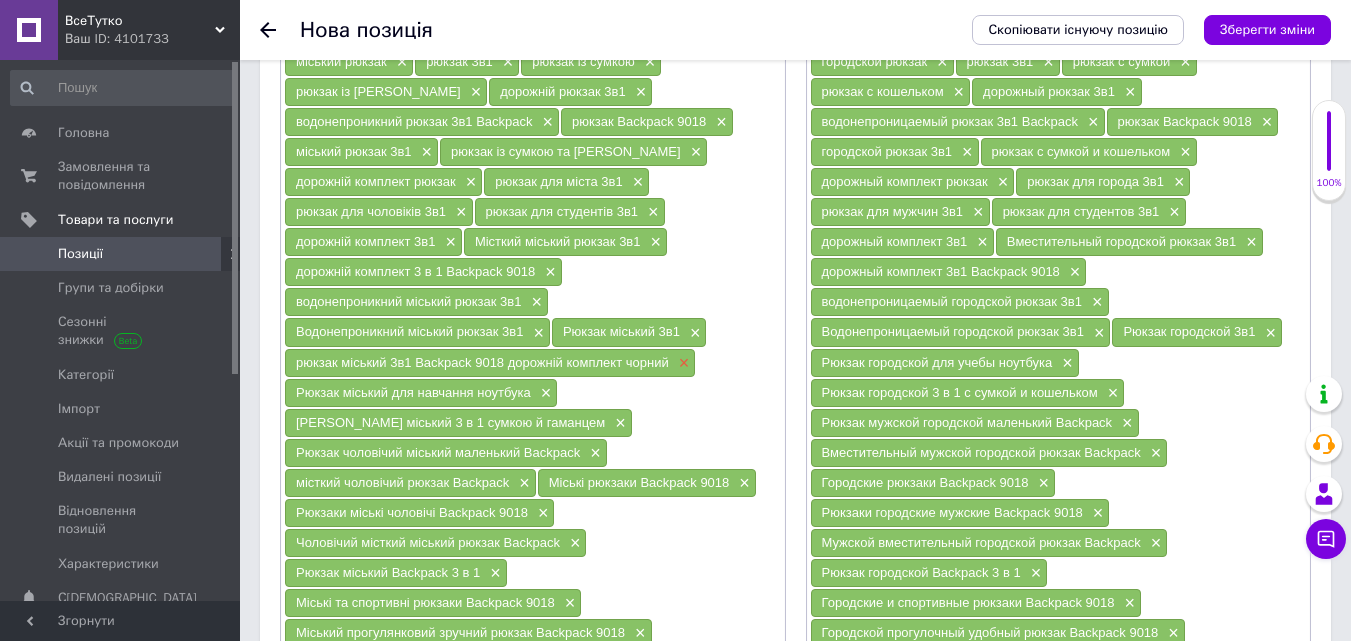 click on "×" at bounding box center [682, 363] 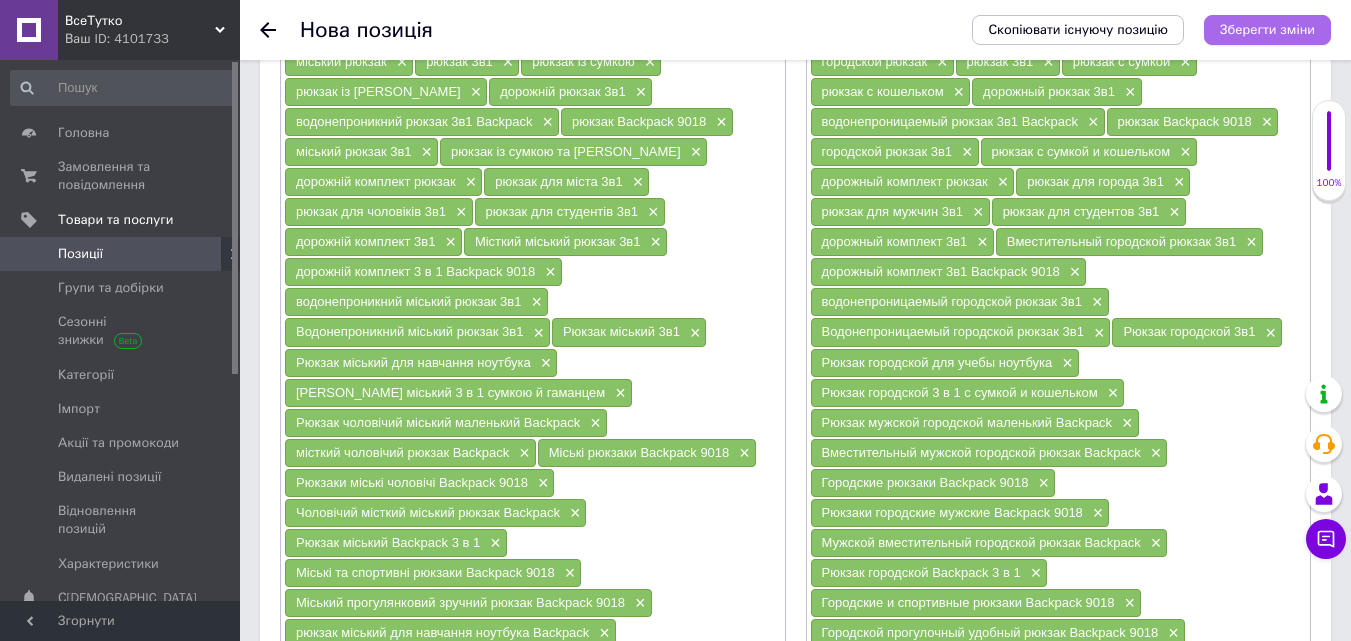 click on "Зберегти зміни" at bounding box center (1267, 29) 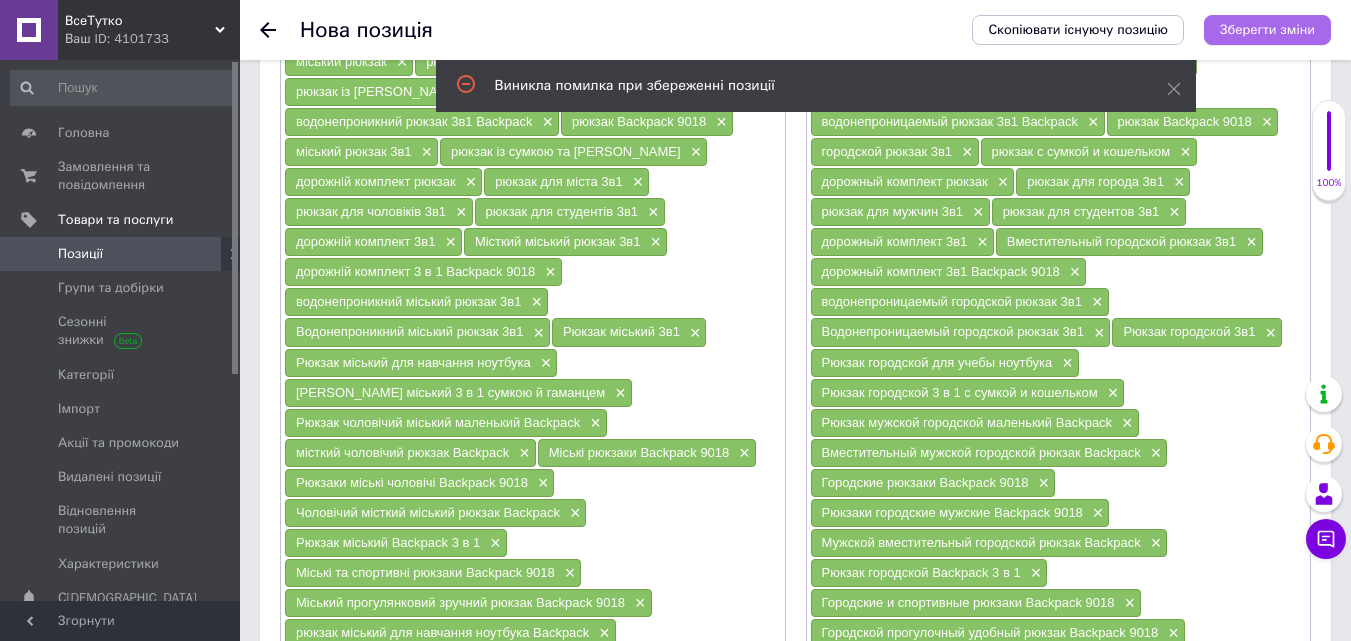 click on "Зберегти зміни" at bounding box center (1267, 29) 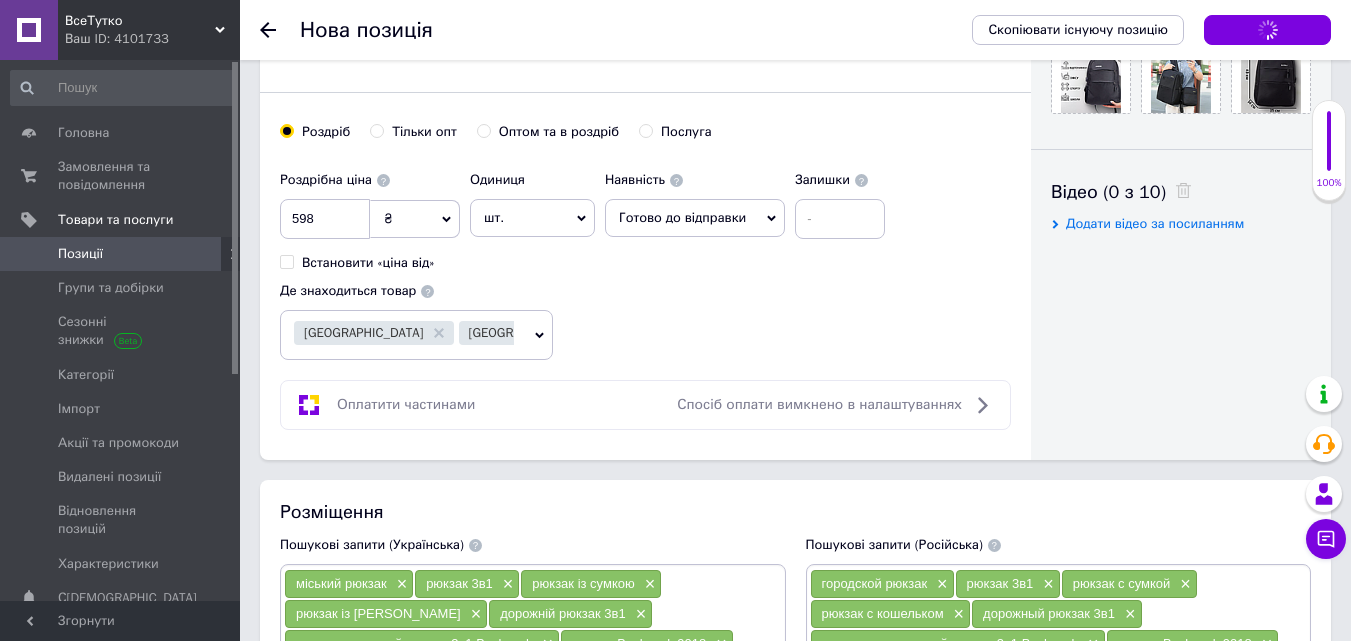 scroll, scrollTop: 0, scrollLeft: 0, axis: both 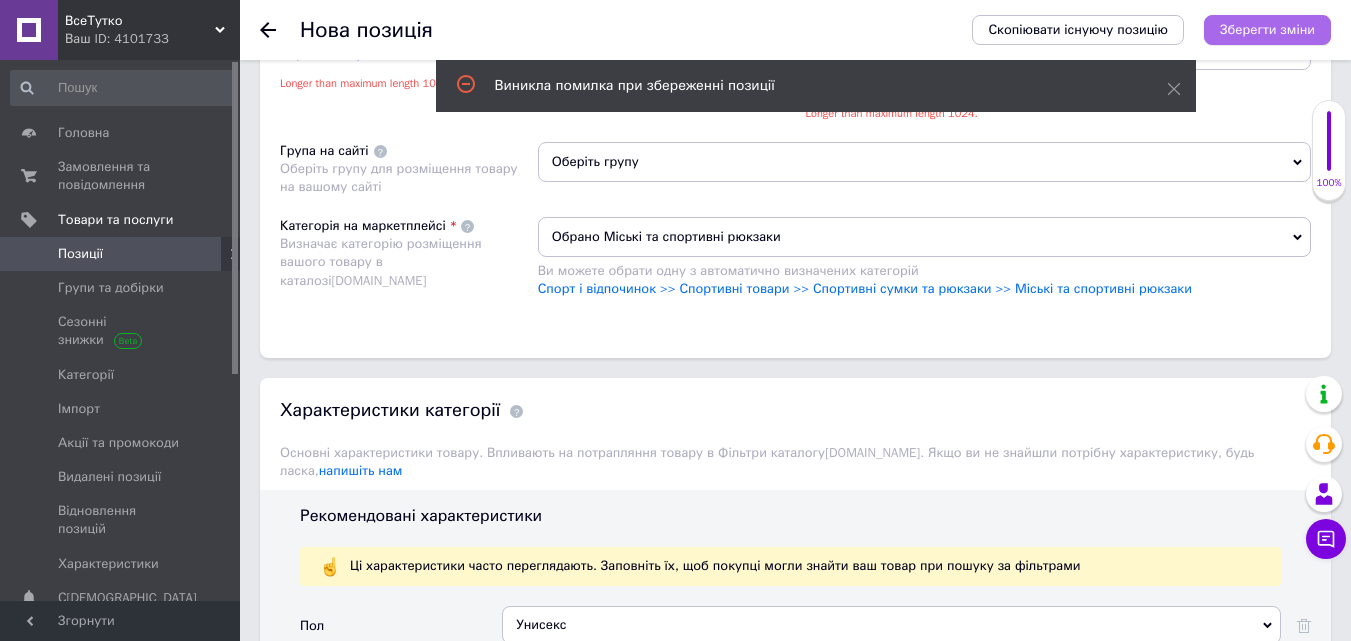 click on "Зберегти зміни" at bounding box center [1267, 29] 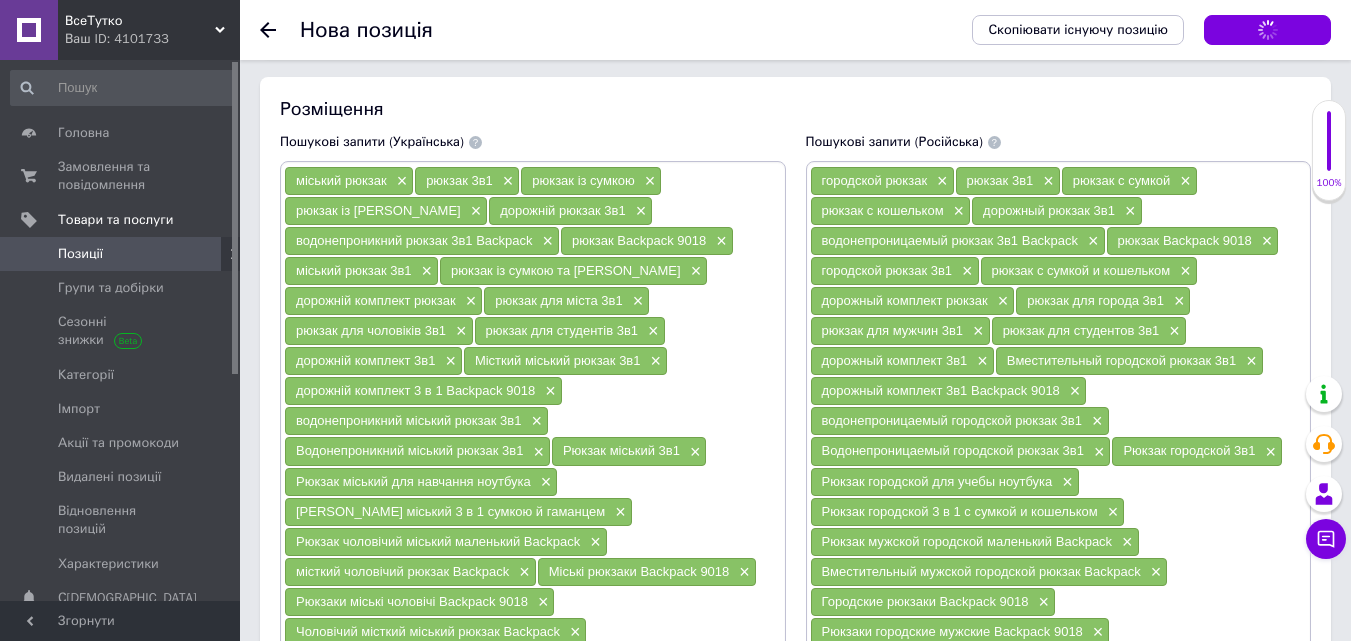 scroll, scrollTop: 1300, scrollLeft: 0, axis: vertical 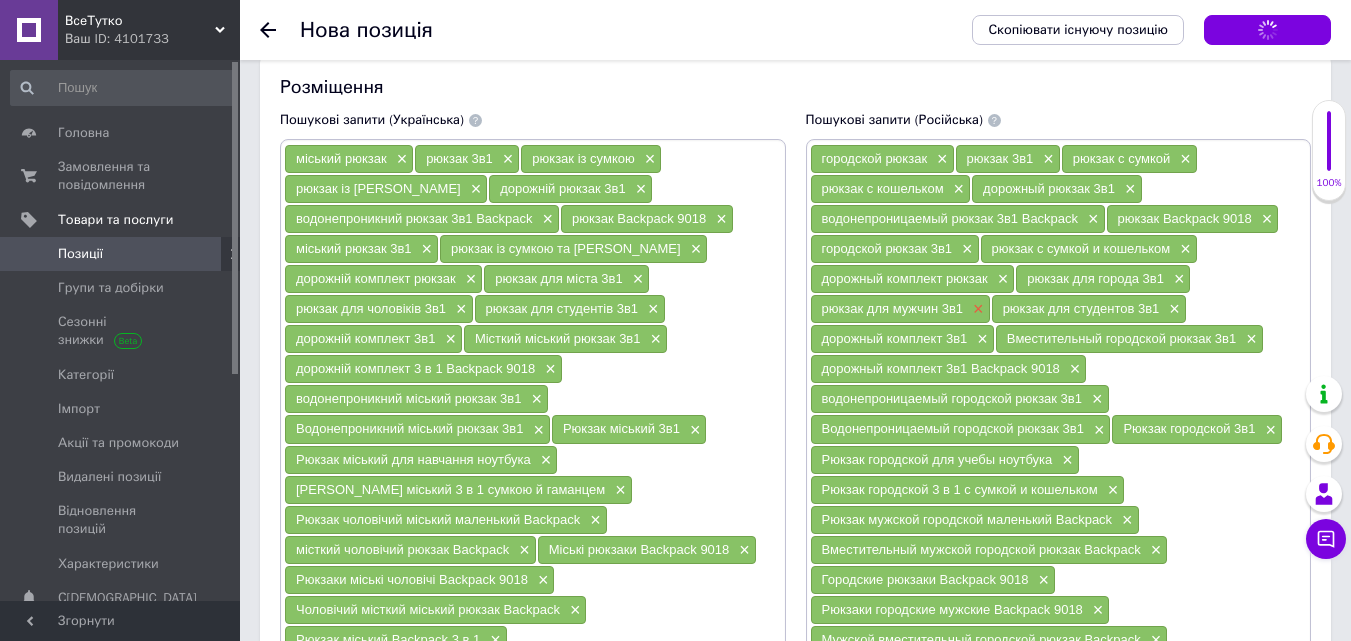 click on "×" at bounding box center (976, 309) 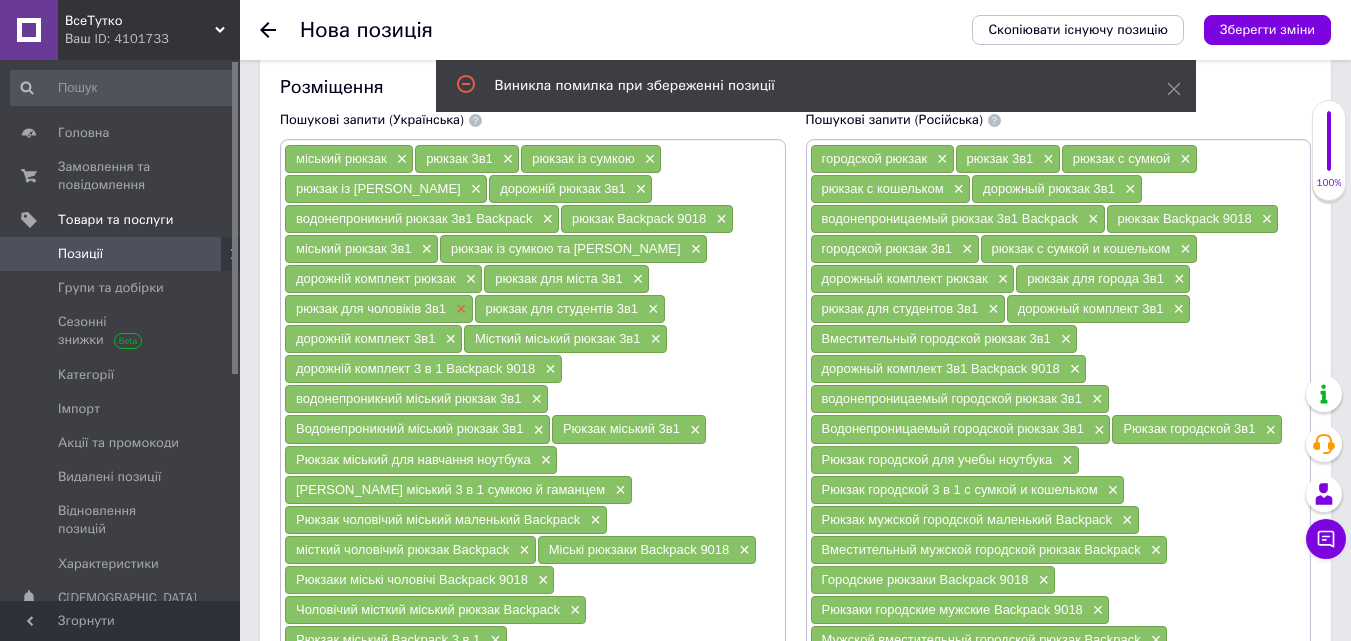click on "×" at bounding box center [459, 309] 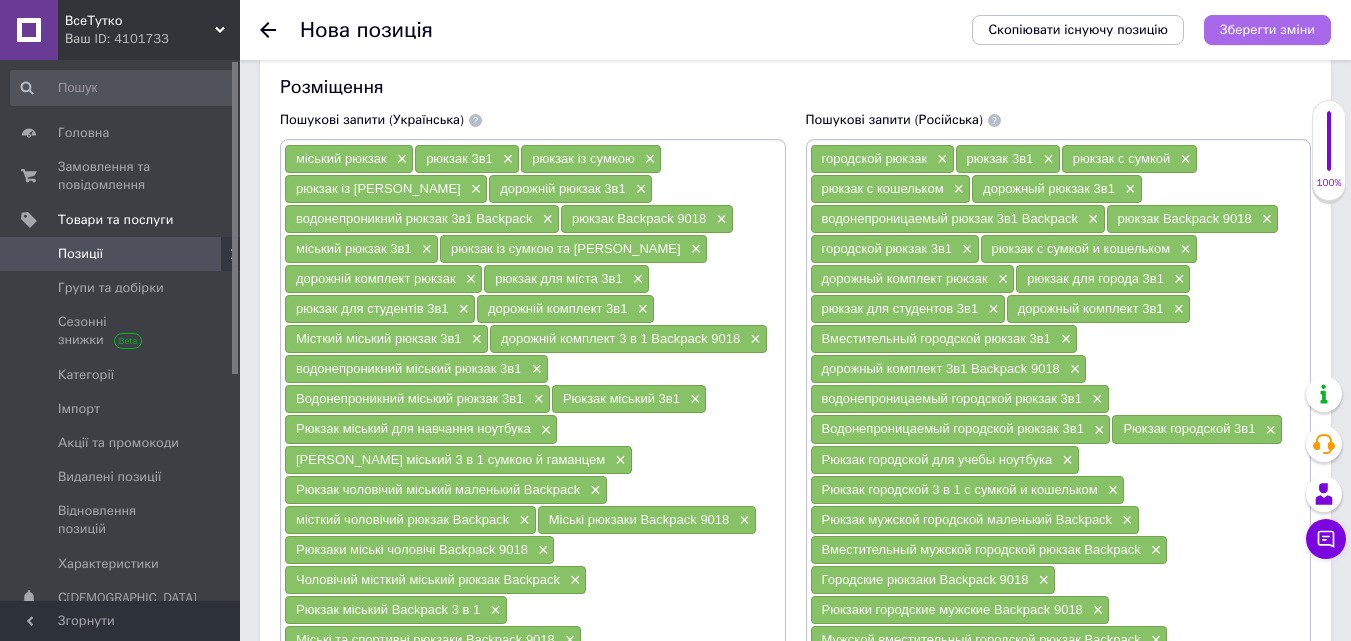 click on "Зберегти зміни" at bounding box center (1267, 29) 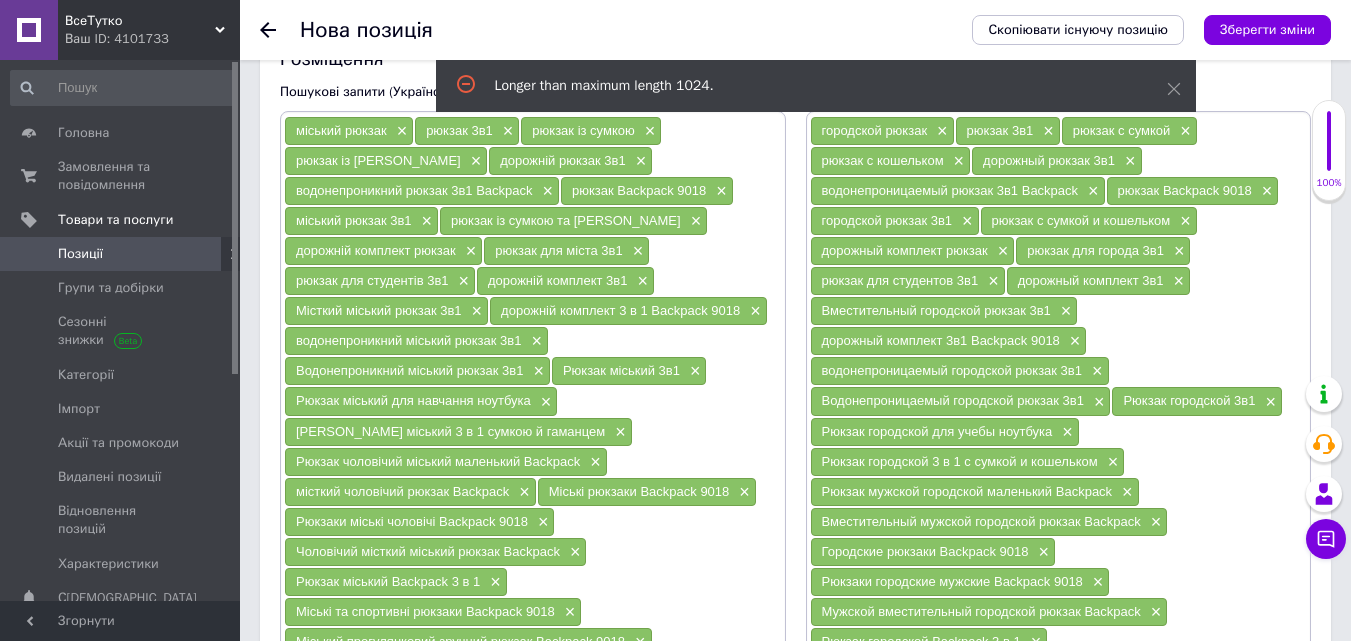 scroll, scrollTop: 1197, scrollLeft: 0, axis: vertical 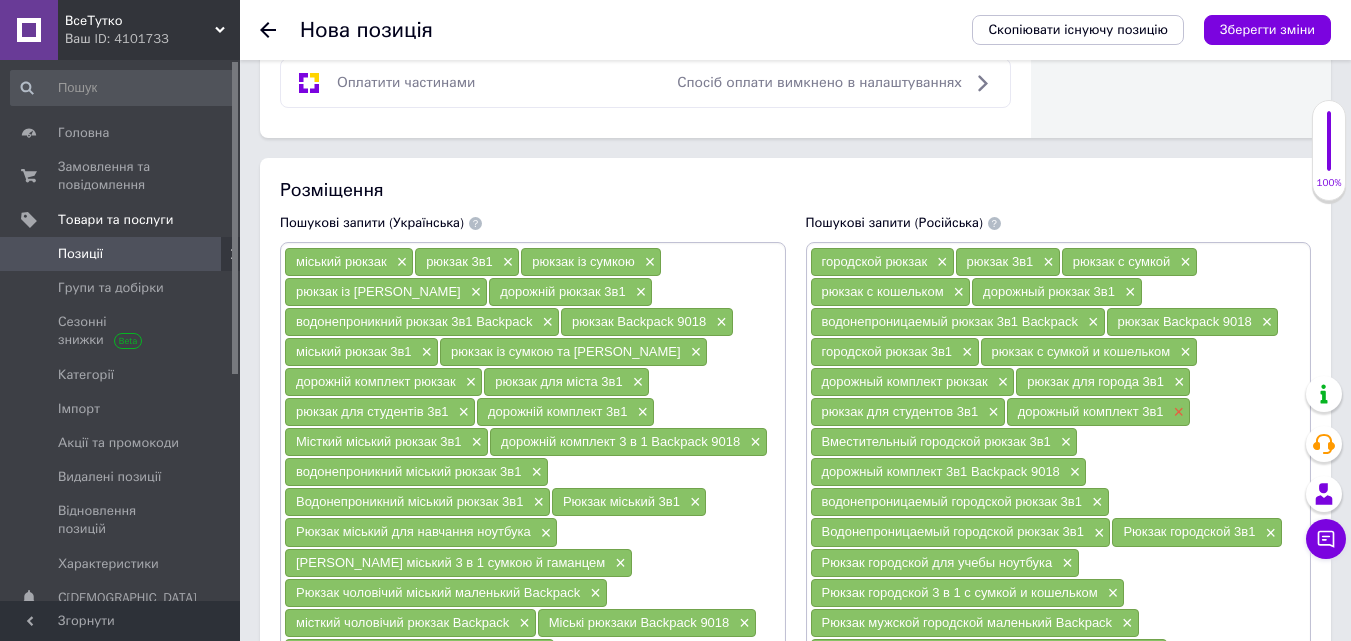 click on "×" at bounding box center (1177, 412) 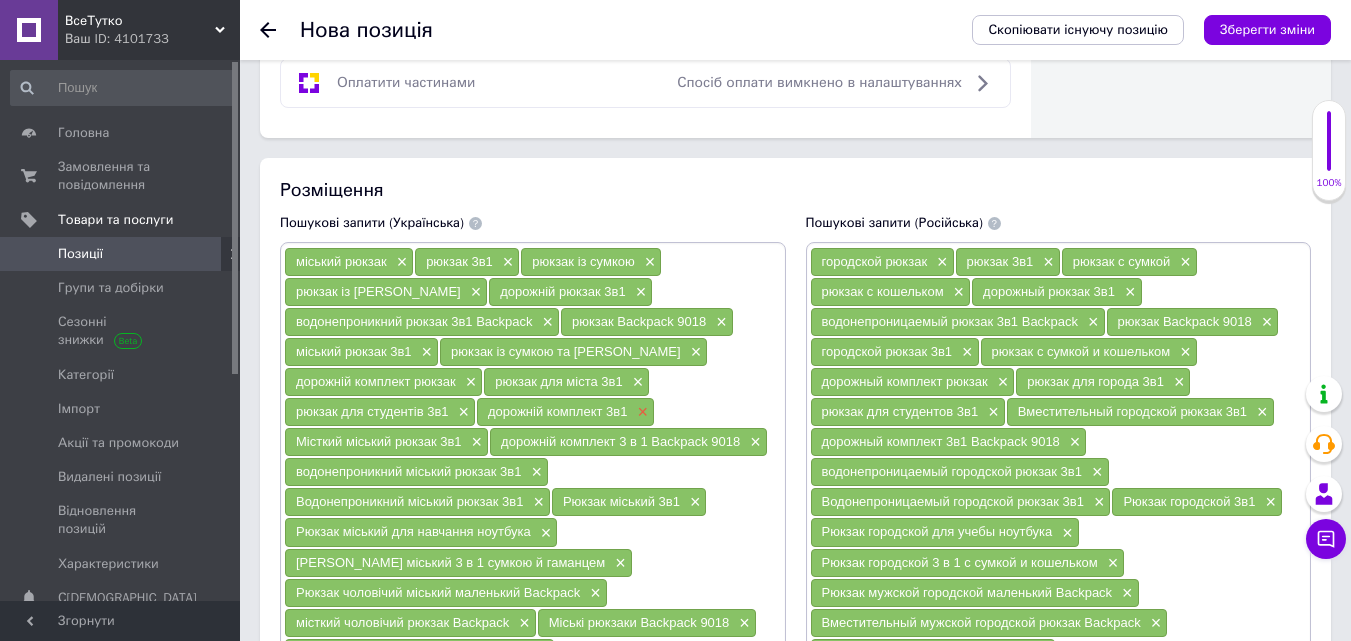 click on "×" at bounding box center [640, 412] 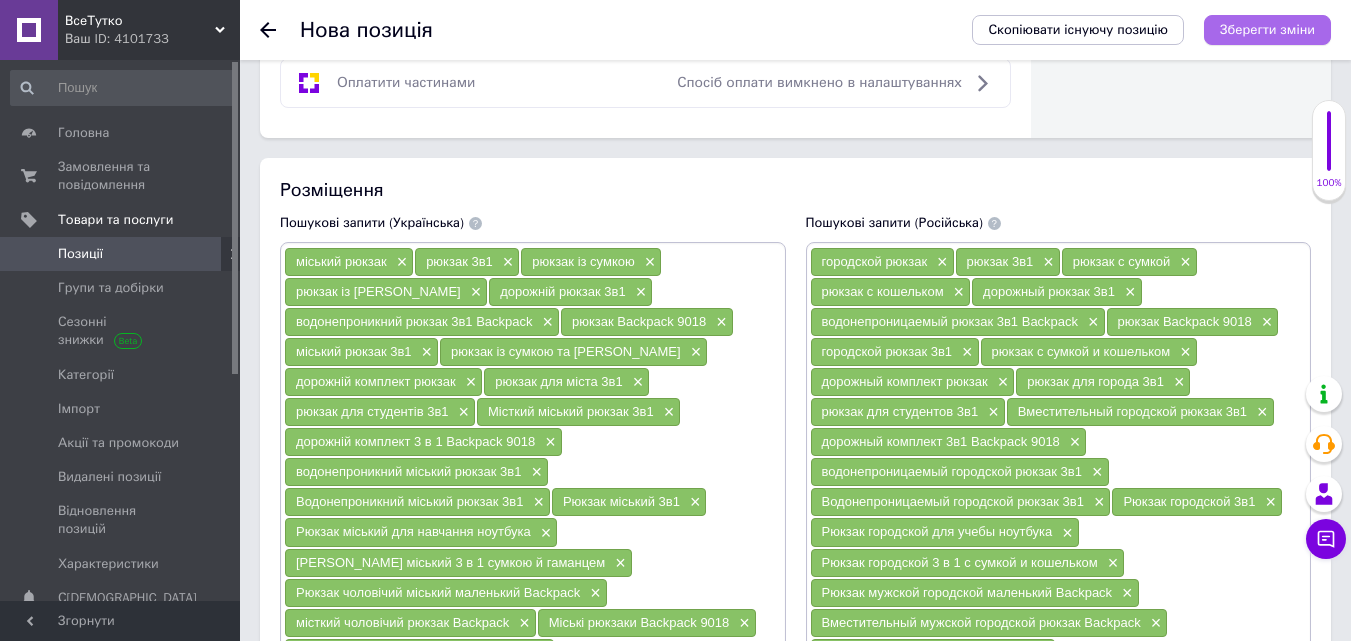 click on "Зберегти зміни" at bounding box center [1267, 29] 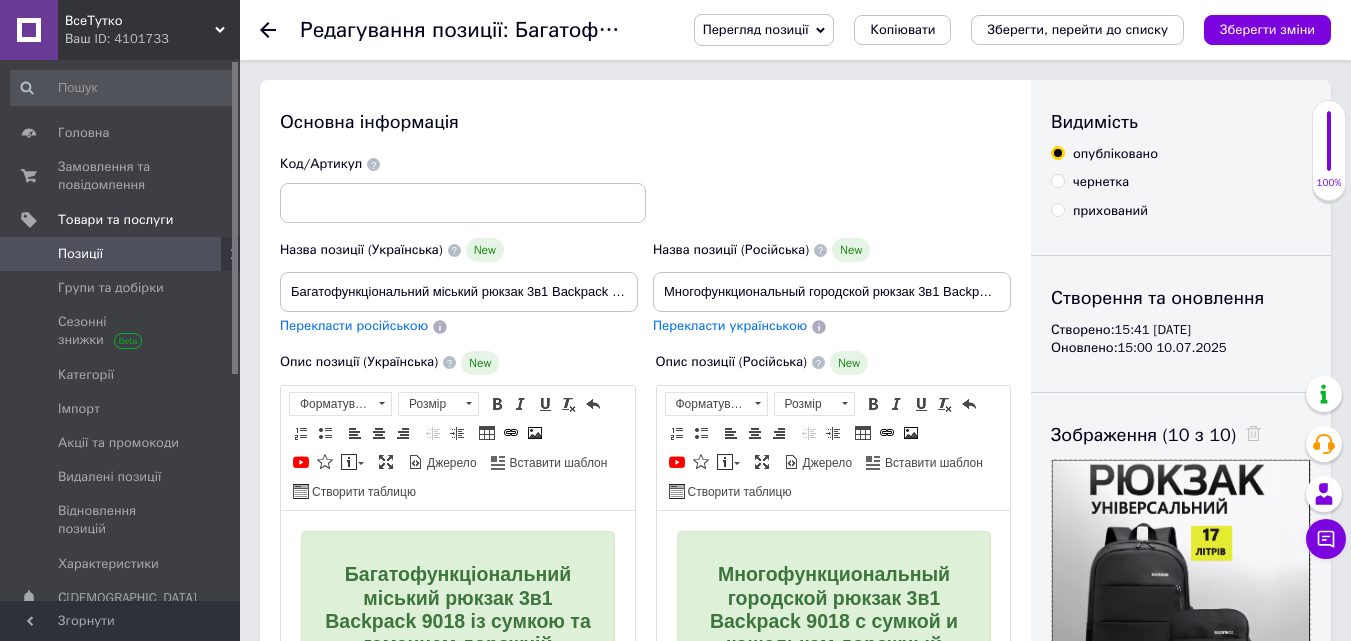 scroll, scrollTop: 0, scrollLeft: 0, axis: both 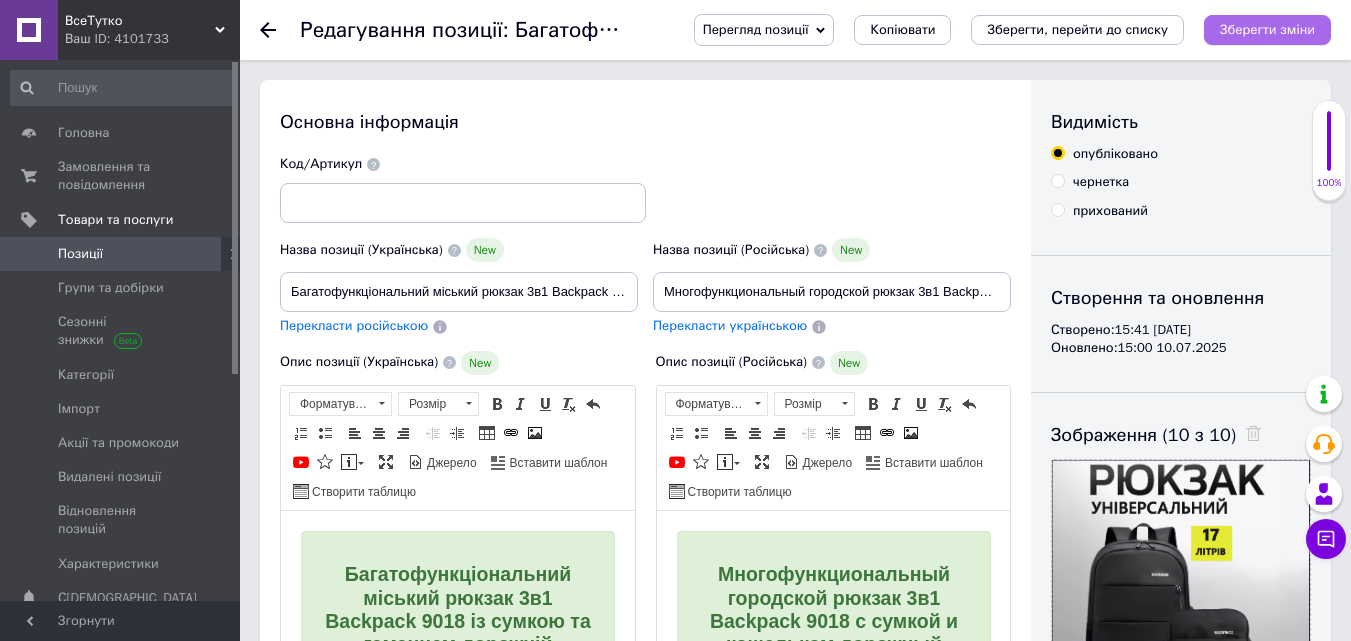 click on "Зберегти зміни" at bounding box center [1267, 29] 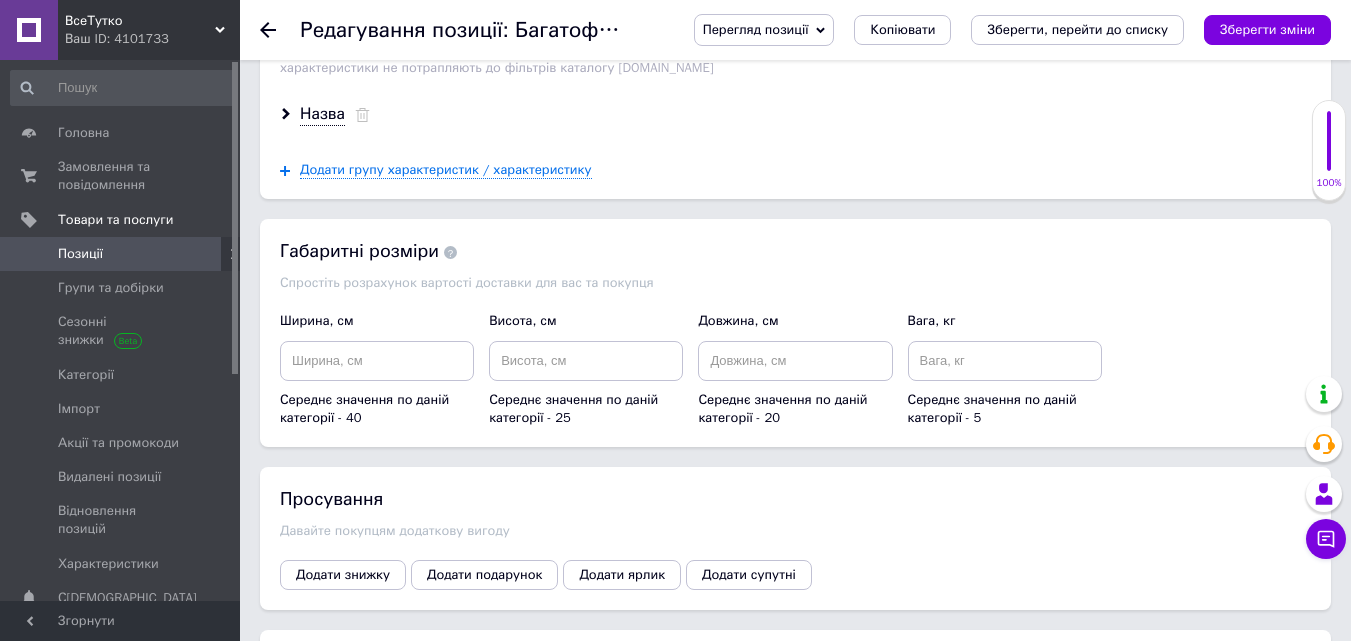 scroll, scrollTop: 2759, scrollLeft: 0, axis: vertical 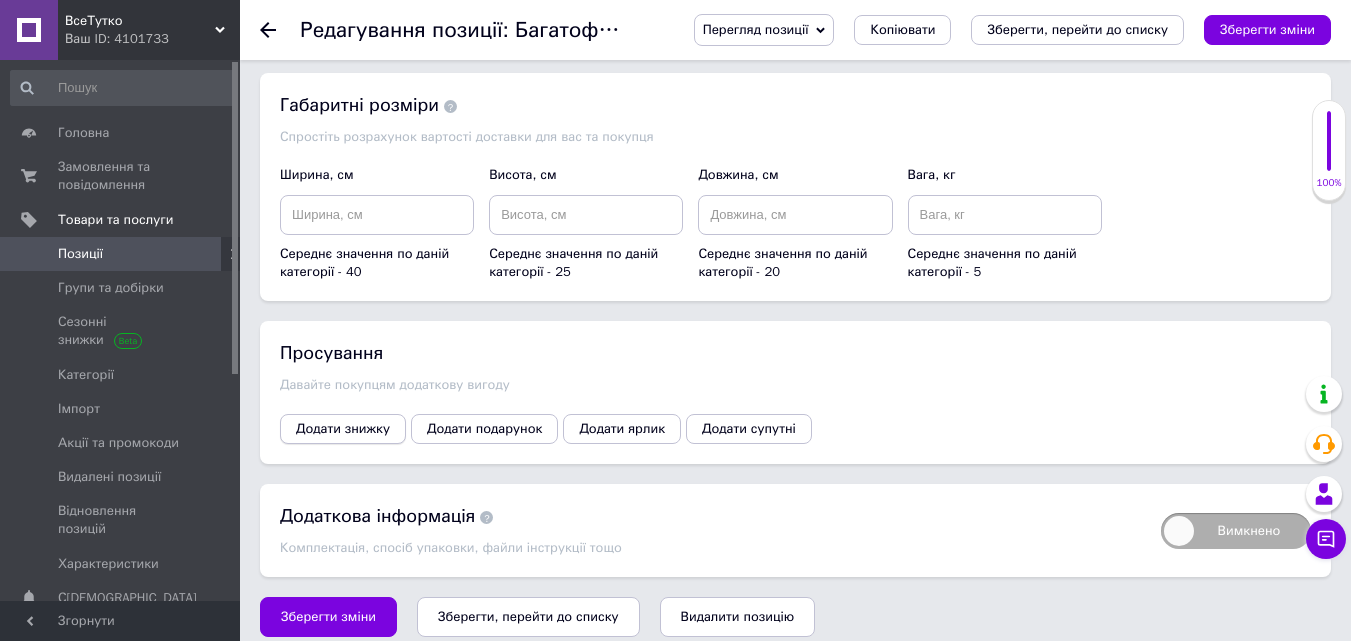 click on "Додати знижку" at bounding box center (343, 429) 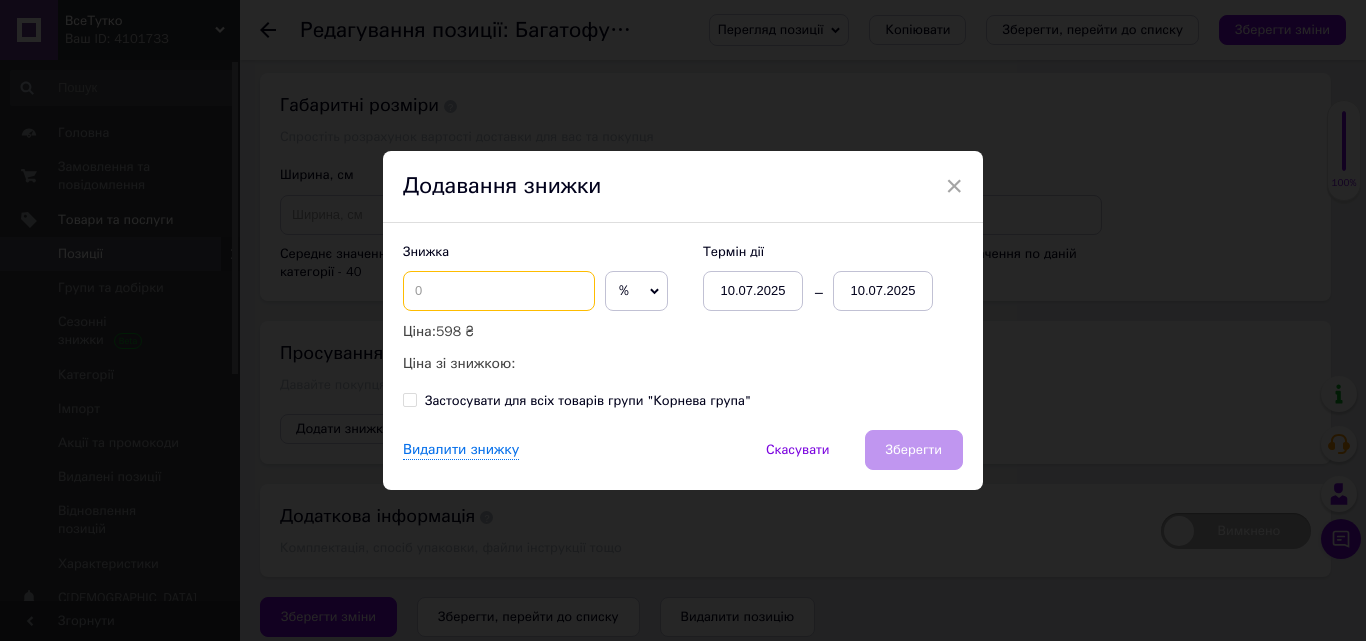 drag, startPoint x: 456, startPoint y: 291, endPoint x: 637, endPoint y: 362, distance: 194.42737 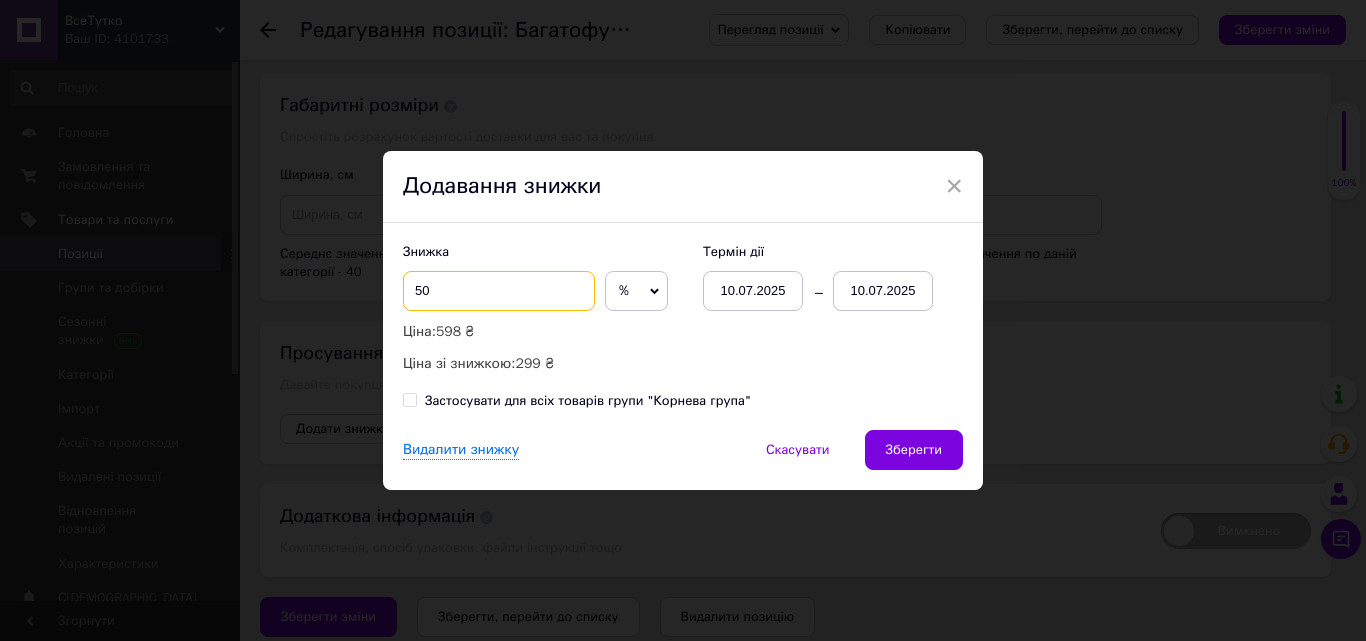 type on "50" 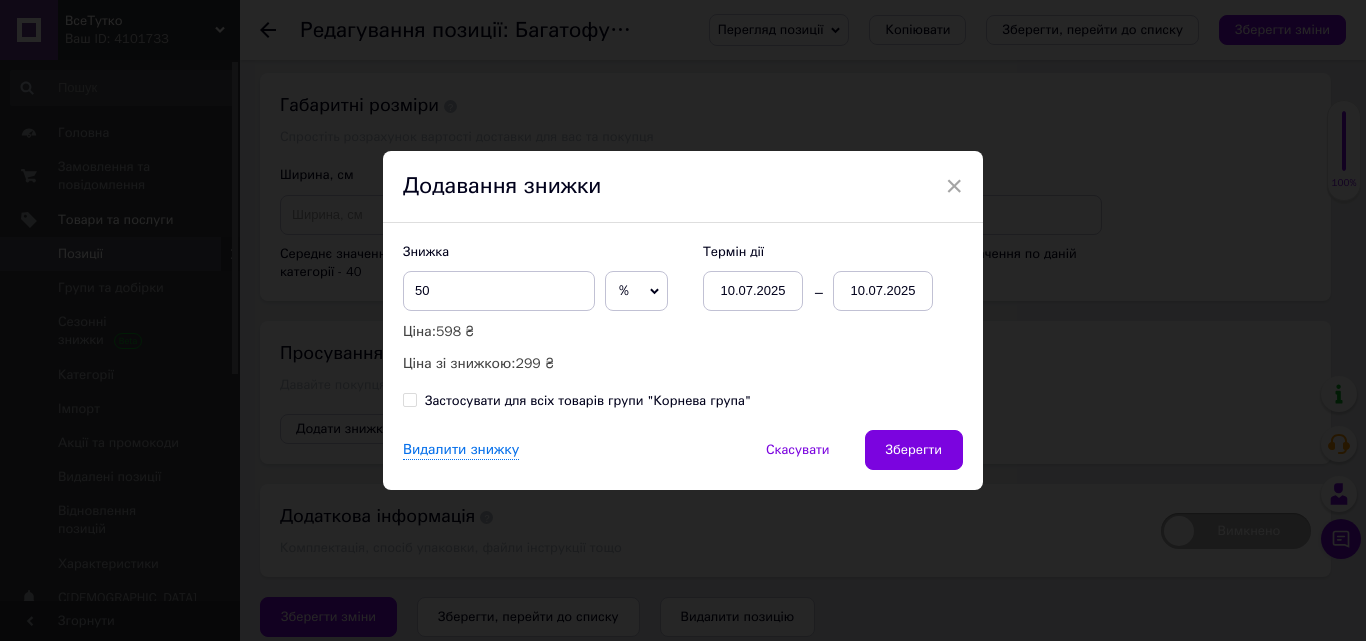 click on "10.07.2025" at bounding box center [883, 291] 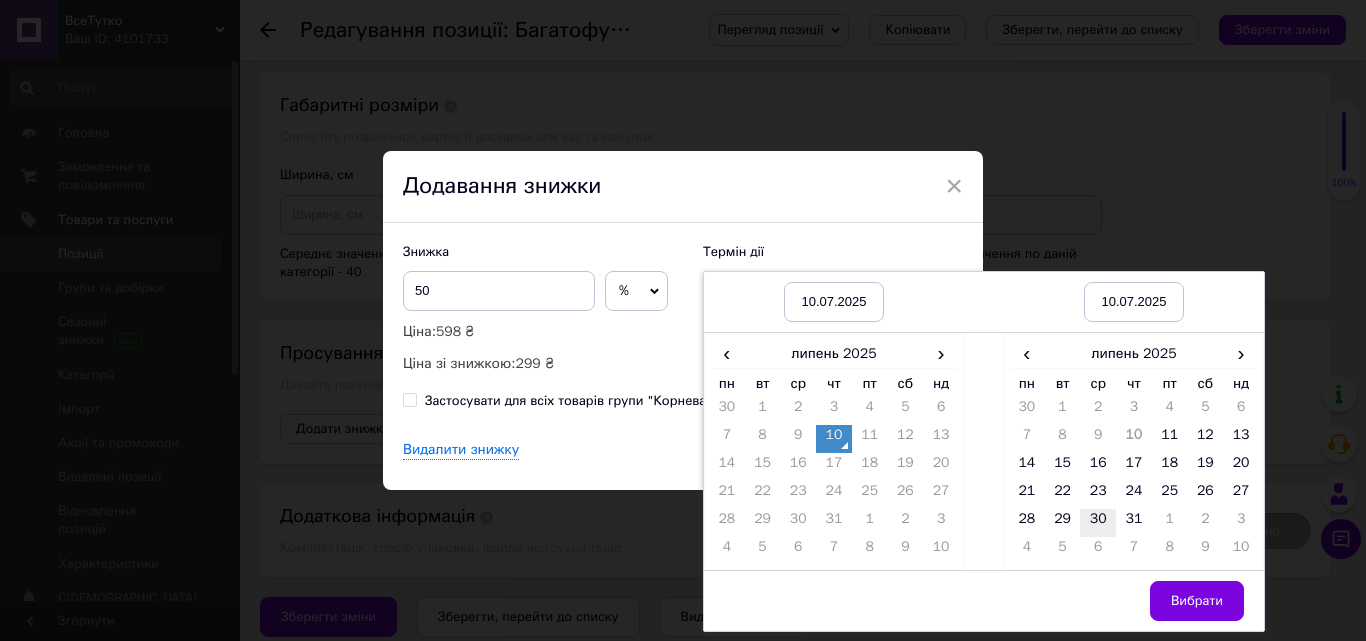 click on "30" at bounding box center [1098, 523] 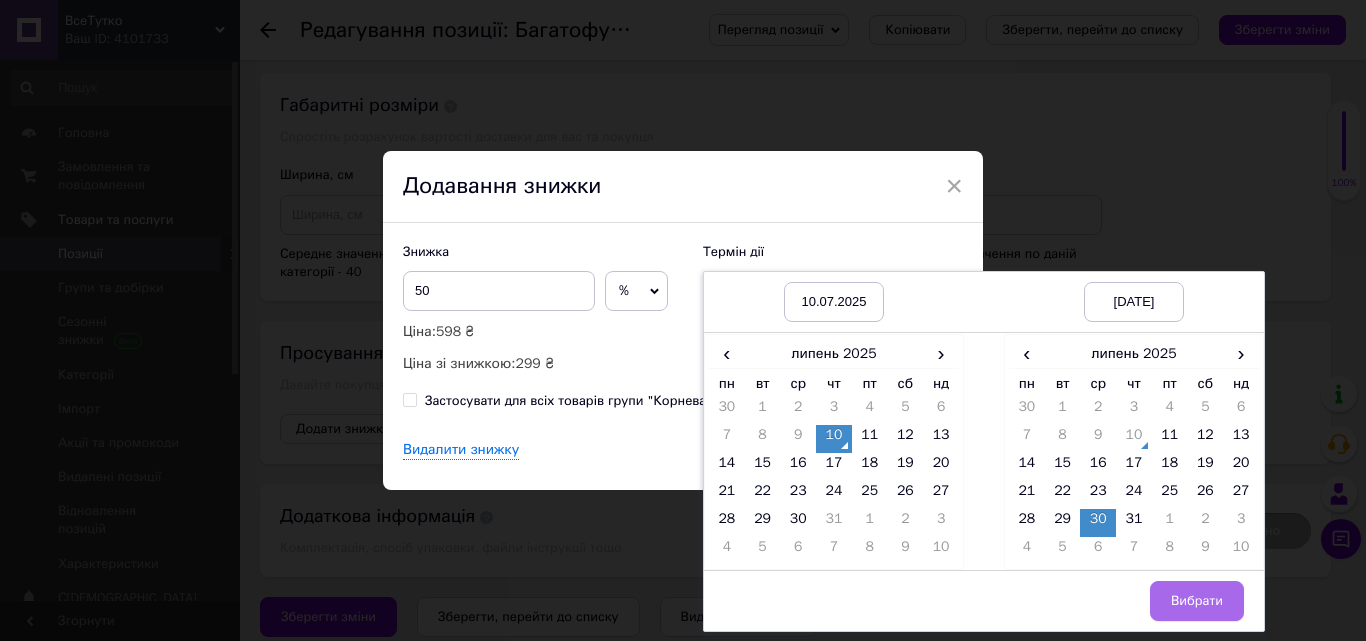 click on "Вибрати" at bounding box center (1197, 601) 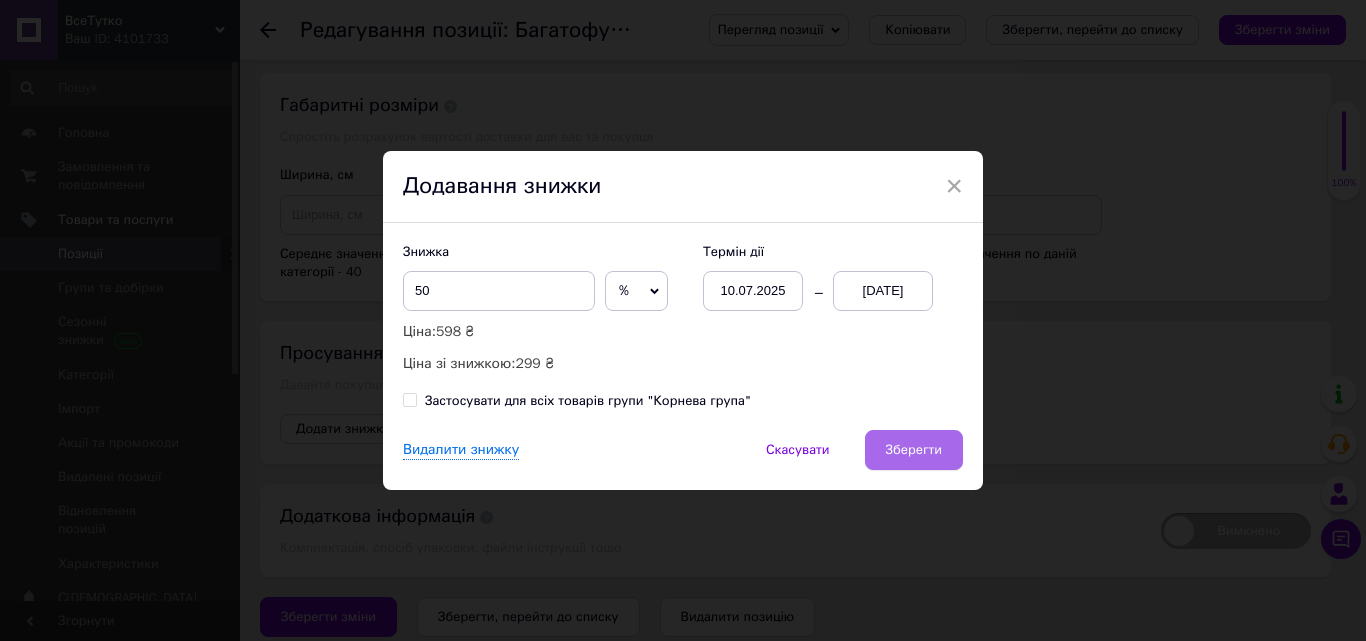 click on "Зберегти" at bounding box center [914, 450] 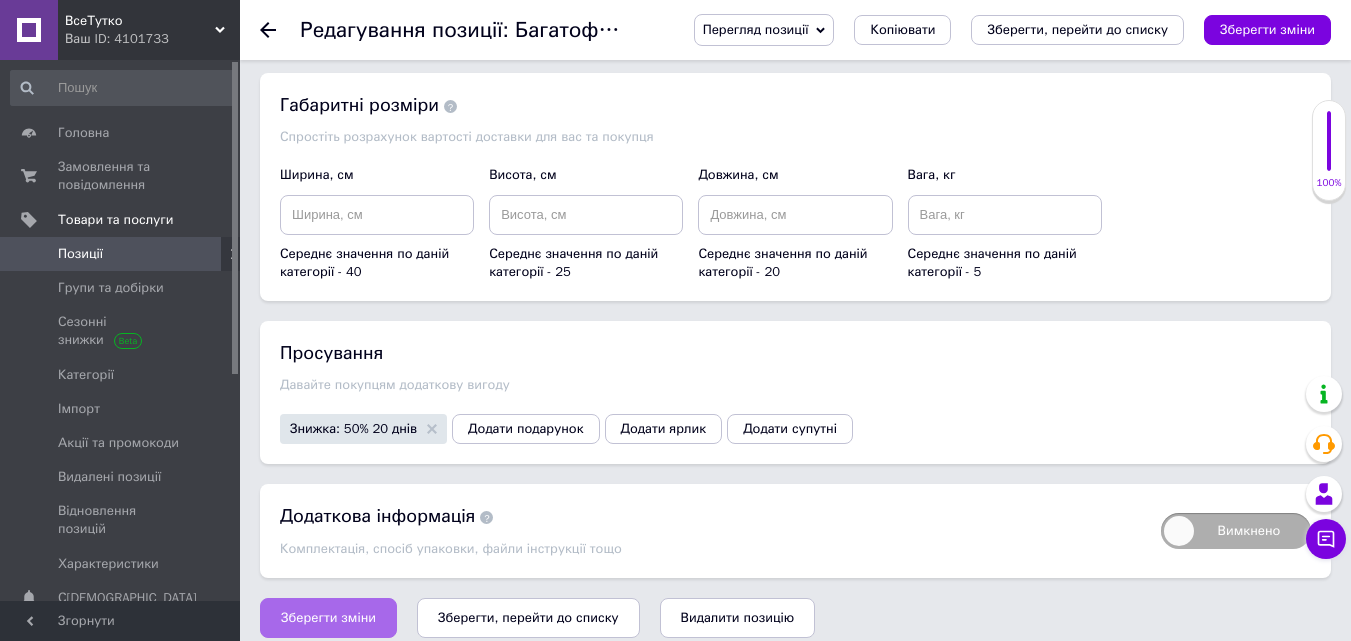click on "Зберегти зміни" at bounding box center (328, 618) 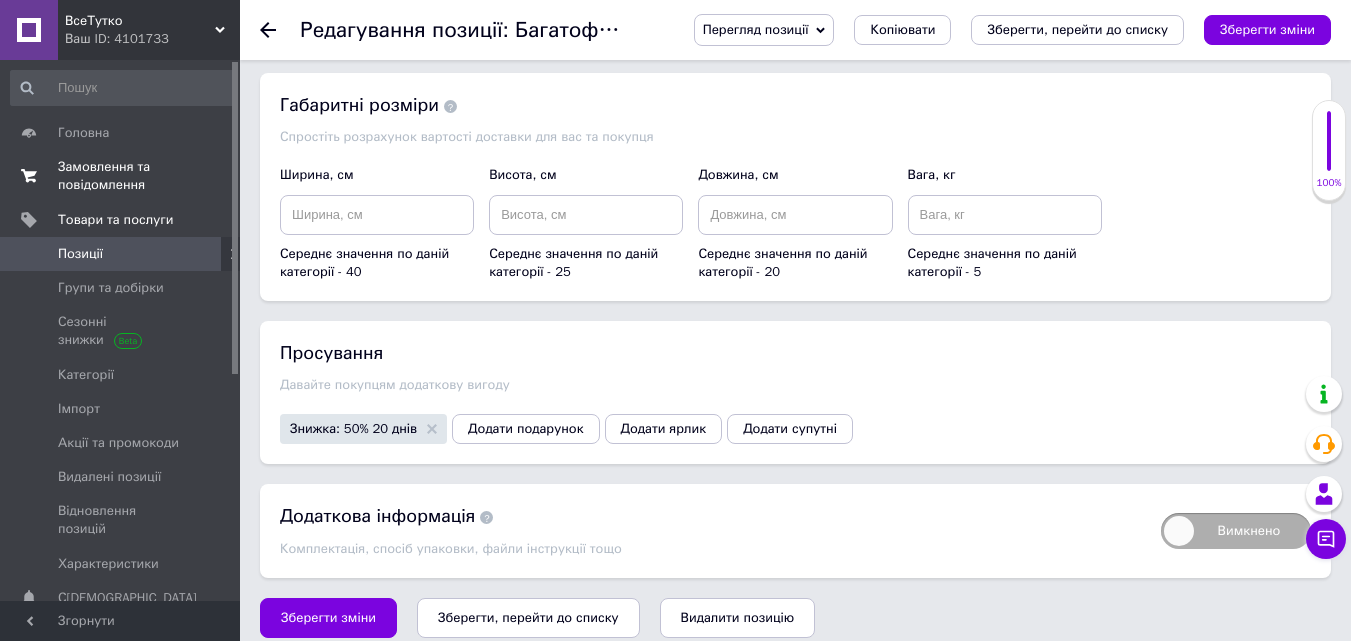 click on "Замовлення та повідомлення" at bounding box center (121, 176) 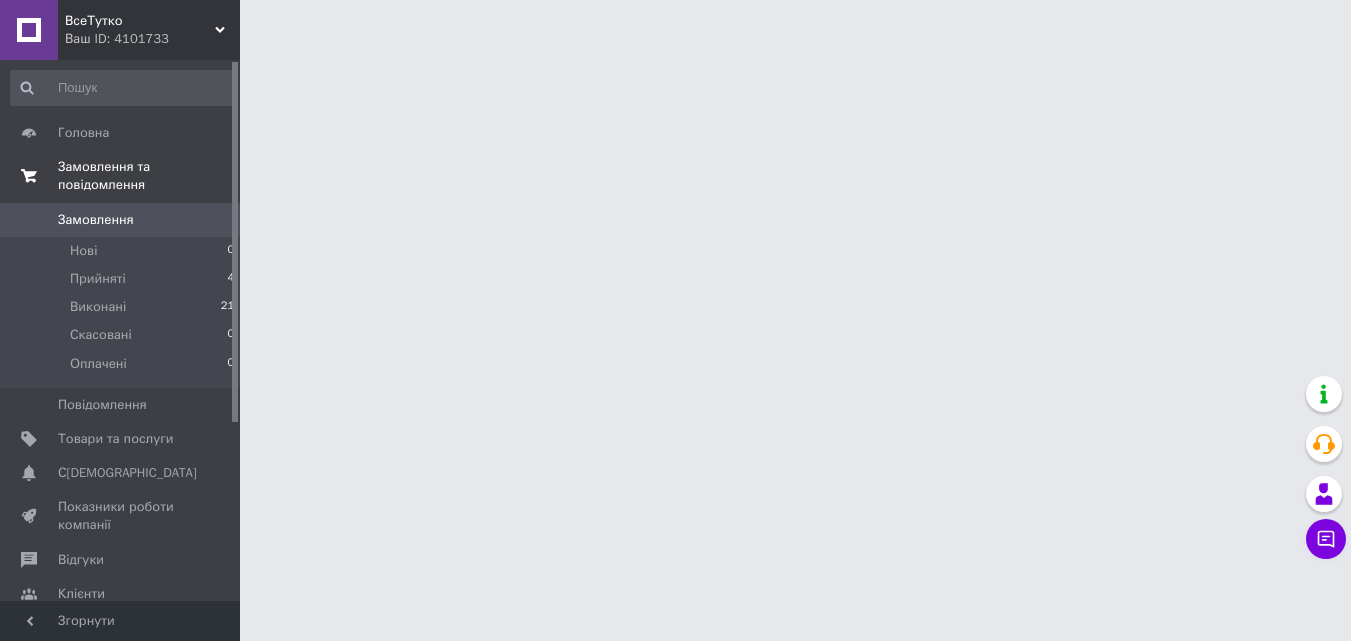 scroll, scrollTop: 0, scrollLeft: 0, axis: both 